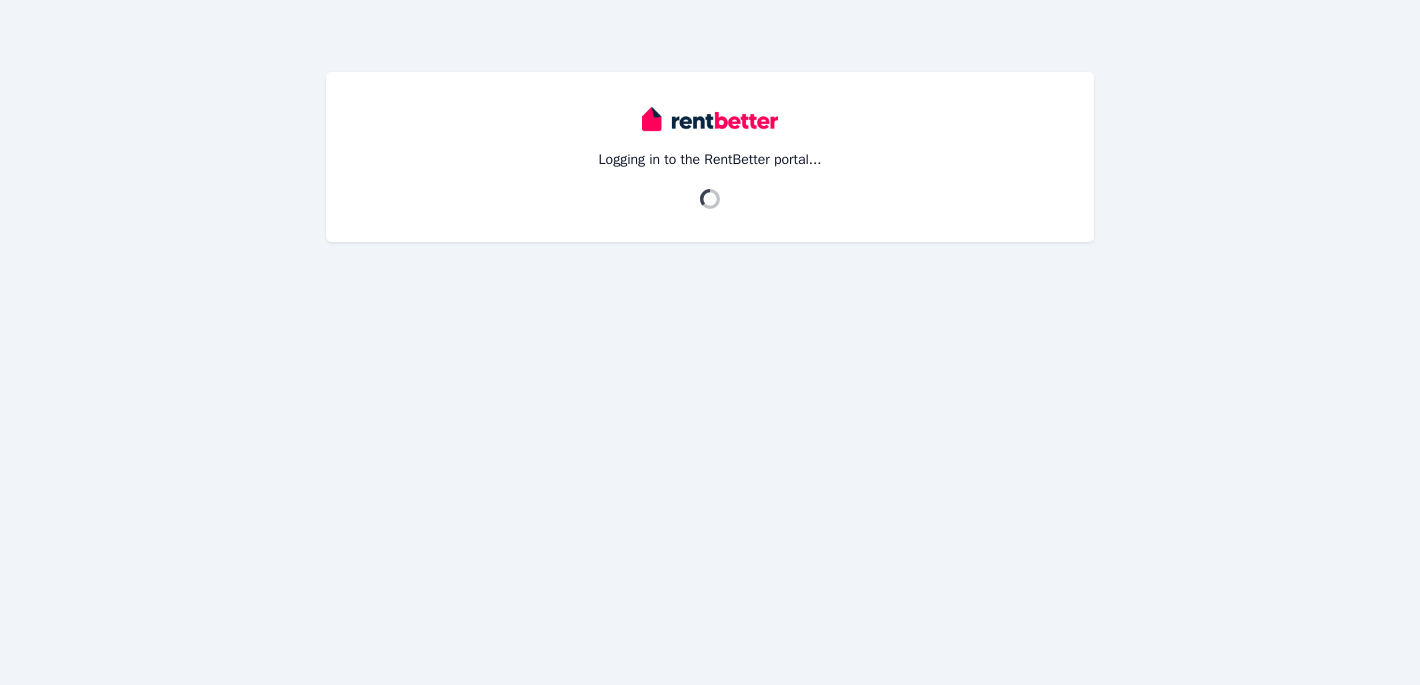 scroll, scrollTop: 0, scrollLeft: 0, axis: both 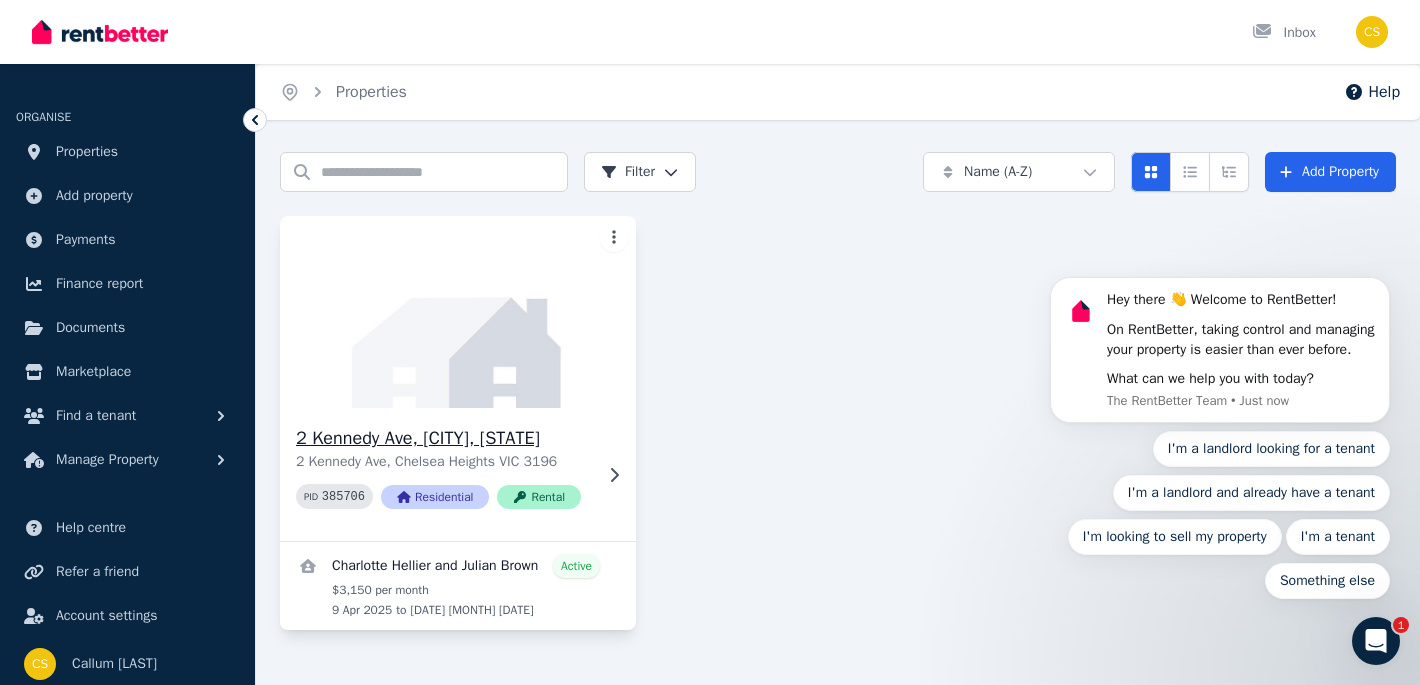click at bounding box center (458, 312) 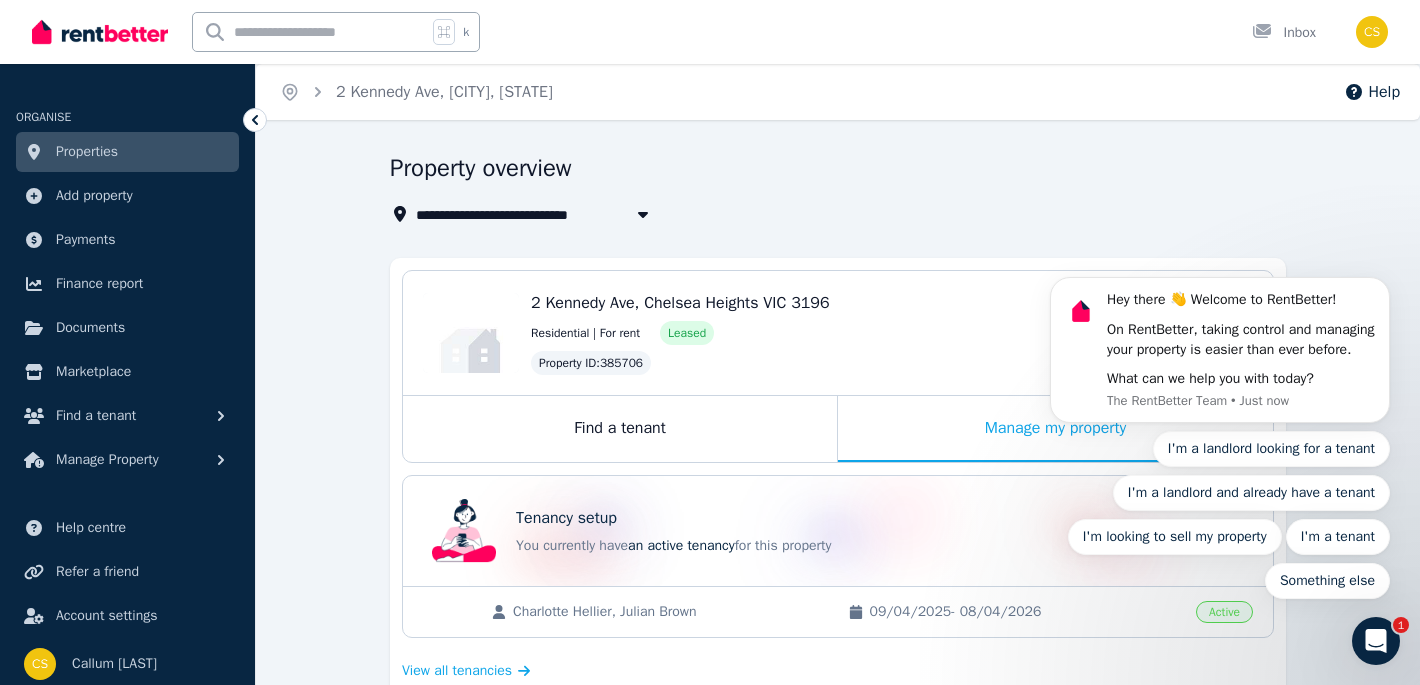 click 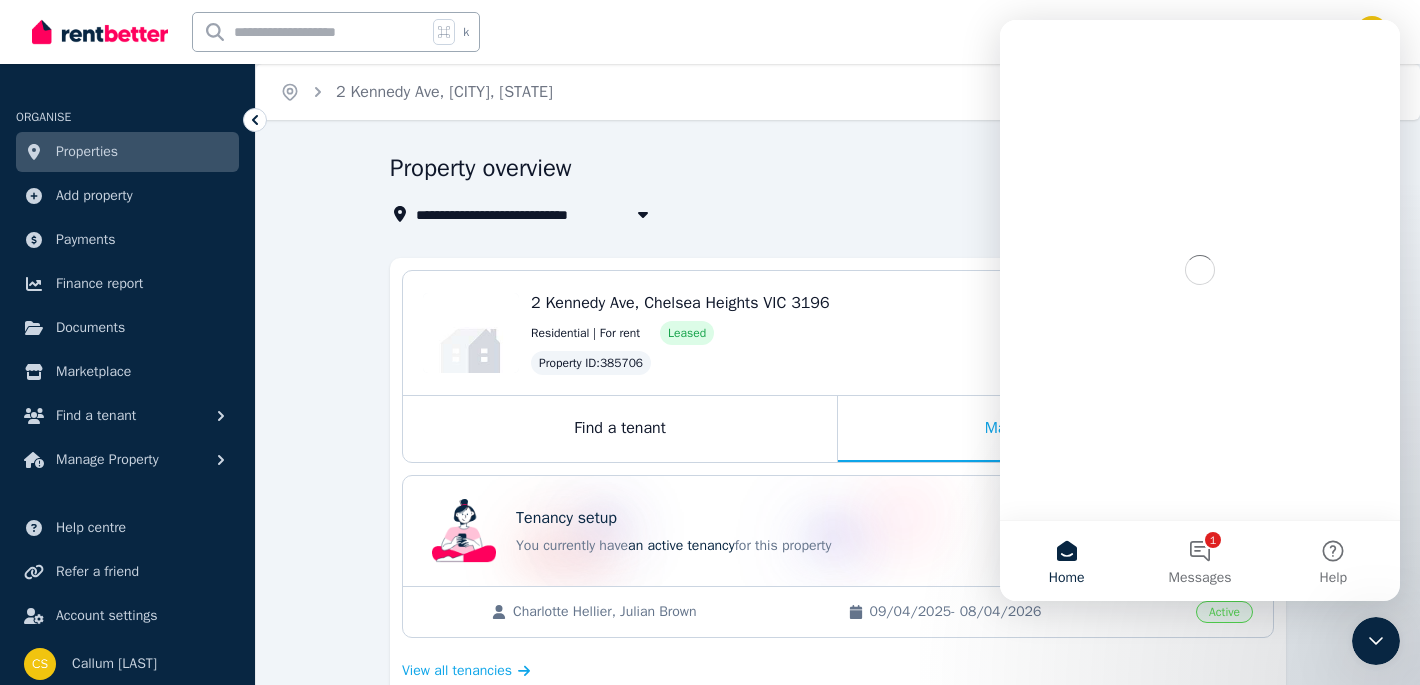 scroll, scrollTop: 0, scrollLeft: 0, axis: both 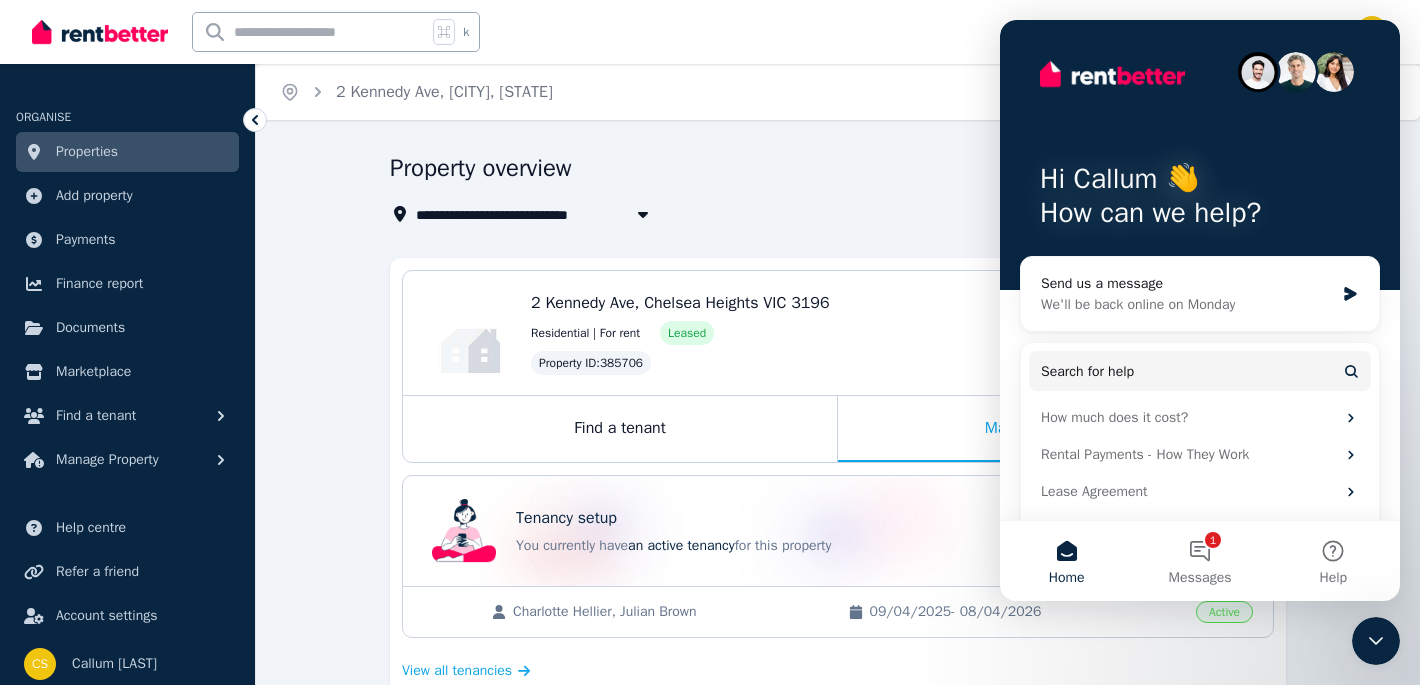 click 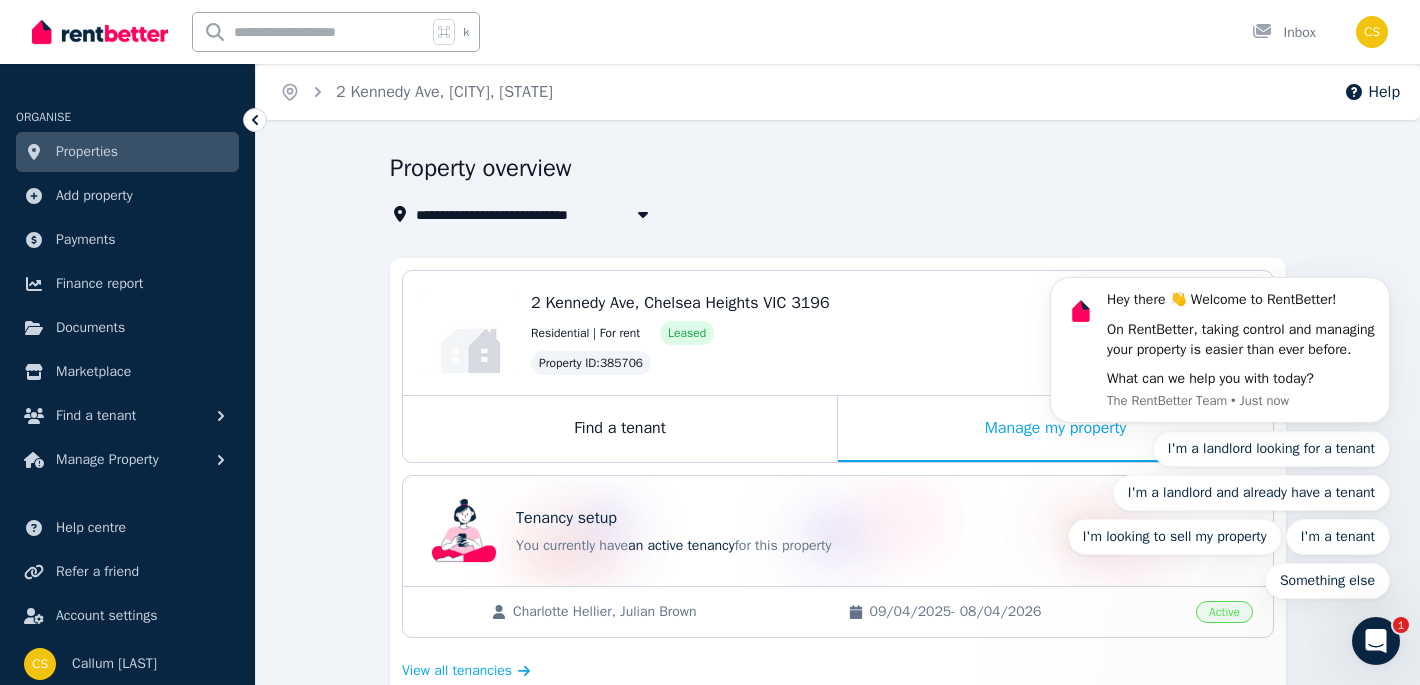 scroll, scrollTop: 0, scrollLeft: 0, axis: both 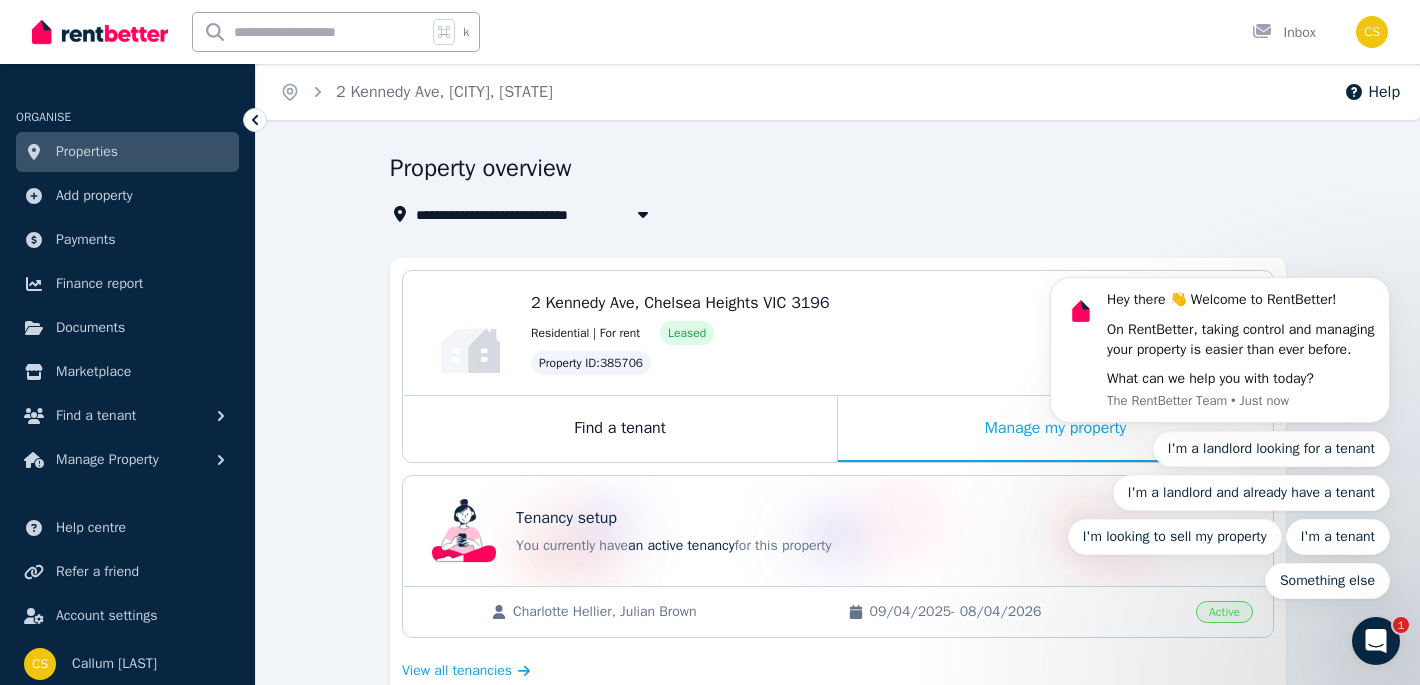 click on "**********" at bounding box center [838, 830] 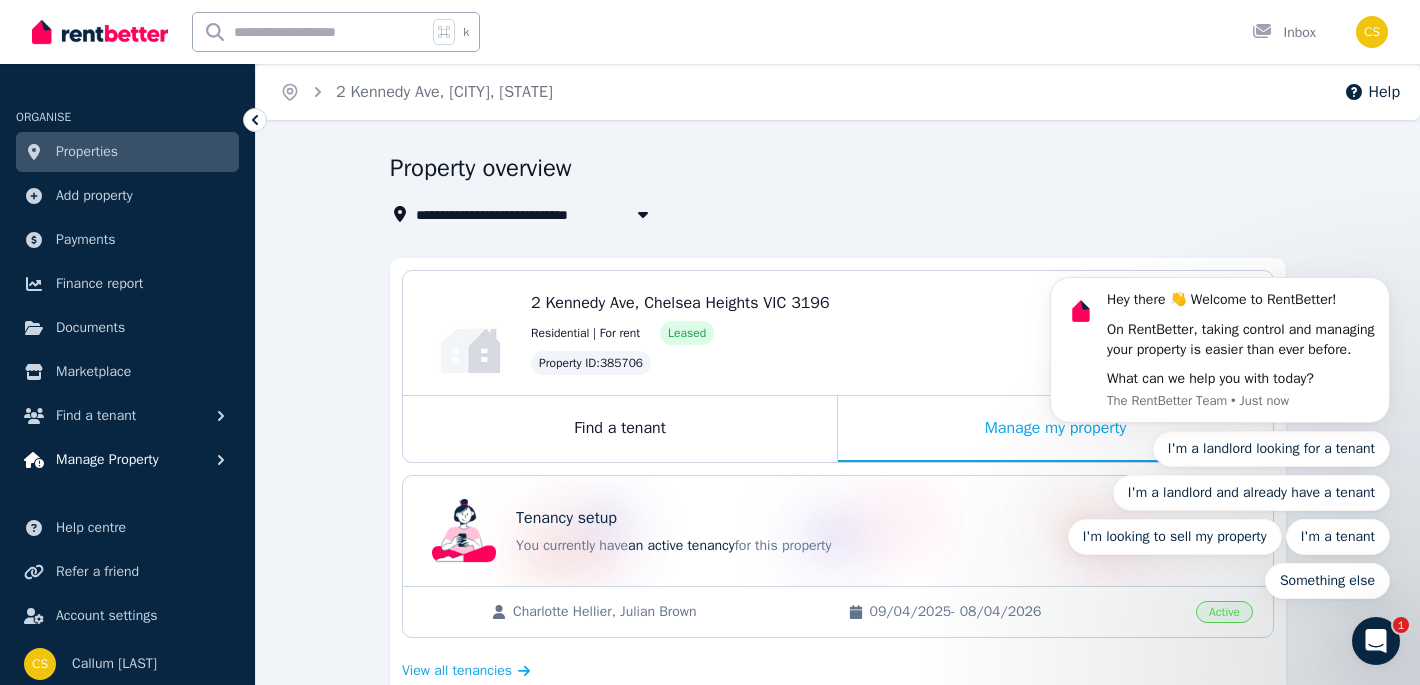 click on "Manage Property" at bounding box center [107, 460] 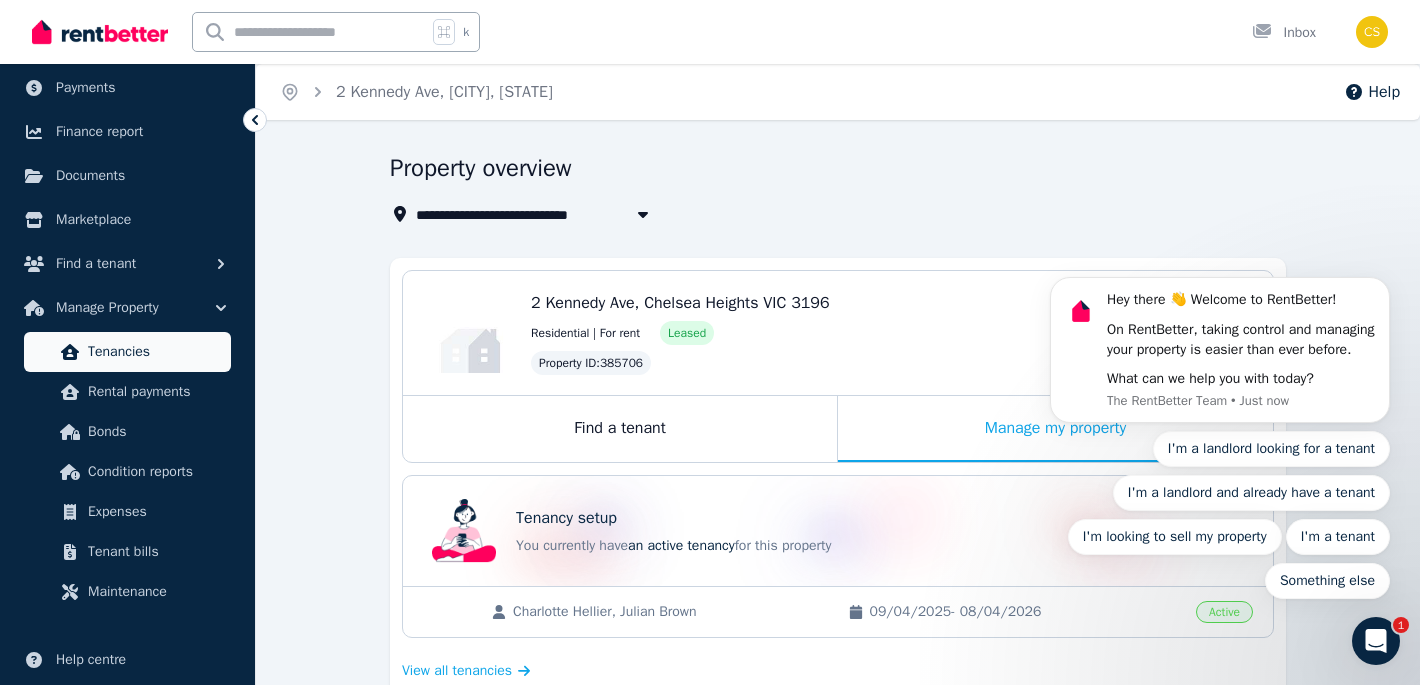 scroll, scrollTop: 159, scrollLeft: 0, axis: vertical 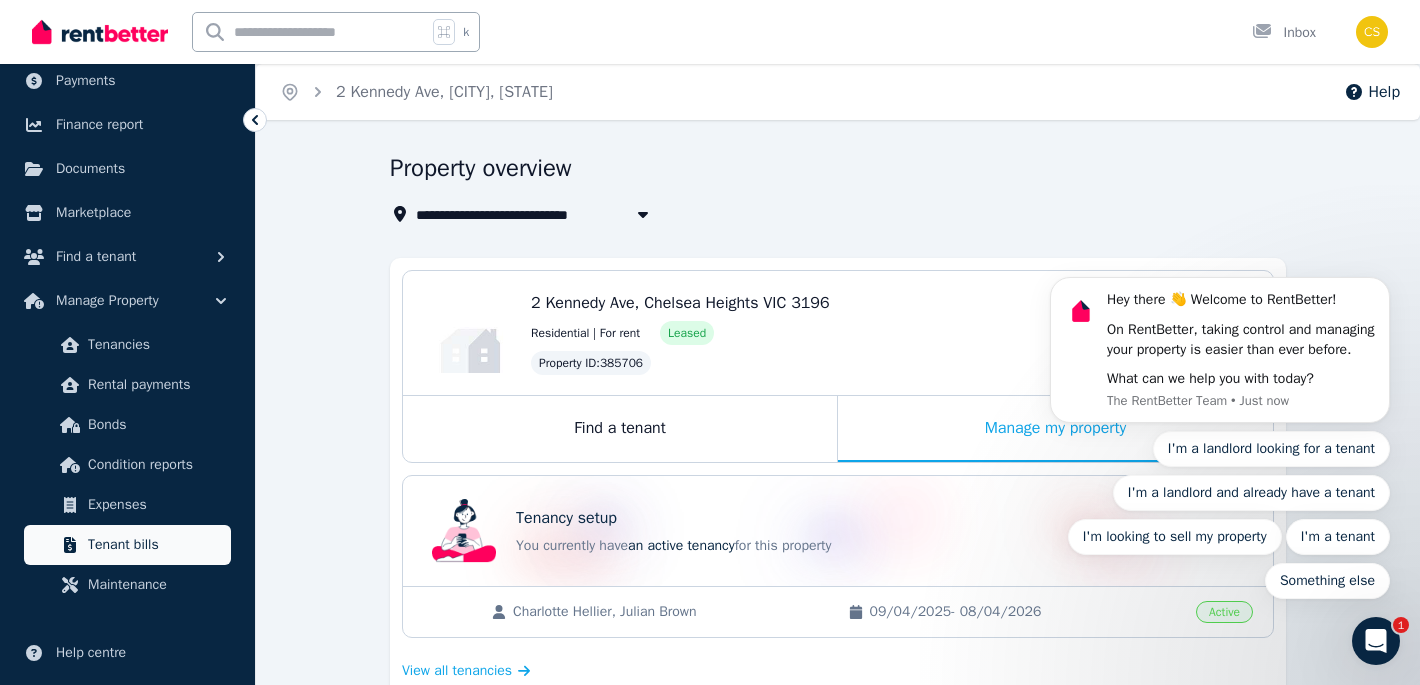 click on "Tenant bills" at bounding box center (155, 545) 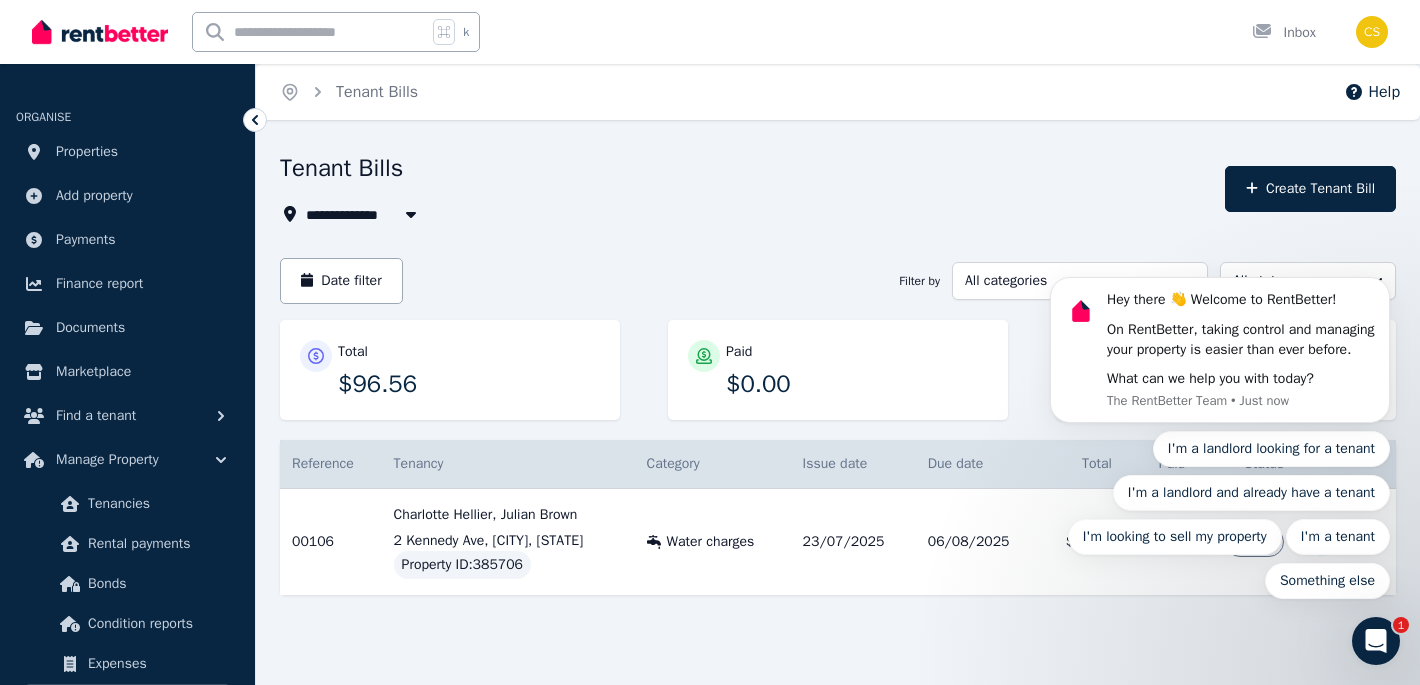 click on "Hey there 👋 Welcome to RentBetter!  On RentBetter, taking control and managing your property is easier than ever before.  What can we help you with today?  The RentBetter Team • Just now I'm a landlord looking for a tenant I'm a landlord and already have a tenant I'm looking to sell my property I'm a tenant Something else" at bounding box center (1220, 345) 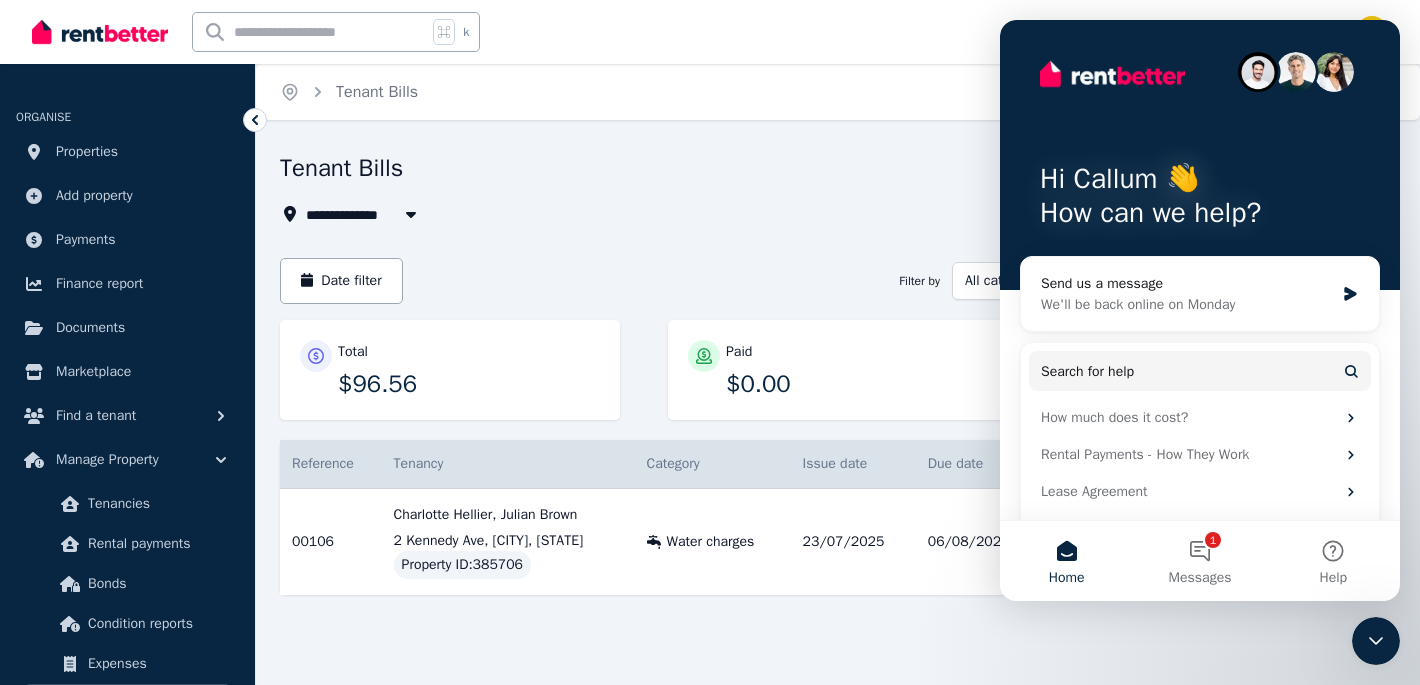 click 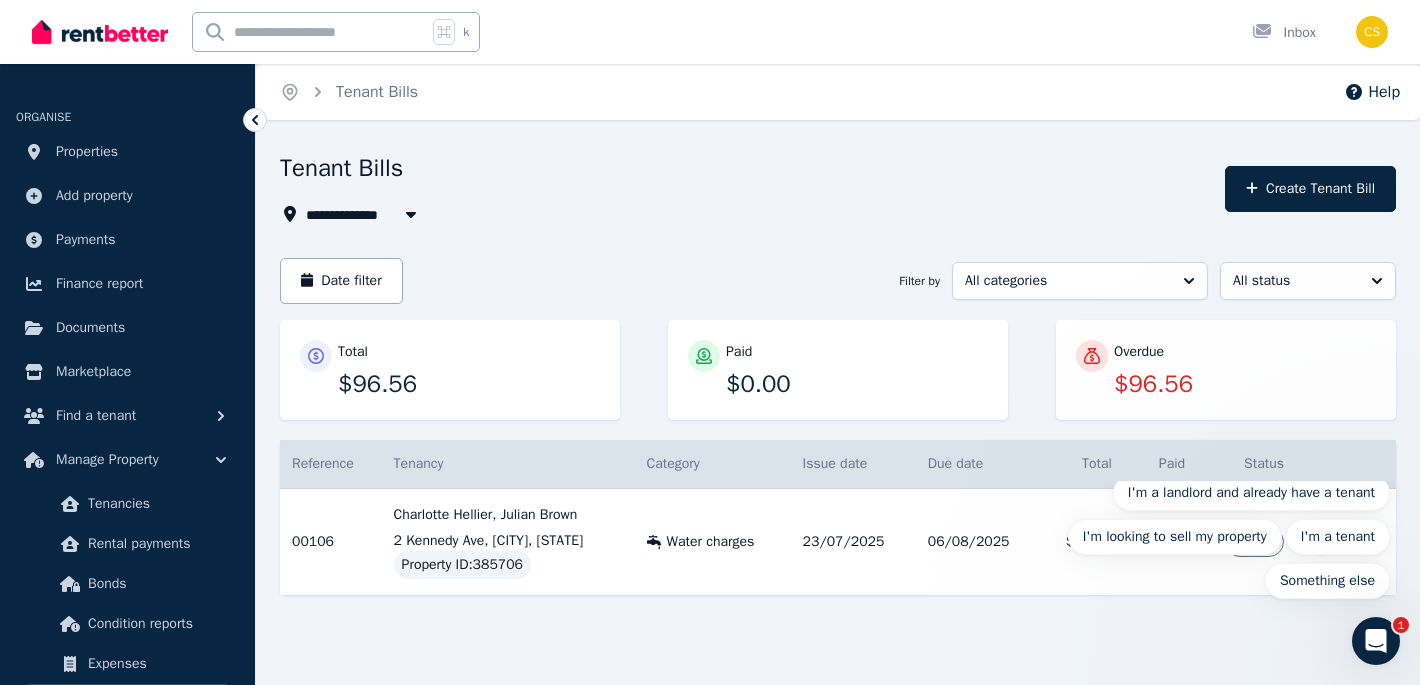 scroll, scrollTop: 0, scrollLeft: 0, axis: both 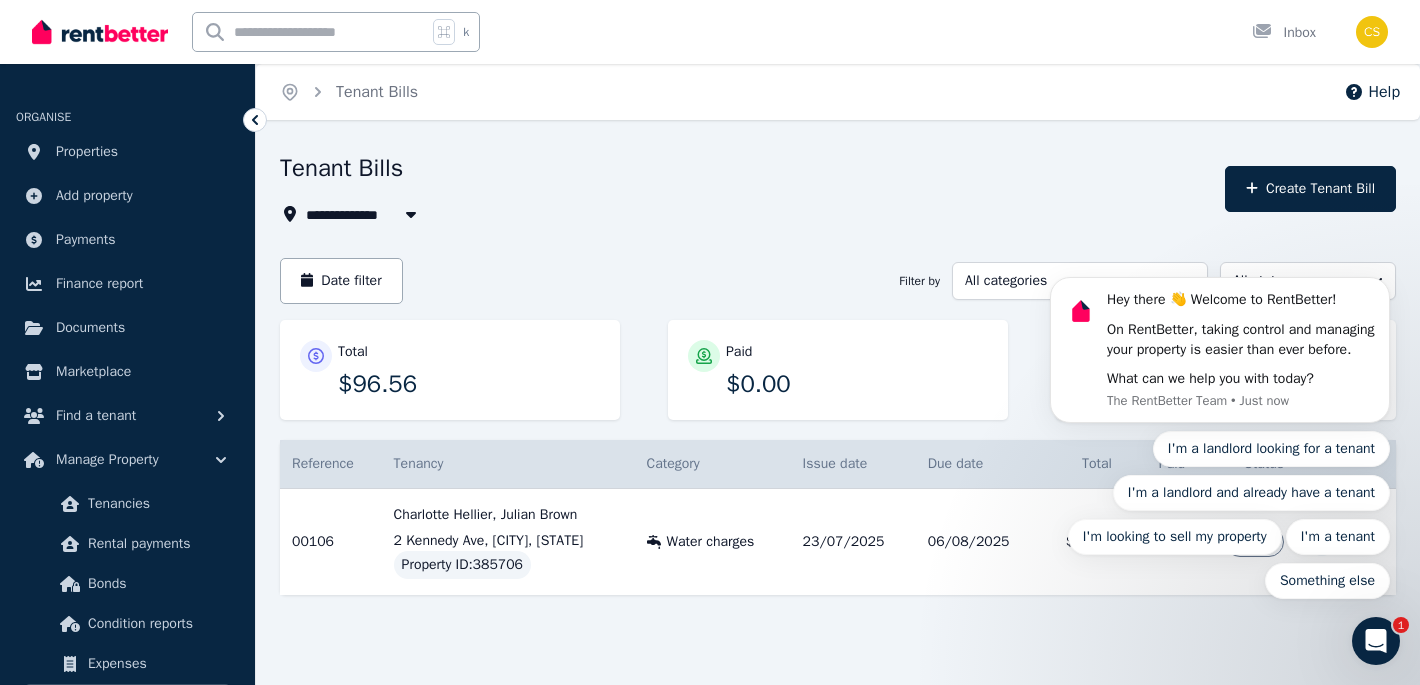 click on "Hey there 👋 Welcome to RentBetter!  On RentBetter, taking control and managing your property is easier than ever before.  What can we help you with today?  The RentBetter Team • Just now I'm a landlord looking for a tenant I'm a landlord and already have a tenant I'm looking to sell my property I'm a tenant Something else" at bounding box center (1220, 346) 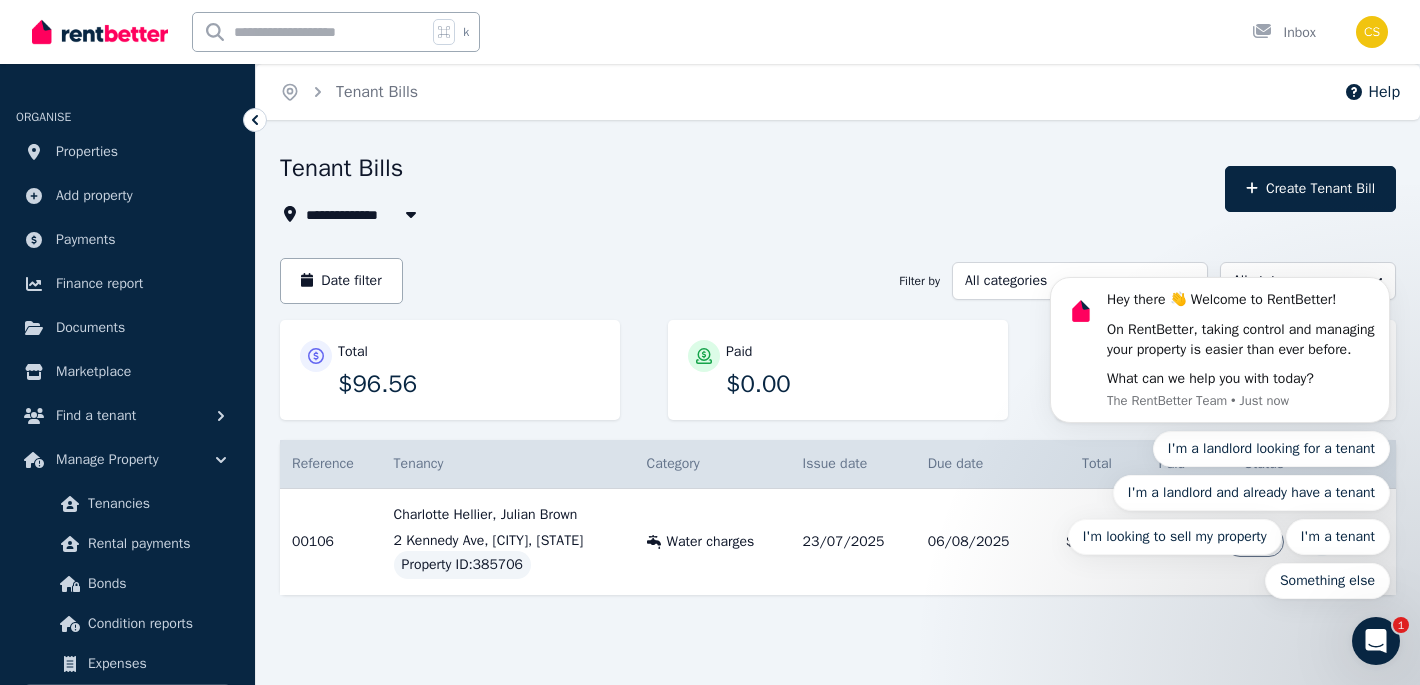 click at bounding box center (1376, 641) 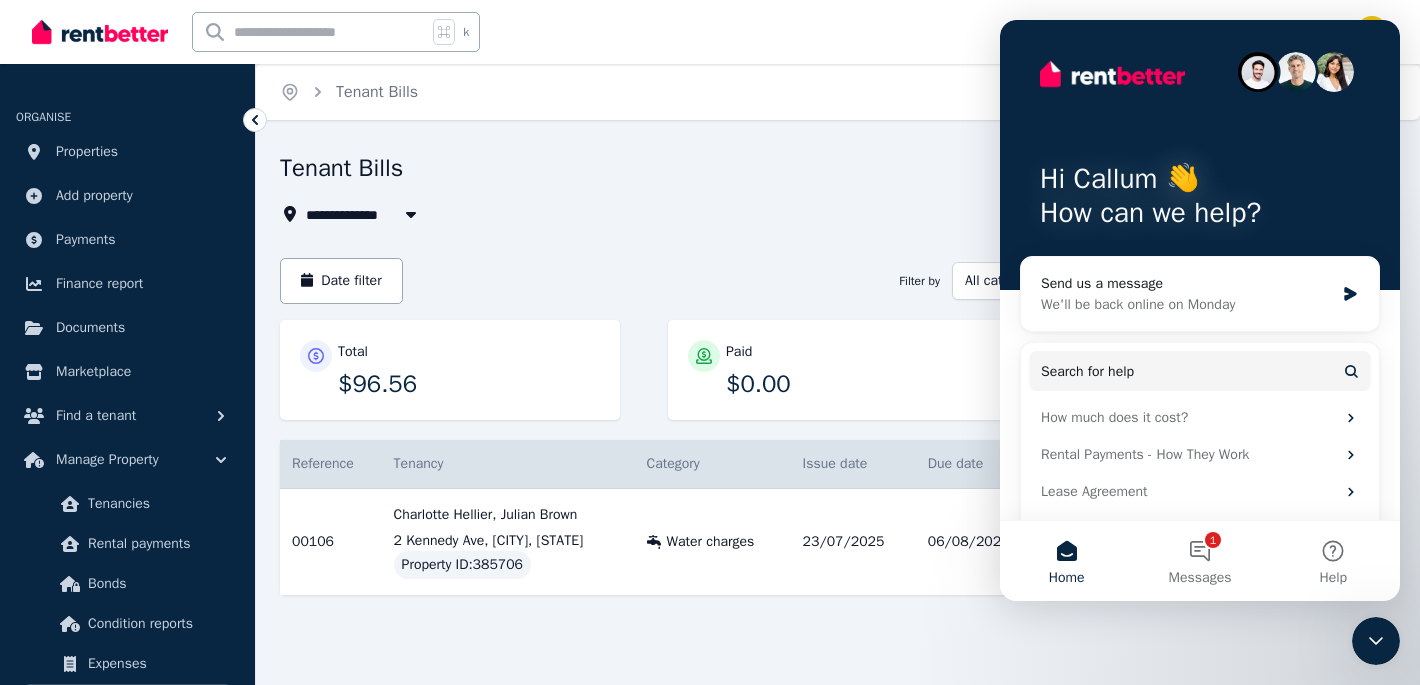click 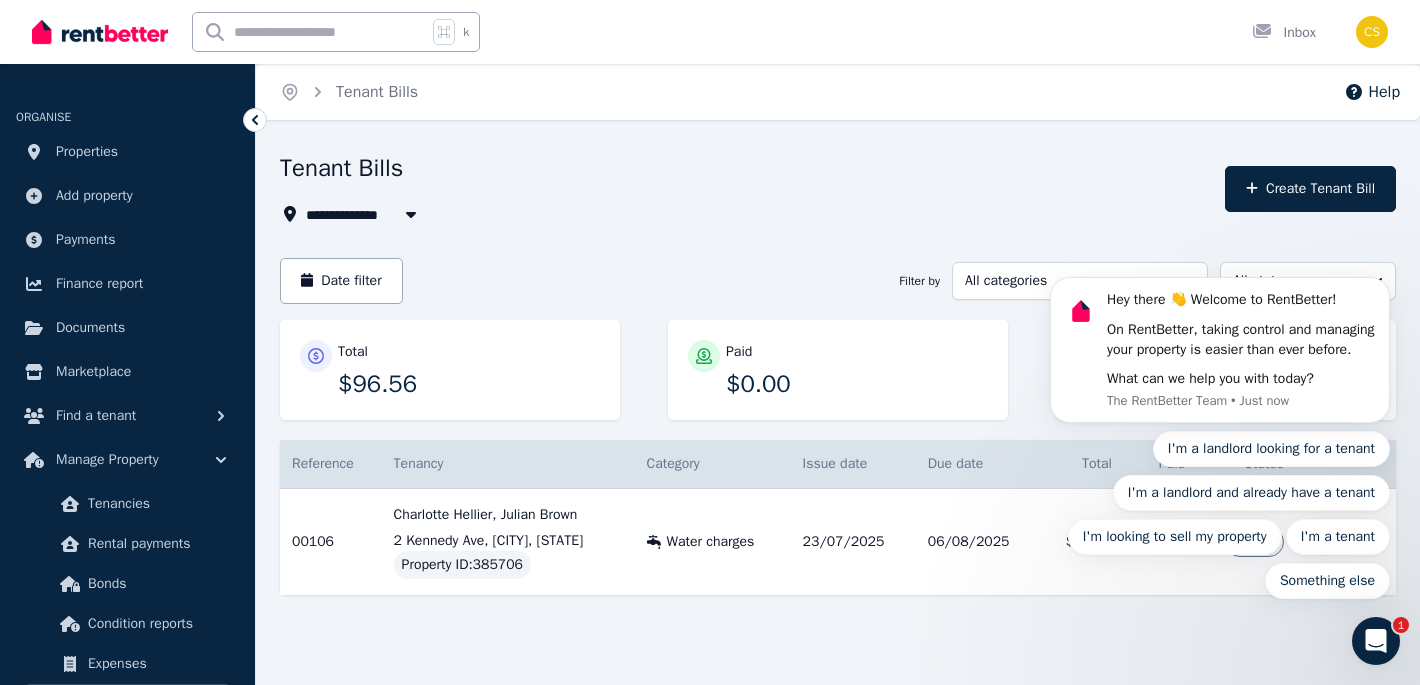scroll, scrollTop: 0, scrollLeft: 0, axis: both 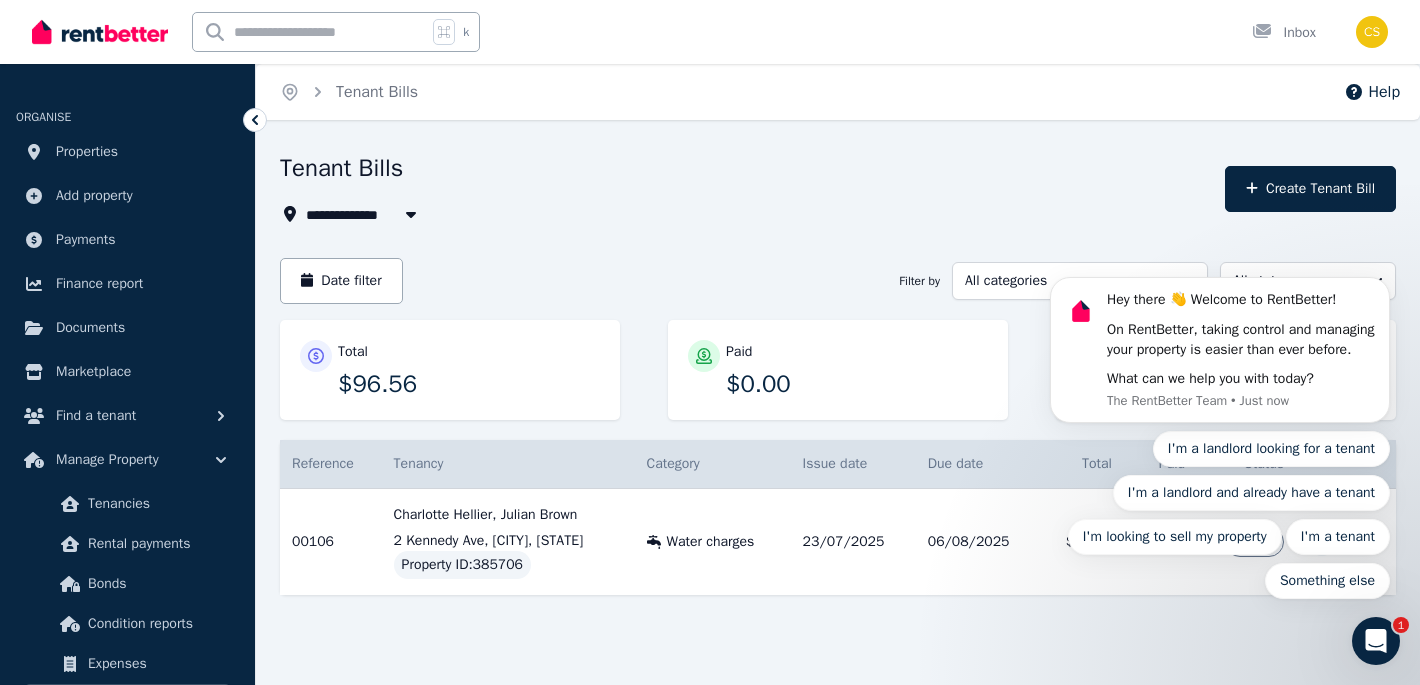 click on "Hey there 👋 Welcome to RentBetter!  On RentBetter, taking control and managing your property is easier than ever before.  What can we help you with today?  The RentBetter Team • Just now I'm a landlord looking for a tenant I'm a landlord and already have a tenant I'm looking to sell my property I'm a tenant Something else" at bounding box center (1220, 345) 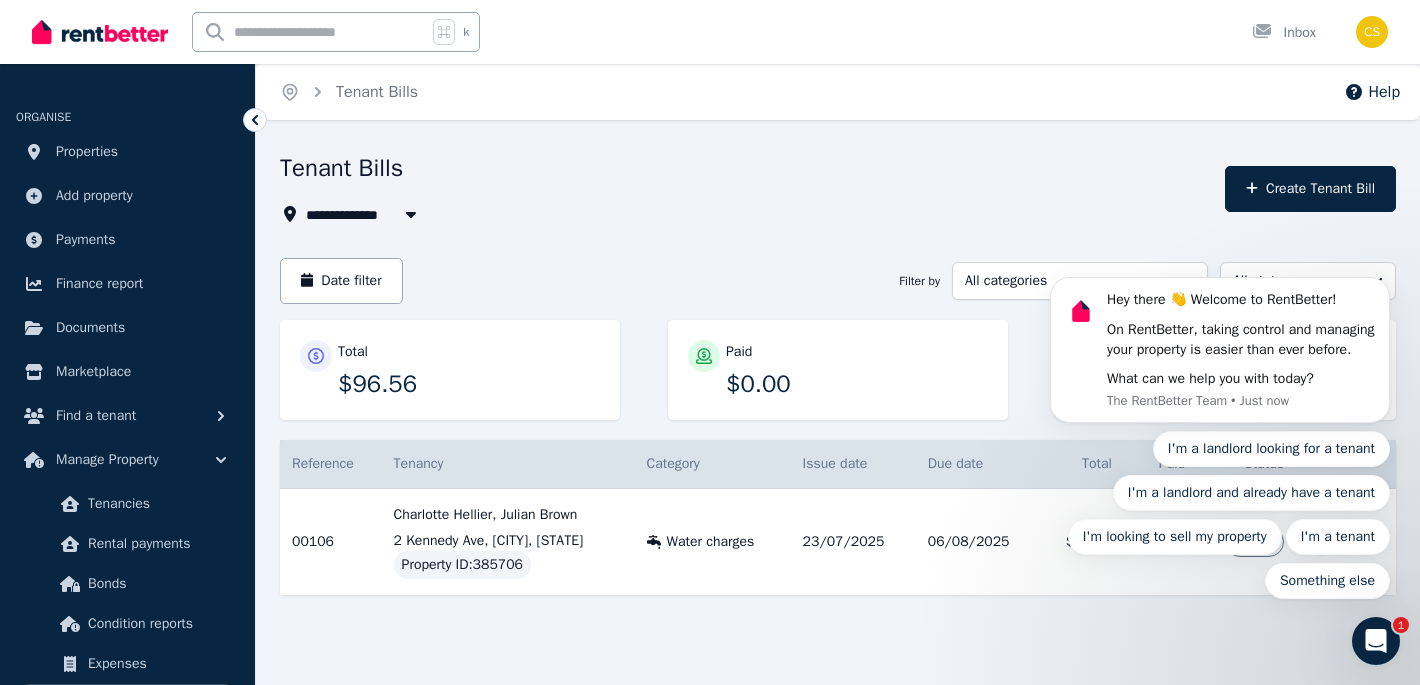 click on "Hey there 👋 Welcome to RentBetter!  On RentBetter, taking control and managing your property is easier than ever before.  What can we help you with today?  The RentBetter Team • Just now I'm a landlord looking for a tenant I'm a landlord and already have a tenant I'm looking to sell my property I'm a tenant Something else" at bounding box center [1220, 345] 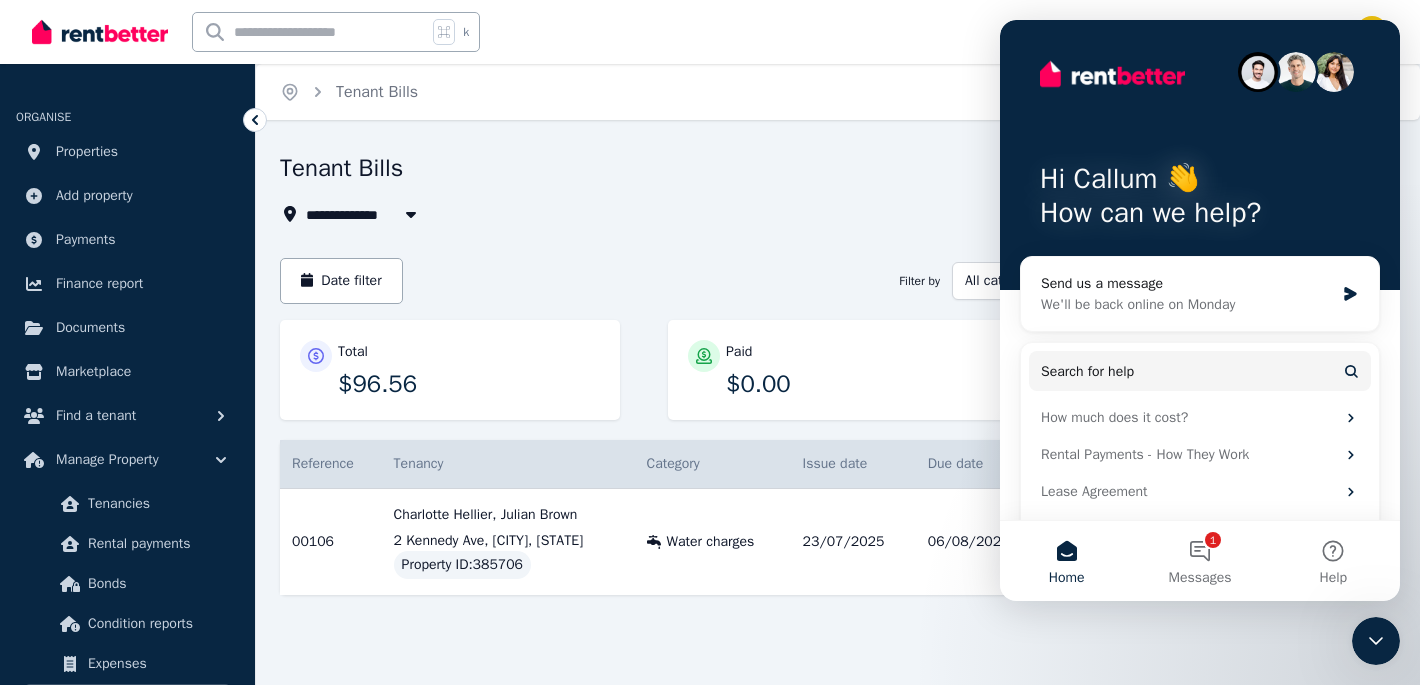 click 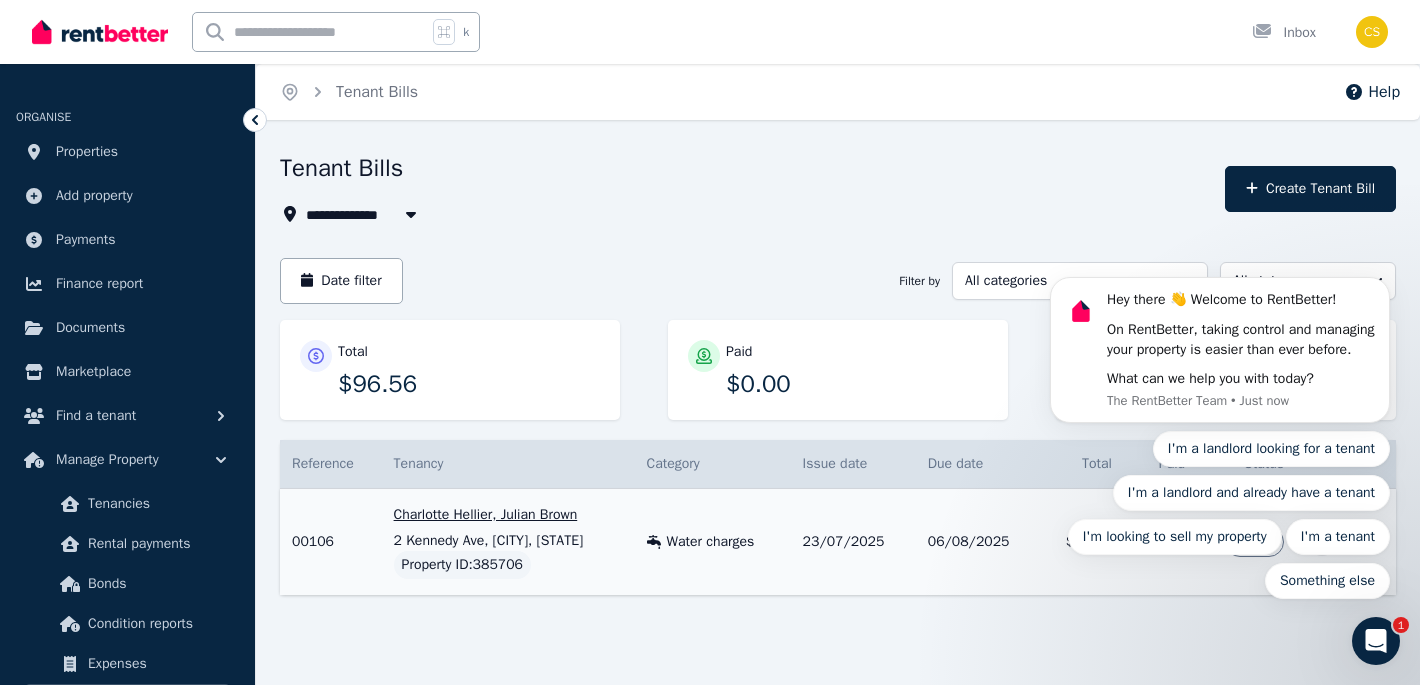 scroll, scrollTop: 0, scrollLeft: 0, axis: both 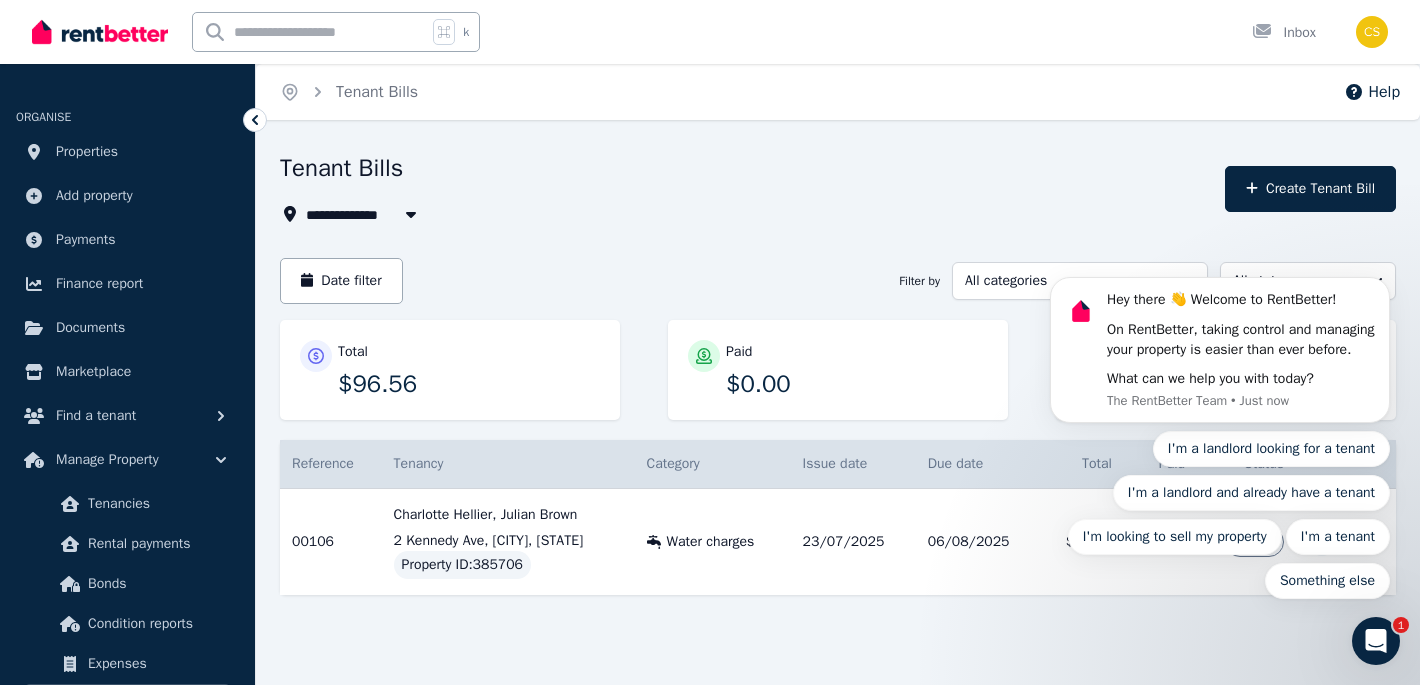 click on "Hey there 👋 Welcome to RentBetter!  On RentBetter, taking control and managing your property is easier than ever before.  What can we help you with today?  The RentBetter Team • Just now I'm a landlord looking for a tenant I'm a landlord and already have a tenant I'm looking to sell my property I'm a tenant Something else" at bounding box center [1220, 345] 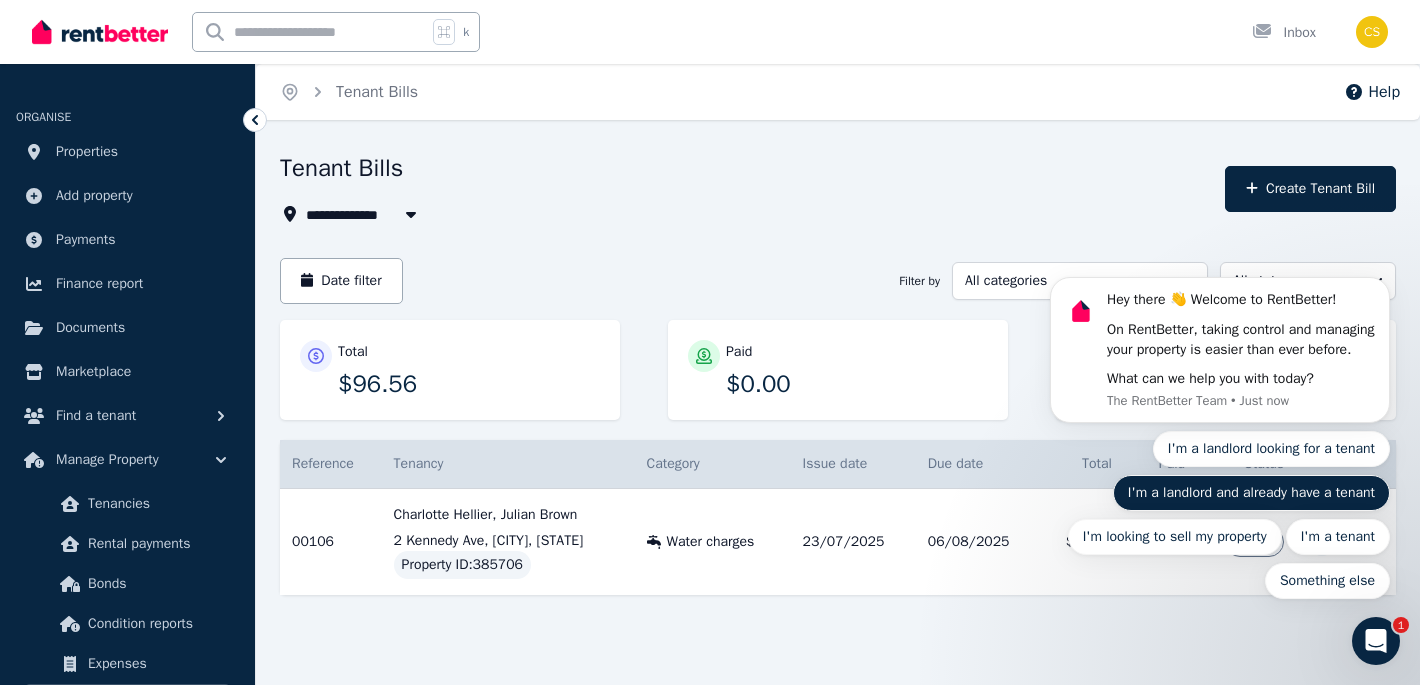 click on "I'm a landlord and already have a tenant" at bounding box center (1251, 493) 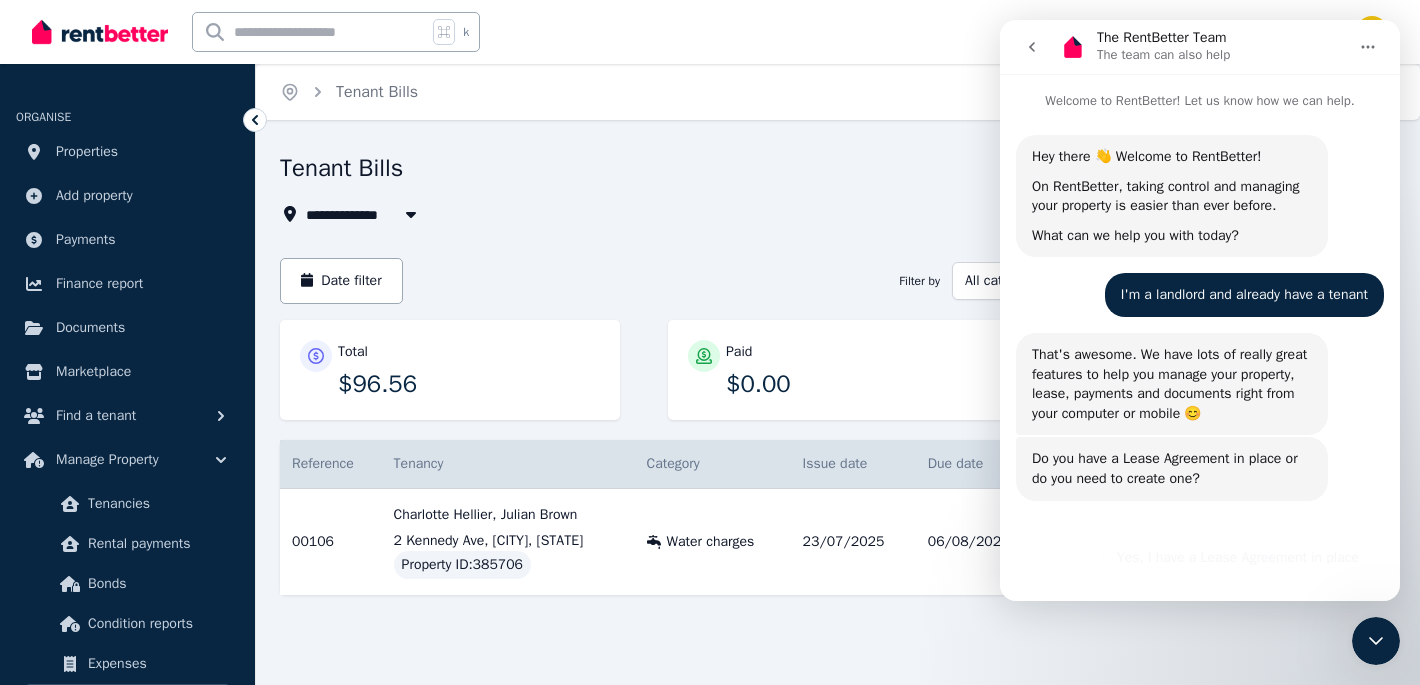 click 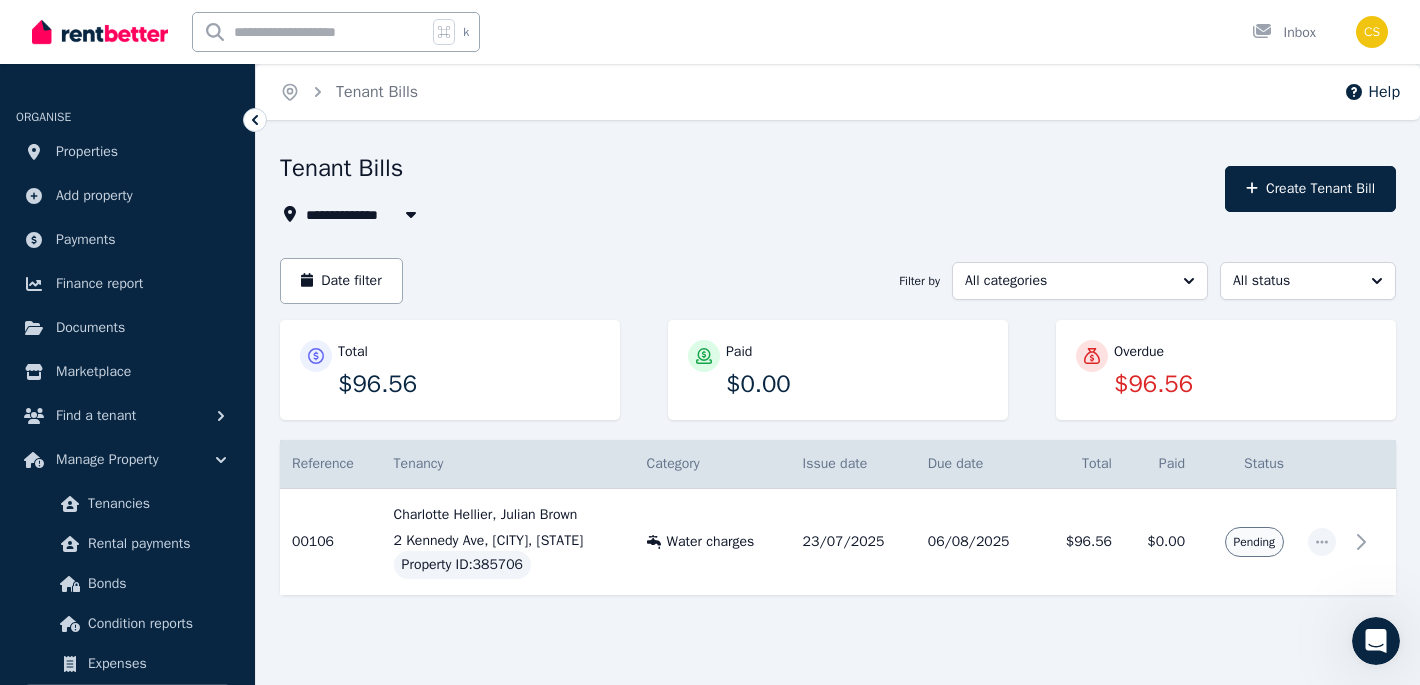scroll, scrollTop: 79, scrollLeft: 0, axis: vertical 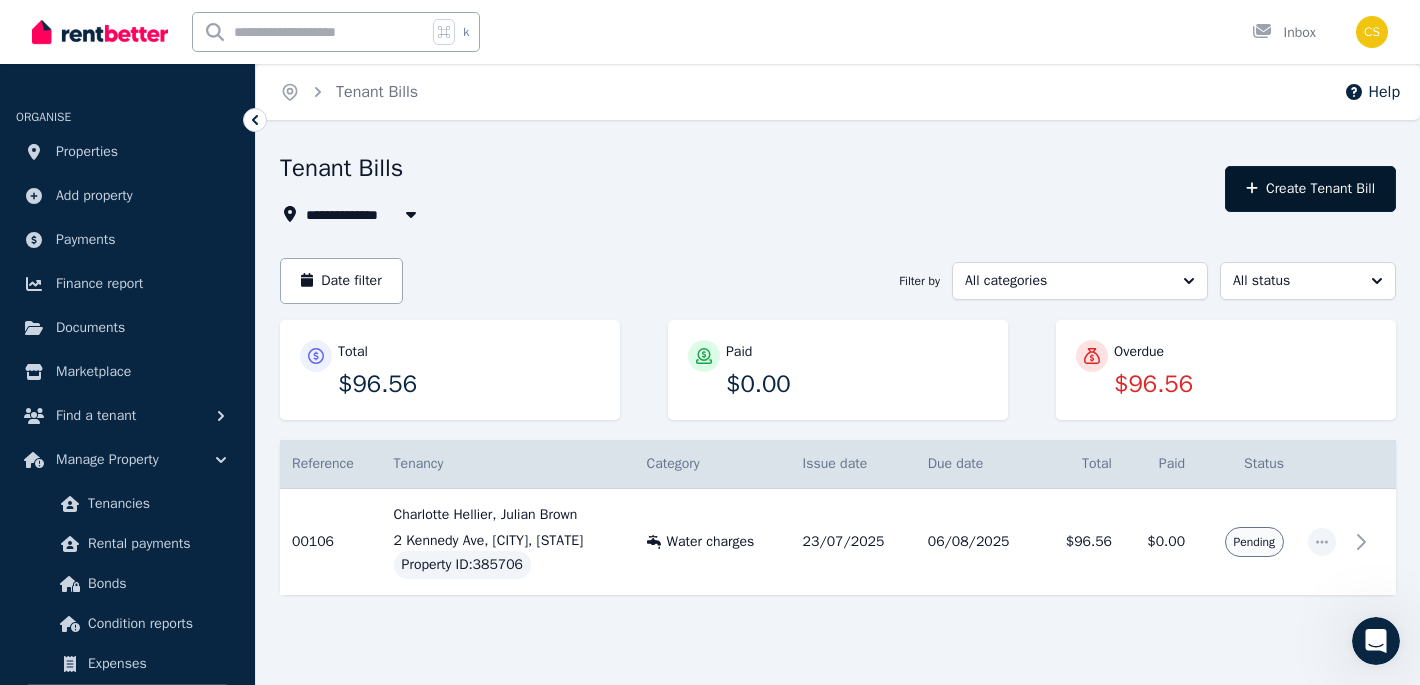 click on "Create Tenant Bill" at bounding box center (1310, 189) 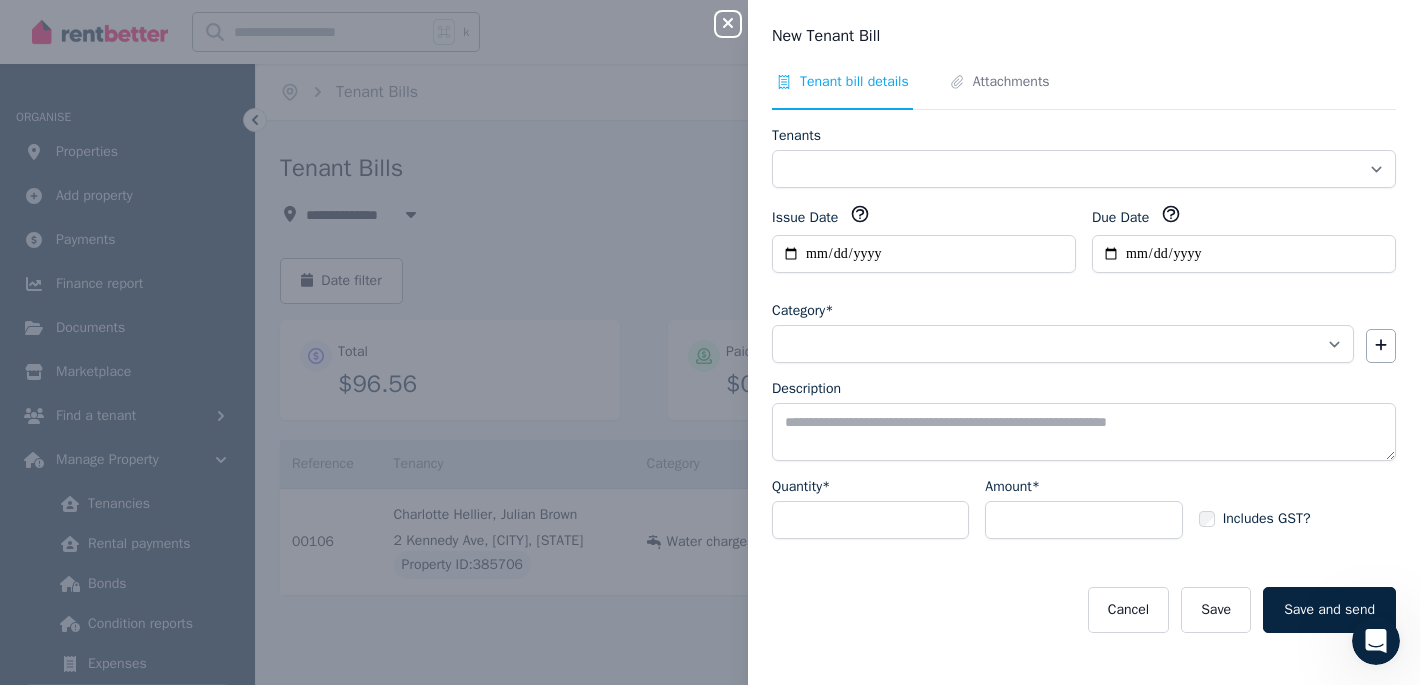 click on "**********" at bounding box center (1084, 395) 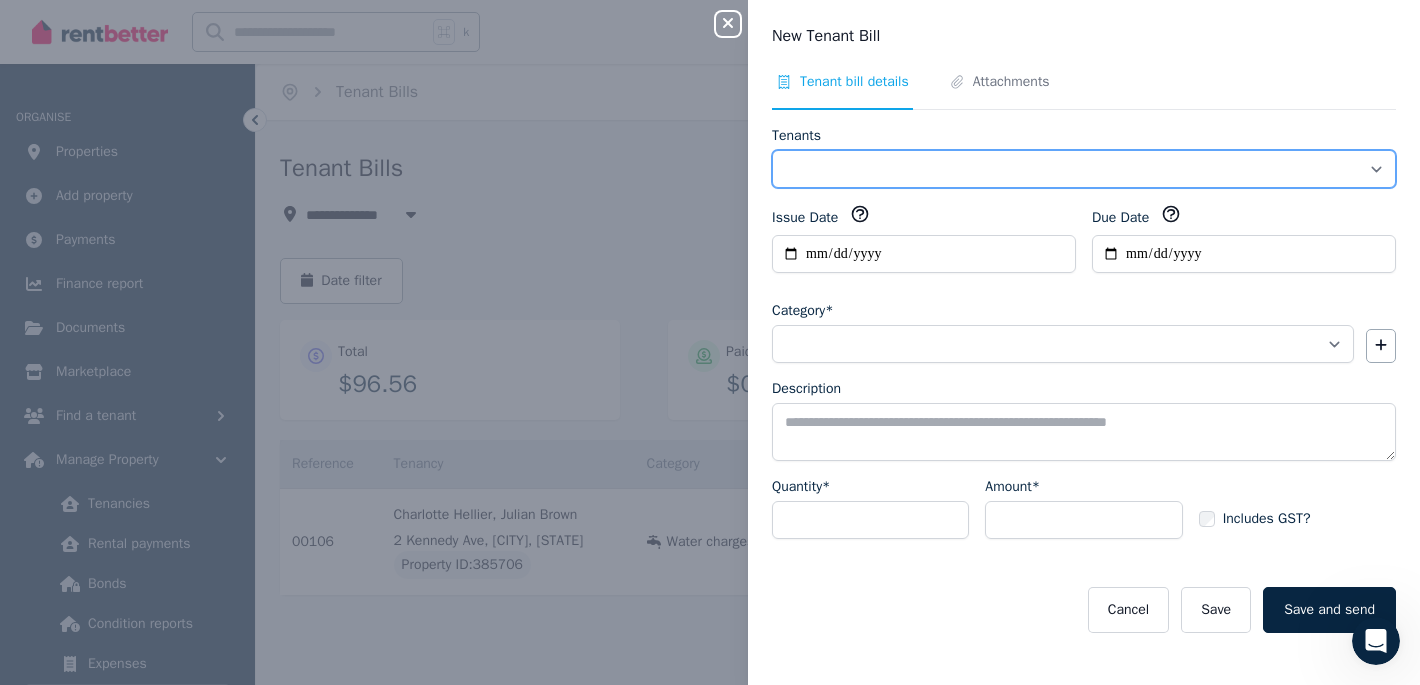 click on "**********" at bounding box center (1084, 169) 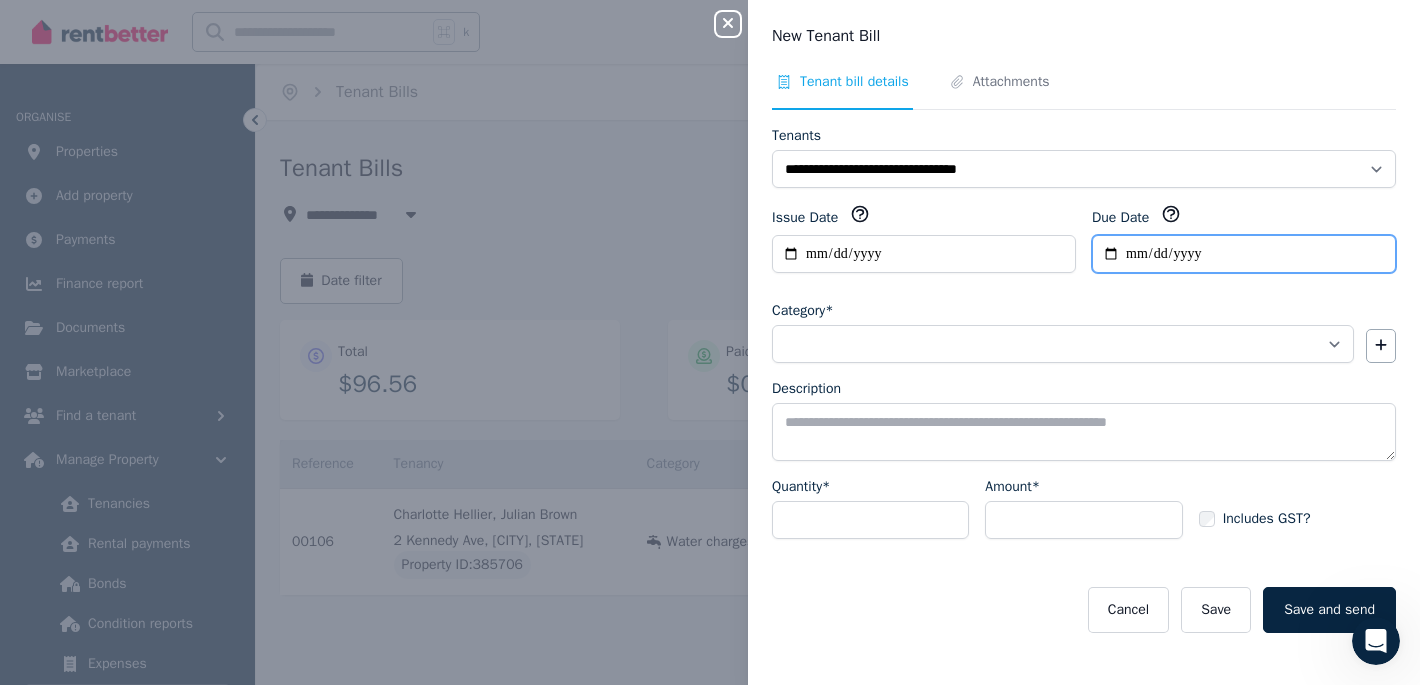 click on "Due Date" at bounding box center (1244, 254) 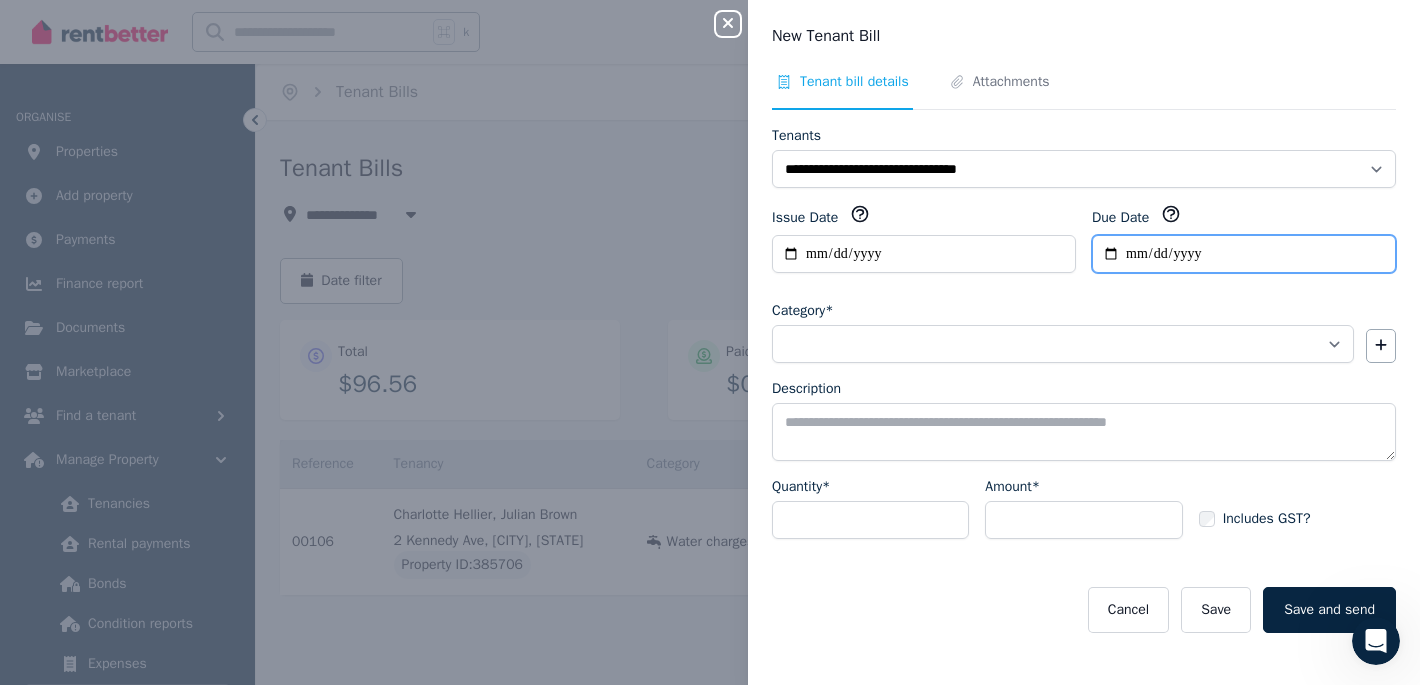 click on "Due Date" at bounding box center (1244, 254) 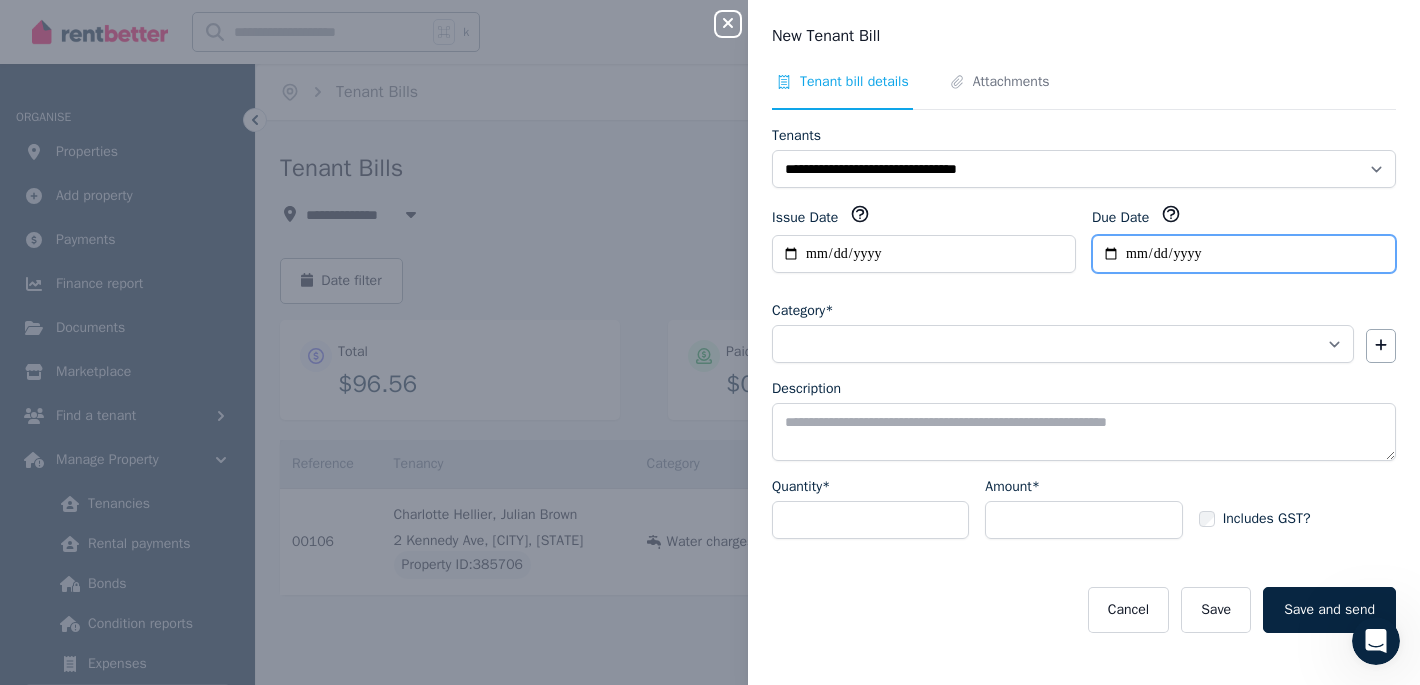 click on "Due Date" at bounding box center [1244, 254] 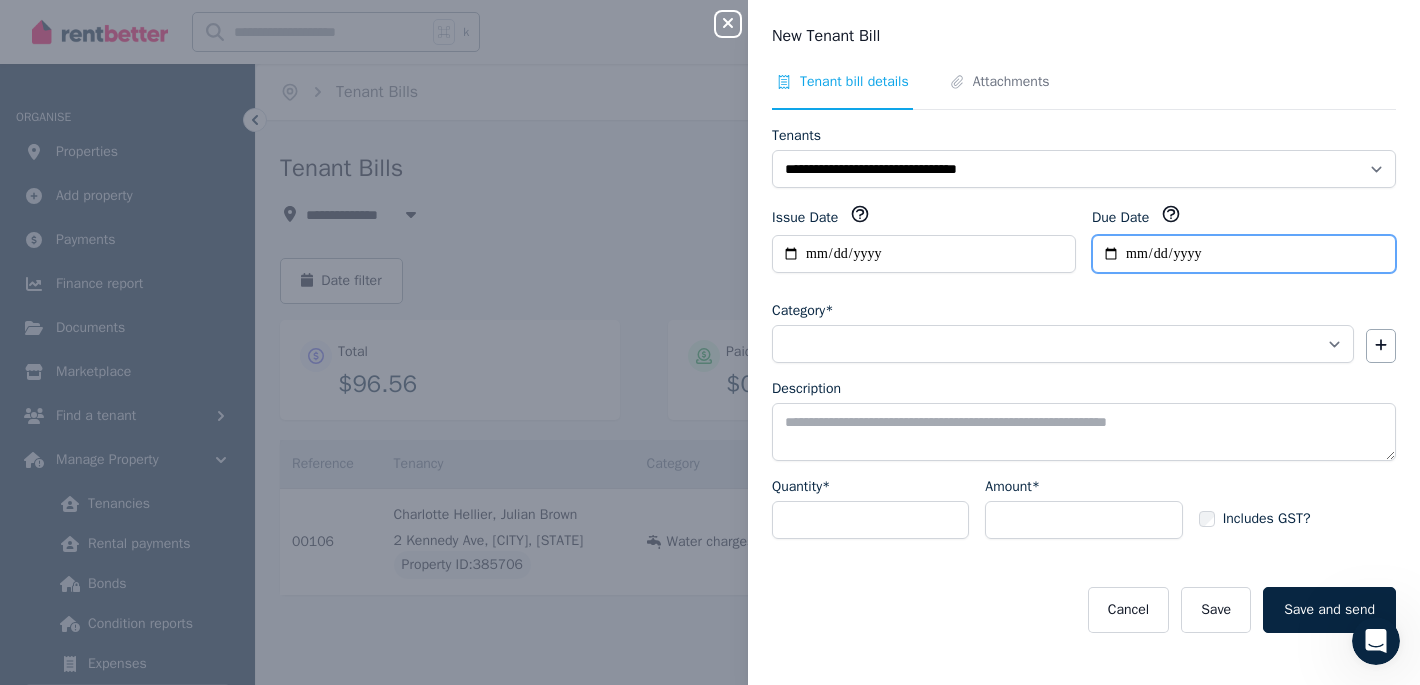 type on "**********" 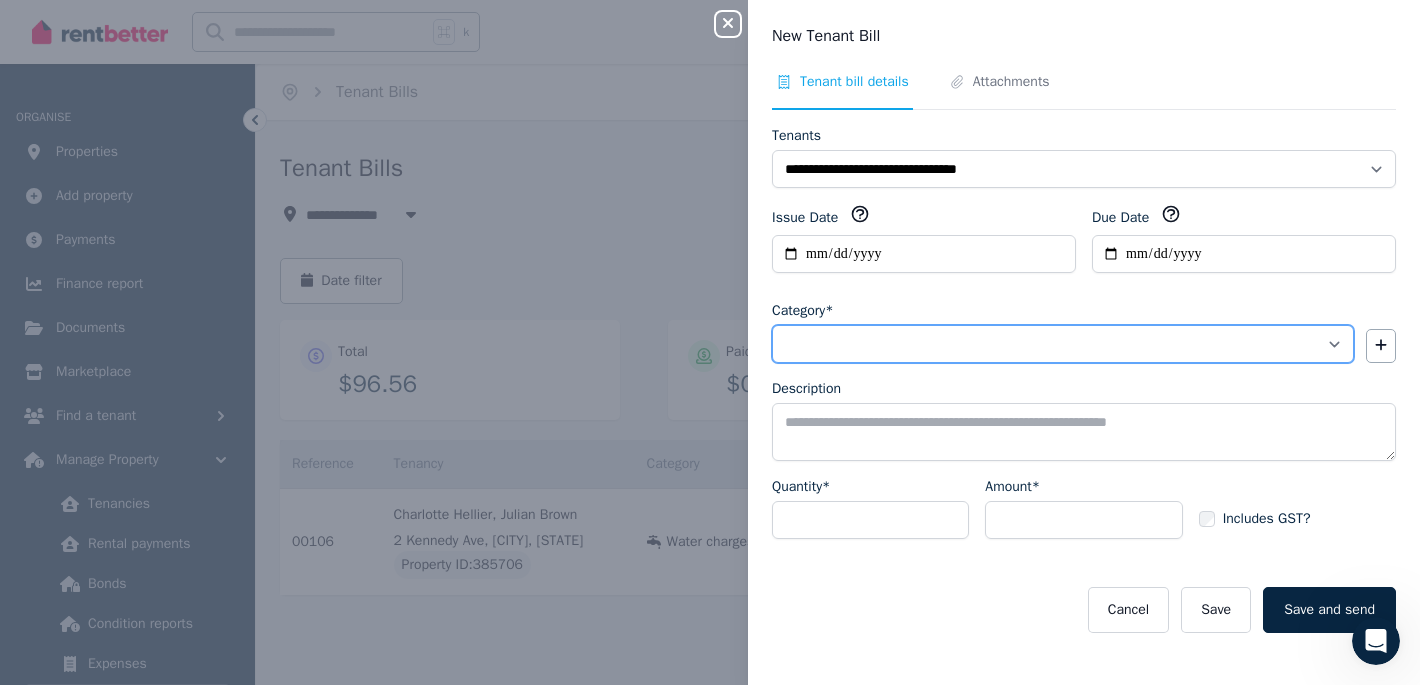 click on "**********" at bounding box center [1063, 344] 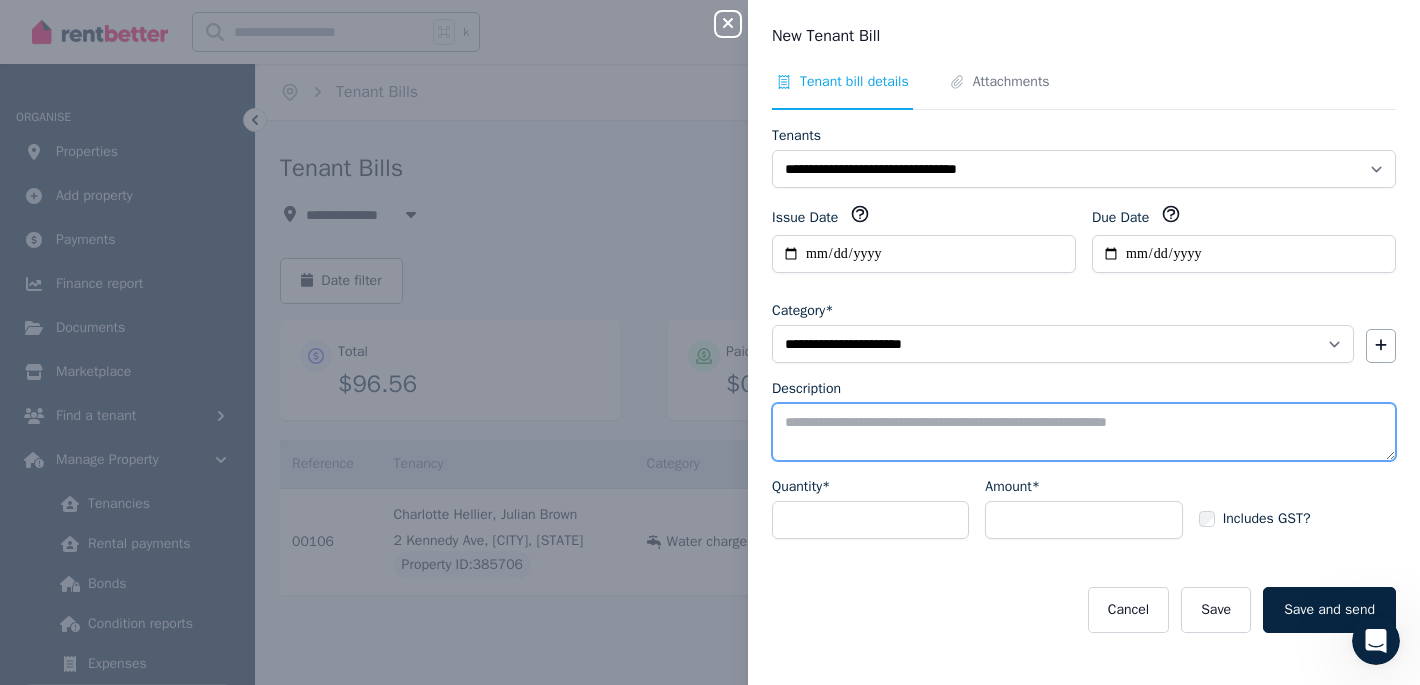 click on "Description" at bounding box center [1084, 432] 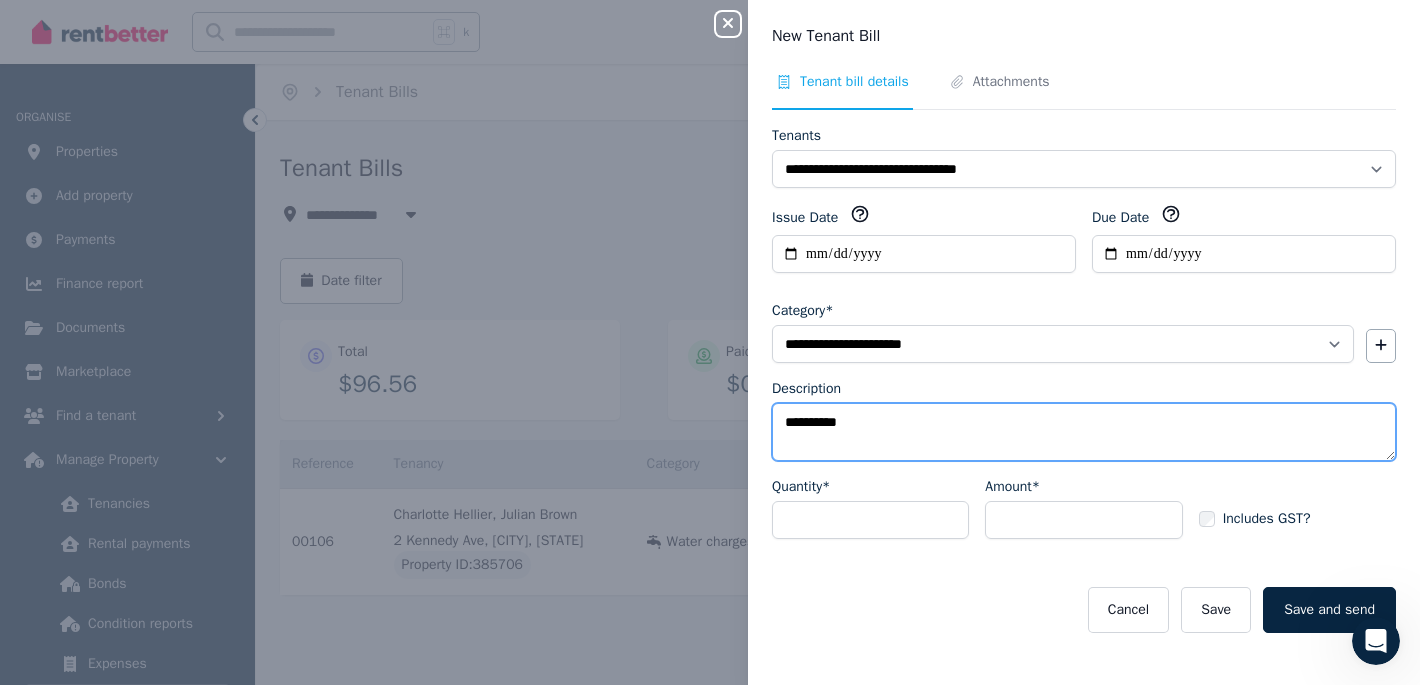 drag, startPoint x: 863, startPoint y: 425, endPoint x: 753, endPoint y: 419, distance: 110.16351 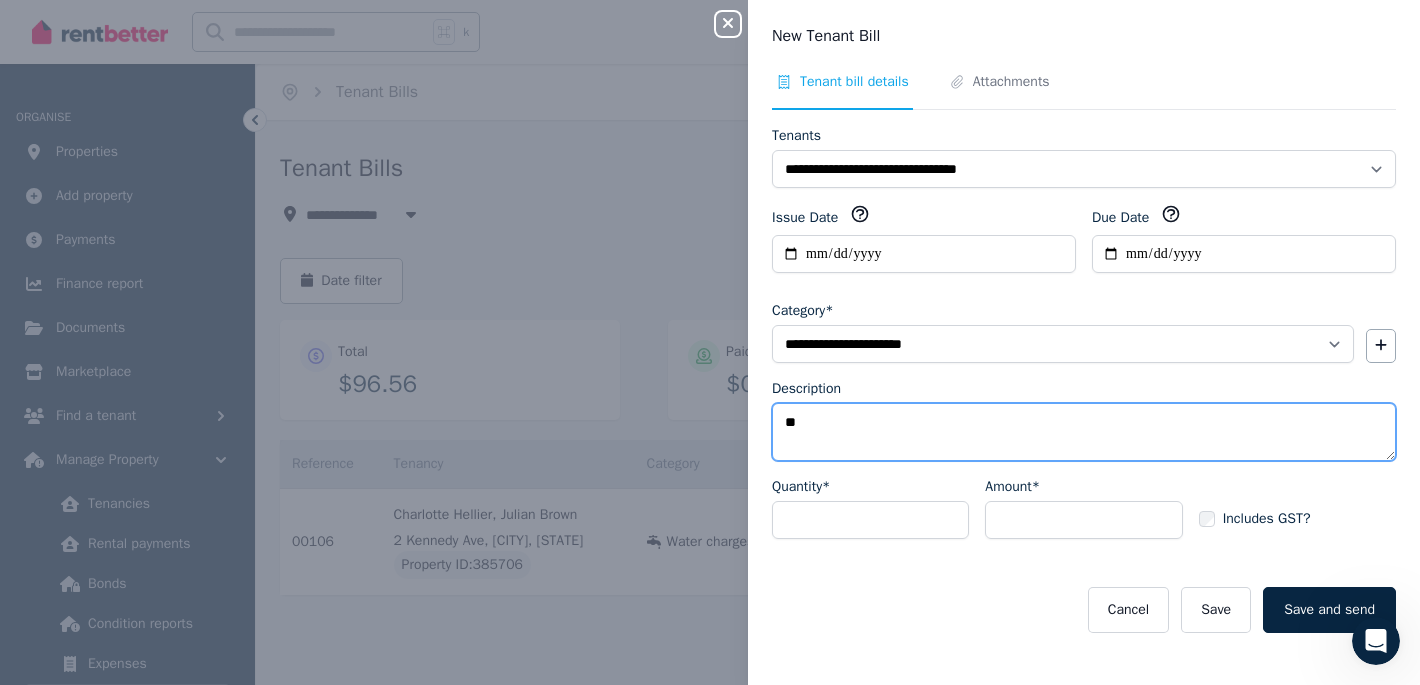 type on "*" 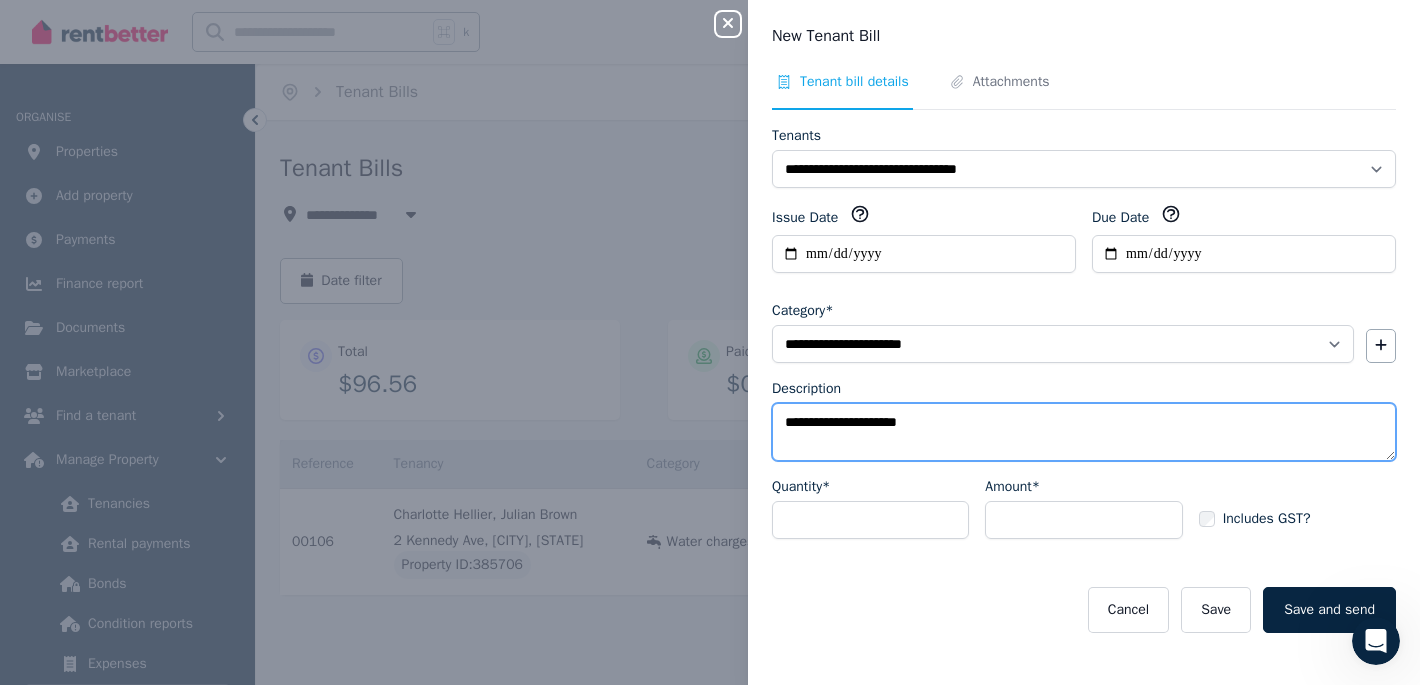 click on "**********" at bounding box center (1084, 432) 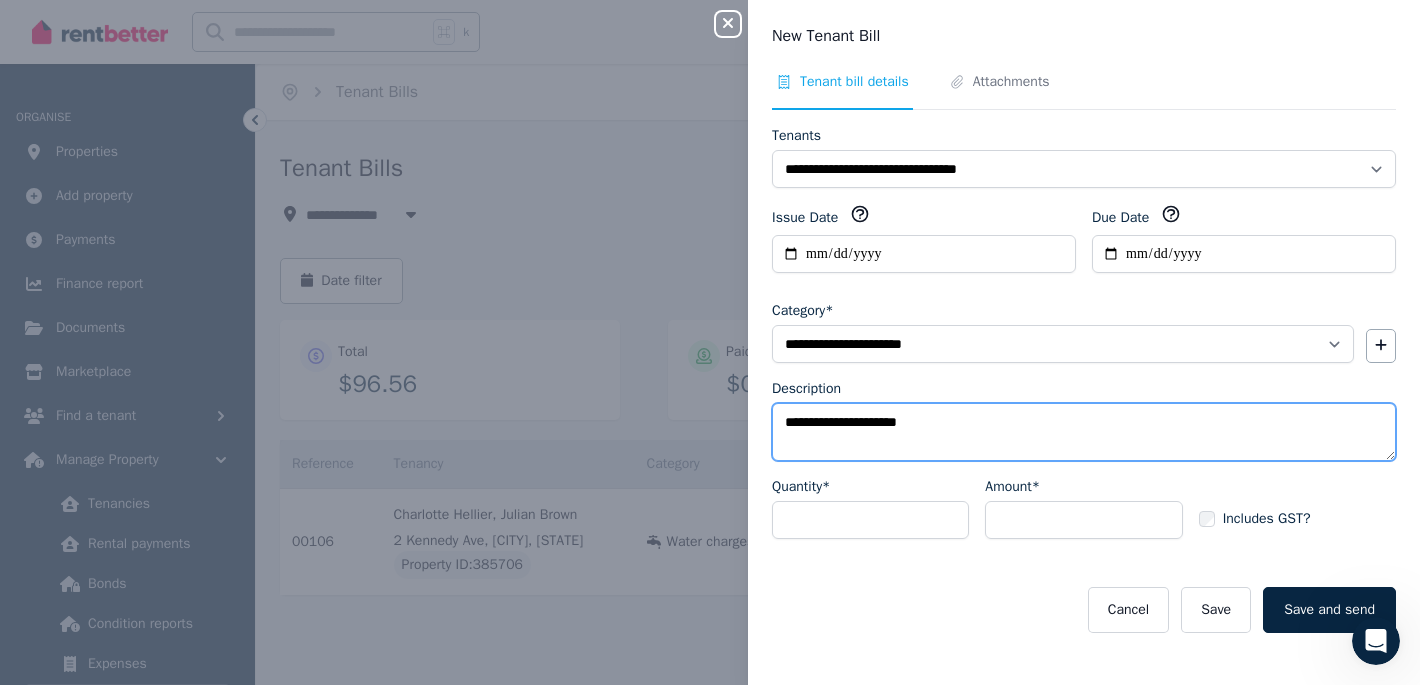 click on "**********" at bounding box center [1084, 432] 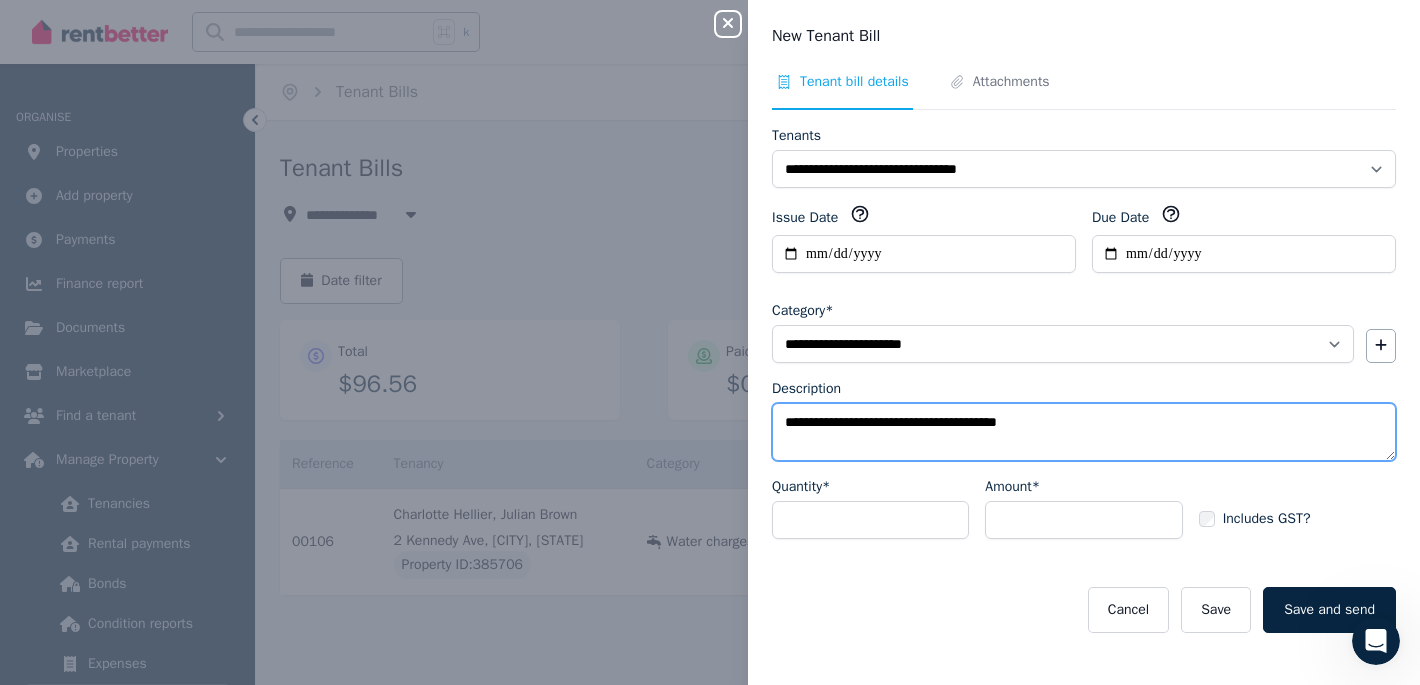 click on "**********" at bounding box center (1084, 432) 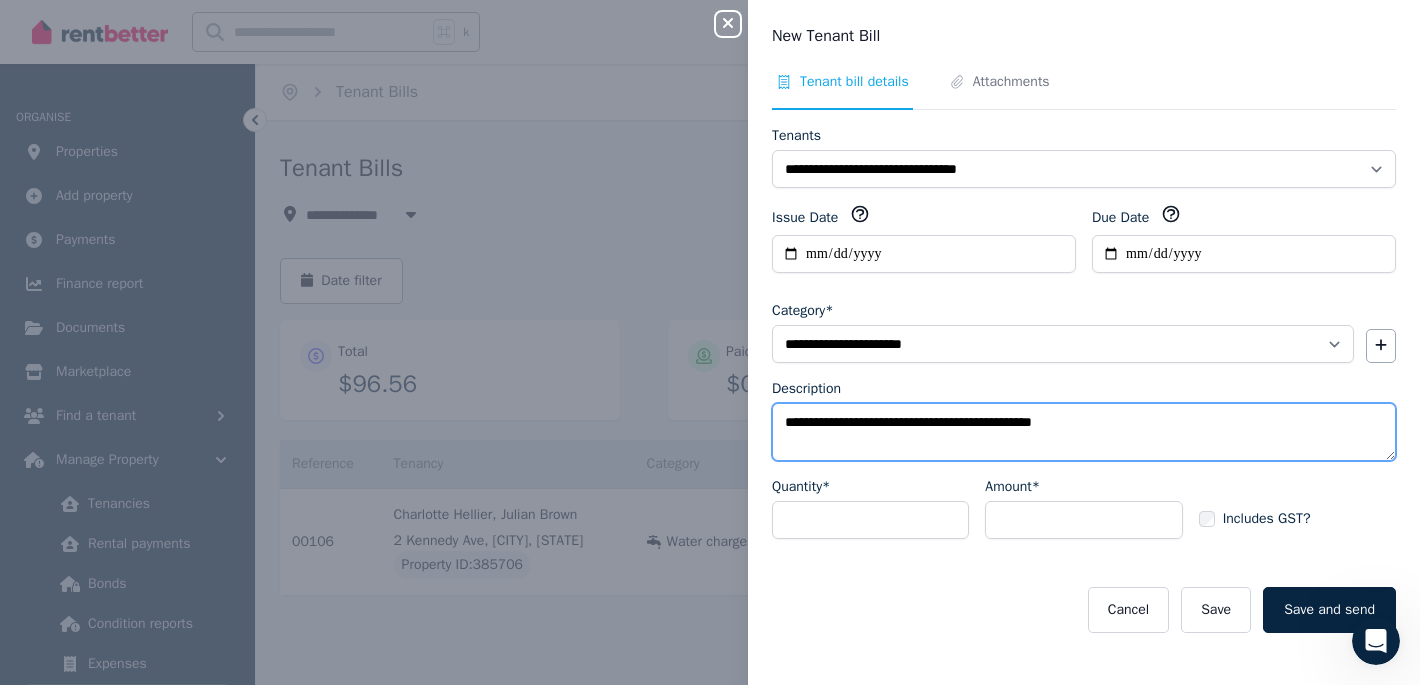 type on "**********" 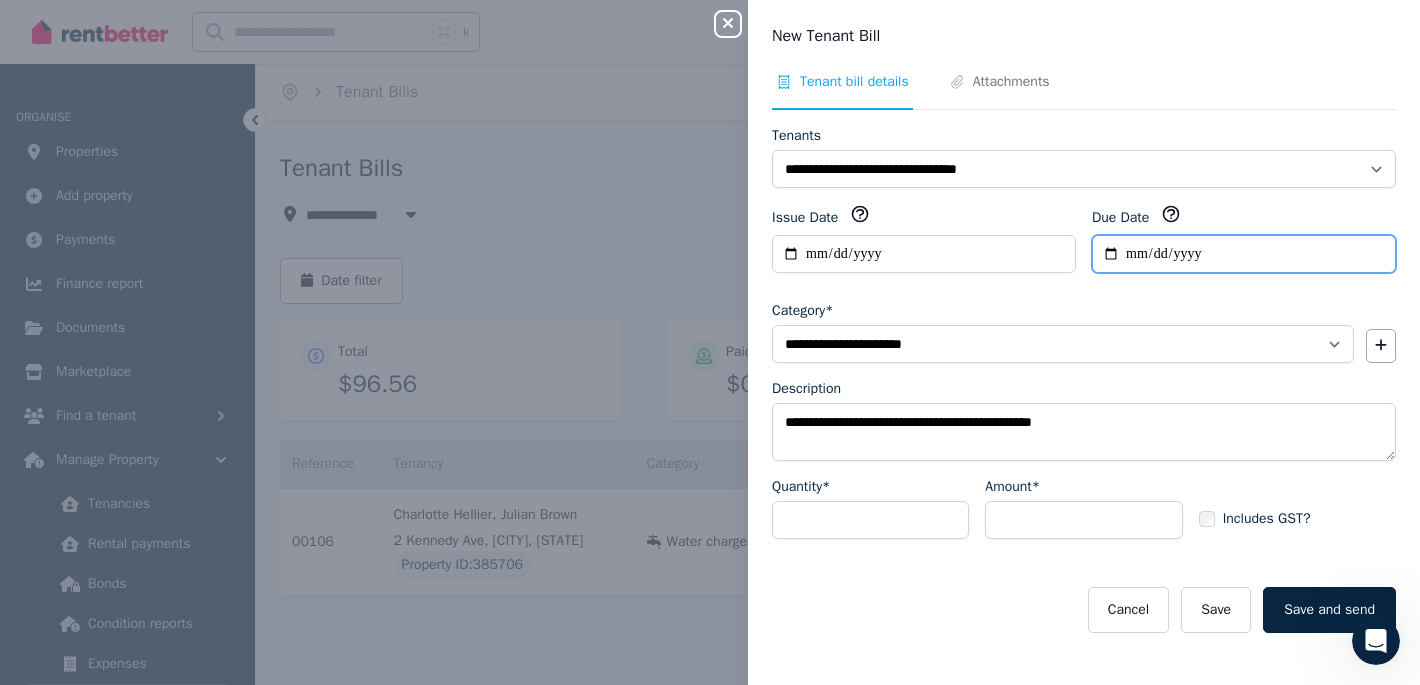 click on "**********" at bounding box center (1244, 254) 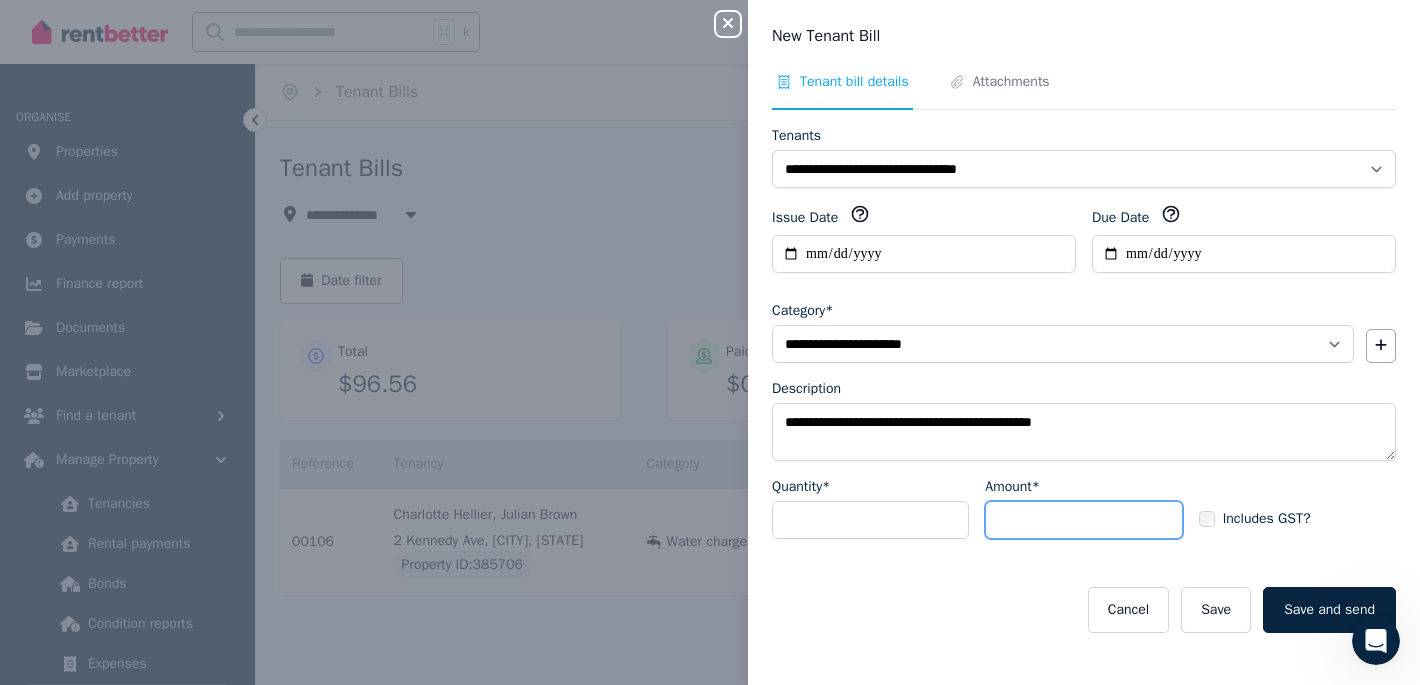 click on "Amount*" at bounding box center [1083, 520] 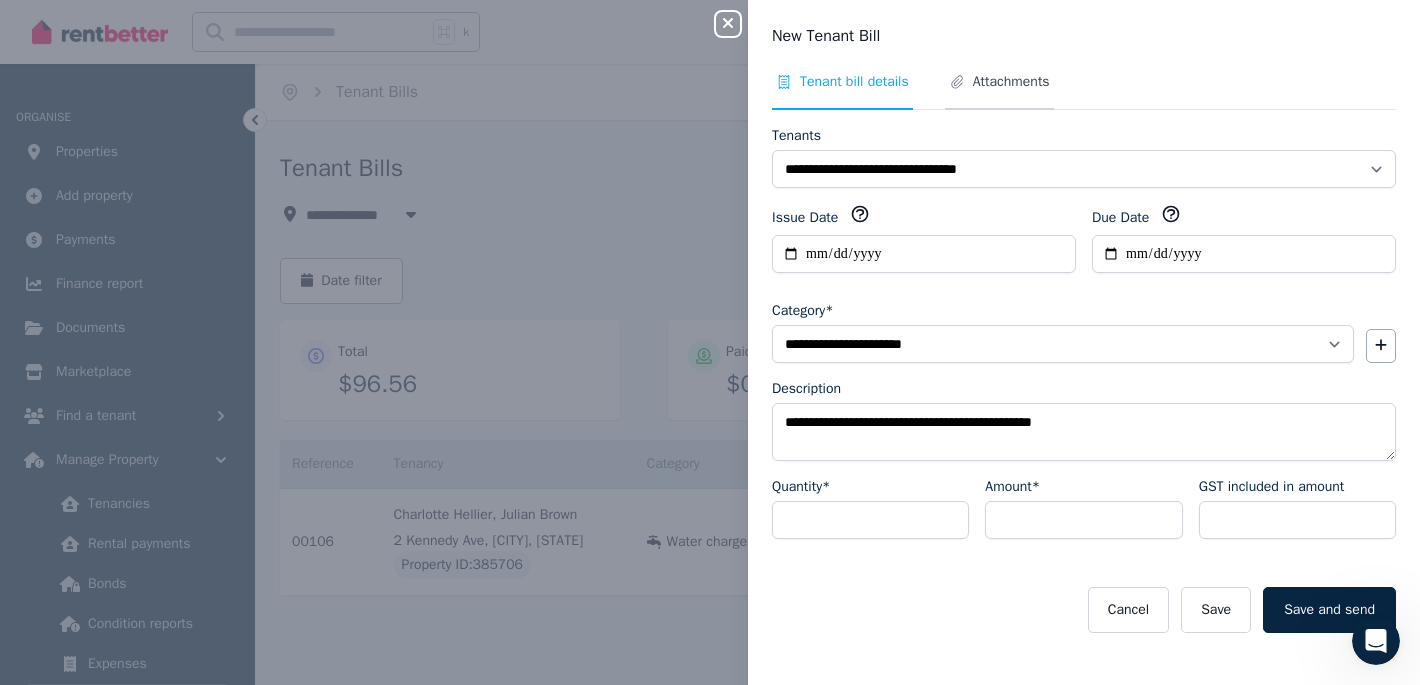 click on "Attachments" at bounding box center [1011, 82] 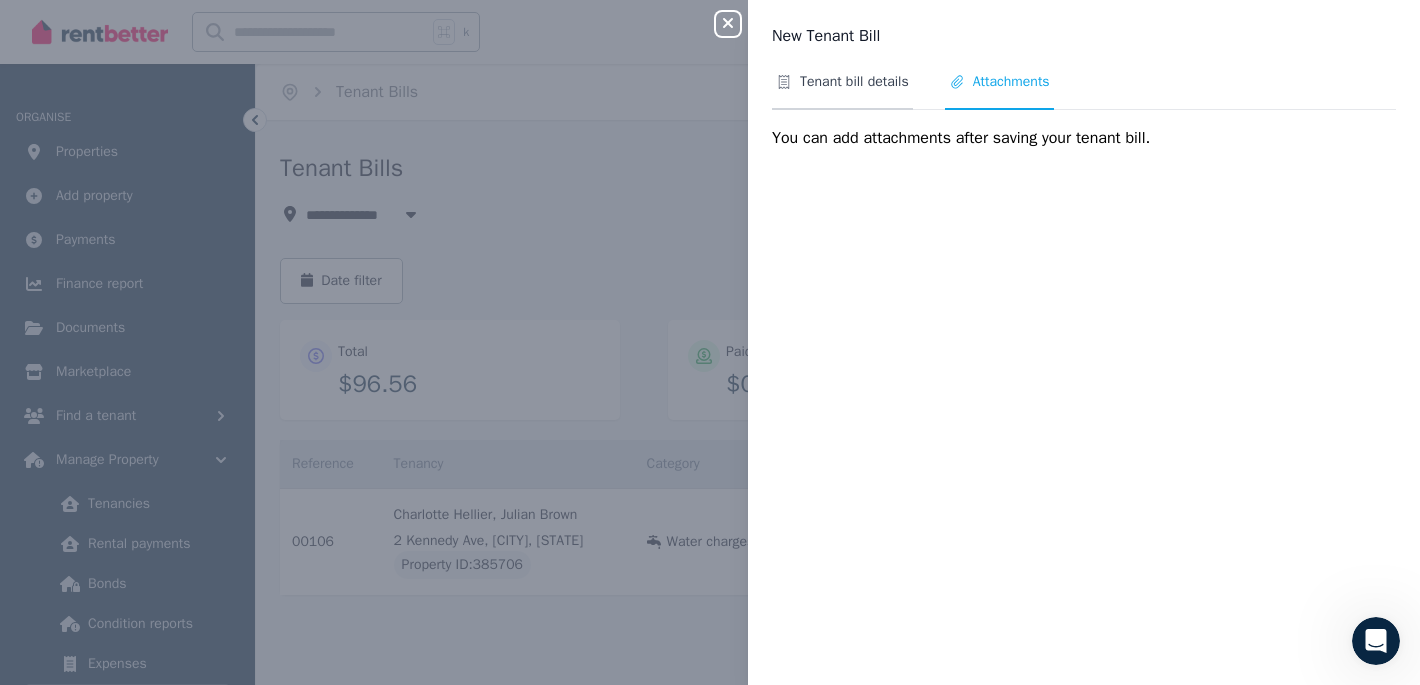 click on "Tenant bill details" at bounding box center [854, 82] 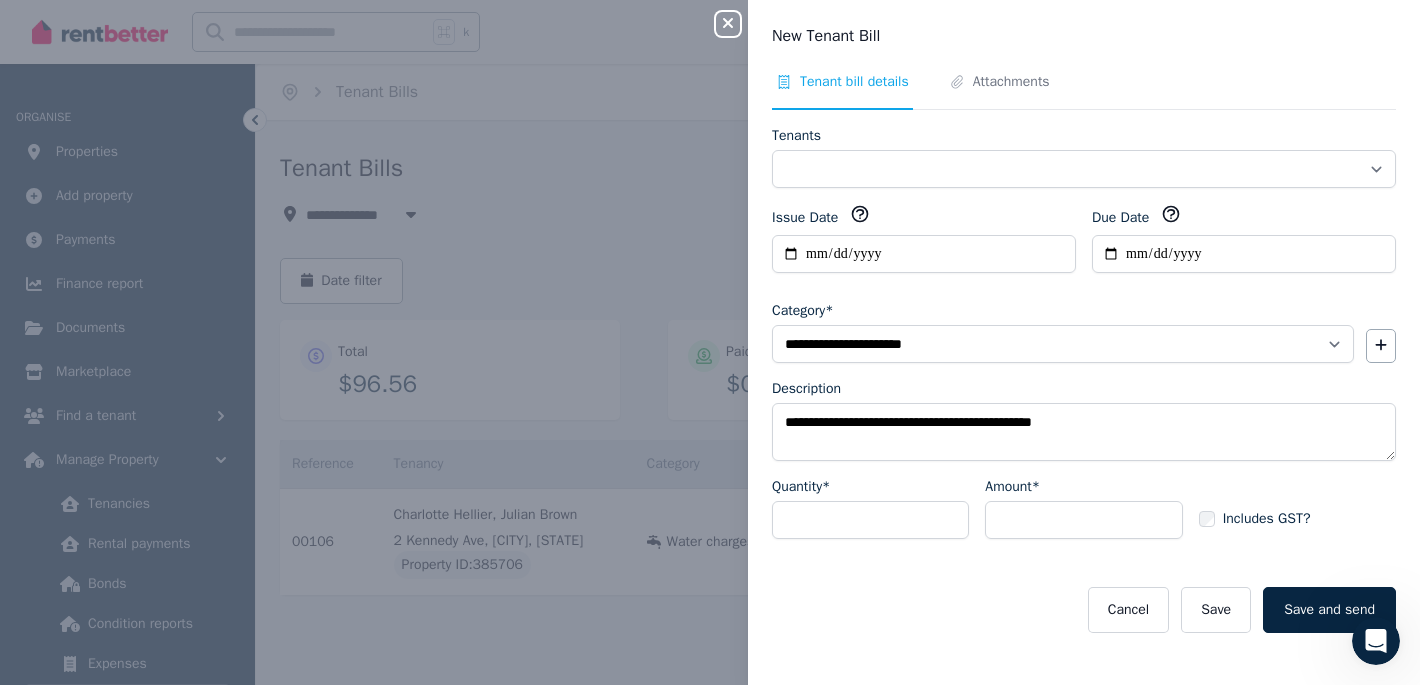 select on "**********" 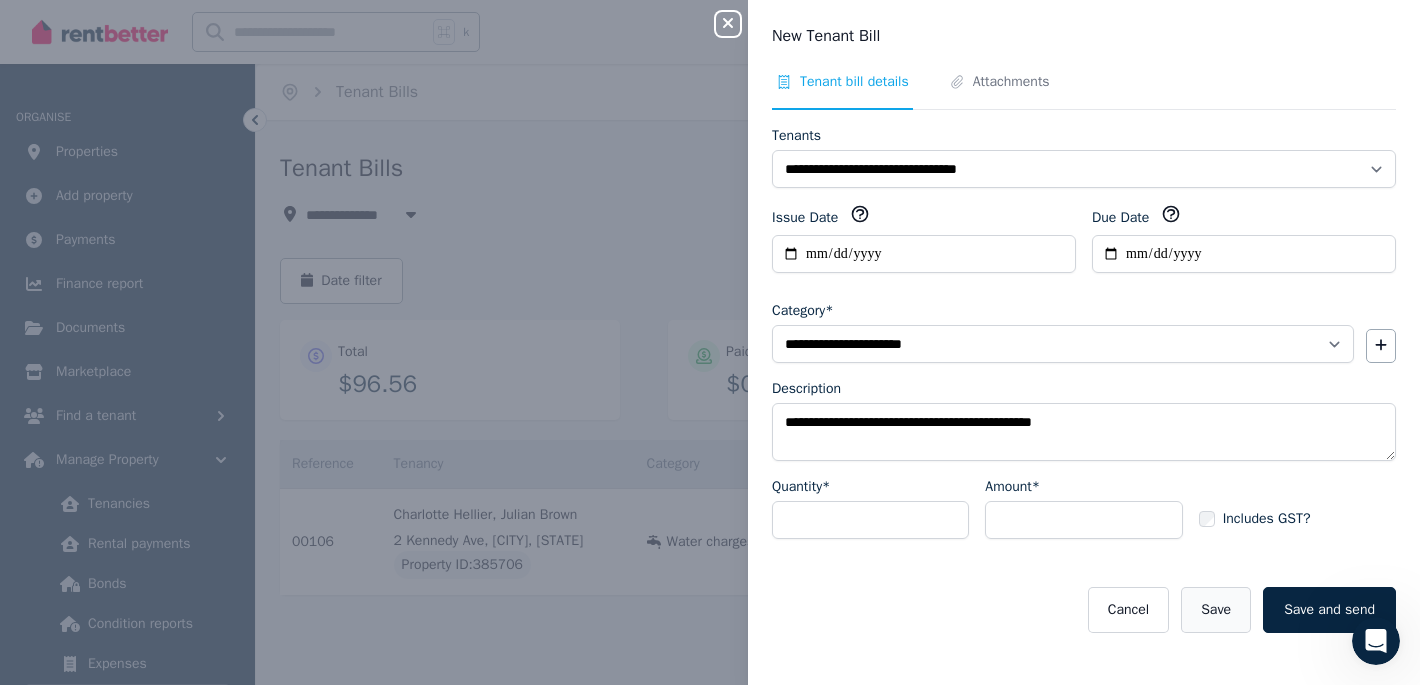 click on "Save" at bounding box center [1216, 610] 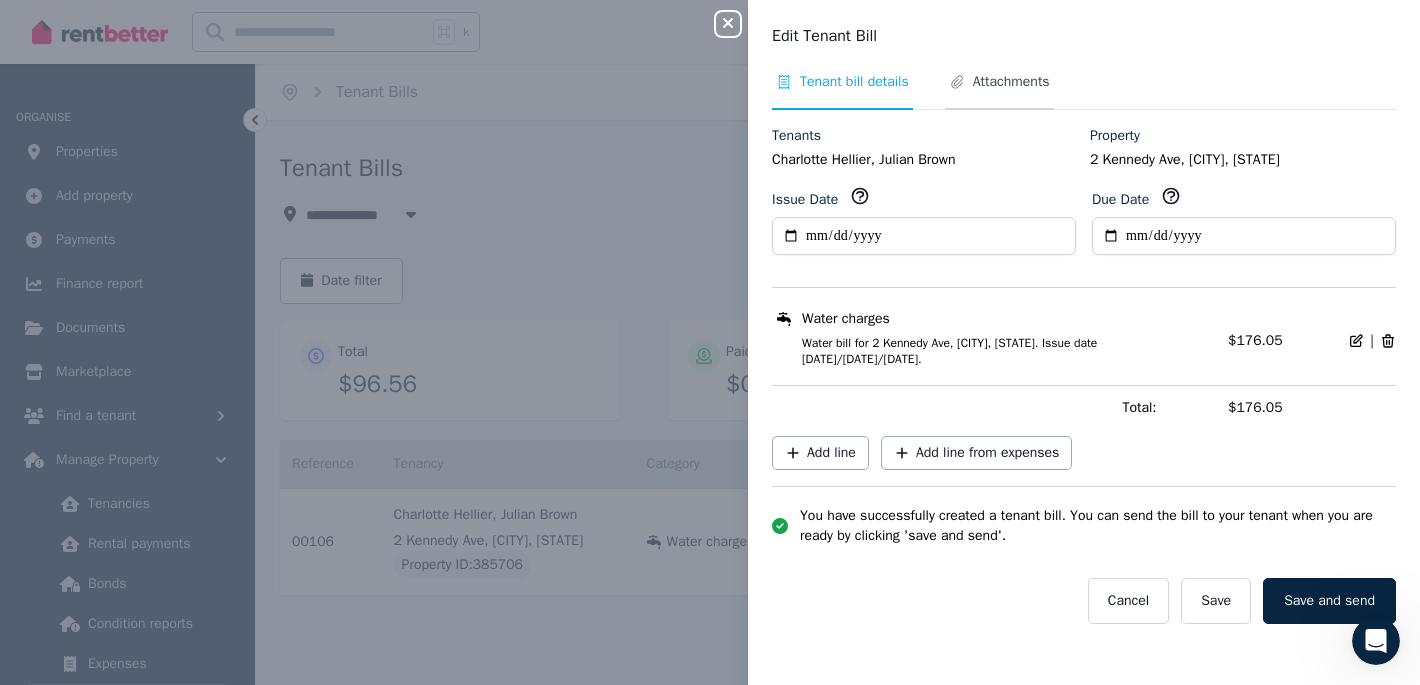 click on "Attachments" at bounding box center (1011, 82) 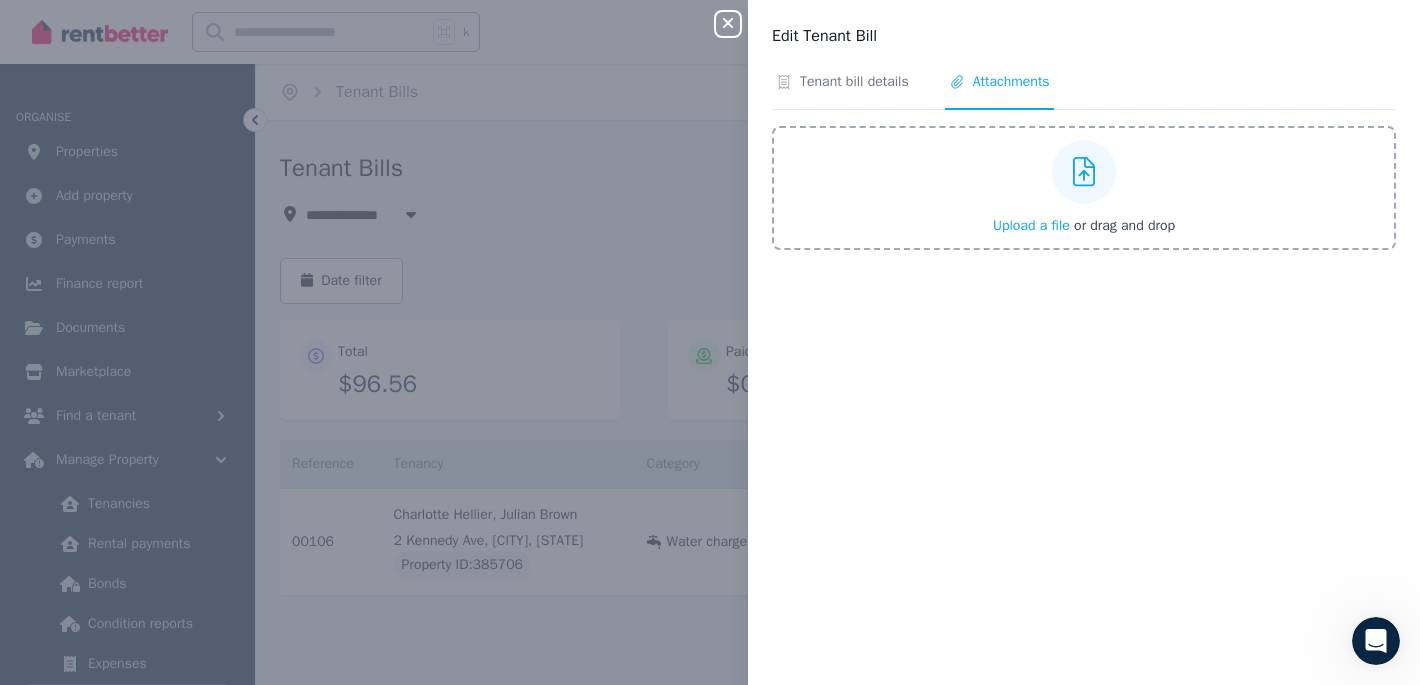 click at bounding box center (1084, 172) 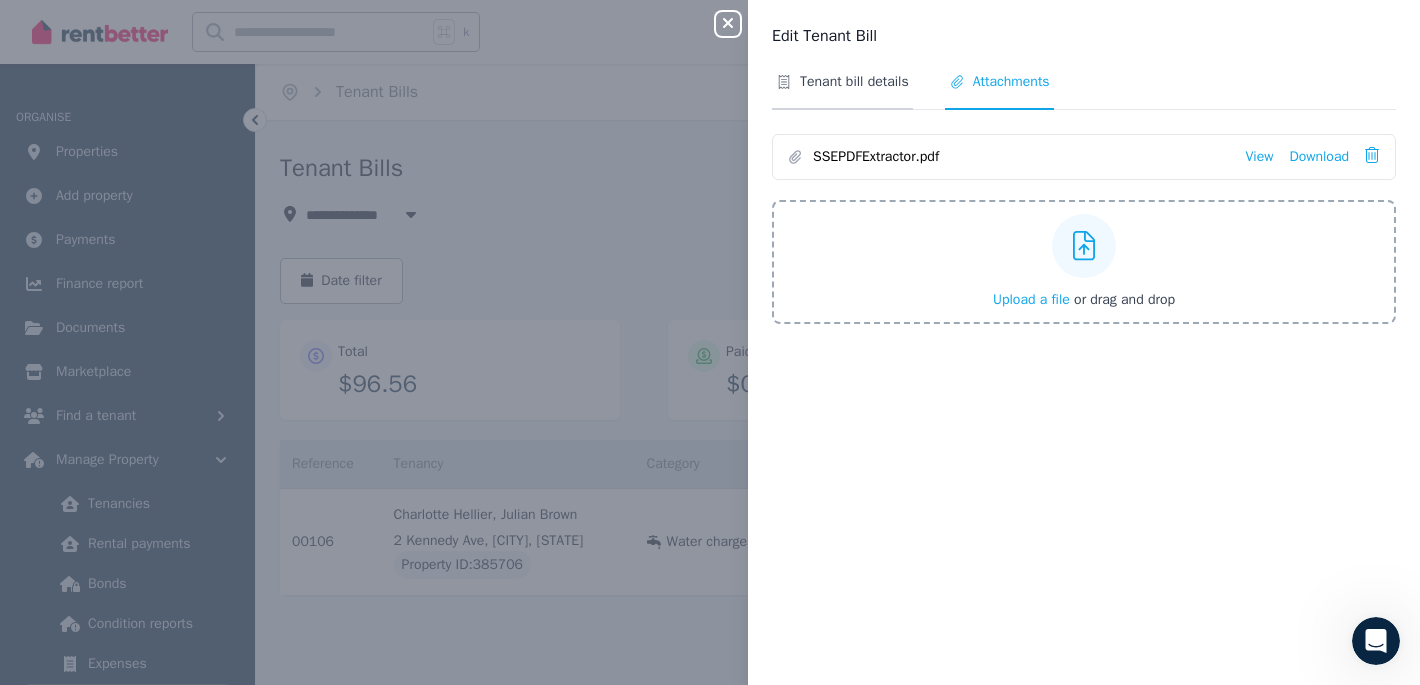 click on "Tenant bill details" at bounding box center [854, 82] 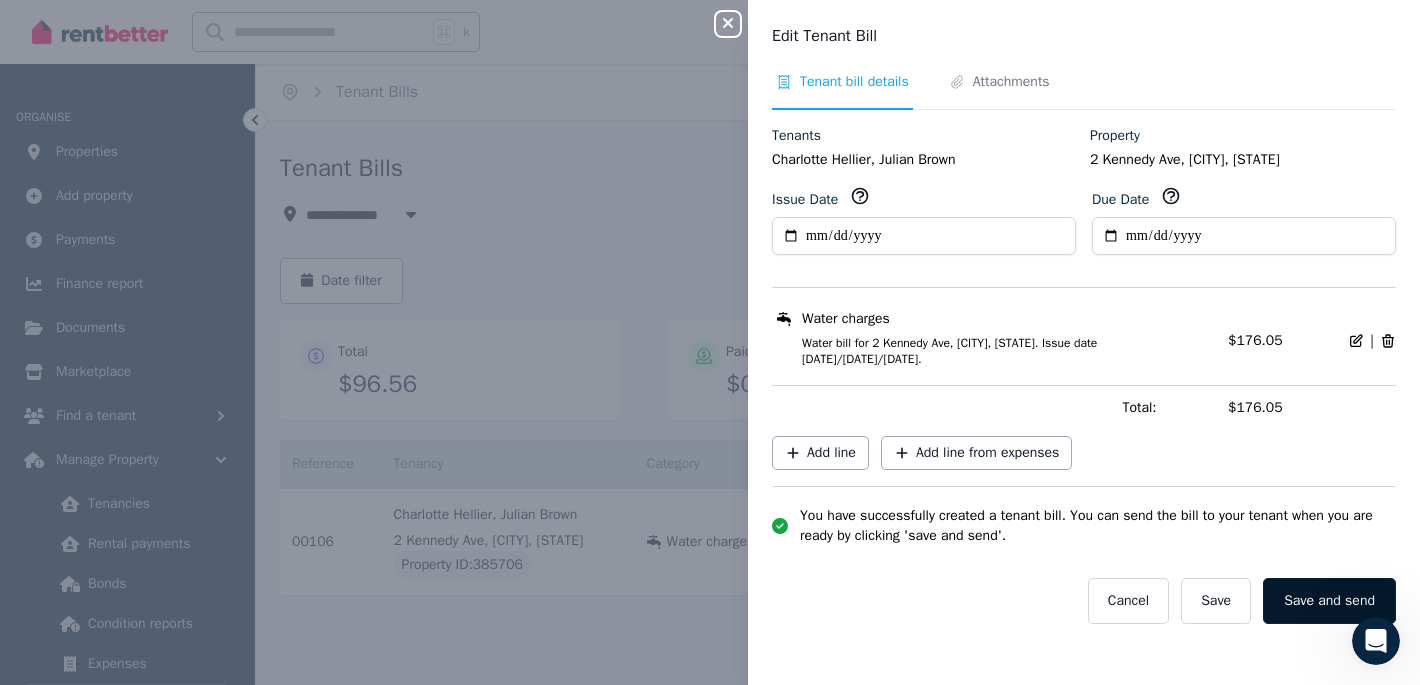 click on "Save and send" at bounding box center [1329, 601] 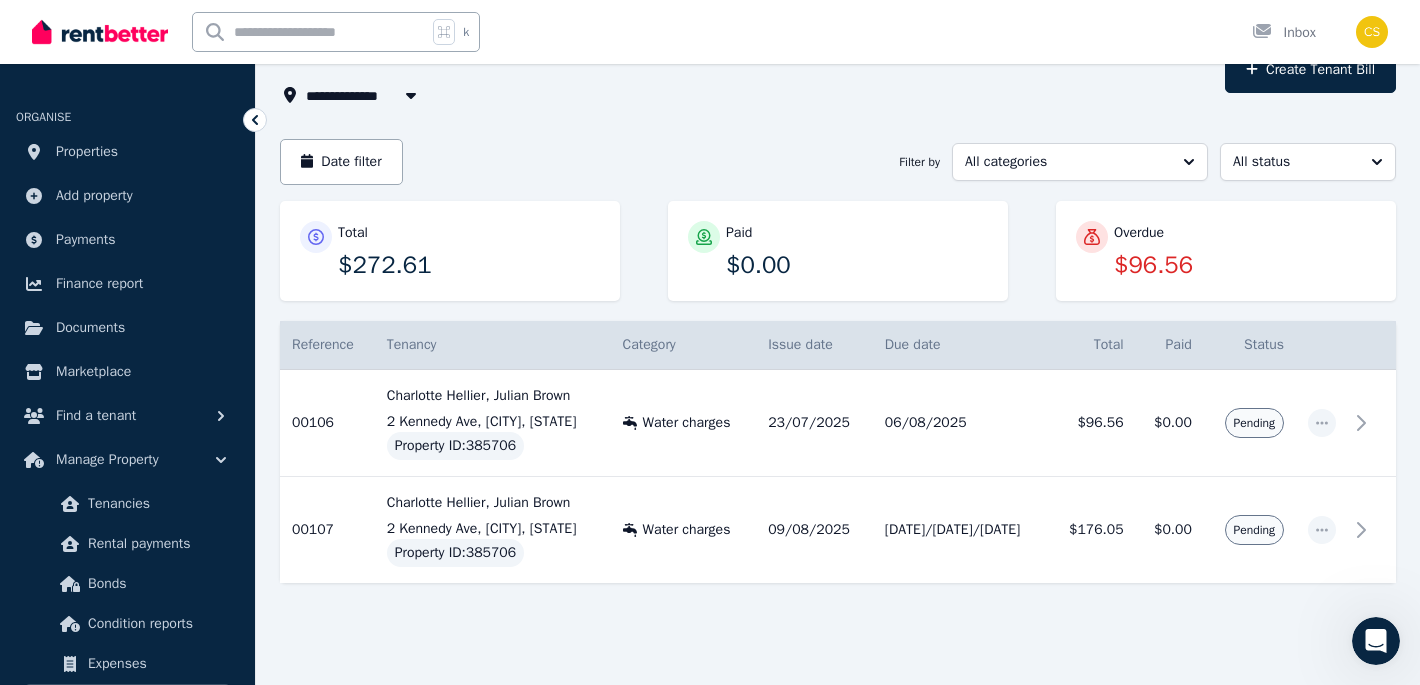 scroll, scrollTop: 125, scrollLeft: 0, axis: vertical 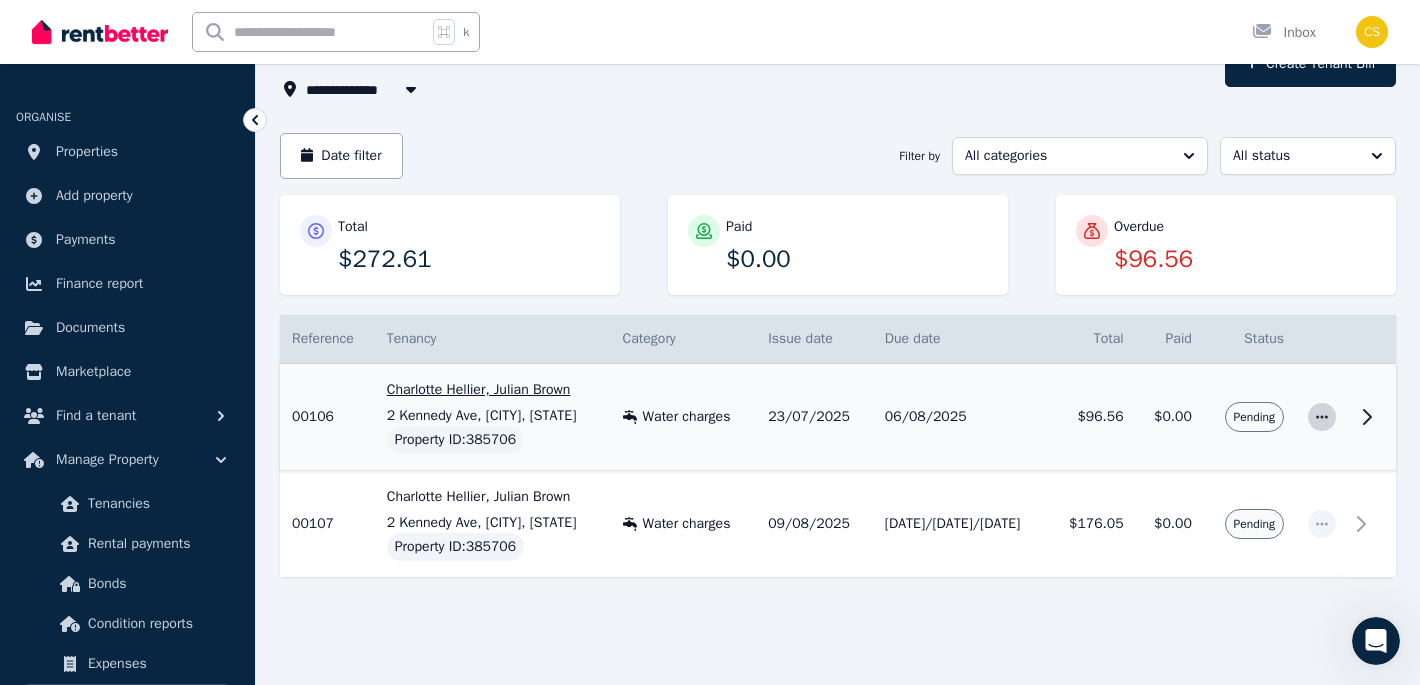 click 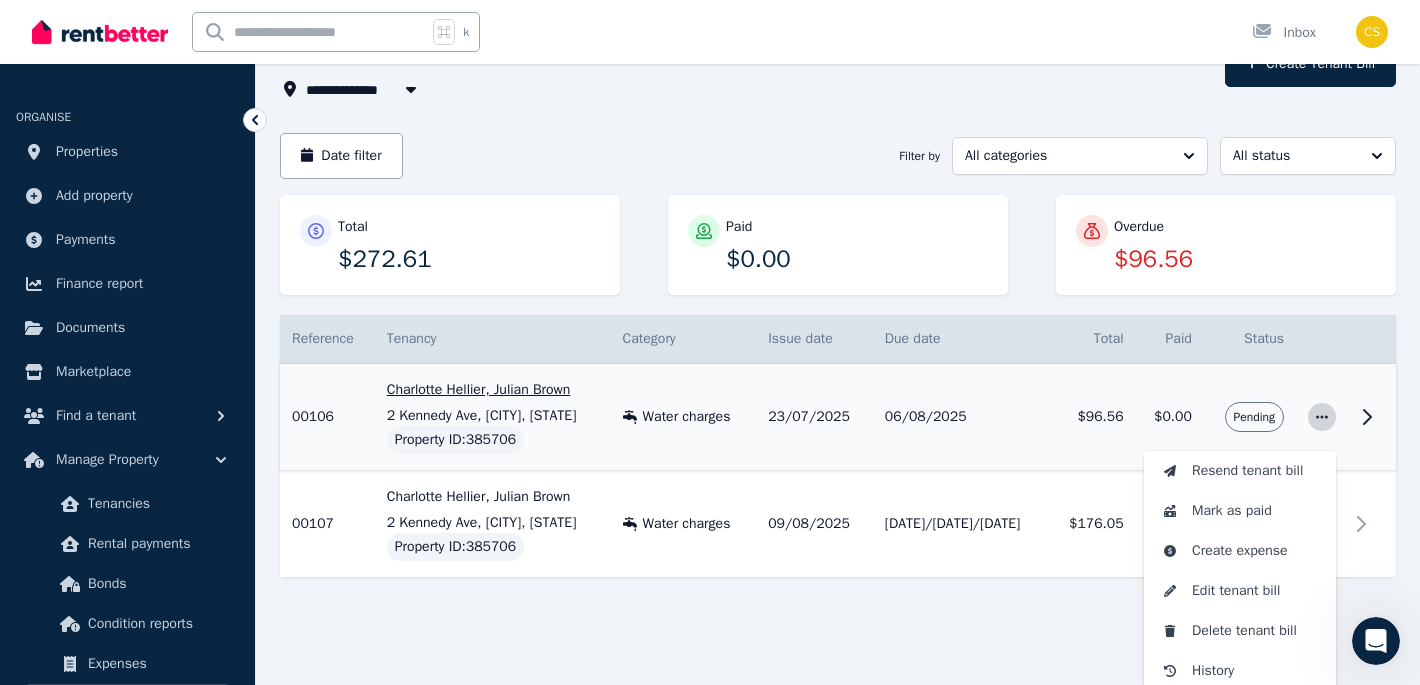 click 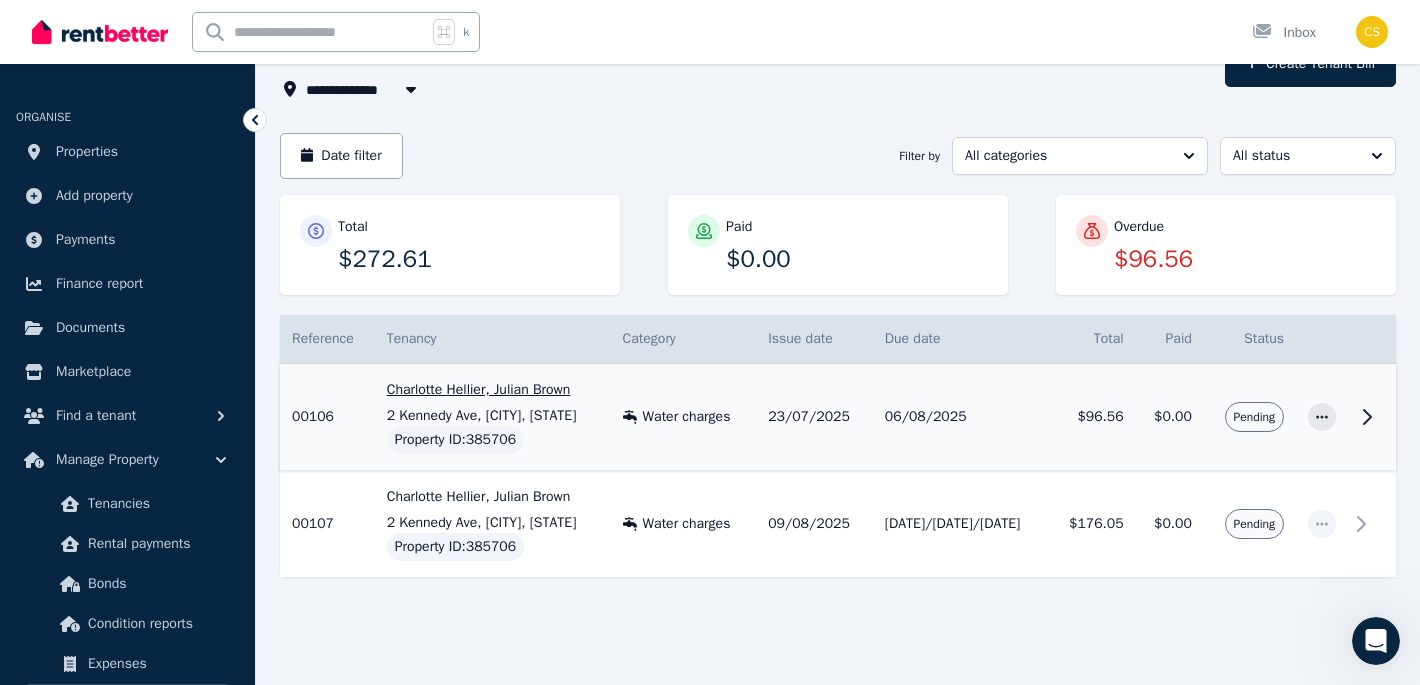 click 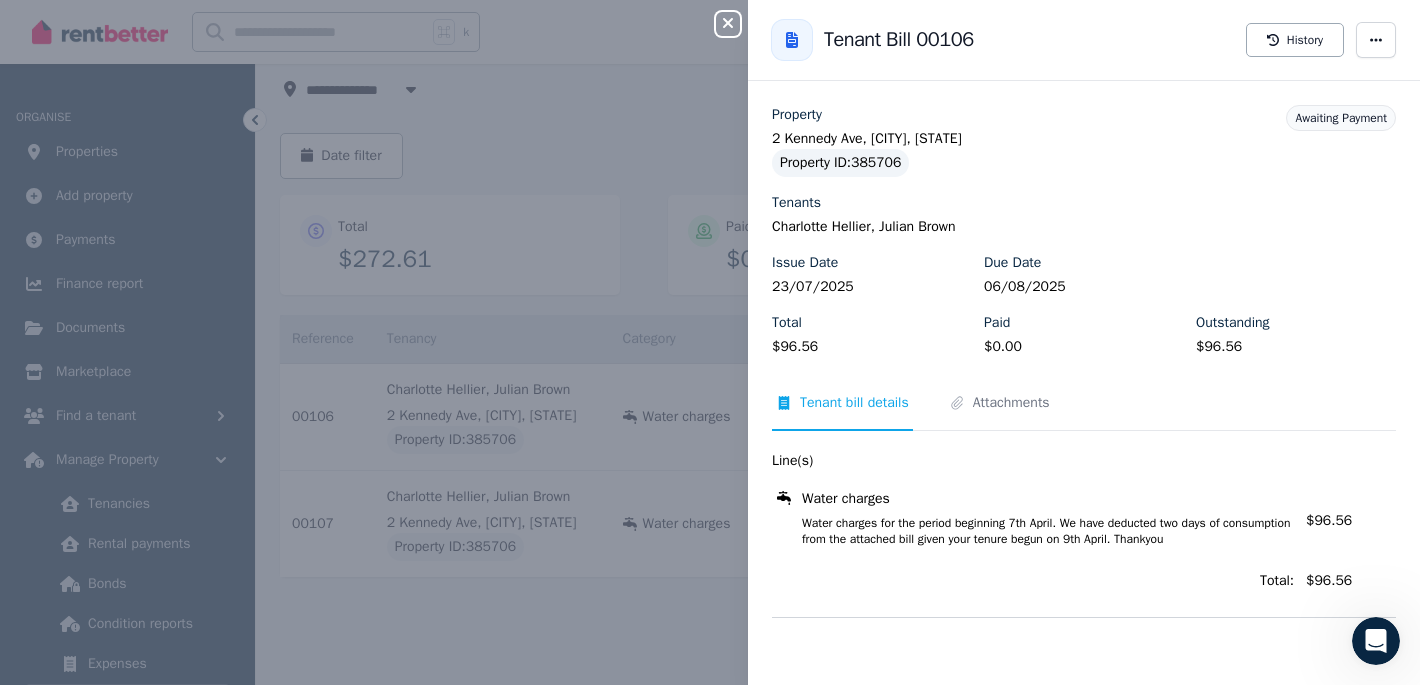 click 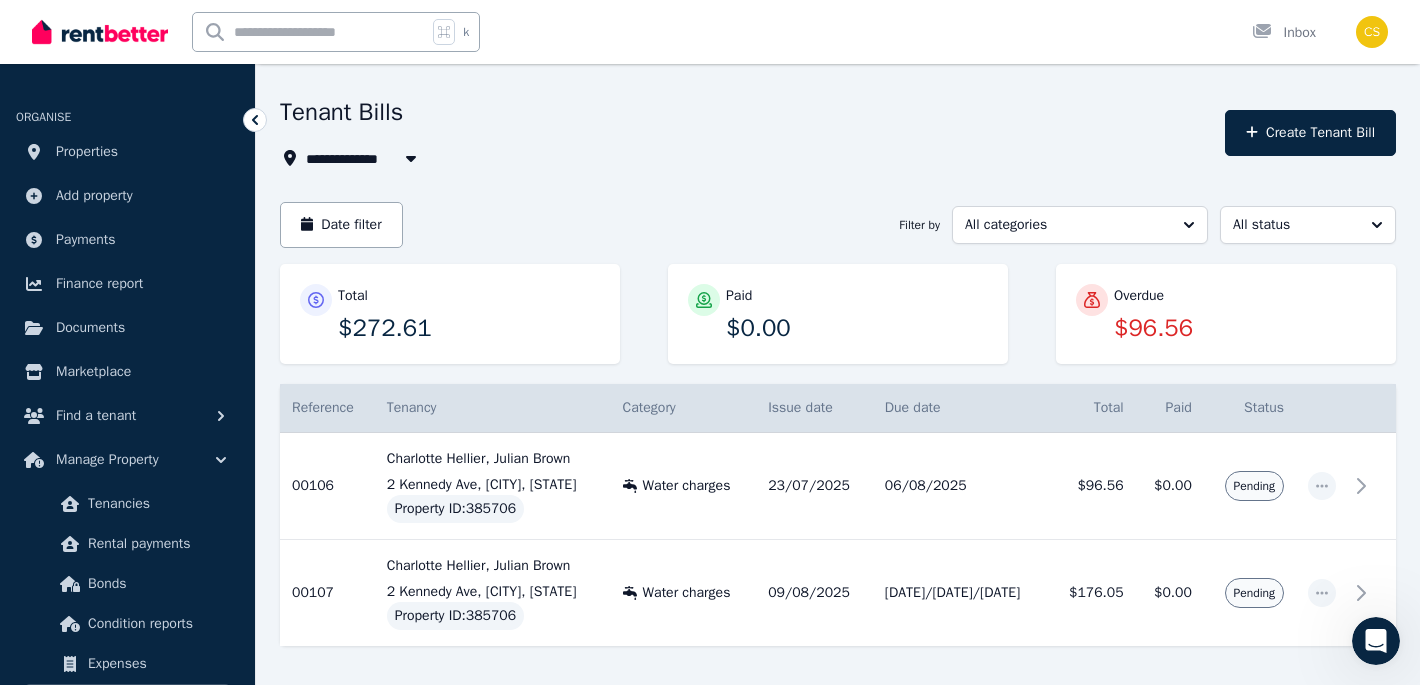 scroll, scrollTop: 0, scrollLeft: 0, axis: both 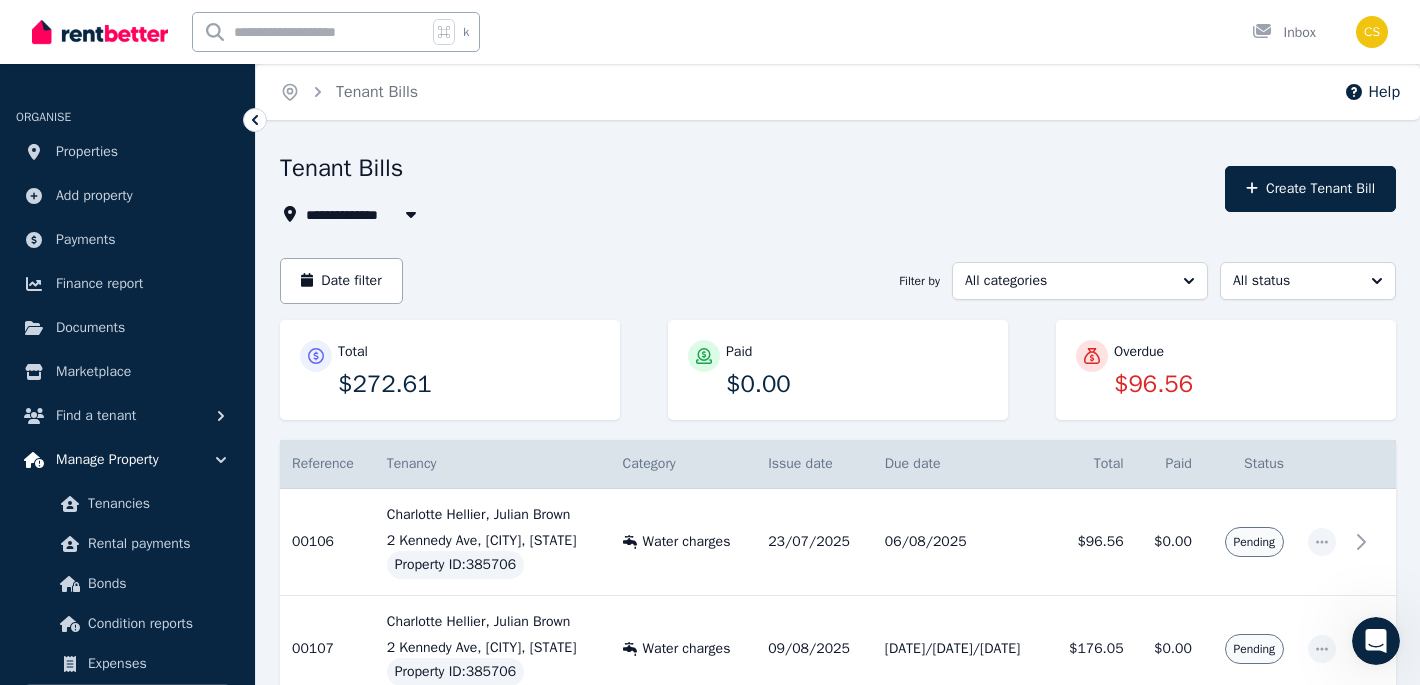 click on "Manage Property" at bounding box center (107, 460) 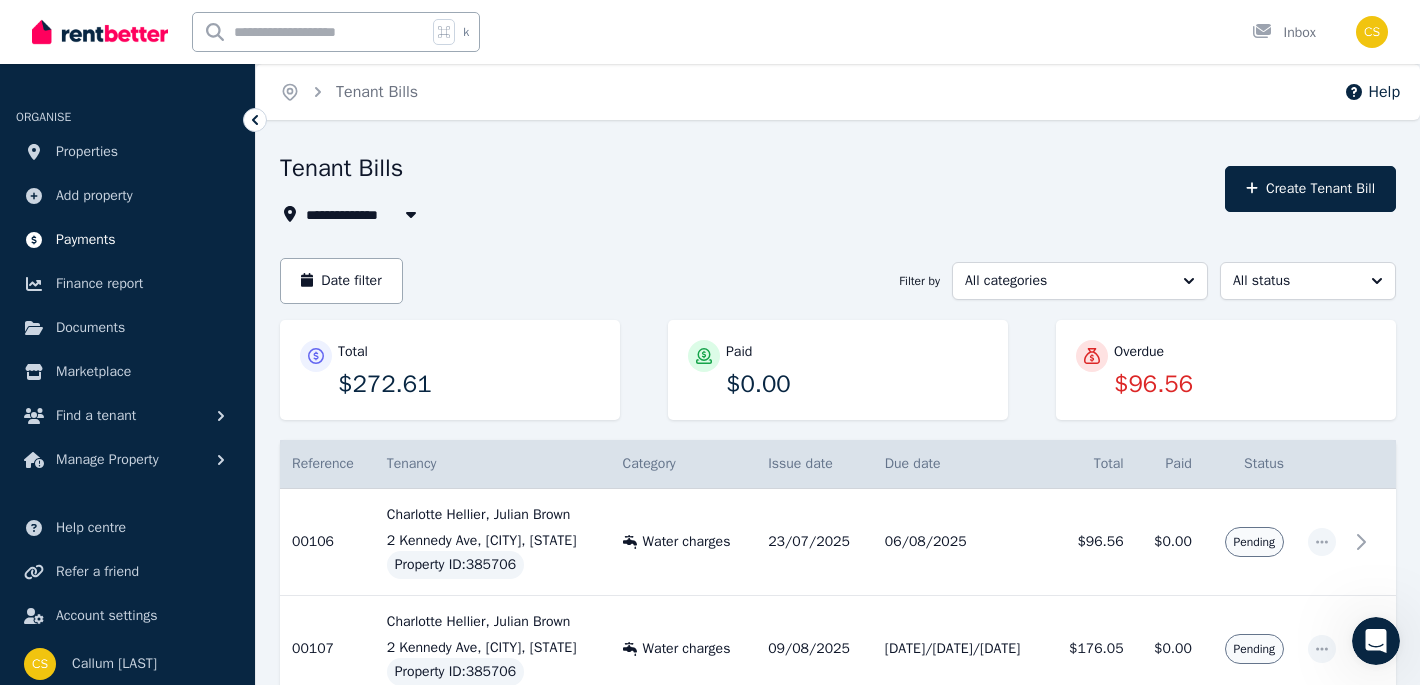 click on "Payments" at bounding box center [86, 240] 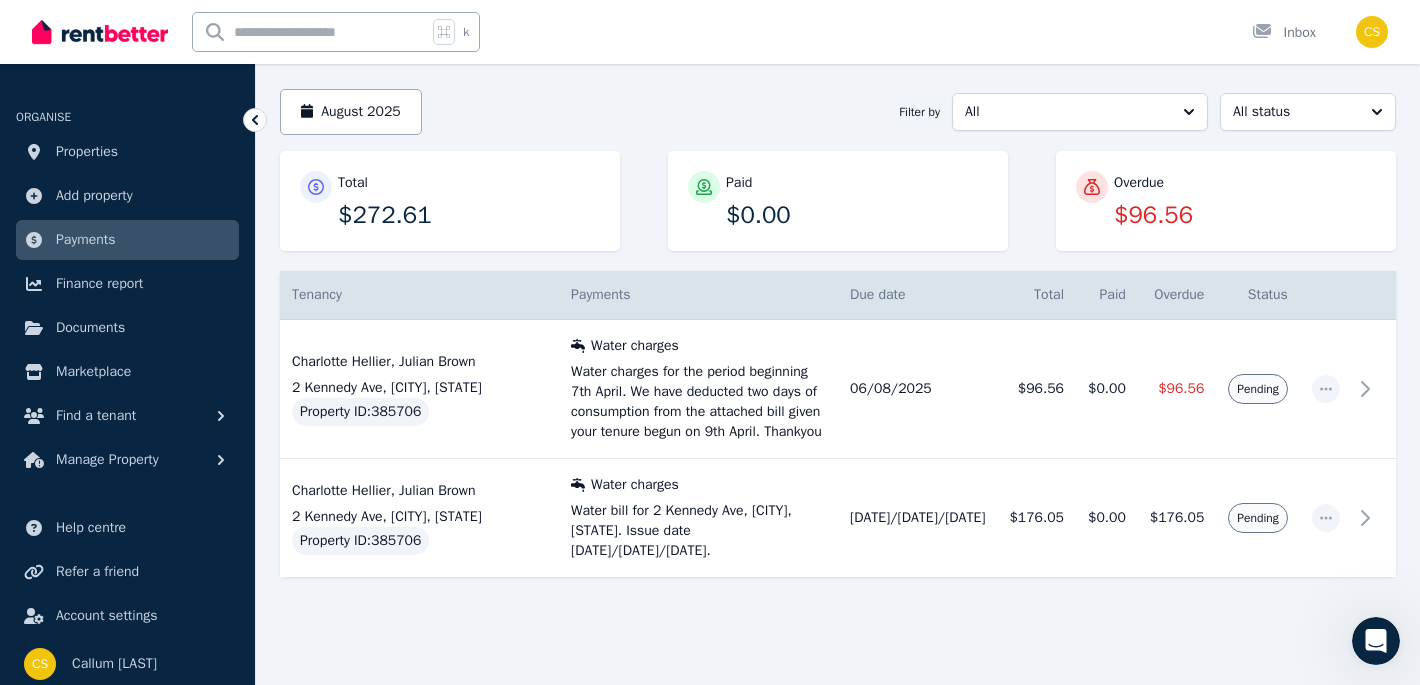 scroll, scrollTop: 177, scrollLeft: 0, axis: vertical 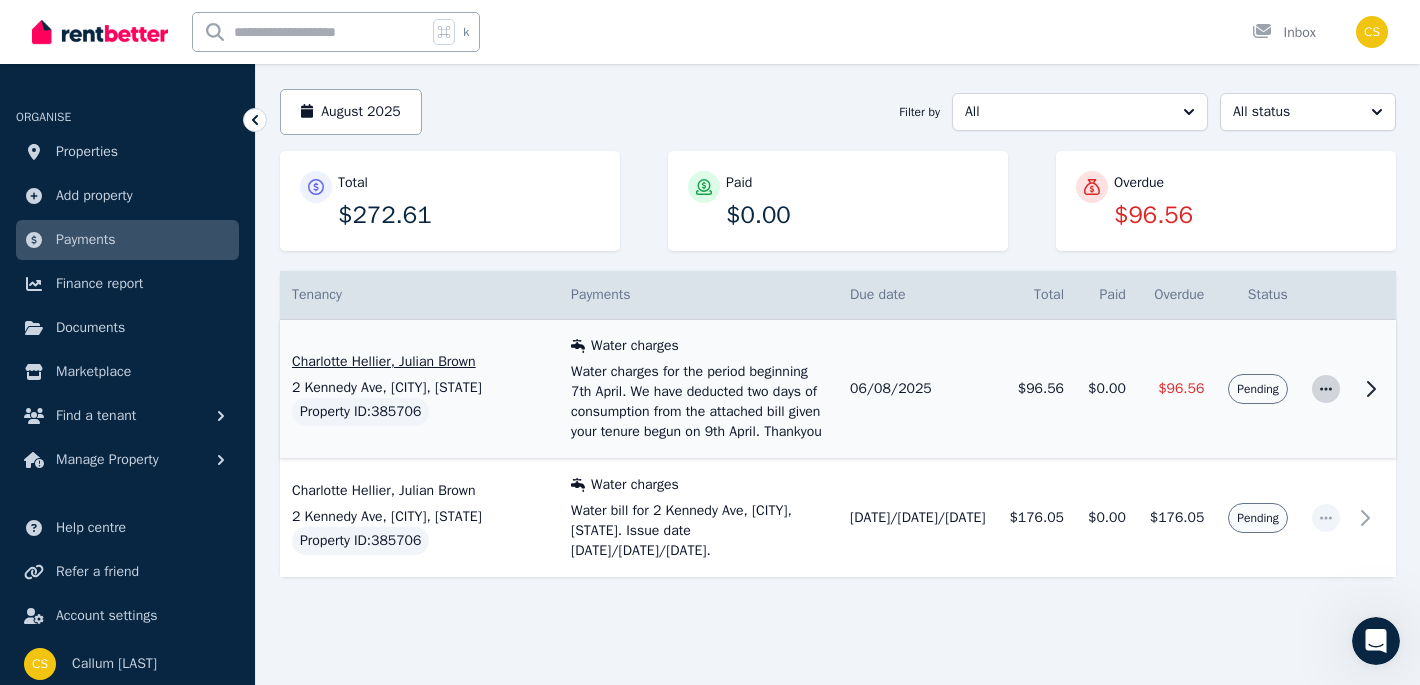click 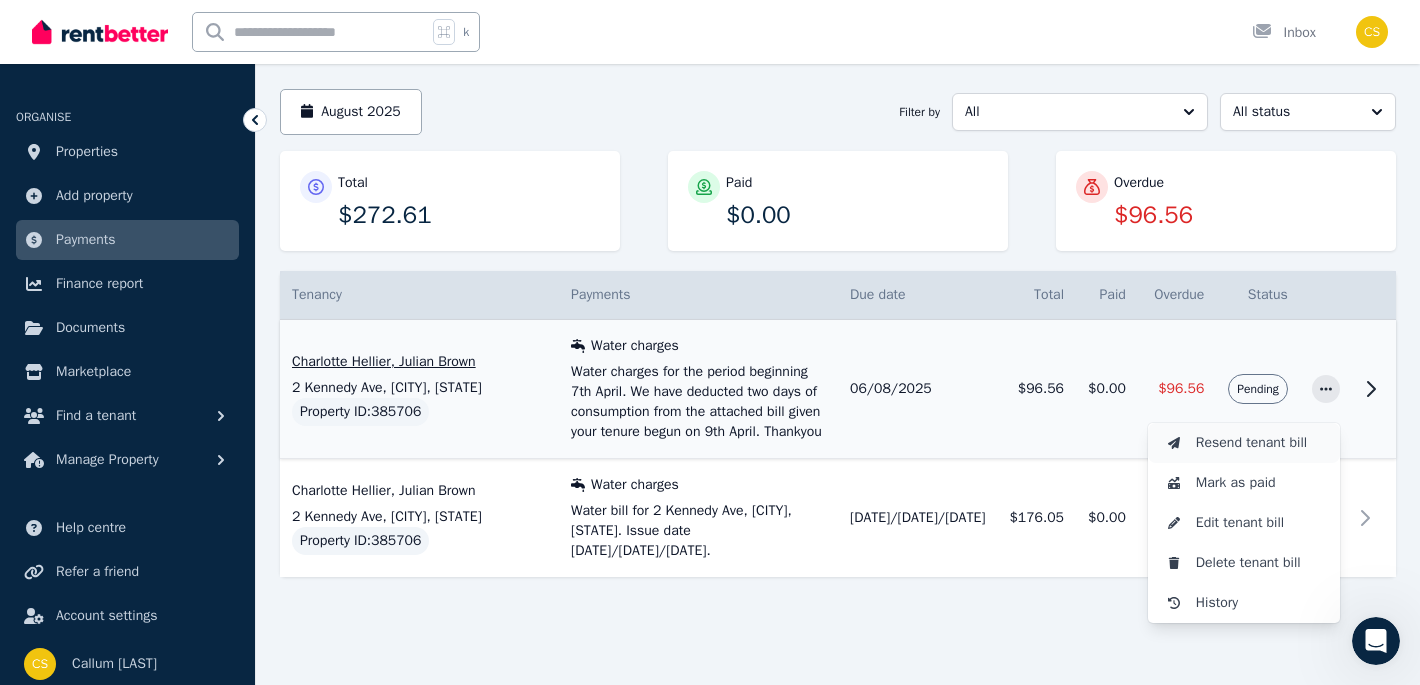 click on "Resend tenant bill" at bounding box center [1260, 443] 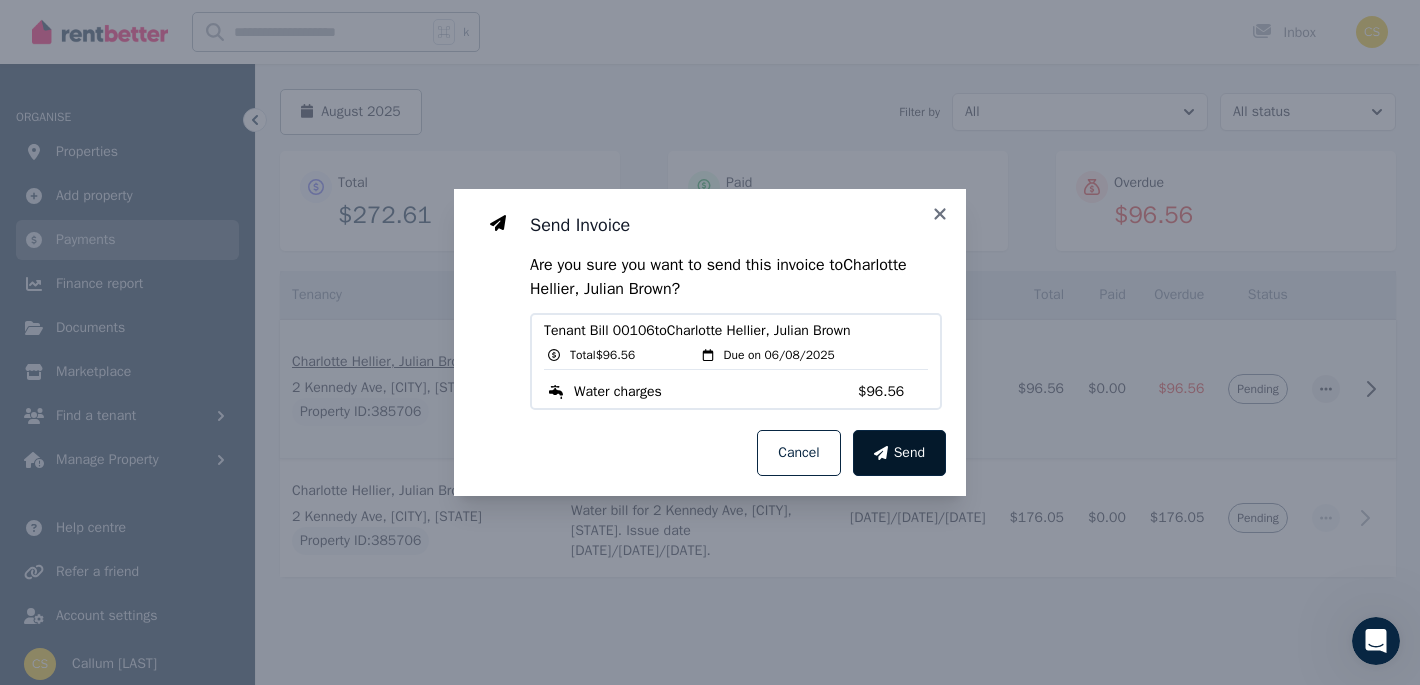 click on "Send" at bounding box center (909, 453) 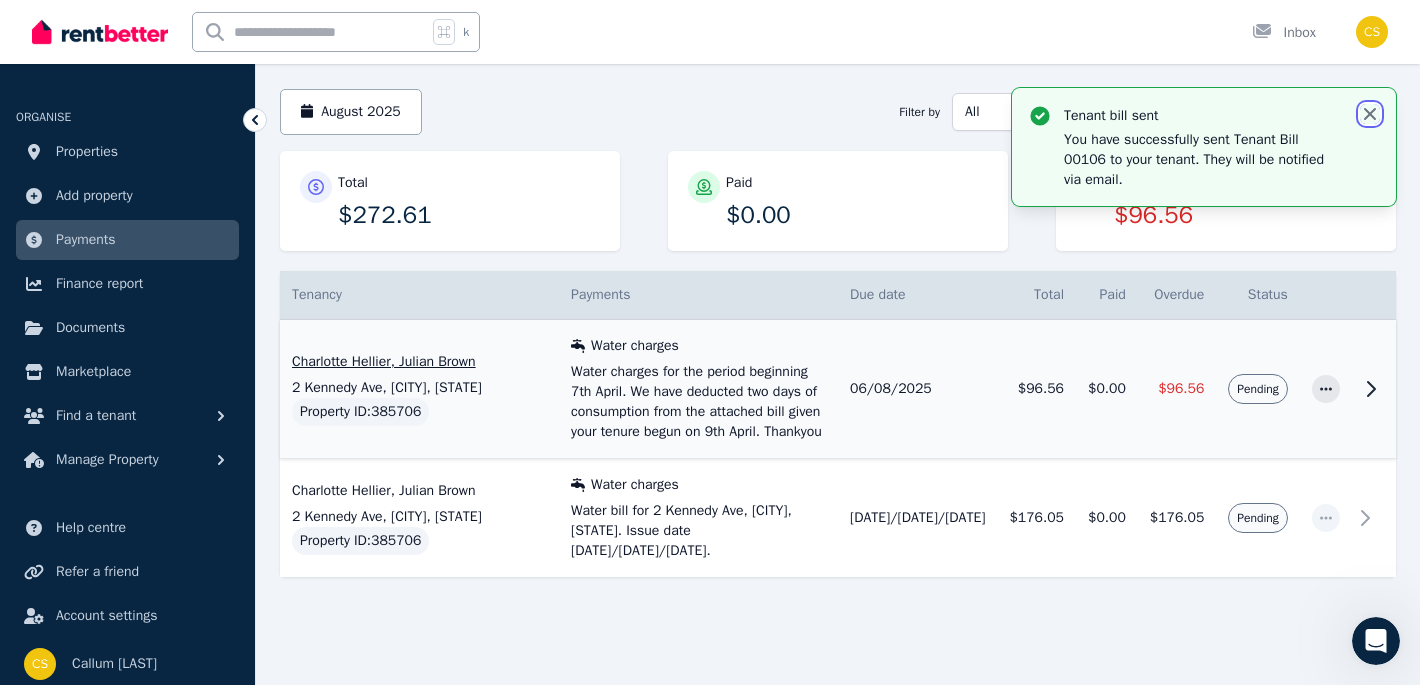 click 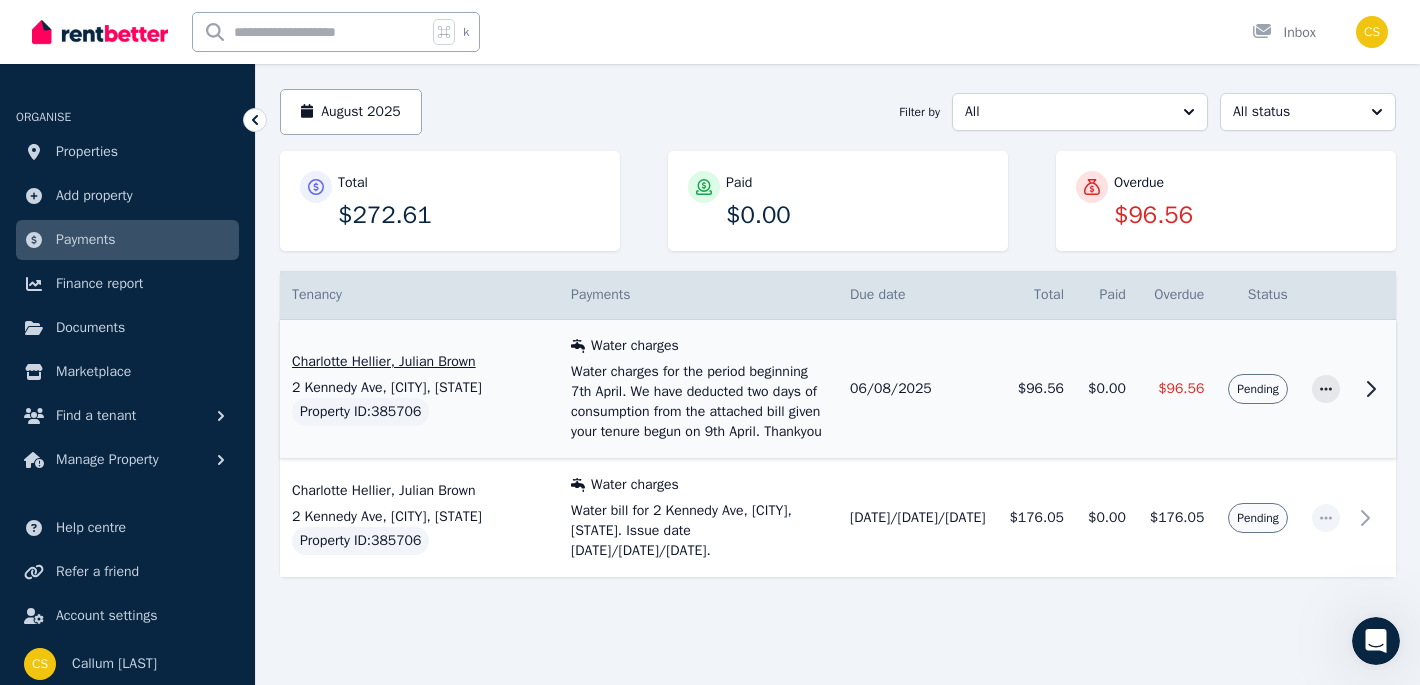 click on "Tenancy Payments Details Due date Total Paid Overdue Status Charlotte Hellier, Julian Brown 2 Kennedy Ave, [CITY], [STATE] Property ID : 385706 Water charges Water charges for the period beginning 7th April. We have deducted two days of consumption from the attached bill given your tenure begun on 9th April. Thankyou Ref no: 00106 Tenants: Charlotte Hellier, Julian Brown Due Date: [DATE]/[DATE]/[DATE] Total $96.56 [DATE]/[DATE]/[DATE] $96.56 $0.00 $96.56 Pending Charlotte Hellier, Julian Brown 2 Kennedy Ave, [CITY], [STATE] Property ID : 385706 Water charges Water bill for 2 Kennedy Ave, [CITY], [STATE]. Issue date [DATE]/[DATE]/[DATE]. Ref no: 00107 Tenants: Charlotte Hellier, Julian Brown Due Date: [DATE]/[DATE]/[DATE] Total $176.05 [DATE]/[DATE]/[DATE] $176.05 $0.00 $176.05 Pending" at bounding box center [838, 442] 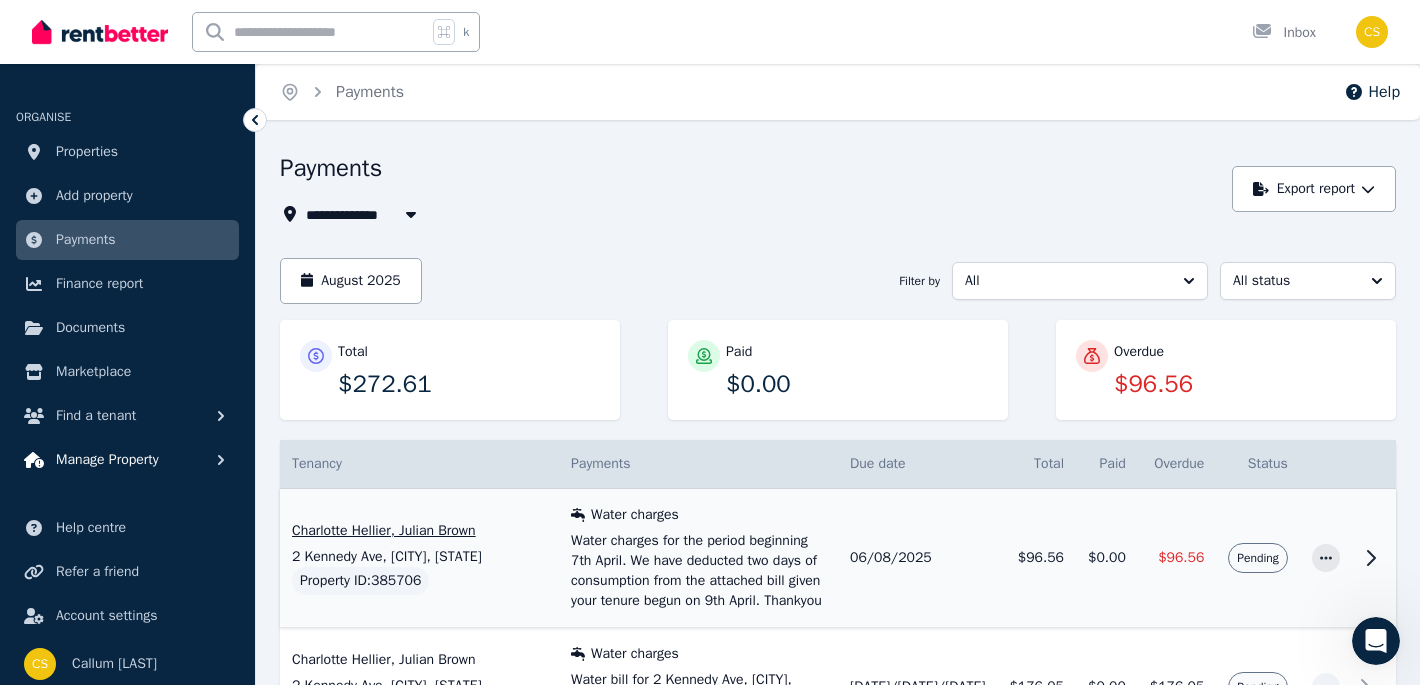click on "Manage Property" at bounding box center [127, 460] 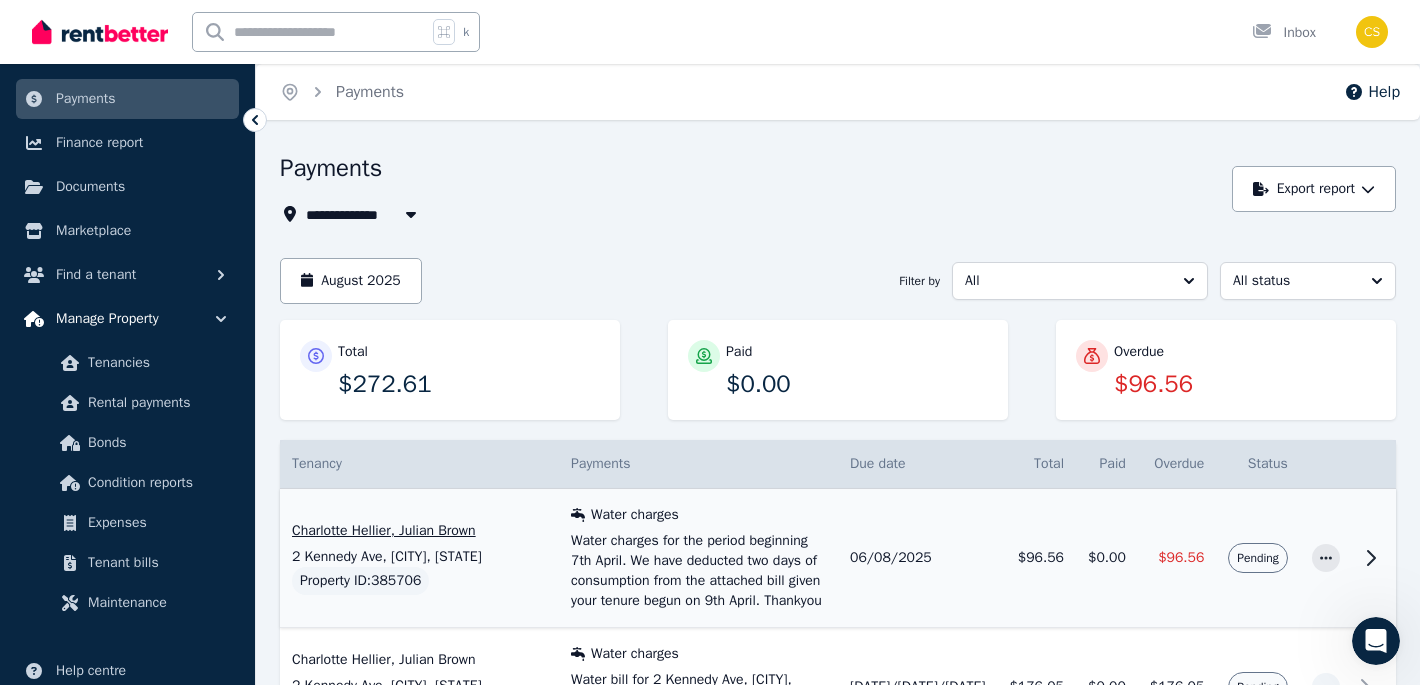 scroll, scrollTop: 157, scrollLeft: 0, axis: vertical 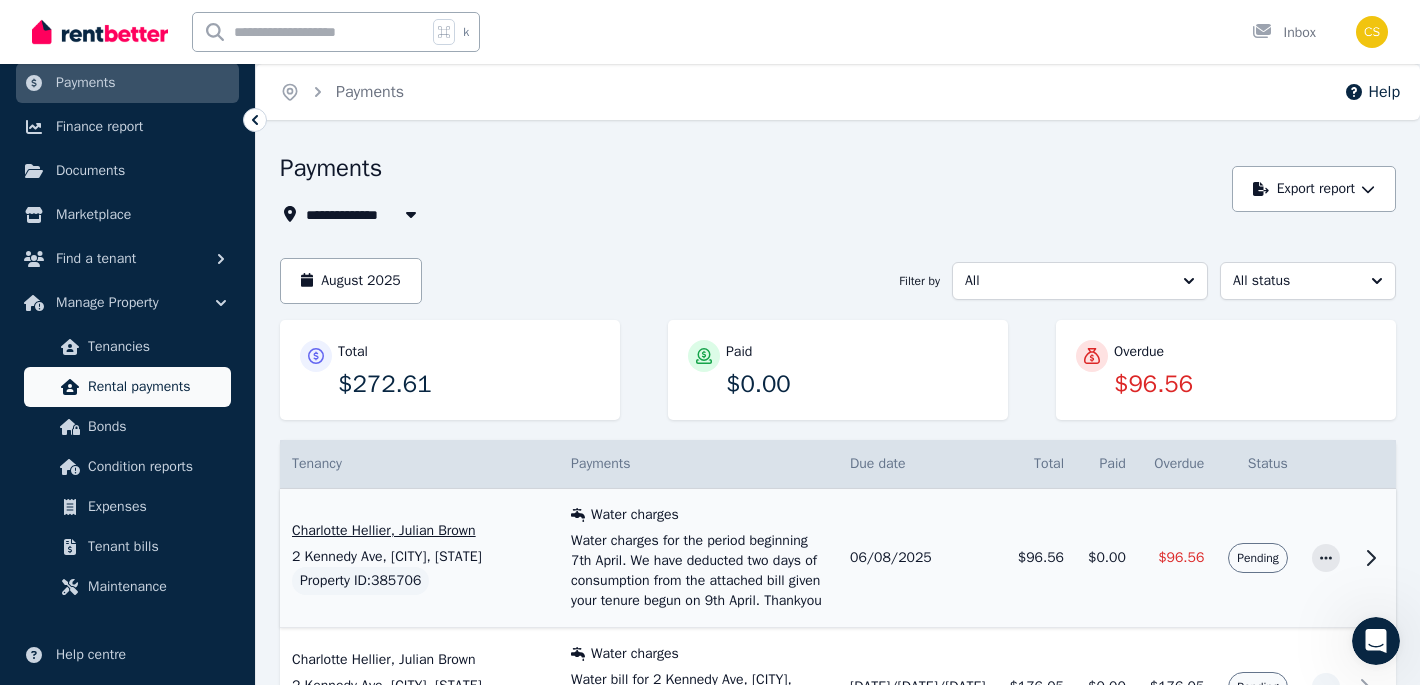 click on "Rental payments" at bounding box center (155, 387) 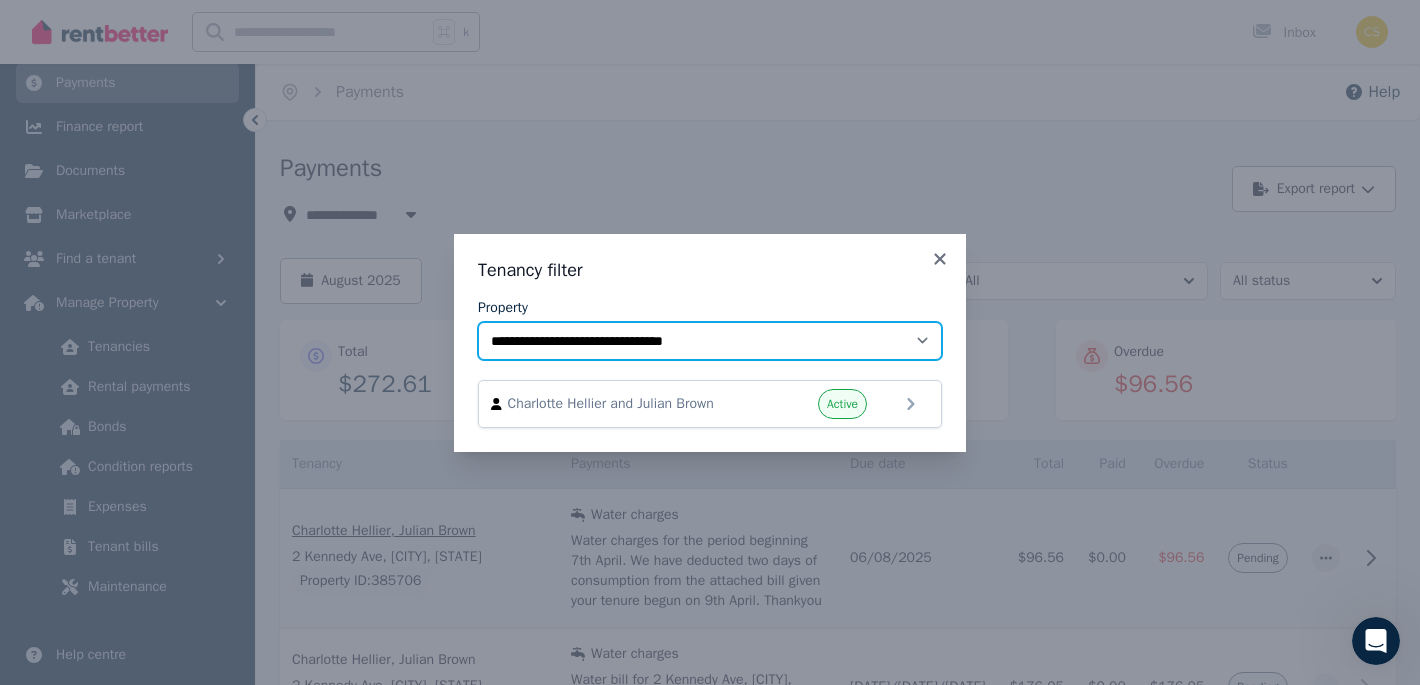 click on "**********" at bounding box center [710, 341] 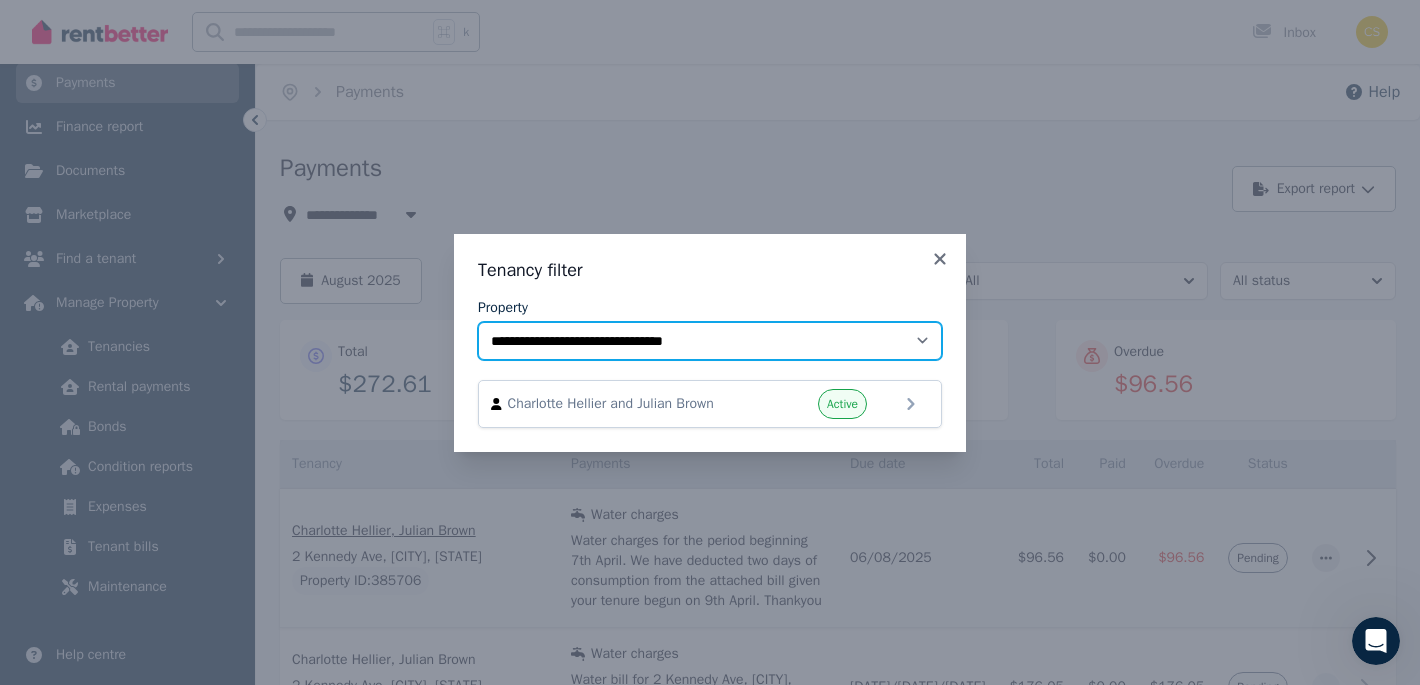 click on "**********" at bounding box center [710, 341] 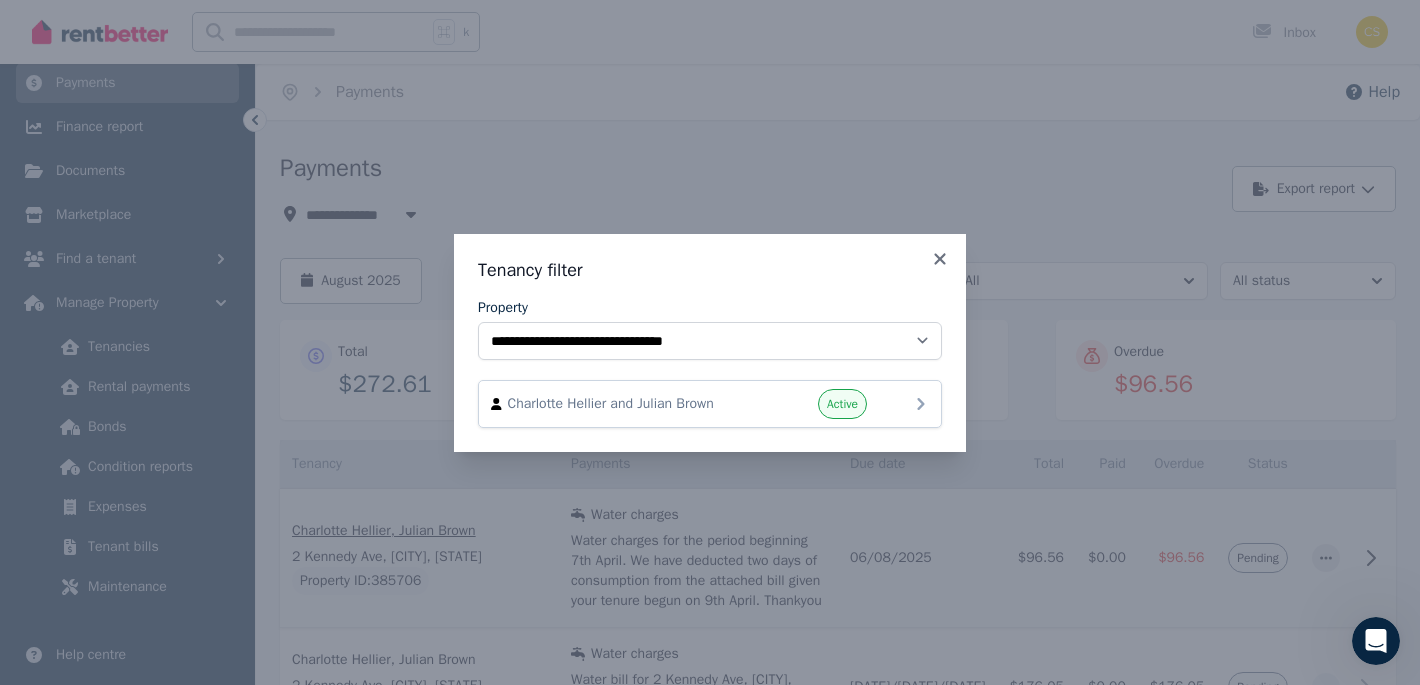 click on "Charlotte Hellier and Julian Brown Active" at bounding box center (710, 404) 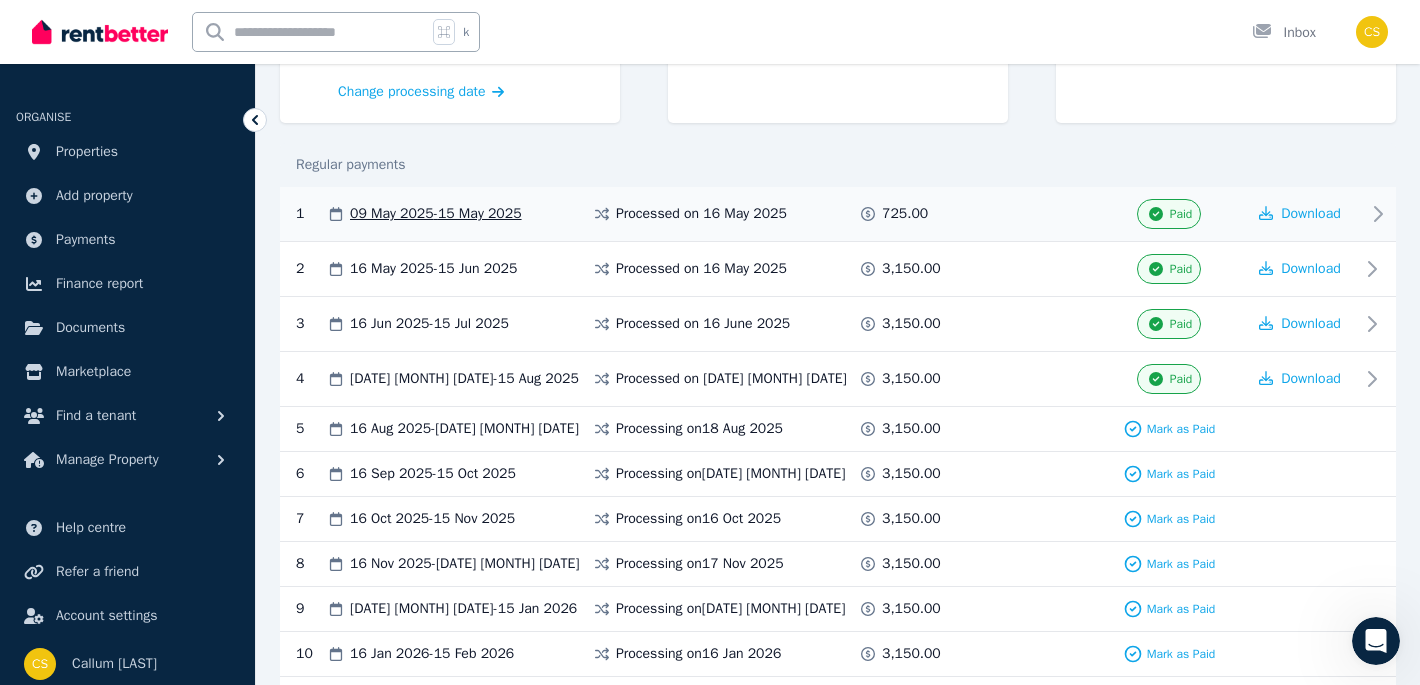 scroll, scrollTop: 315, scrollLeft: 0, axis: vertical 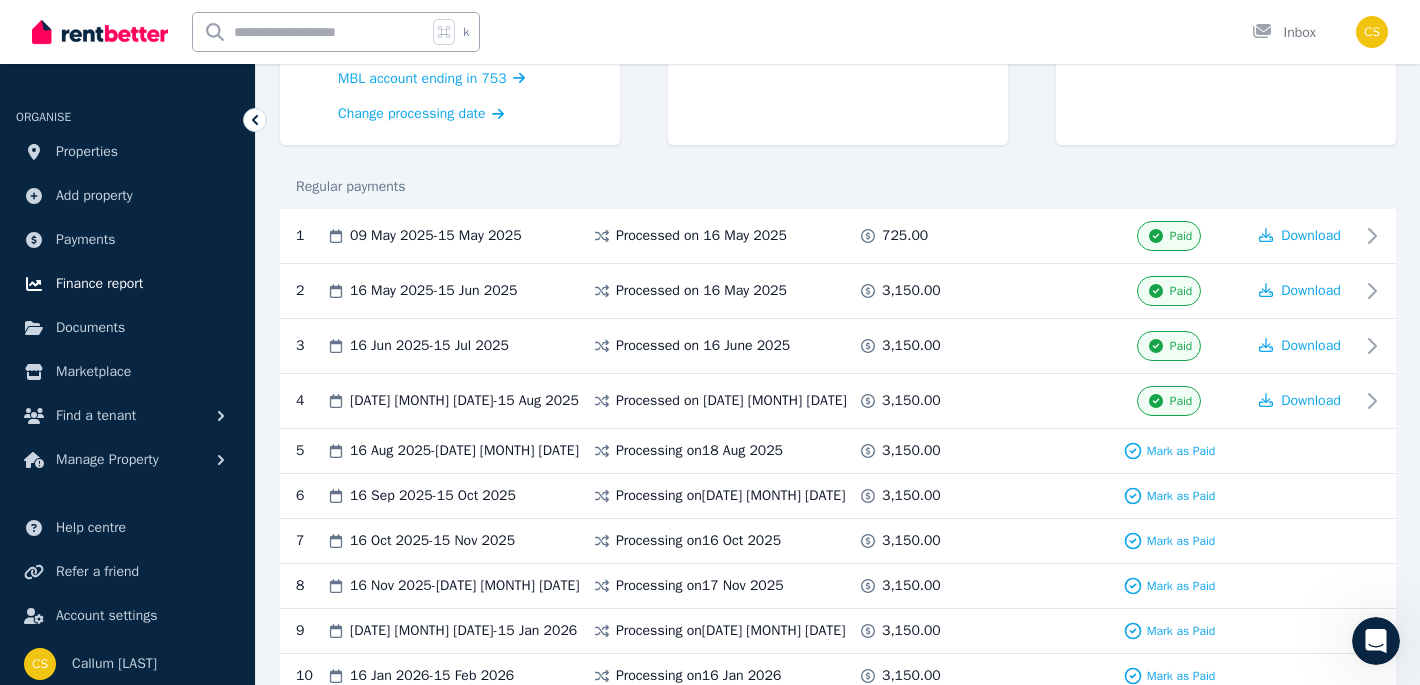 click on "Finance report" at bounding box center [99, 284] 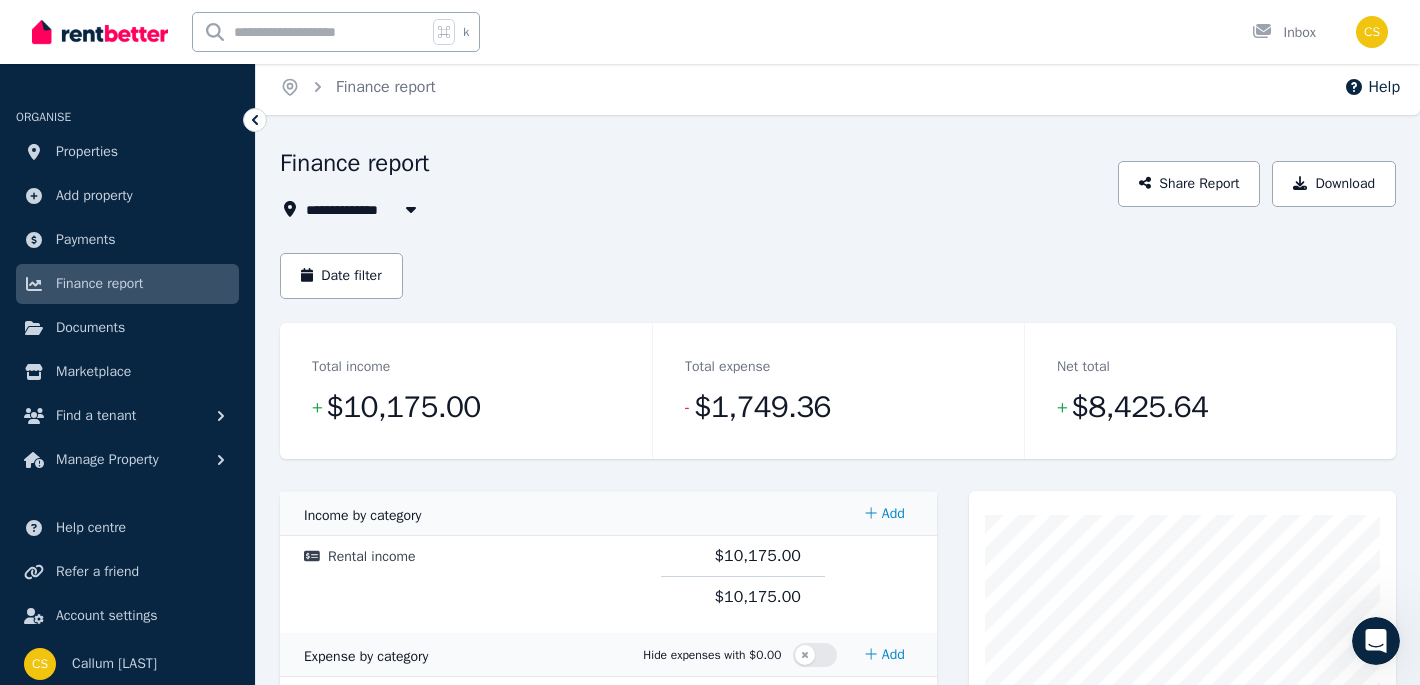 scroll, scrollTop: 0, scrollLeft: 0, axis: both 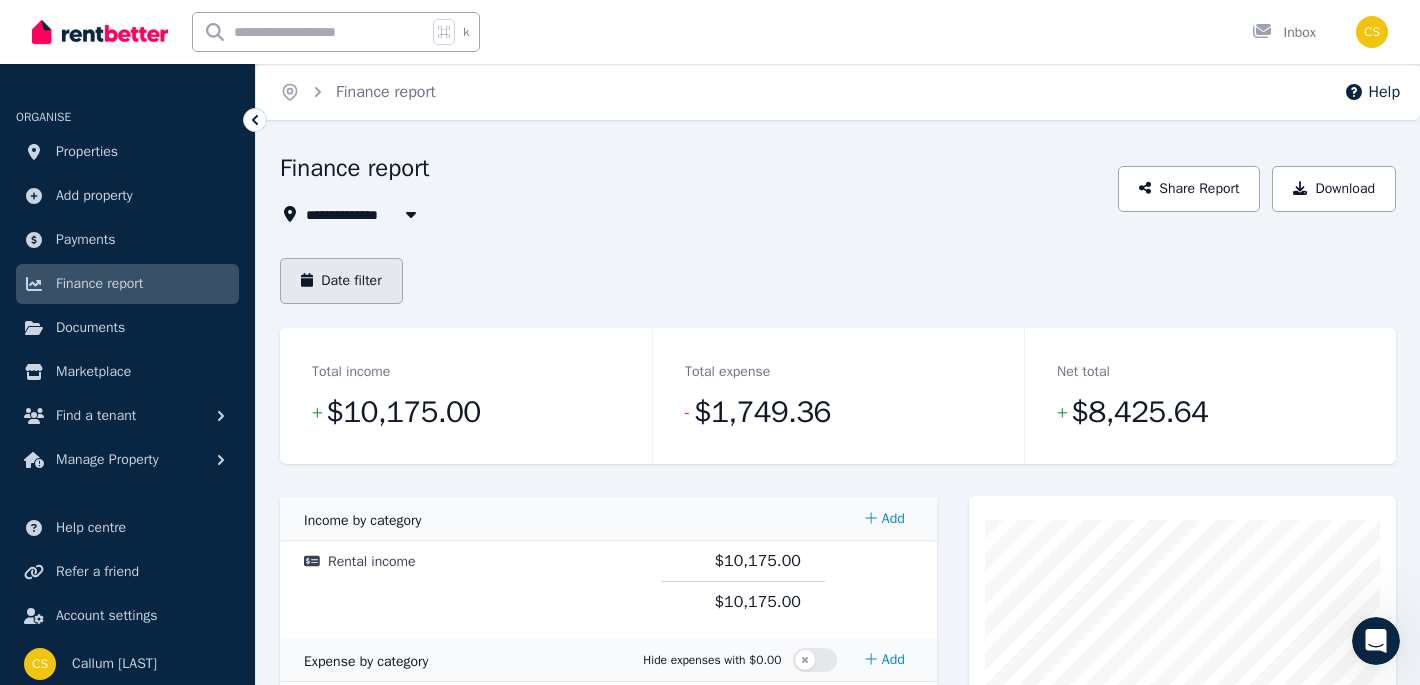 click on "Date filter" at bounding box center (341, 281) 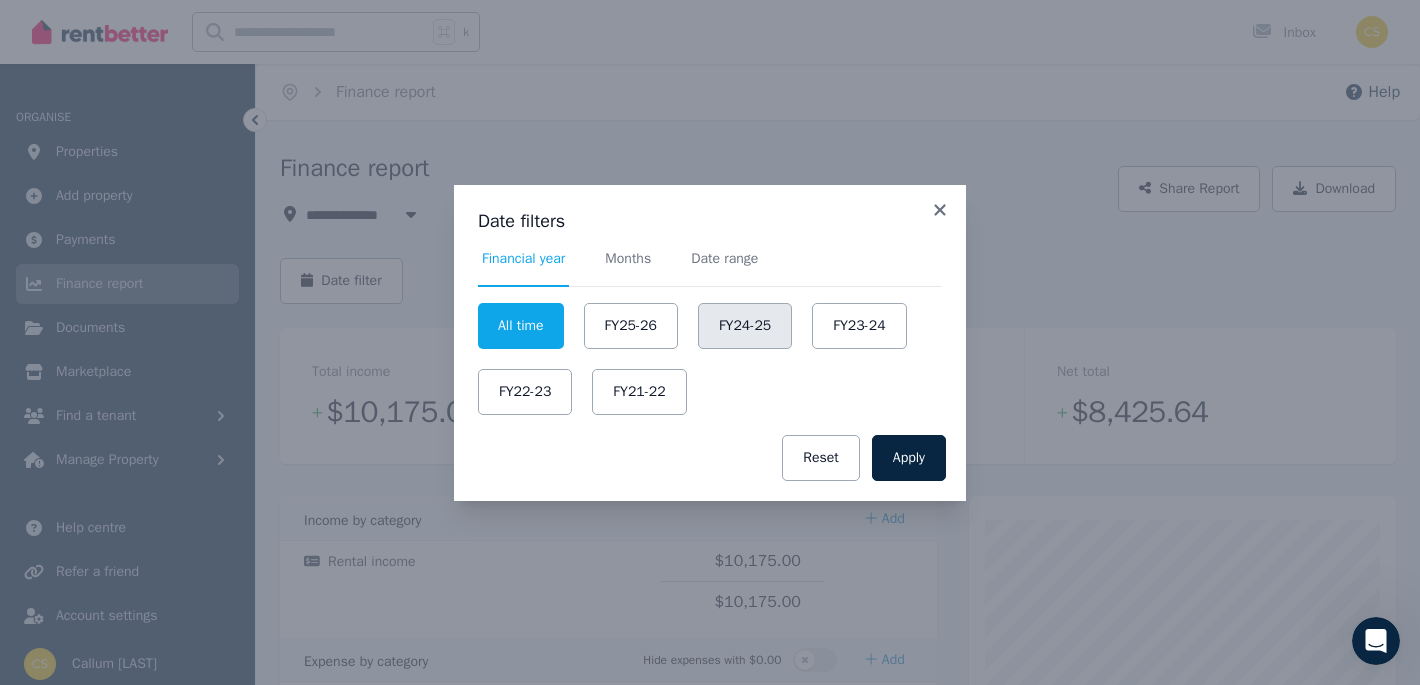 click on "FY24-25" at bounding box center [745, 326] 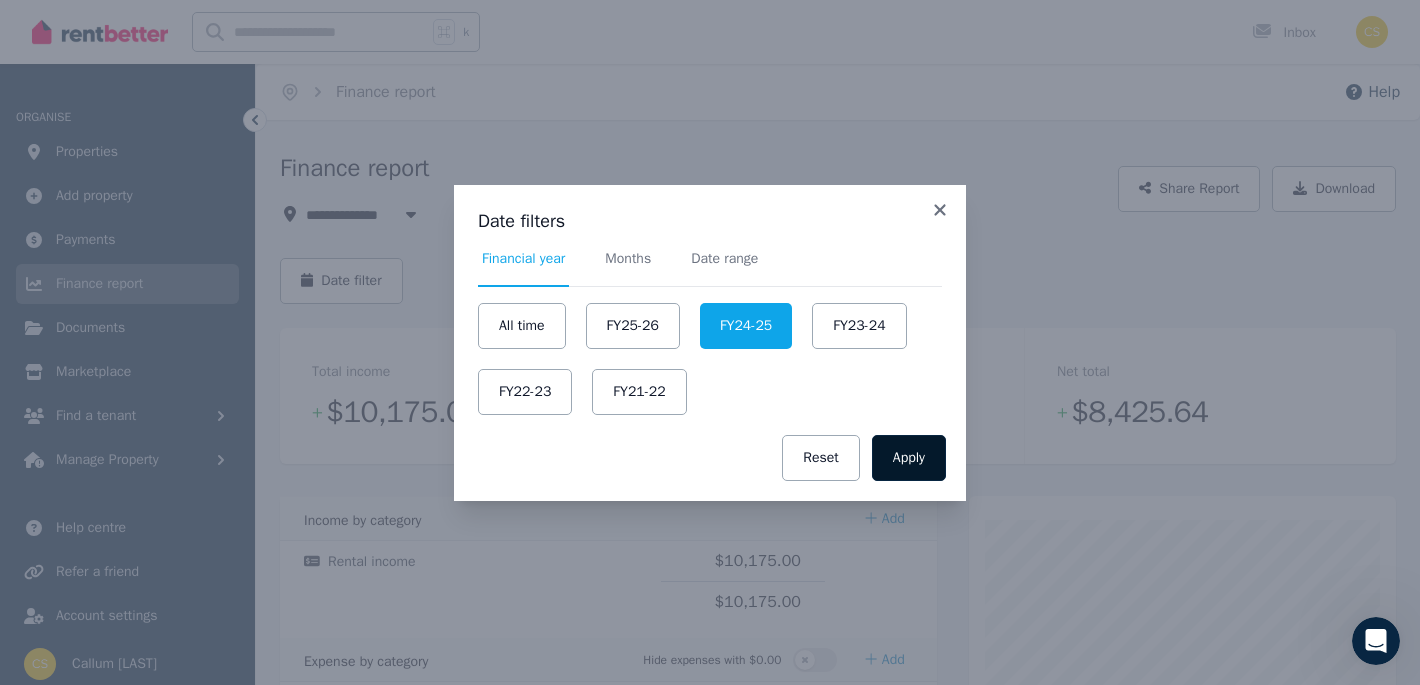 click on "Apply" at bounding box center (909, 458) 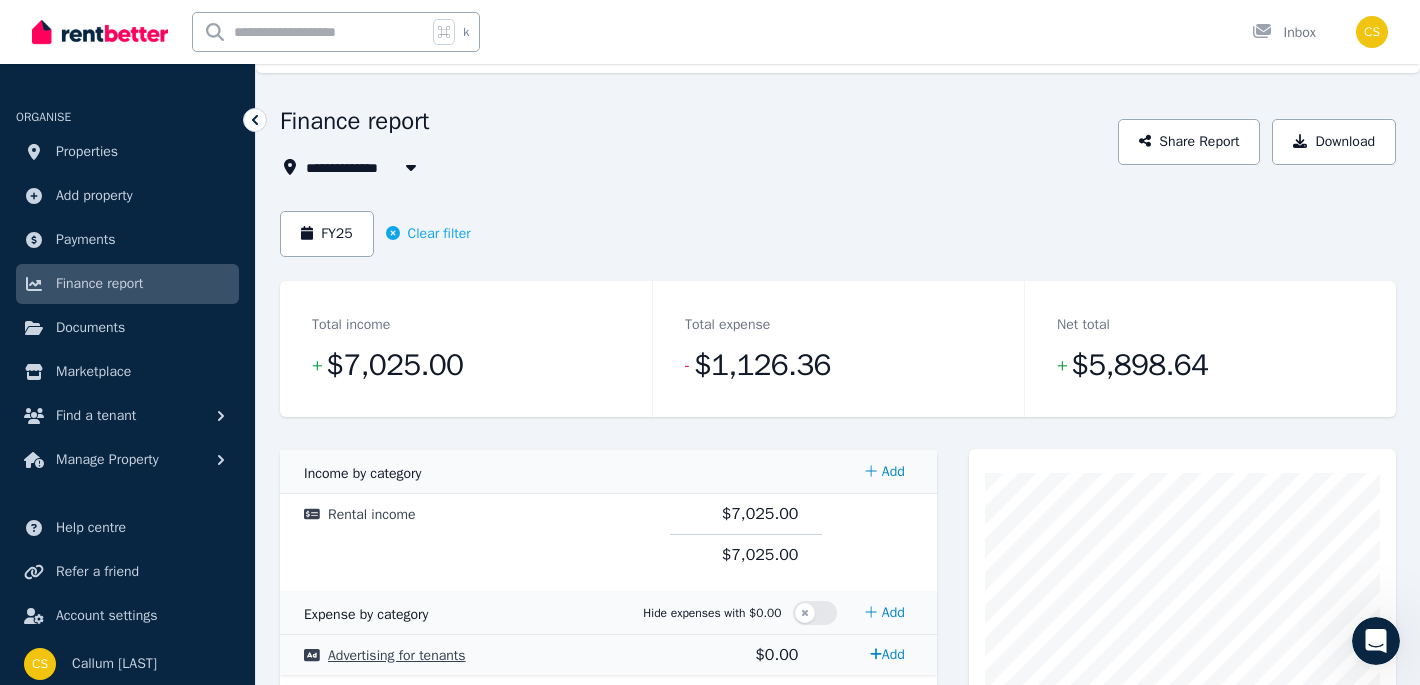 scroll, scrollTop: 0, scrollLeft: 0, axis: both 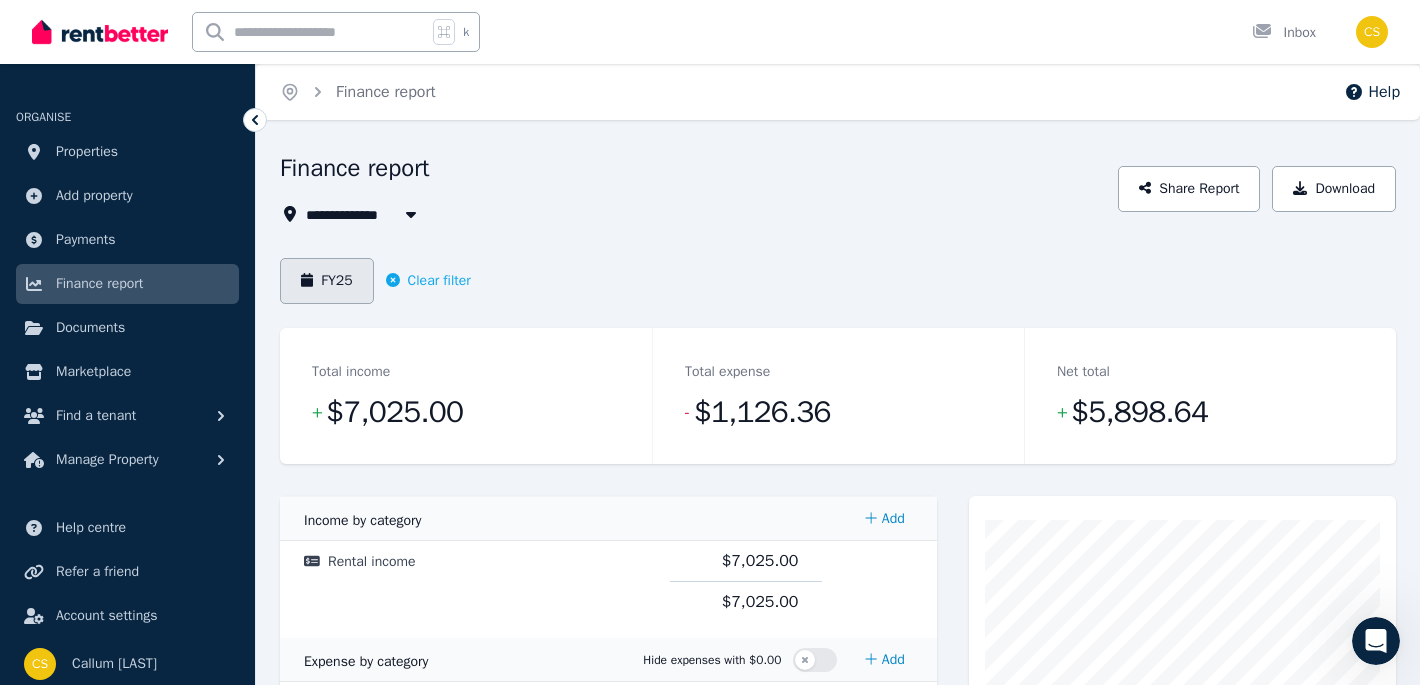 click on "FY25" at bounding box center (327, 281) 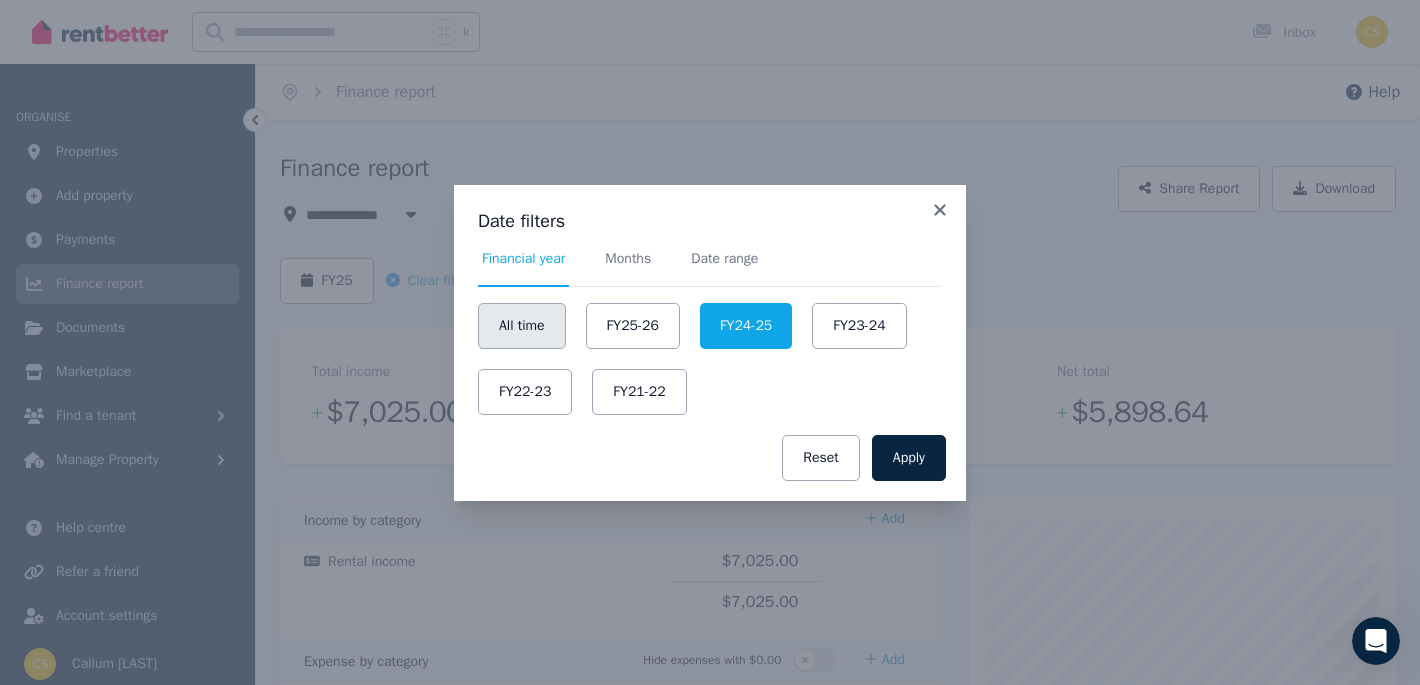 click on "All time" at bounding box center (522, 326) 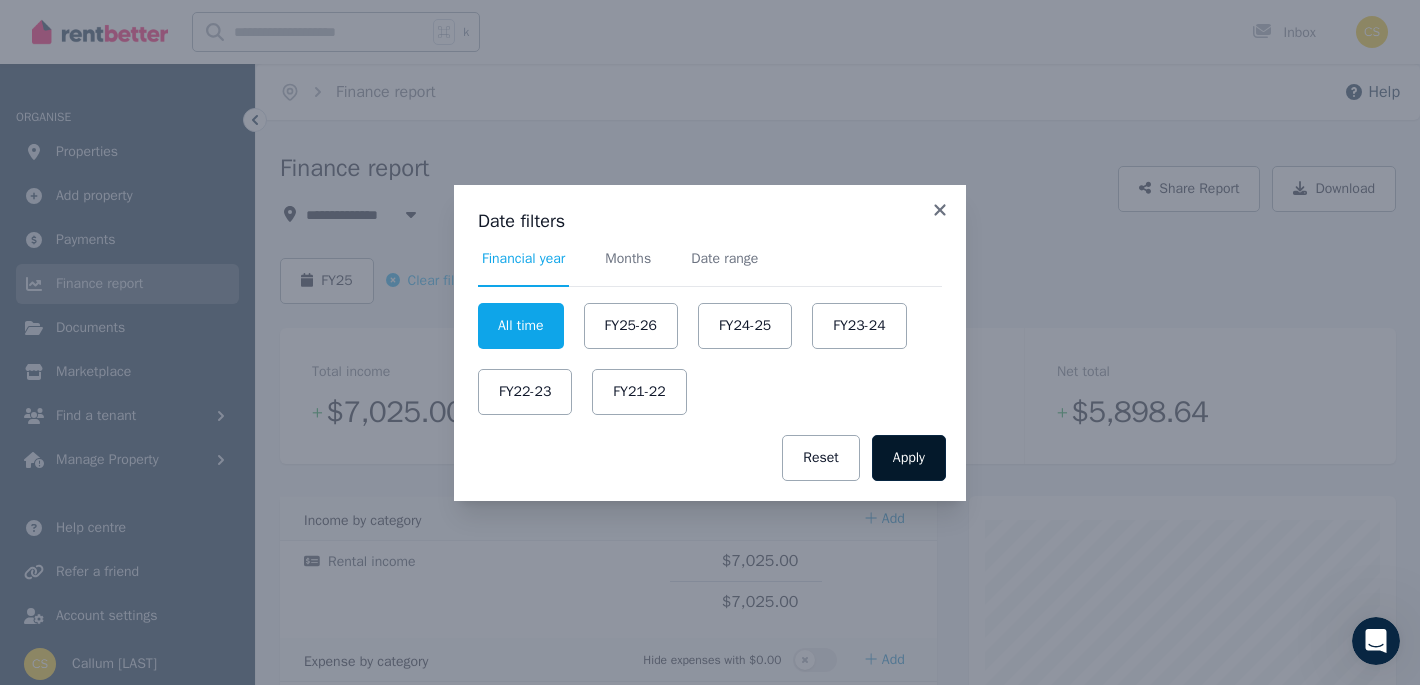 click on "Apply" at bounding box center [909, 458] 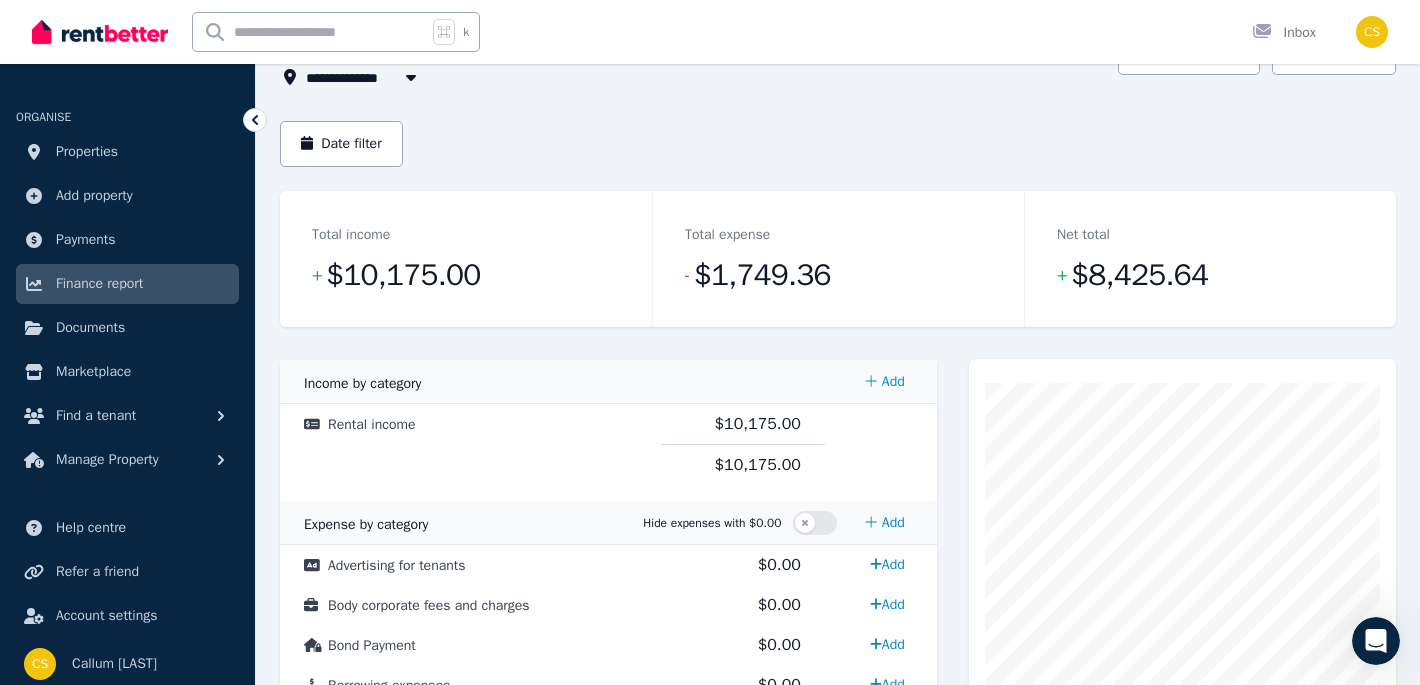 scroll, scrollTop: 135, scrollLeft: 0, axis: vertical 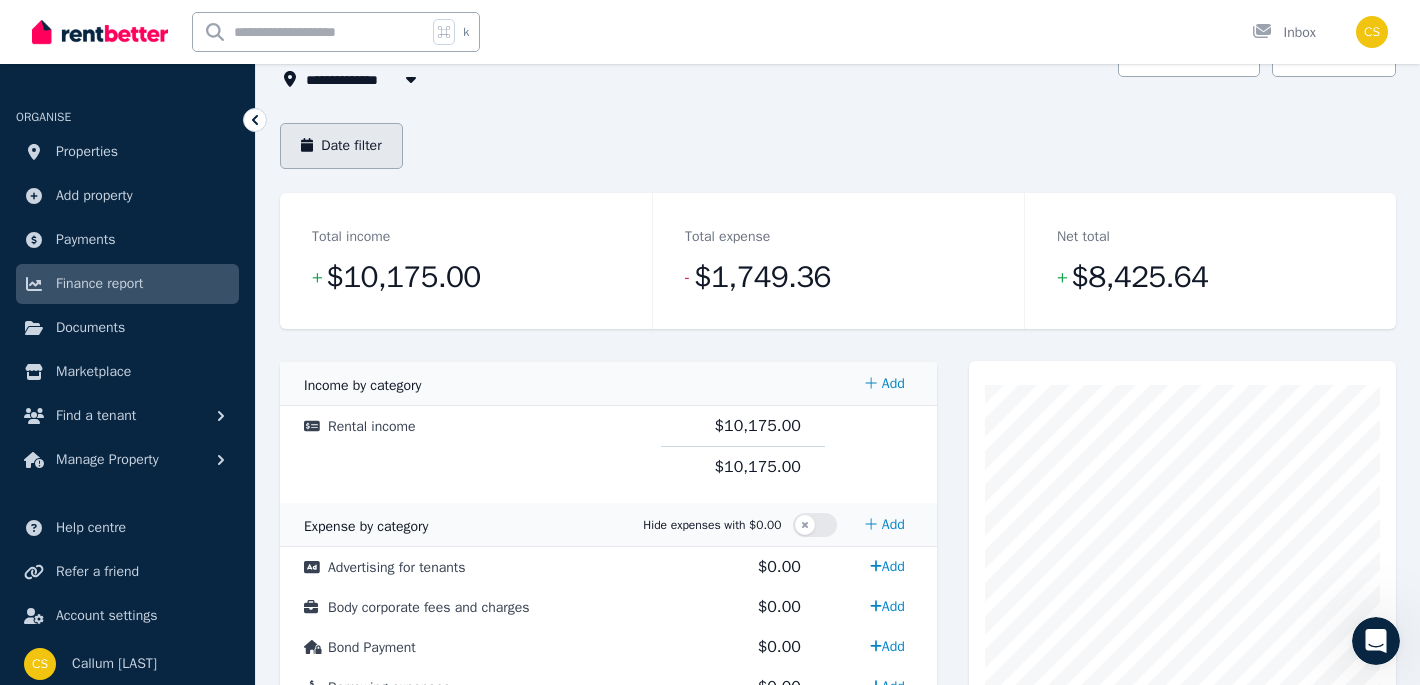 click on "Date filter" at bounding box center (341, 146) 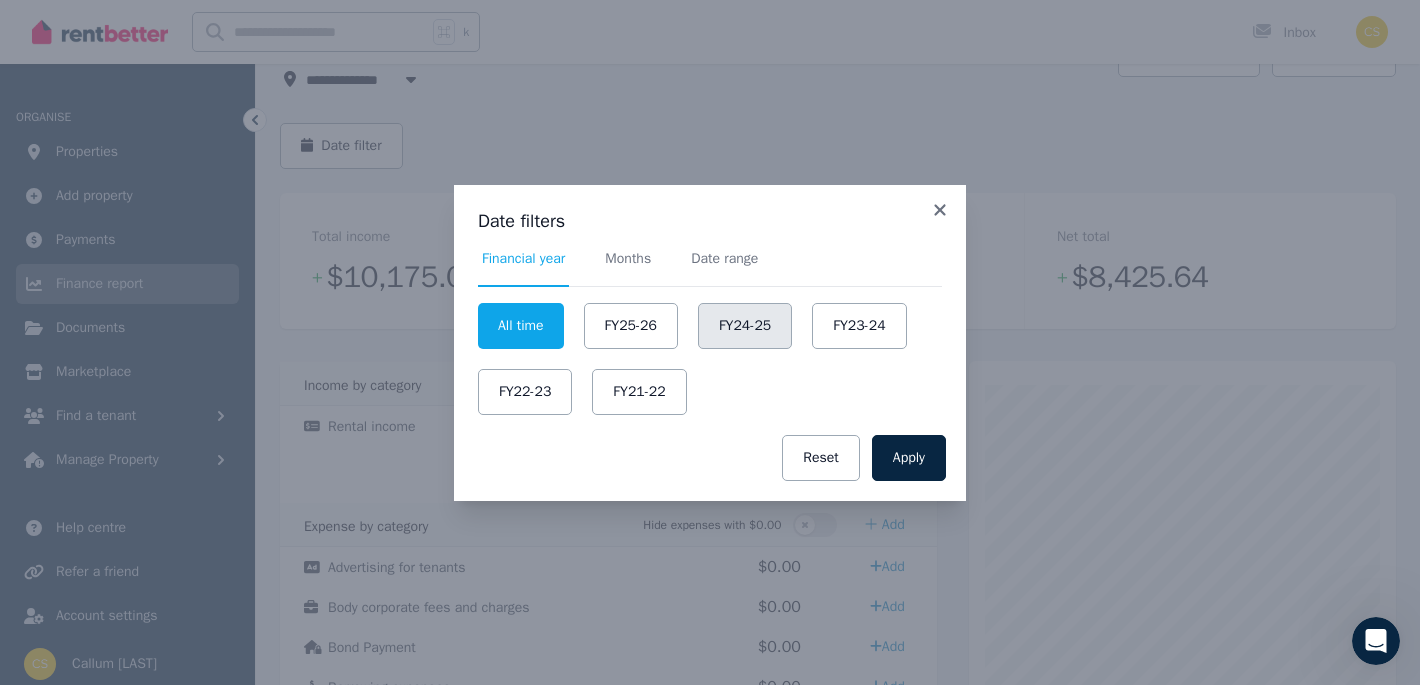 click on "FY24-25" at bounding box center (745, 326) 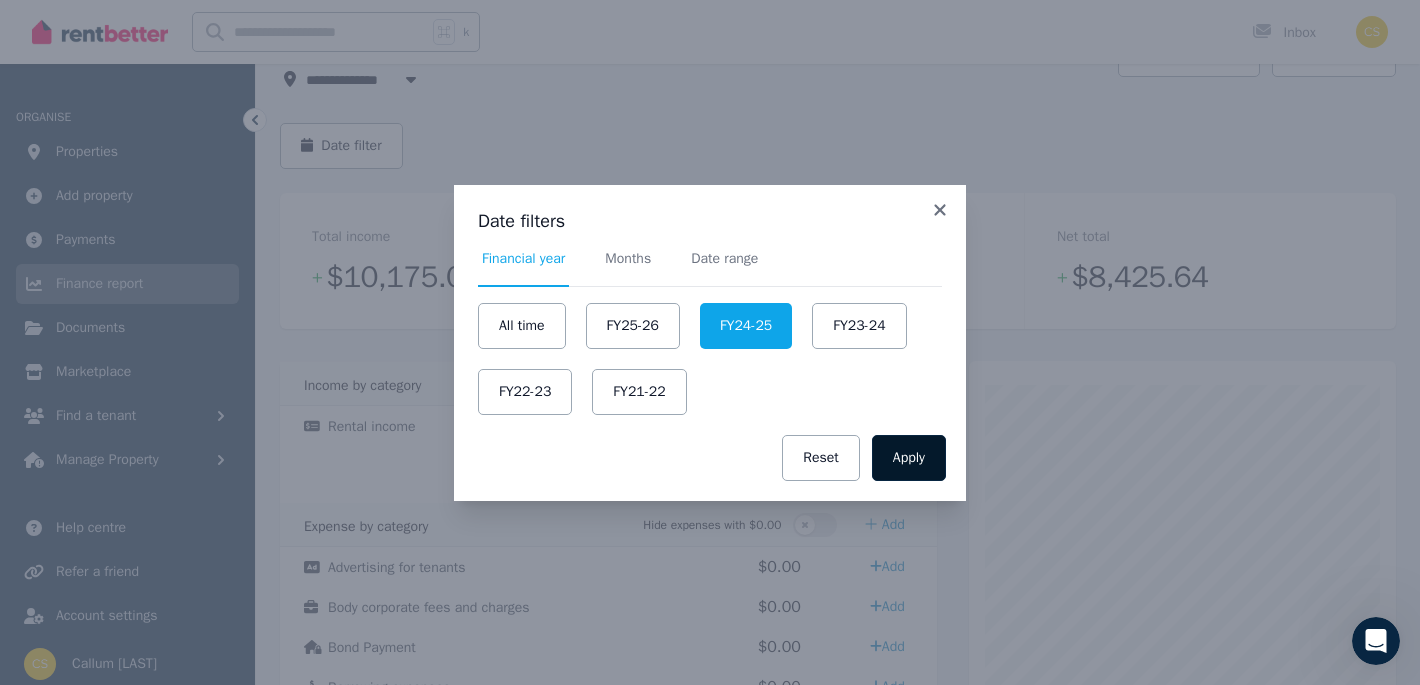 click on "Apply" at bounding box center (909, 458) 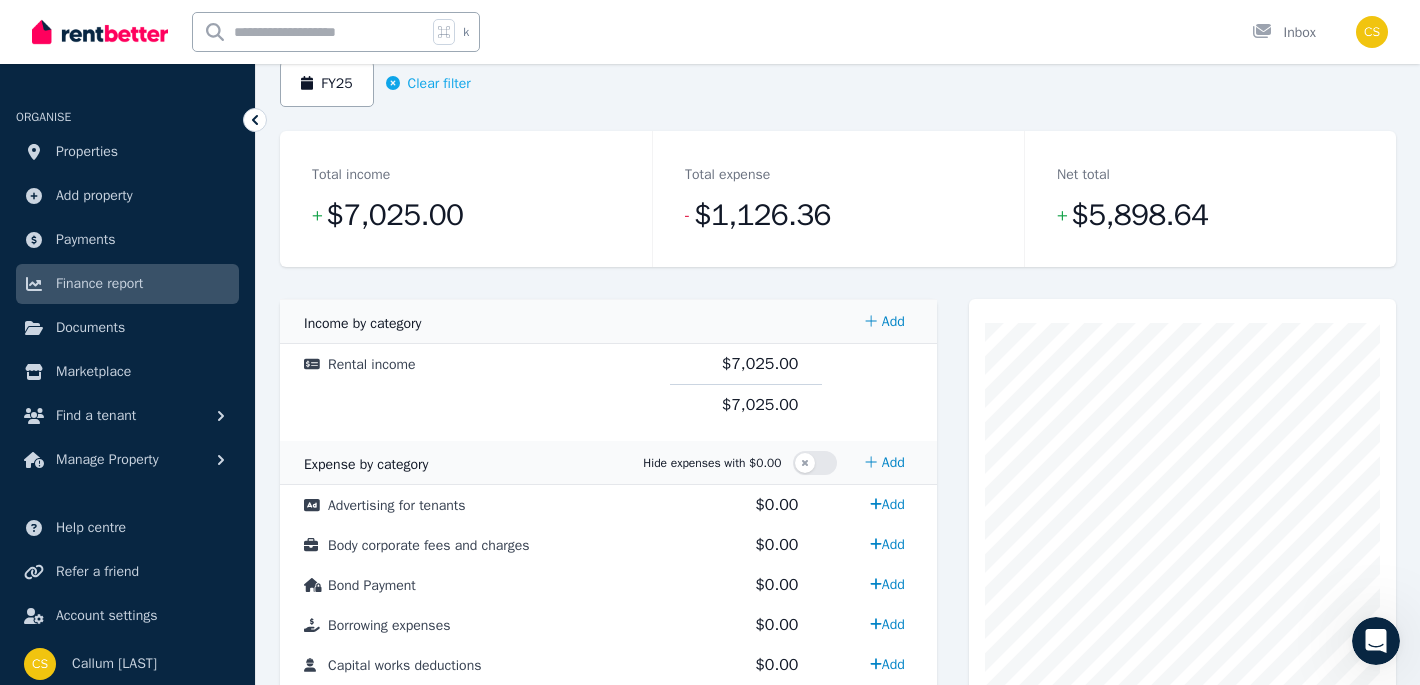scroll, scrollTop: 180, scrollLeft: 0, axis: vertical 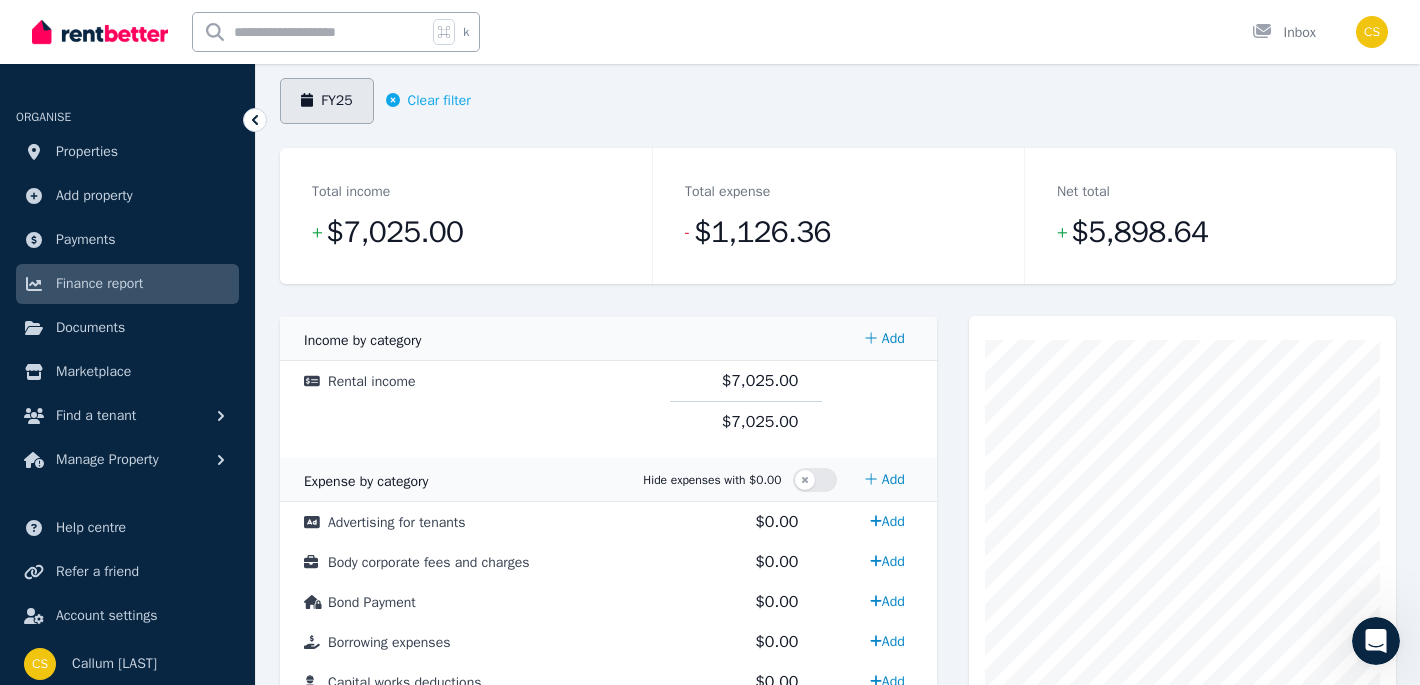 click on "FY25" at bounding box center [327, 101] 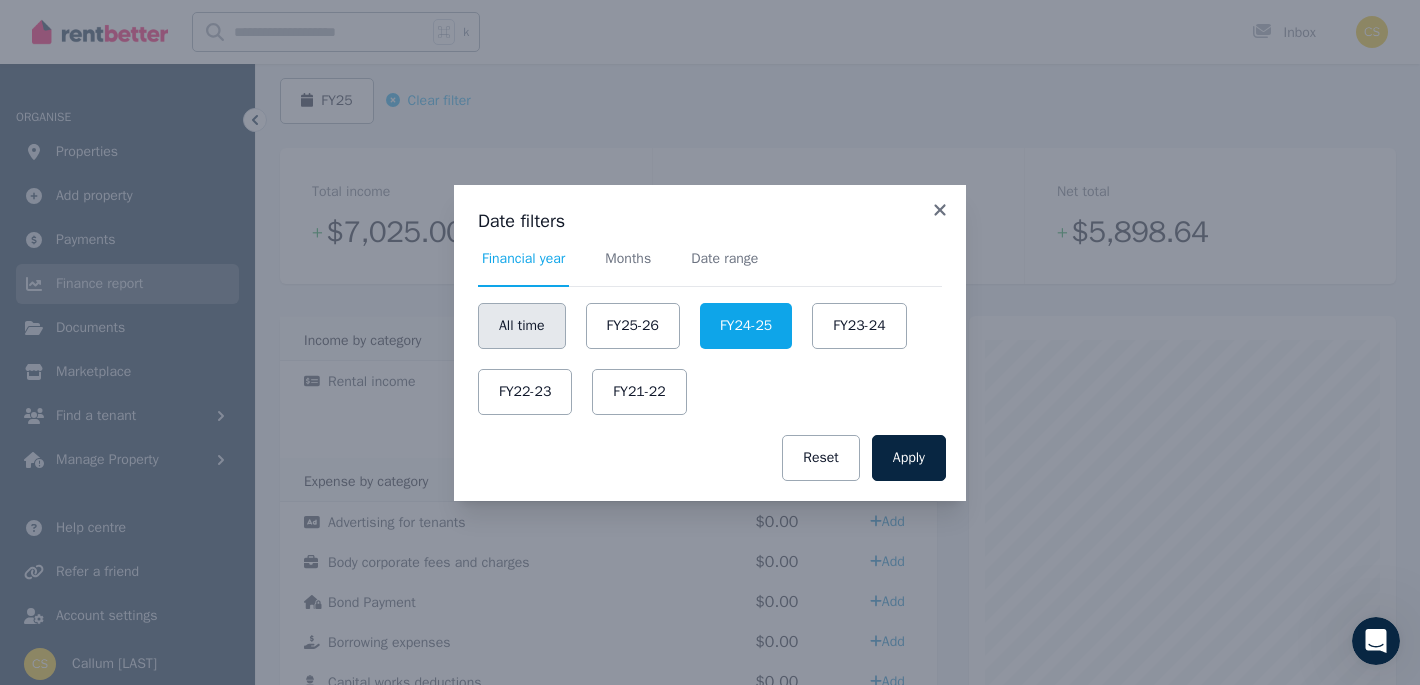 click on "All time" at bounding box center (522, 326) 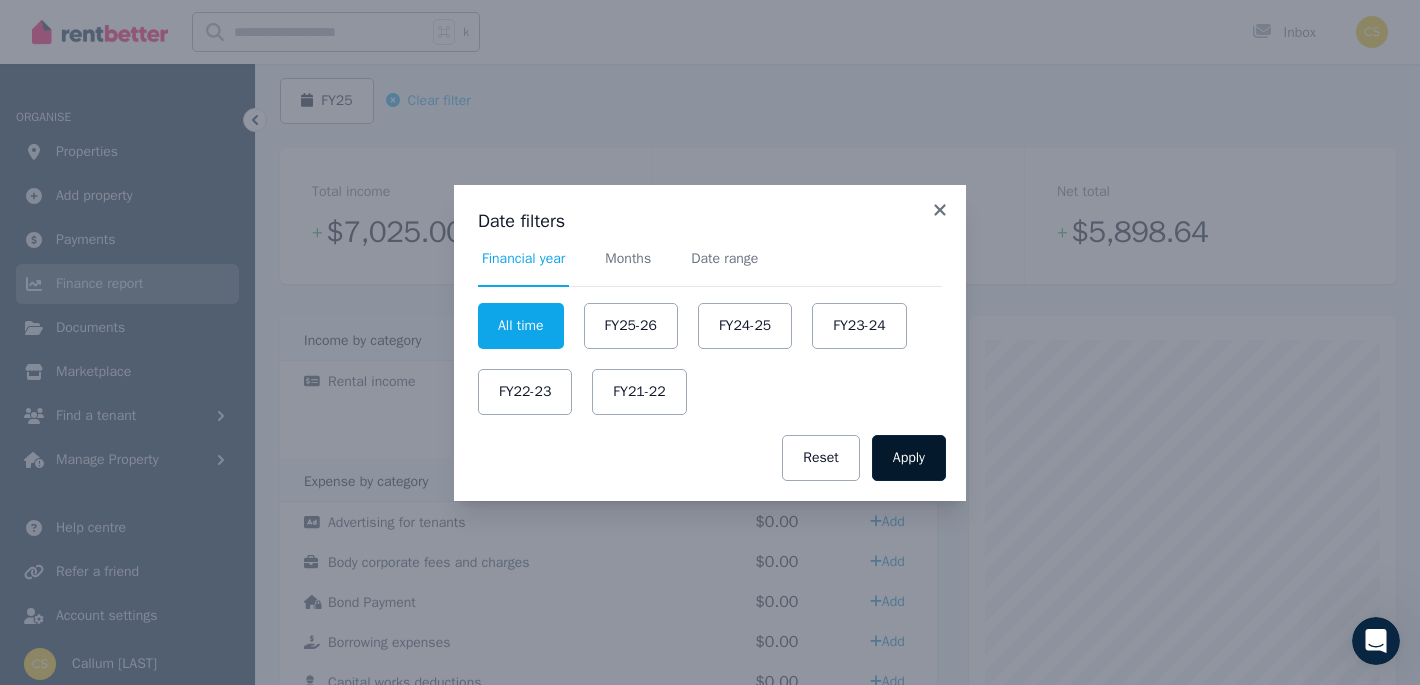 click on "Apply" at bounding box center (909, 458) 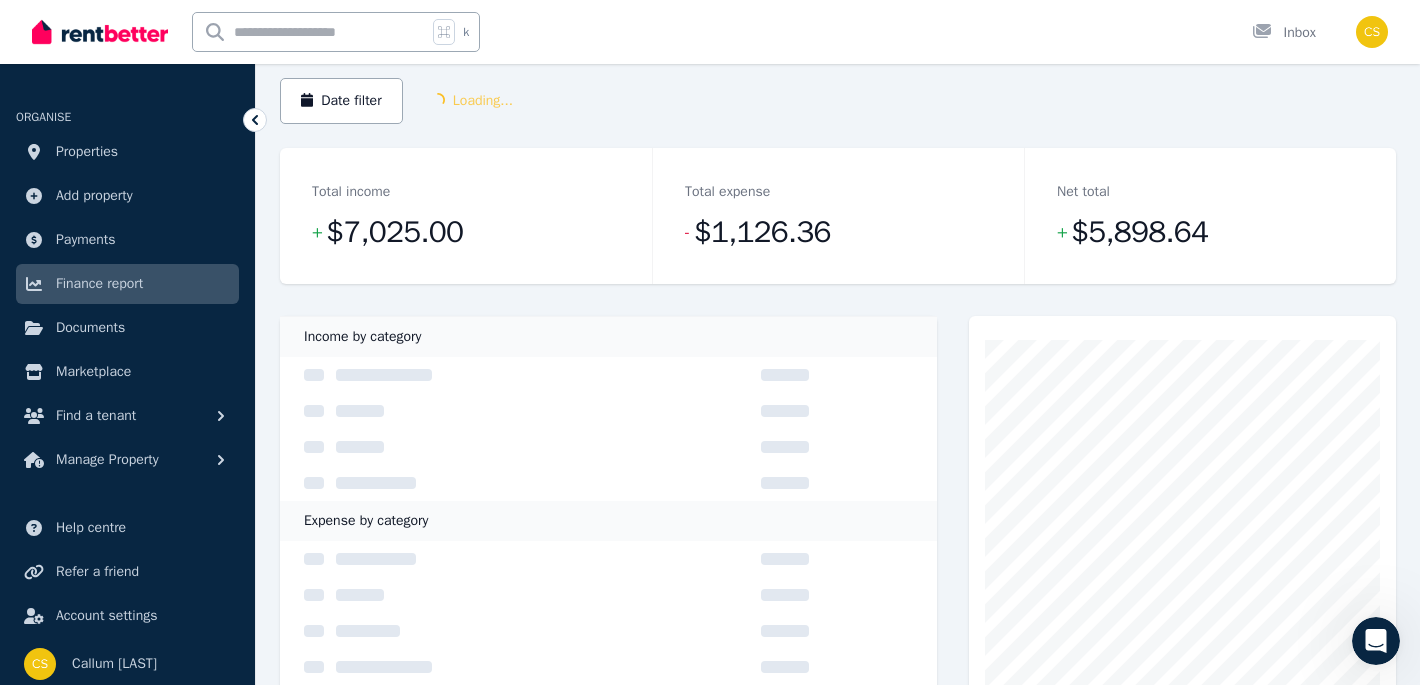 scroll, scrollTop: 0, scrollLeft: 0, axis: both 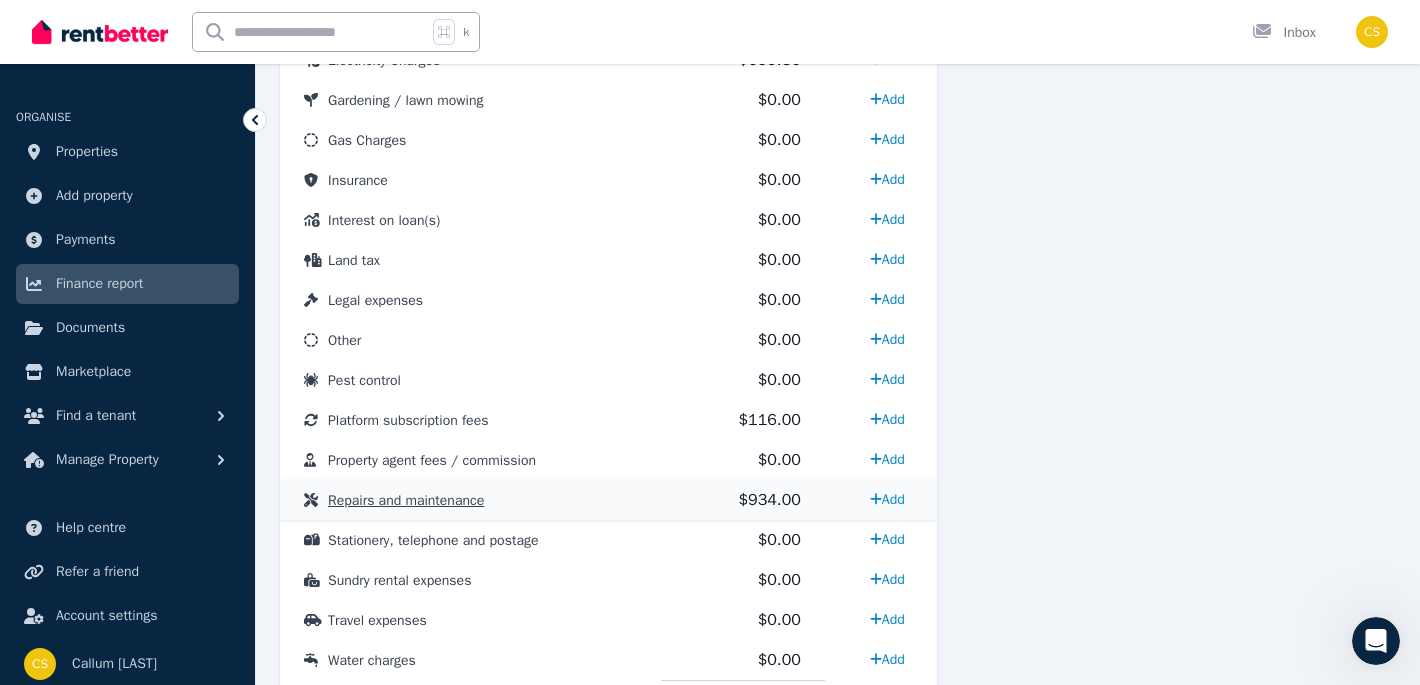click on "Repairs and maintenance" at bounding box center [470, 500] 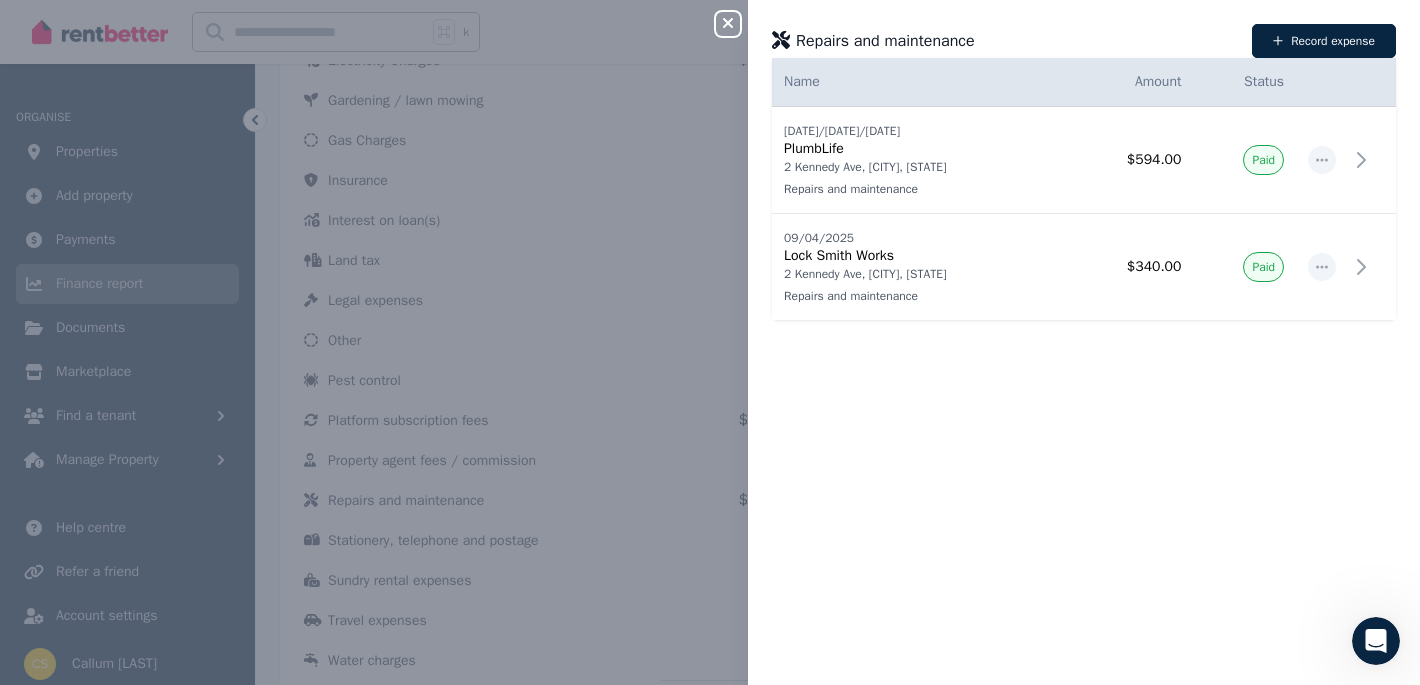 click on "Close panel Repairs and maintenance Record expense Date Name Address Category Amount Status [DATE]/[DATE]/[DATE] [DATE]/[DATE]/[DATE] PlumbLife 2 Kennedy Ave, [CITY], [STATE] Repairs and maintenance 2 Kennedy Ave, [CITY], [STATE] Repairs and maintenance $594.00 Paid [DATE]/[DATE]/[DATE] [DATE]/[DATE]/[DATE] Lock Smith Works 2 Kennedy Ave, [CITY], [STATE] Repairs and maintenance 2 Kennedy Ave, [CITY], [STATE] Repairs and maintenance $340.00 Paid" at bounding box center [710, 342] 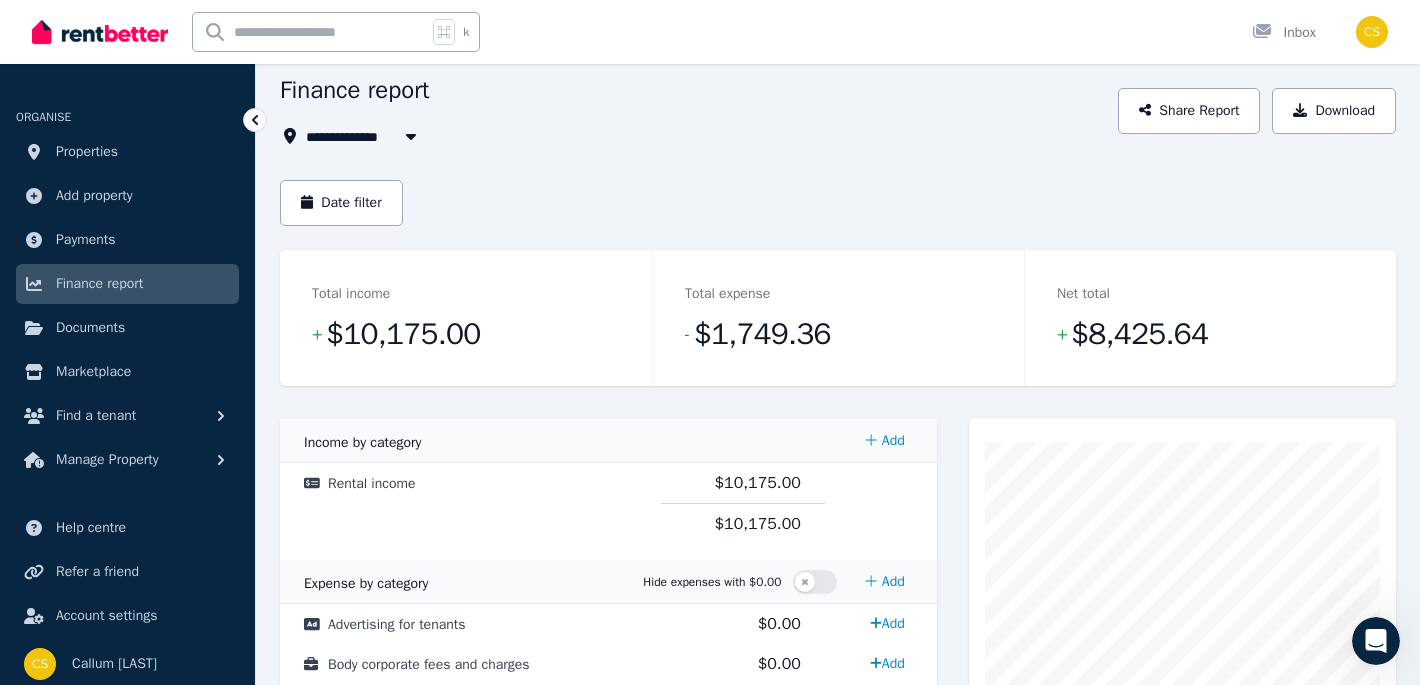 scroll, scrollTop: 0, scrollLeft: 0, axis: both 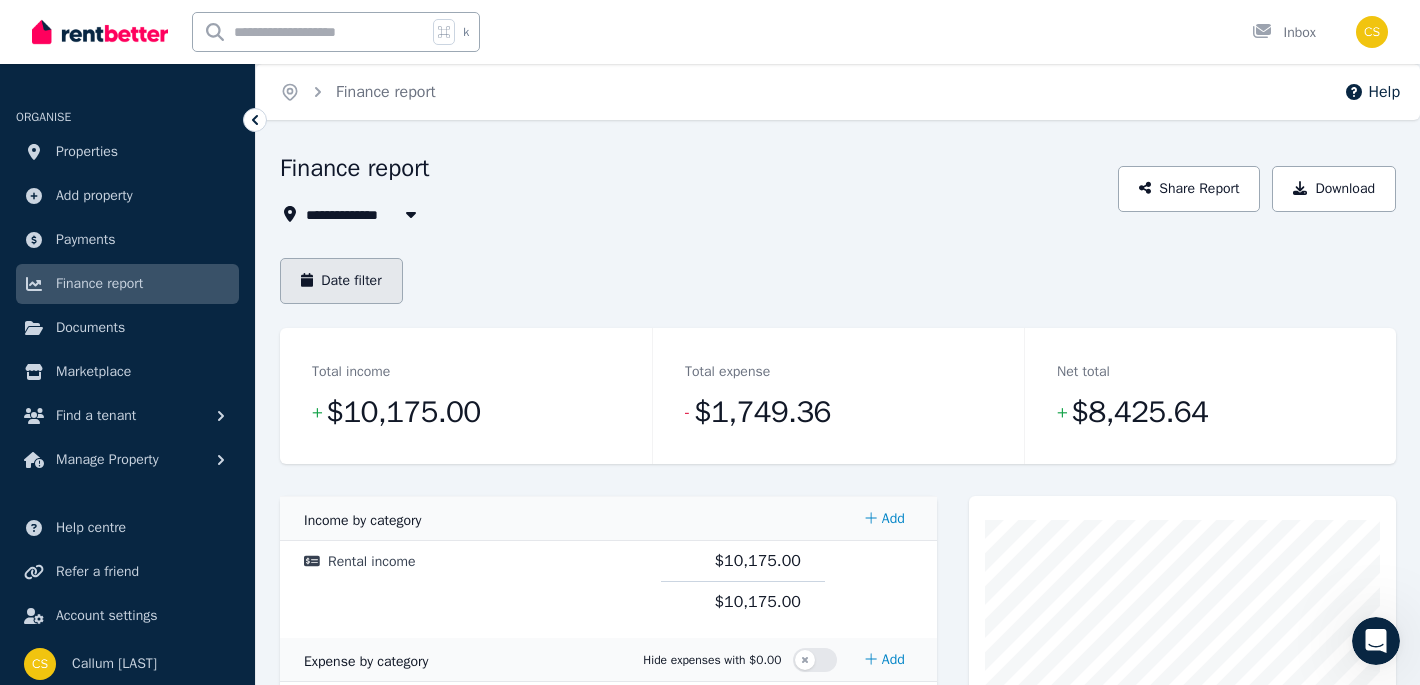 click on "Date filter" at bounding box center [341, 281] 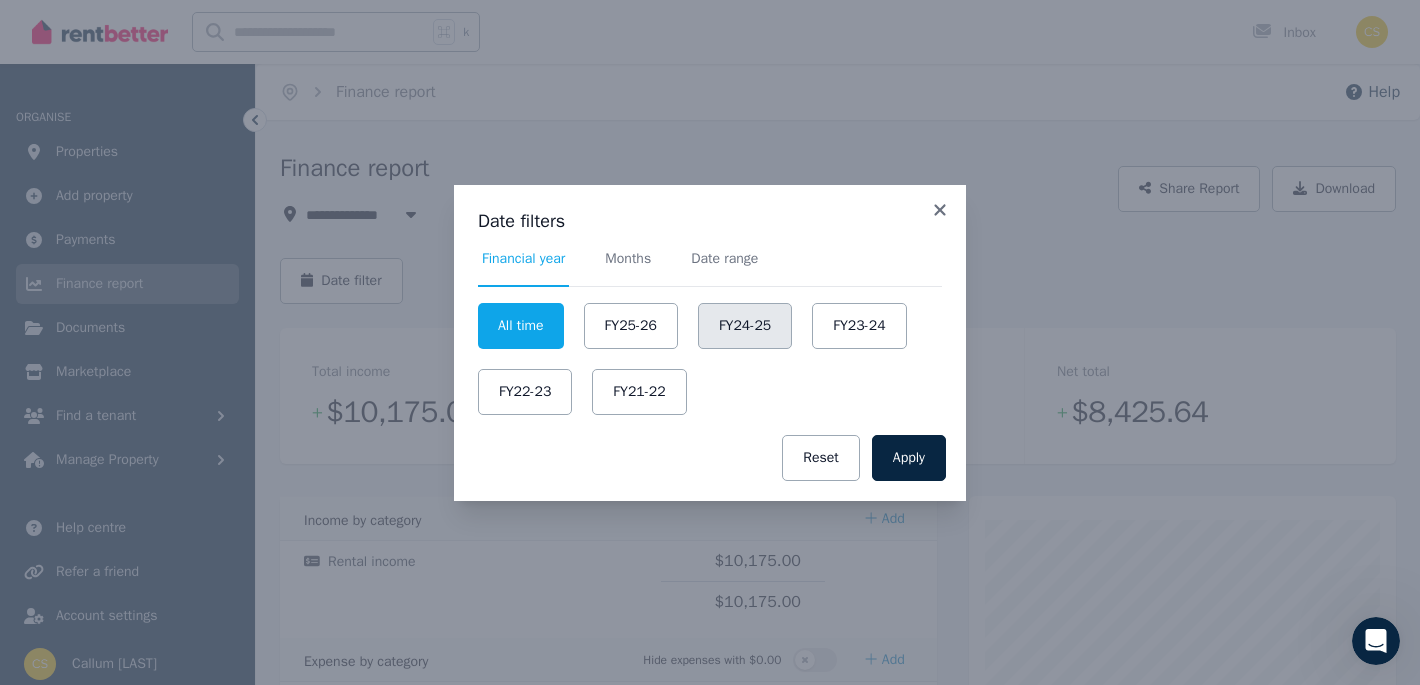 click on "FY24-25" at bounding box center (745, 326) 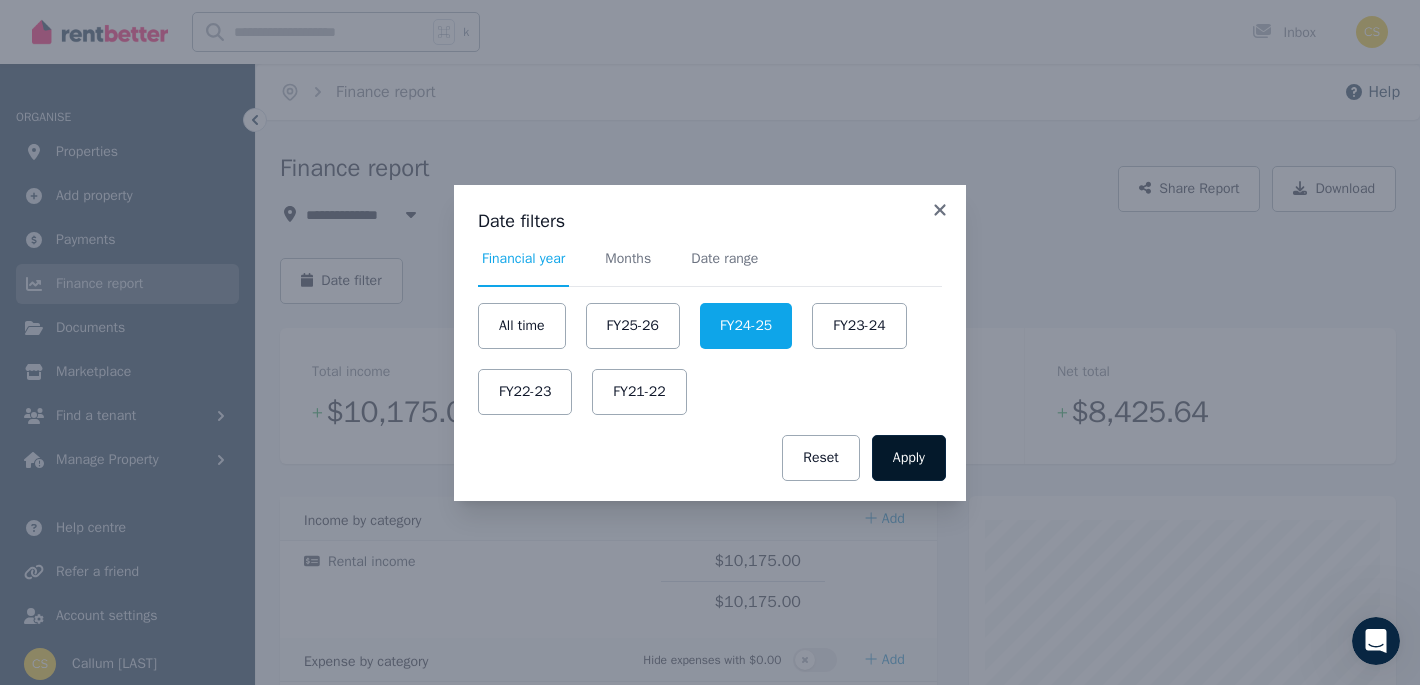 click on "Apply" at bounding box center (909, 458) 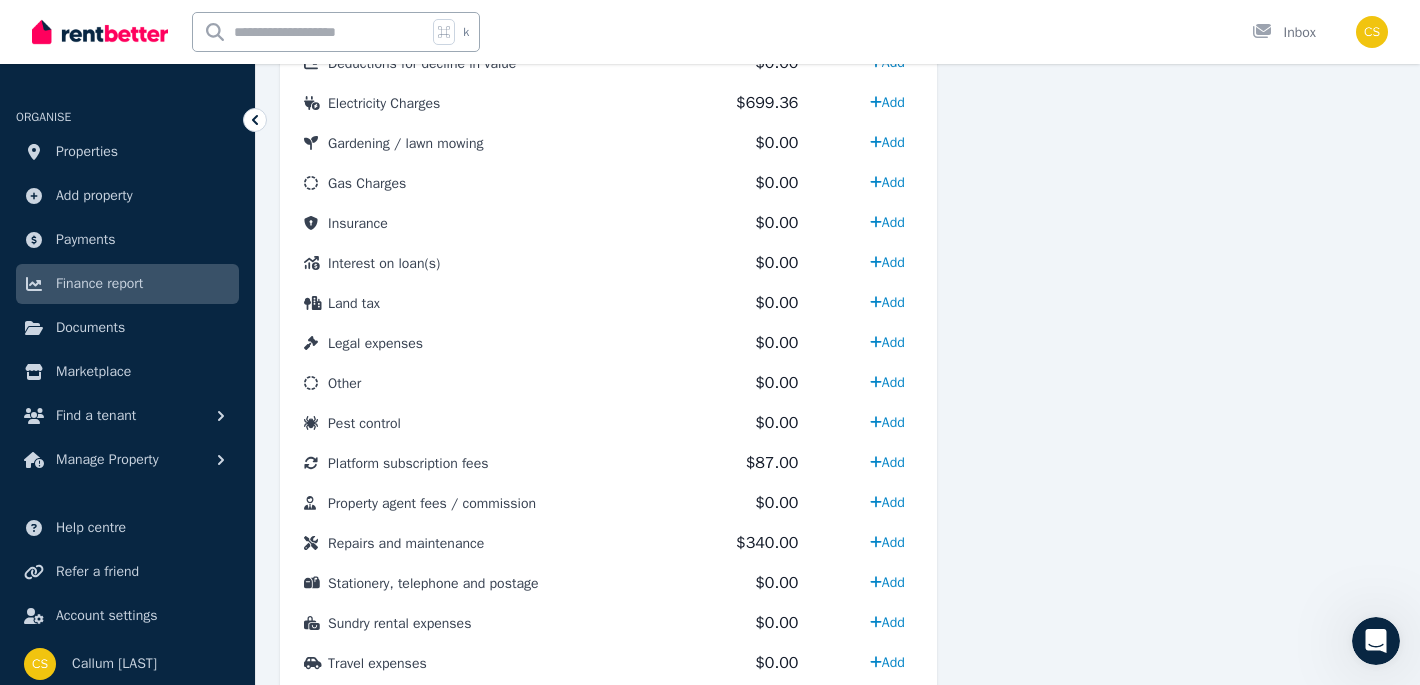 scroll, scrollTop: 920, scrollLeft: 0, axis: vertical 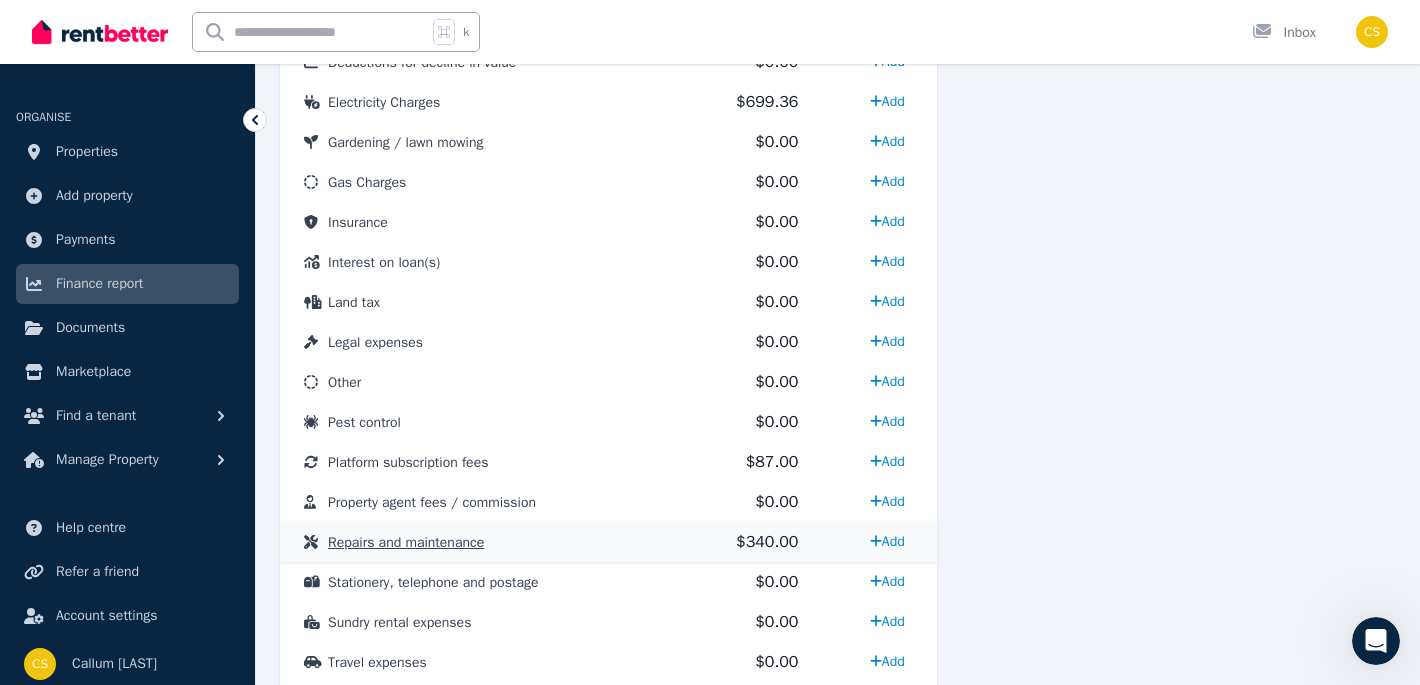 click on "Repairs and maintenance" at bounding box center [475, 542] 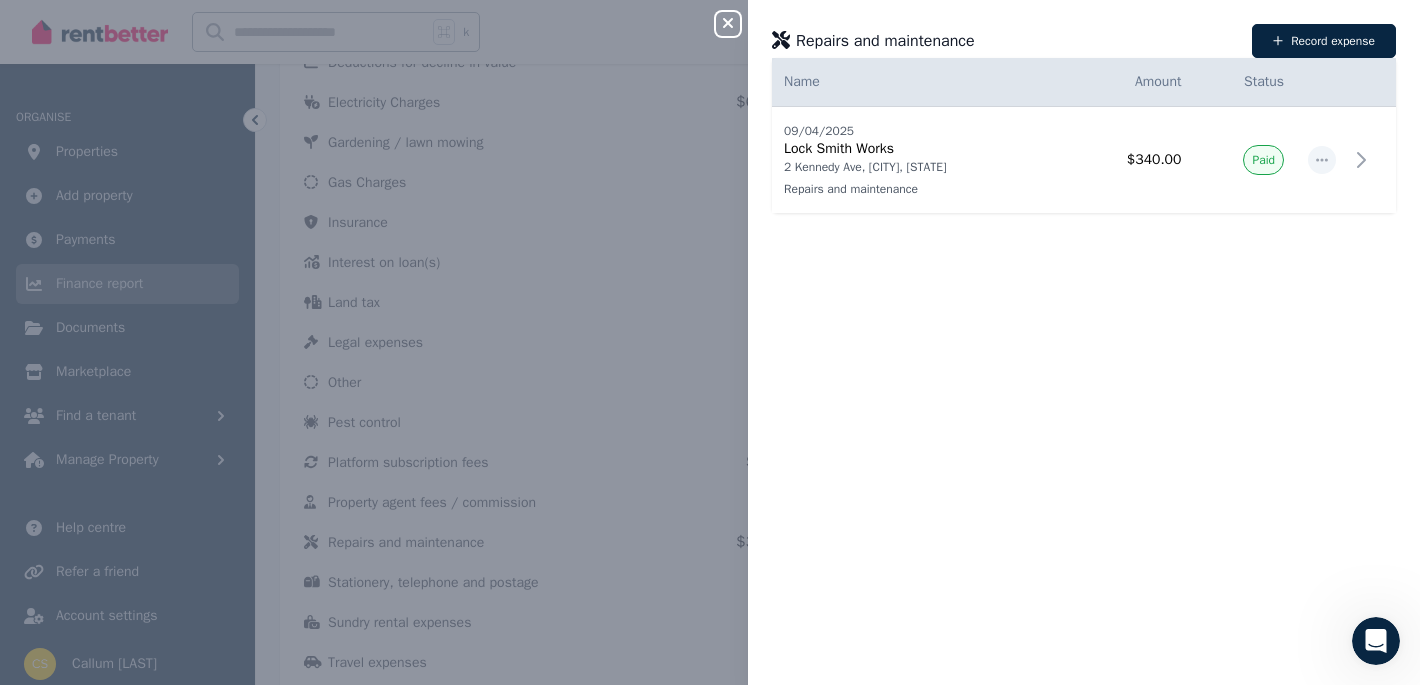 click 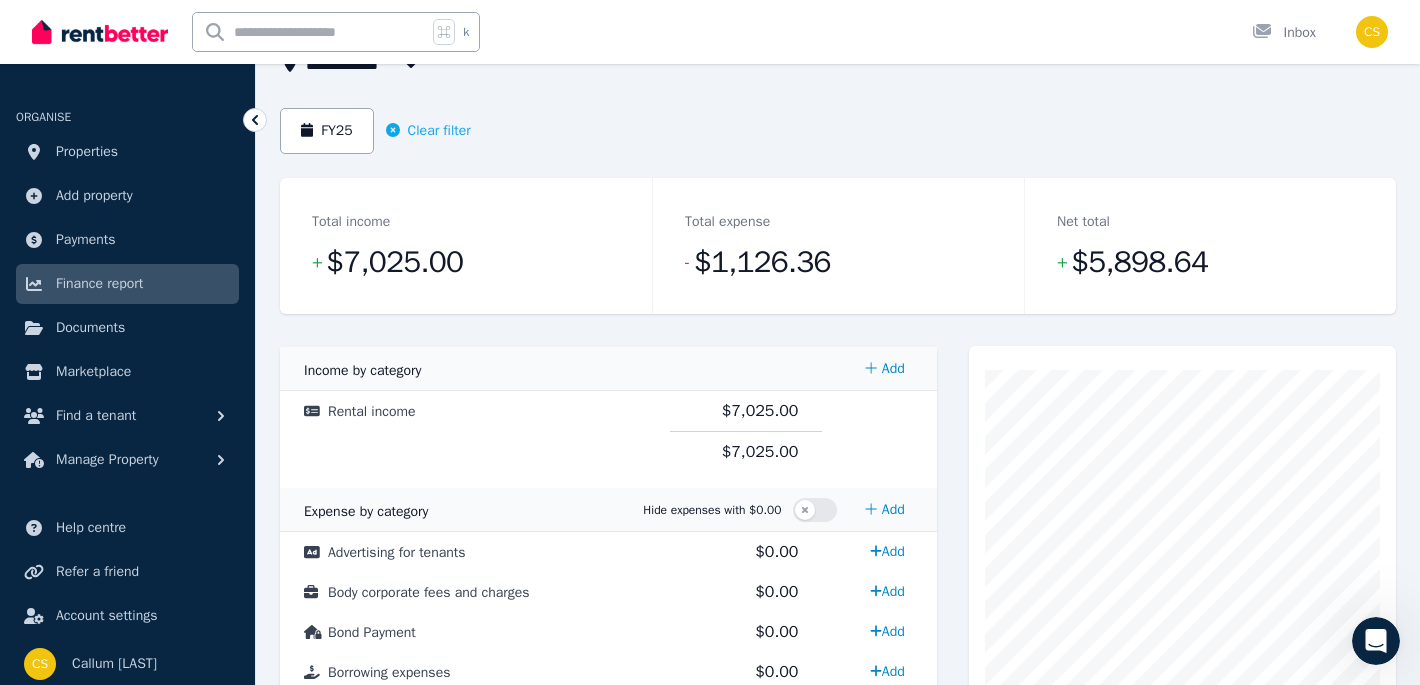 scroll, scrollTop: 139, scrollLeft: 0, axis: vertical 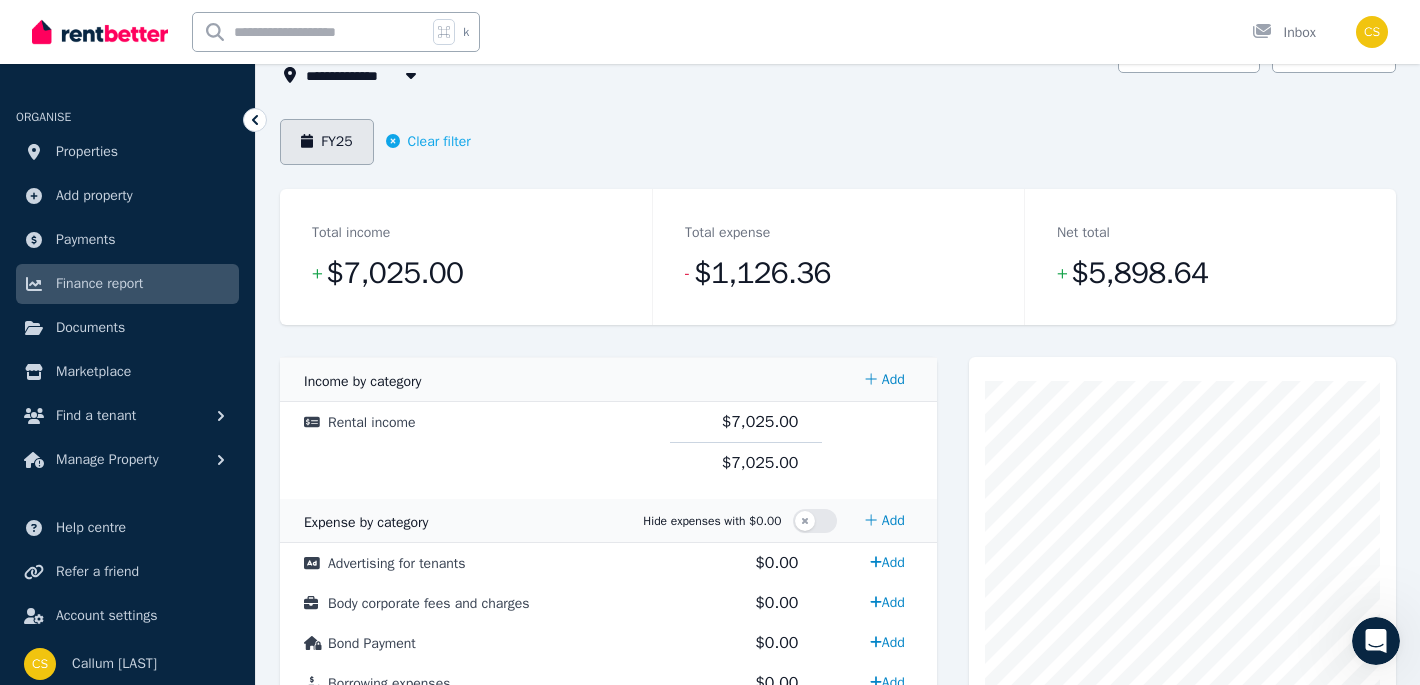 click on "FY25" at bounding box center (327, 142) 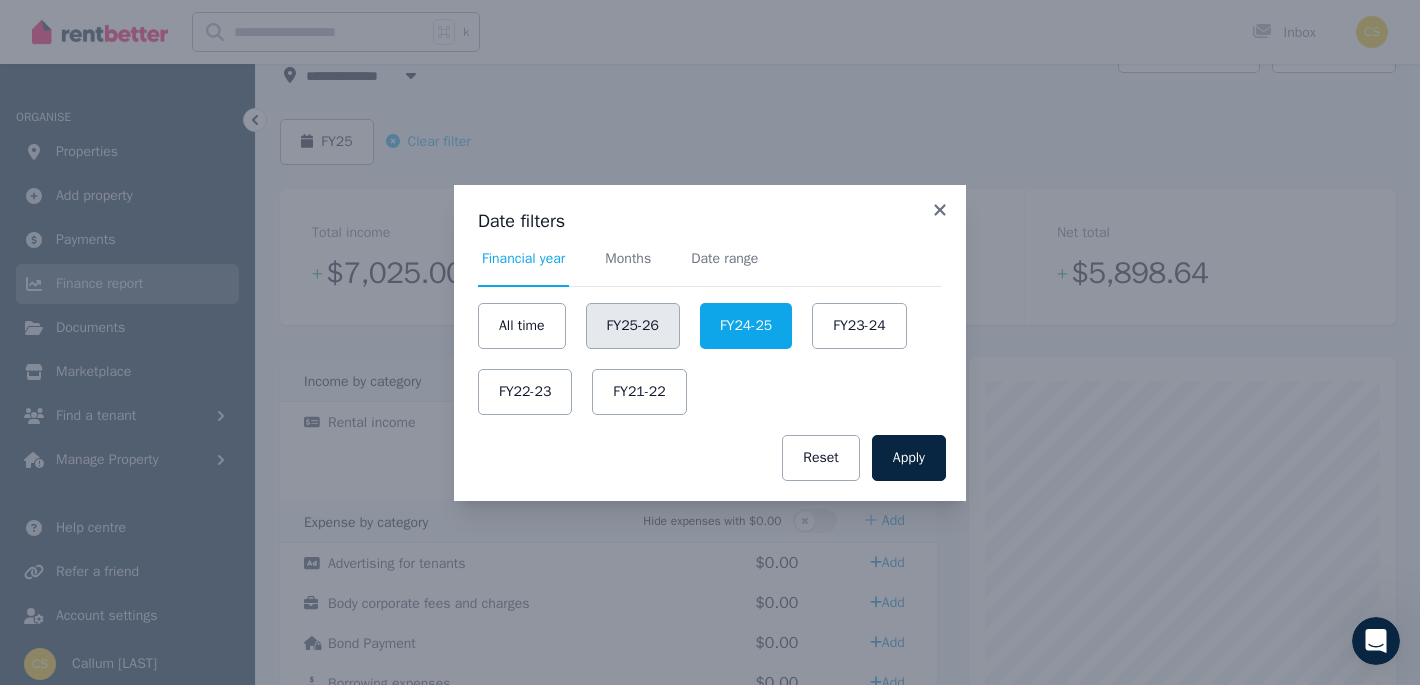 click on "FY25-26" at bounding box center (633, 326) 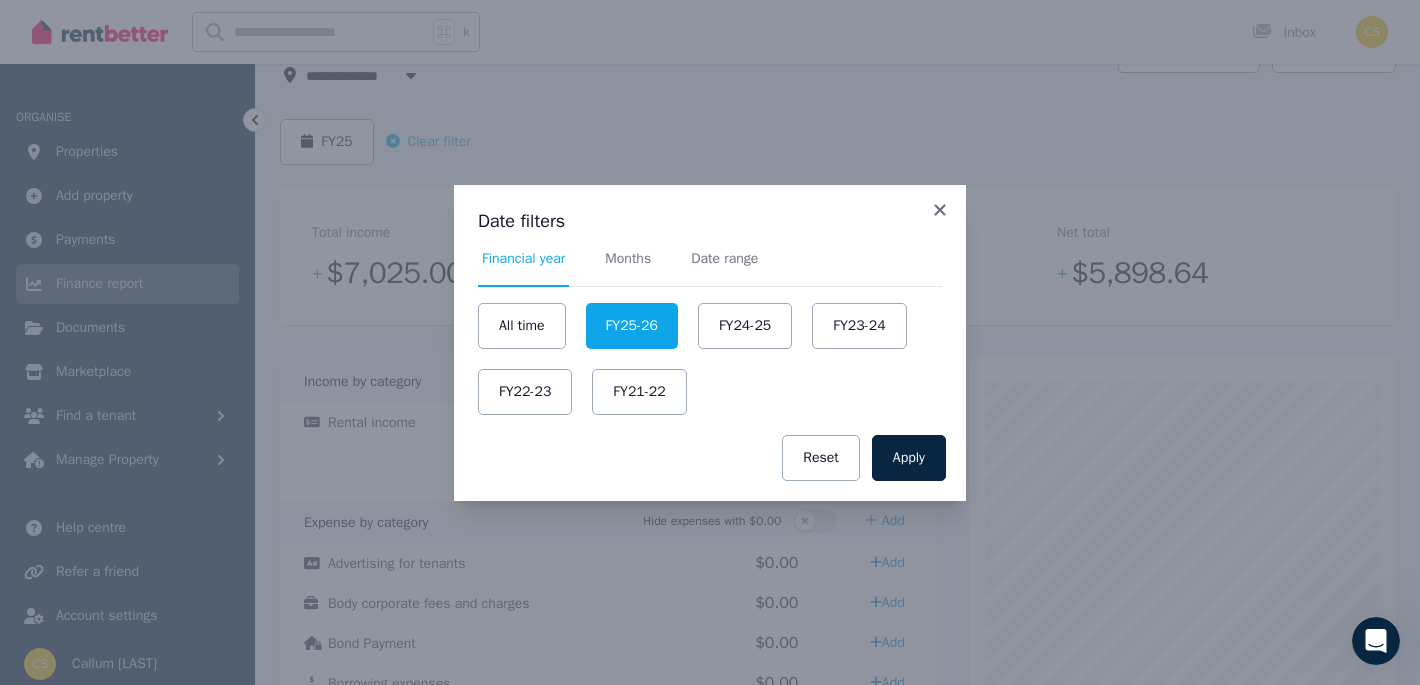 click on "All time FY25-26 FY24-25 FY23-24 FY22-23 FY21-22" at bounding box center (710, 359) 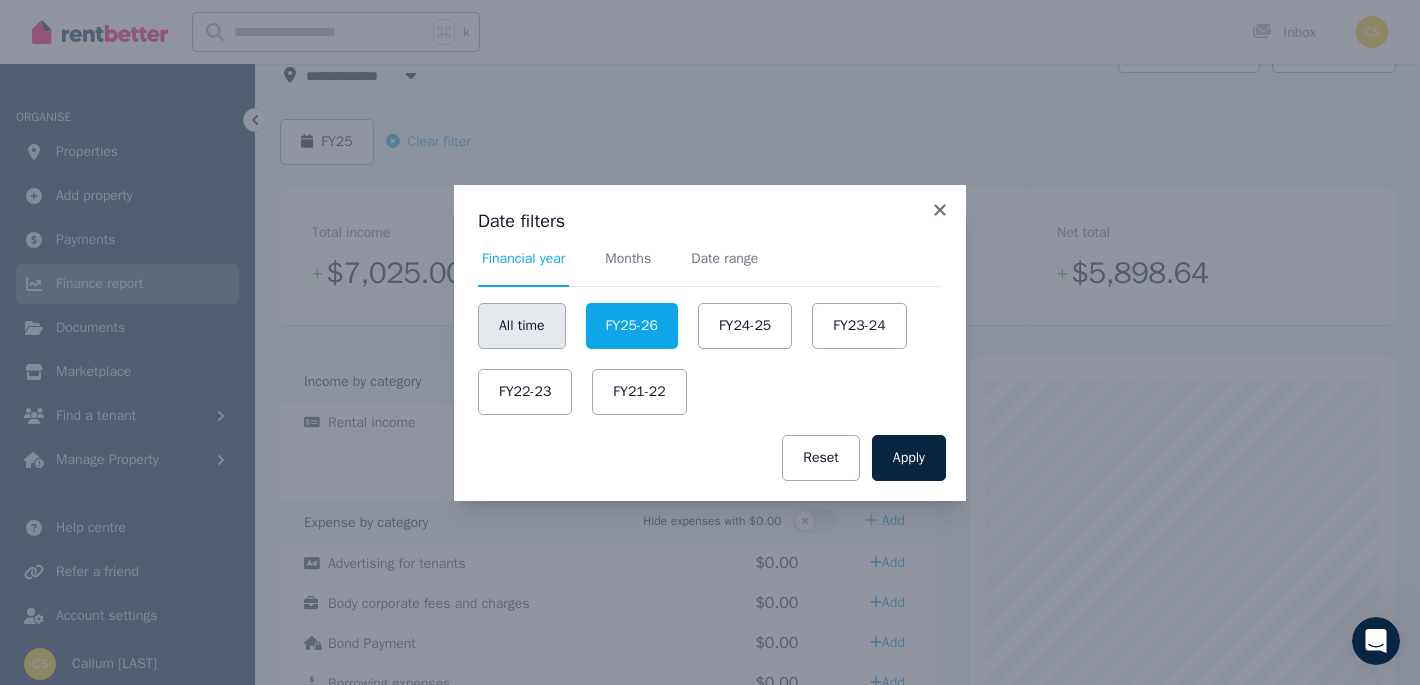 click on "All time" at bounding box center [522, 326] 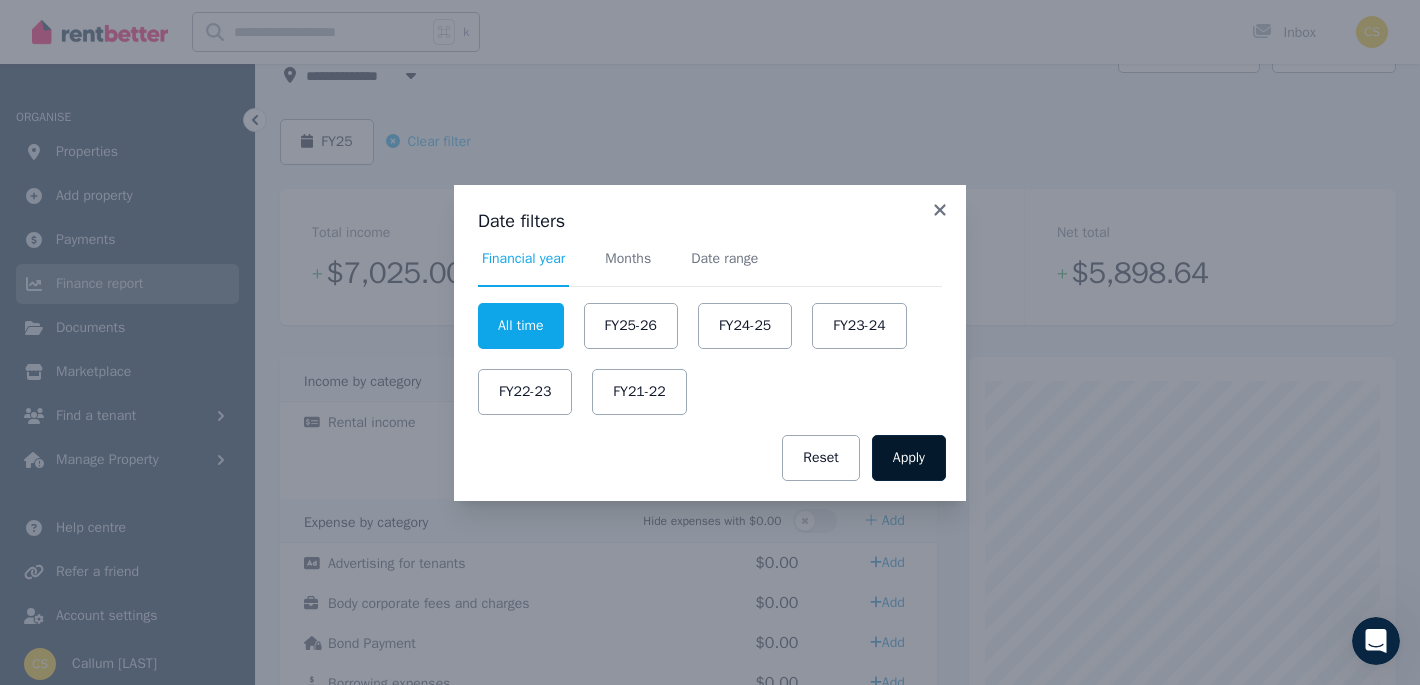 click on "Apply" at bounding box center (909, 458) 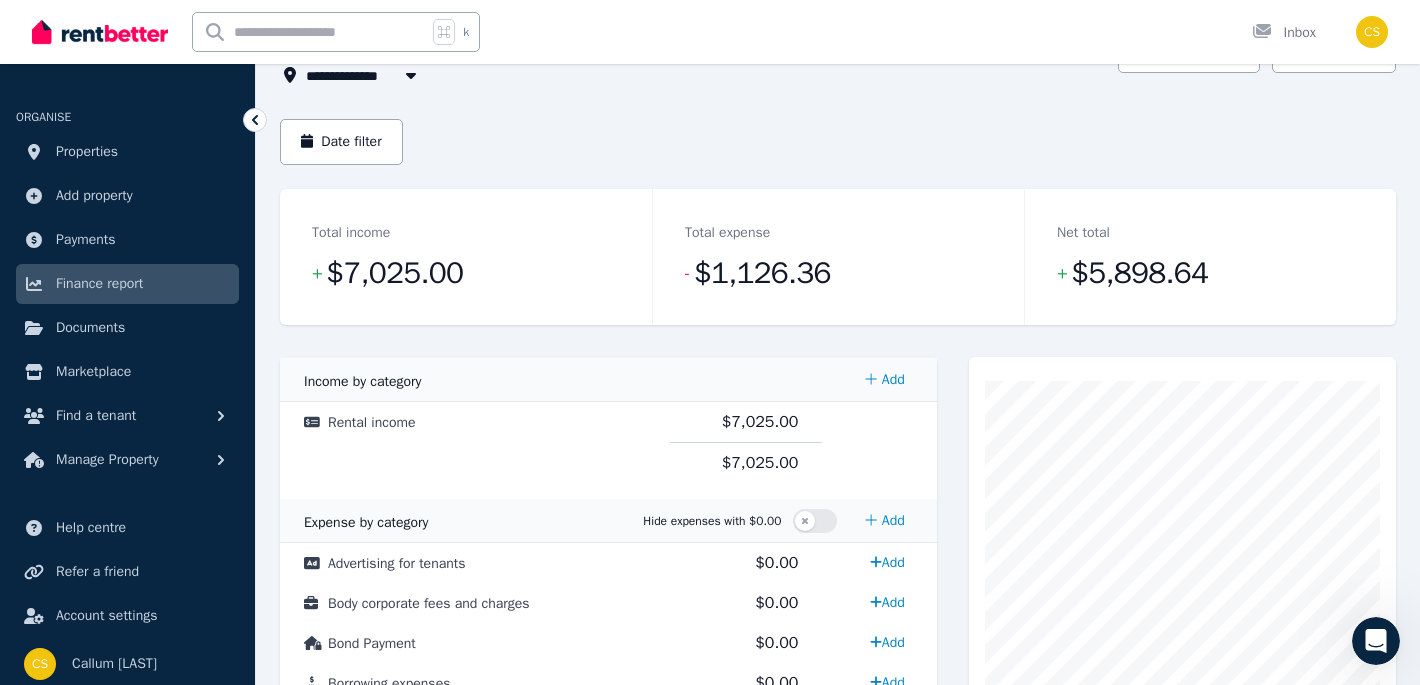 scroll, scrollTop: 0, scrollLeft: 0, axis: both 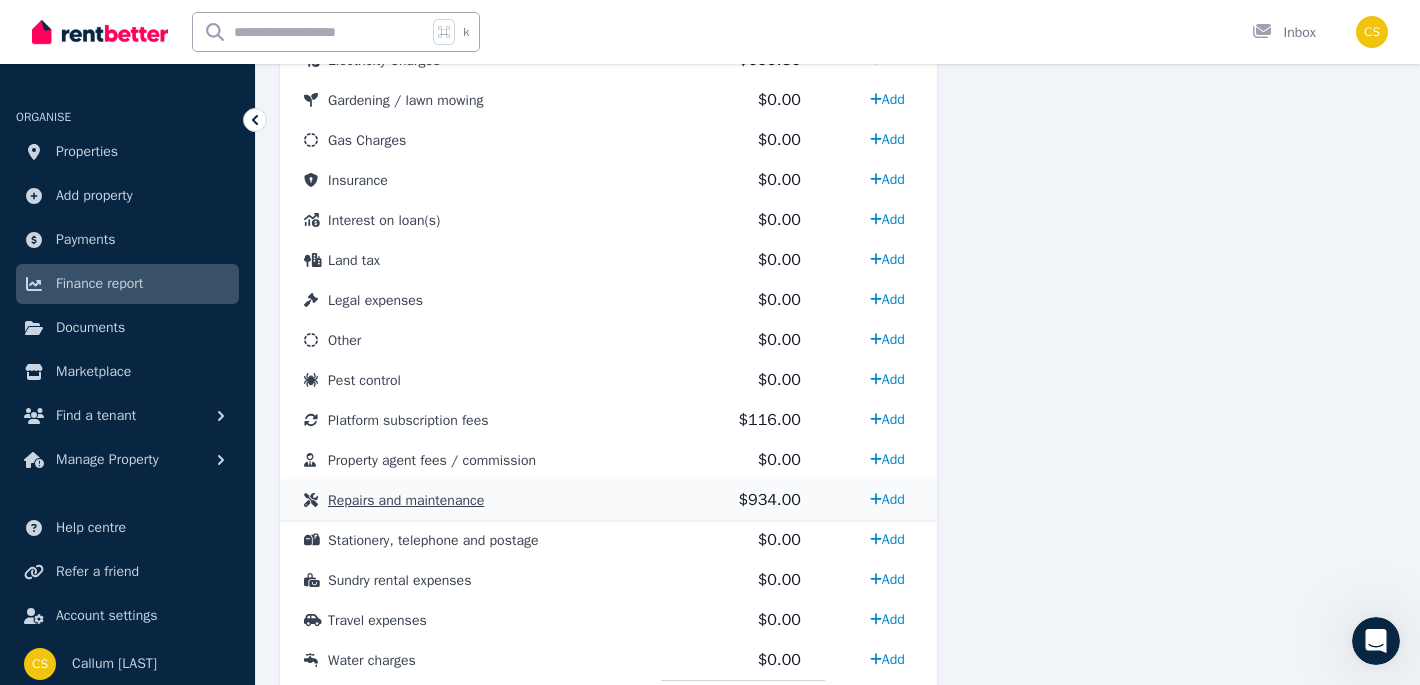 click on "Repairs and maintenance" at bounding box center (406, 500) 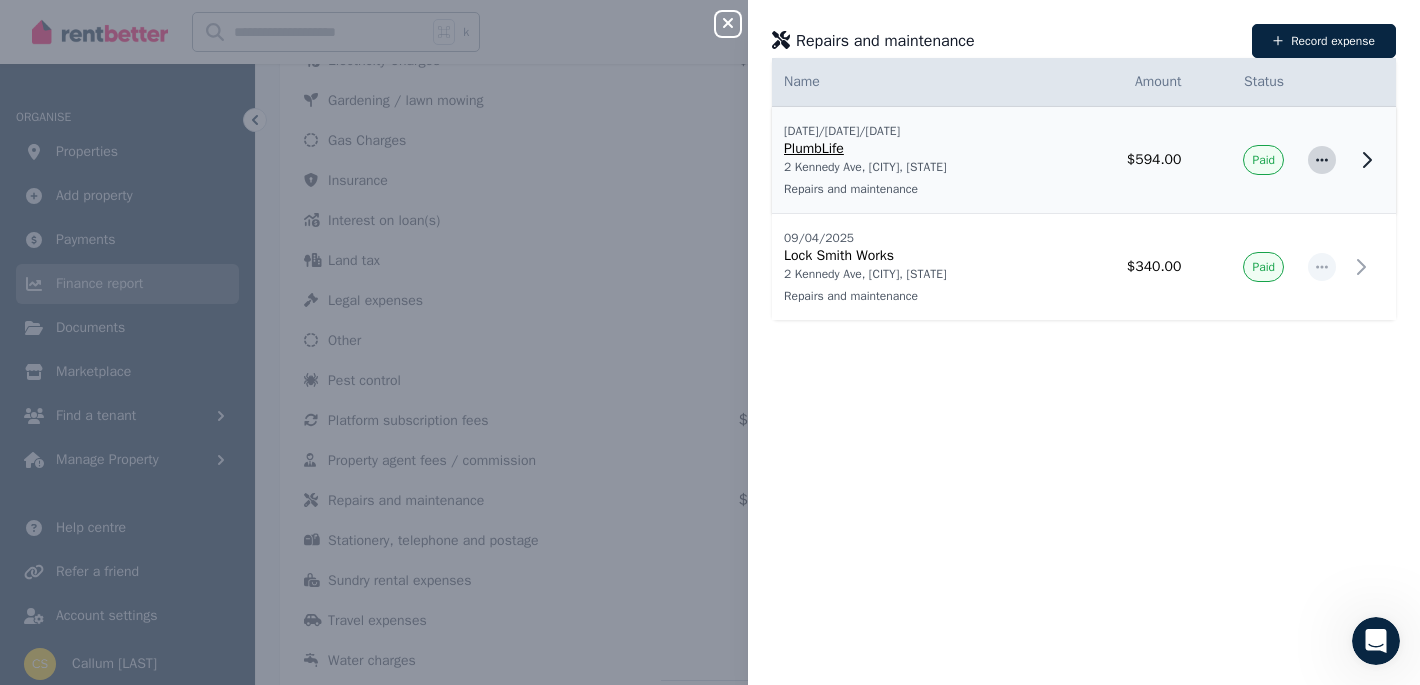 click 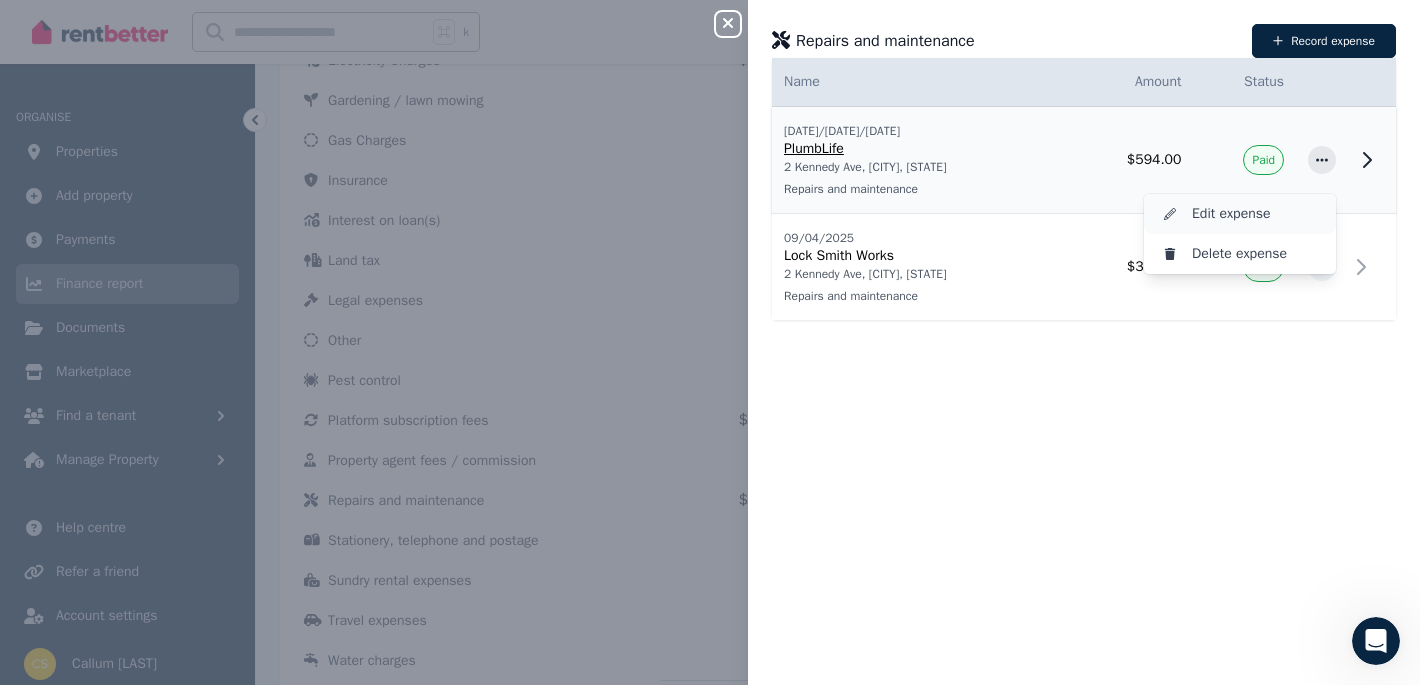 click on "Edit expense" at bounding box center [1256, 214] 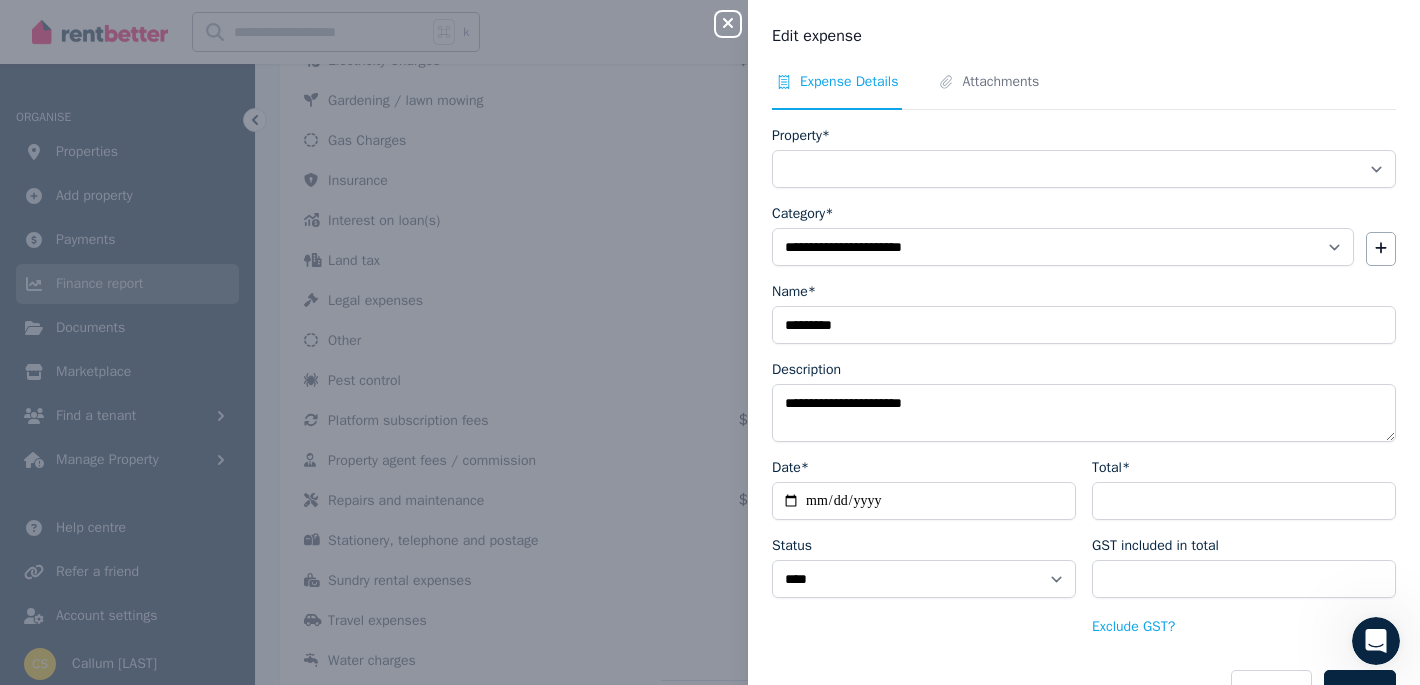 select on "**********" 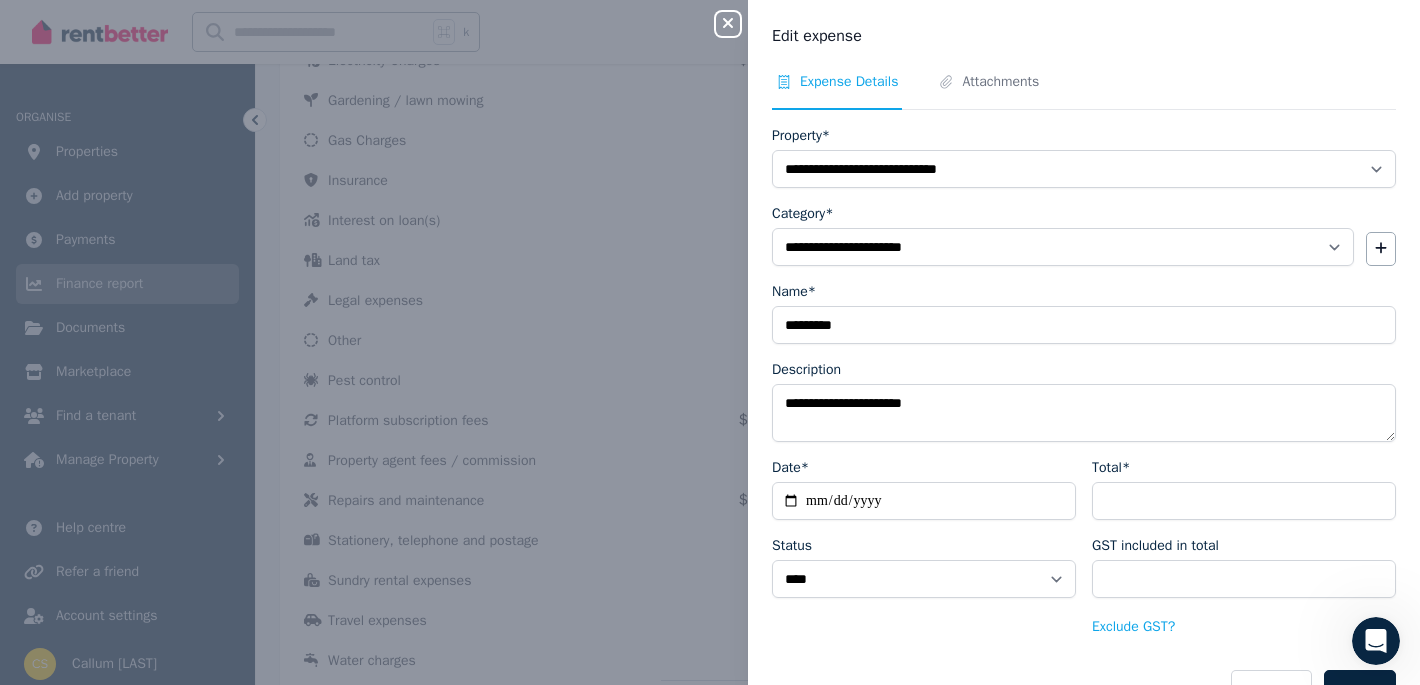 scroll, scrollTop: 55, scrollLeft: 0, axis: vertical 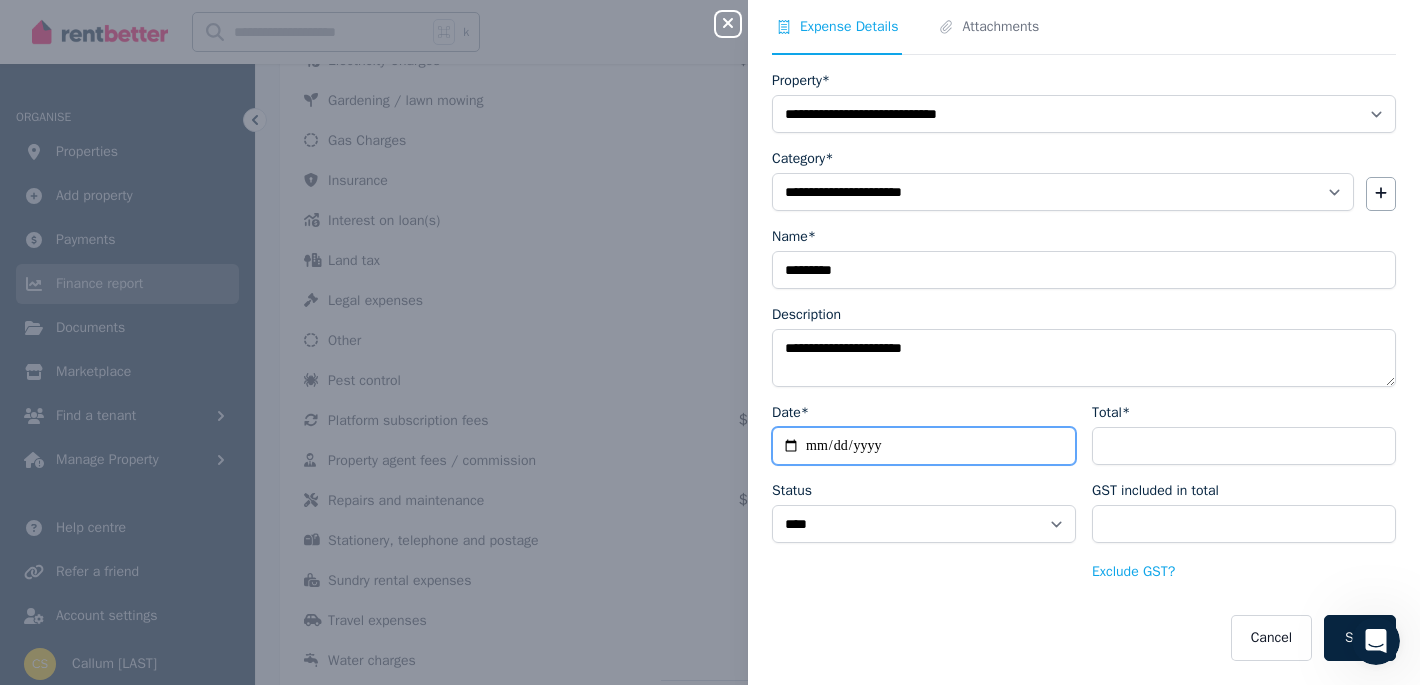 click on "**********" at bounding box center [924, 446] 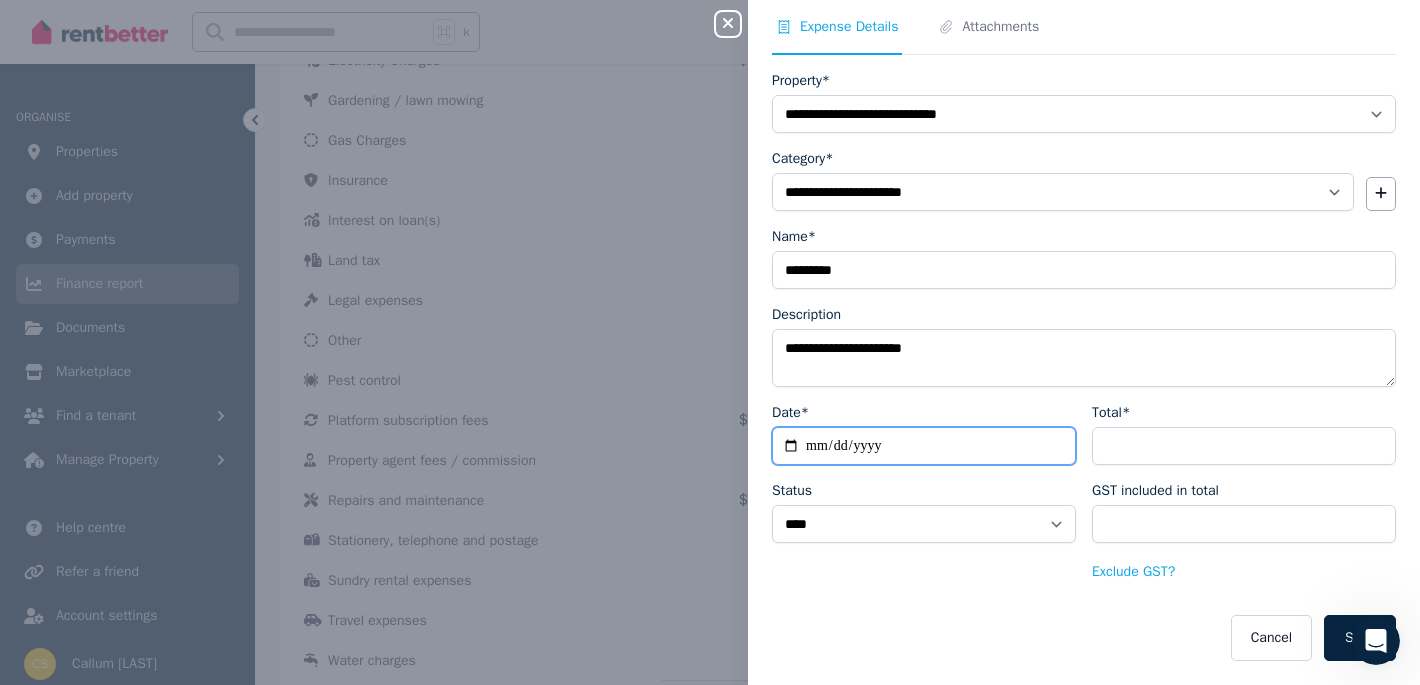 click on "**********" at bounding box center [924, 446] 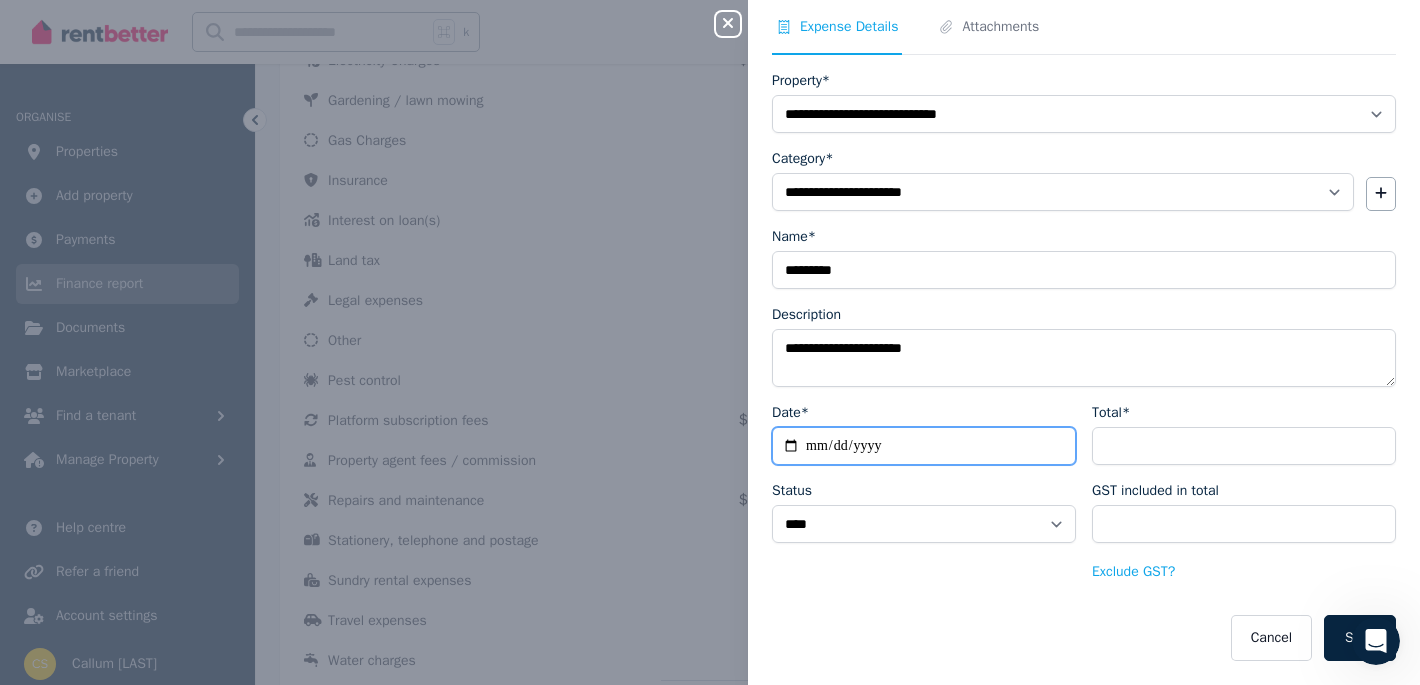 click on "**********" at bounding box center (924, 446) 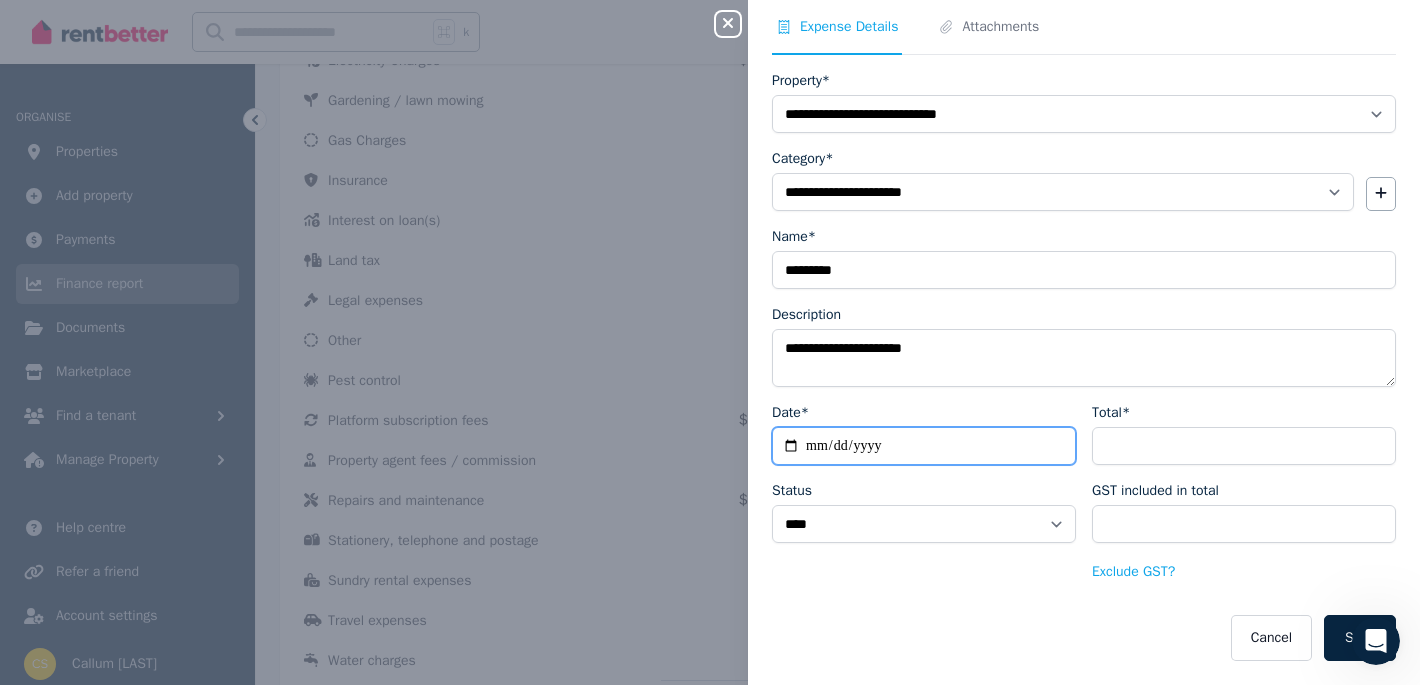 click on "**********" at bounding box center (924, 446) 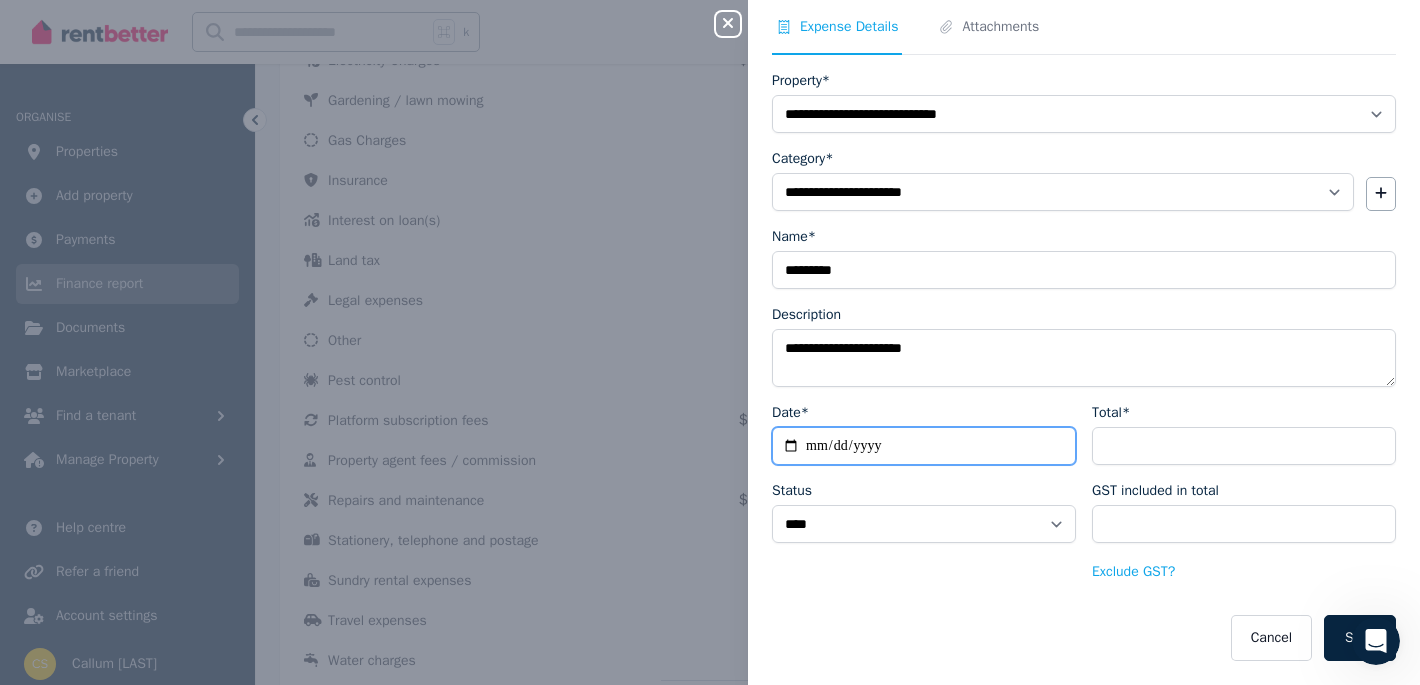 type on "**********" 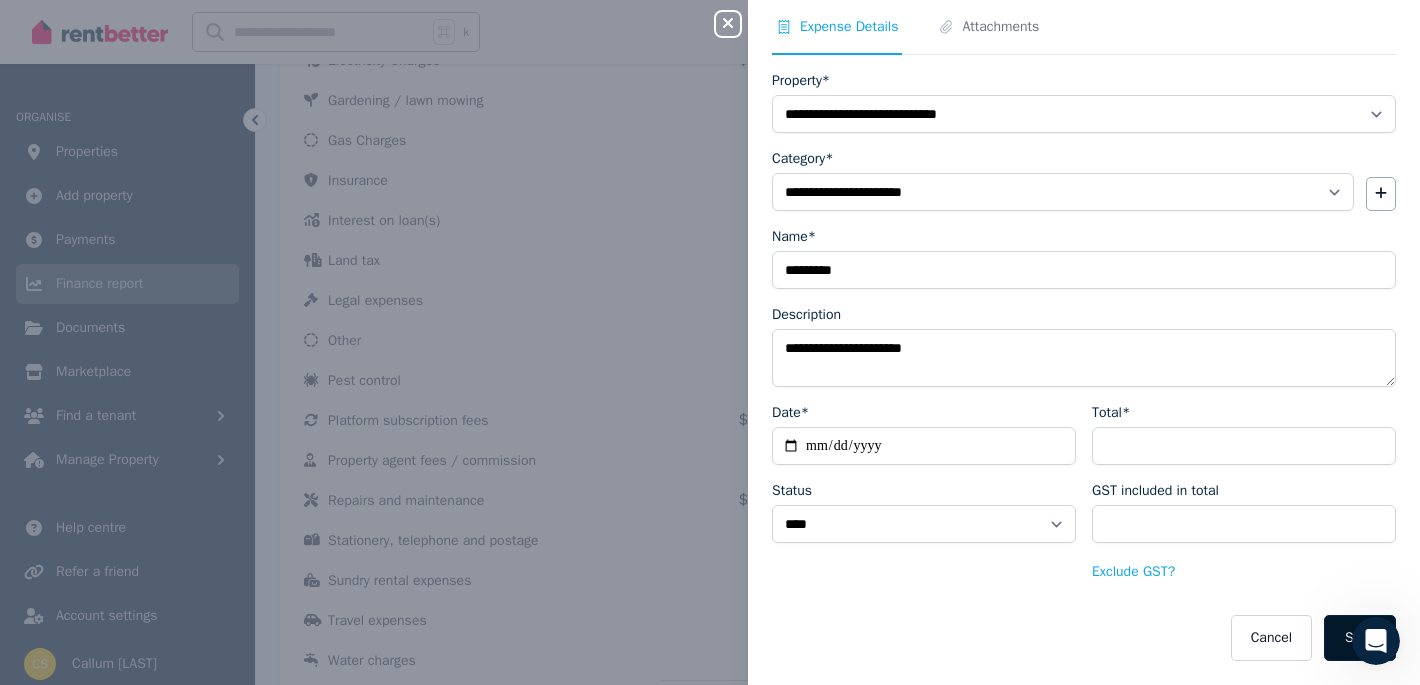 click on "Save" at bounding box center (1360, 638) 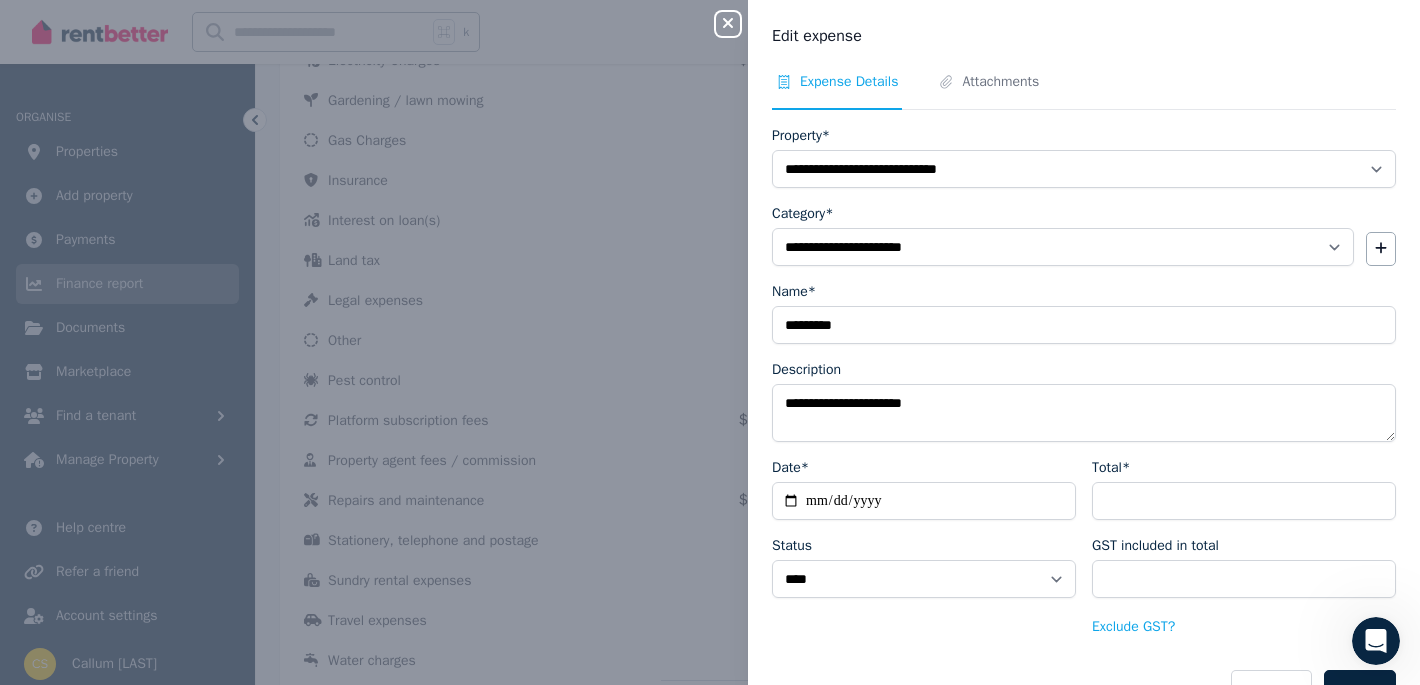 scroll, scrollTop: 55, scrollLeft: 0, axis: vertical 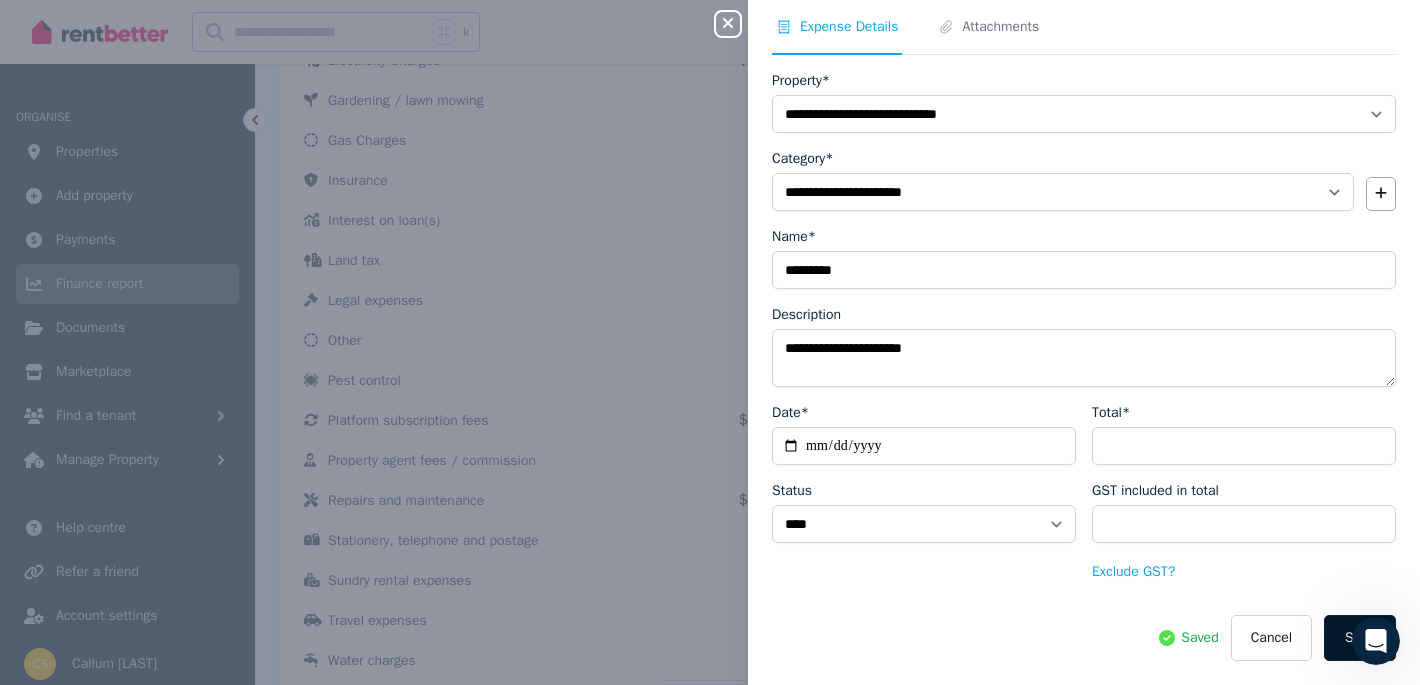 click on "Save" at bounding box center [1360, 638] 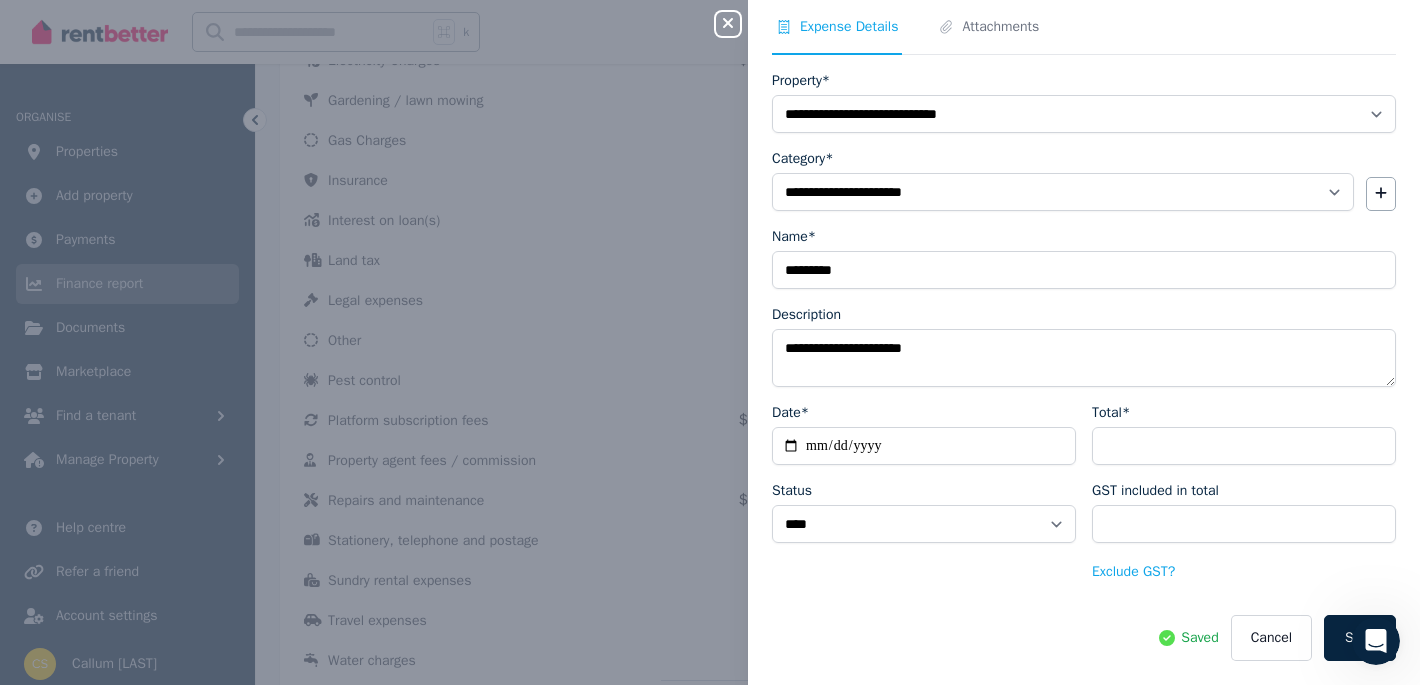 click 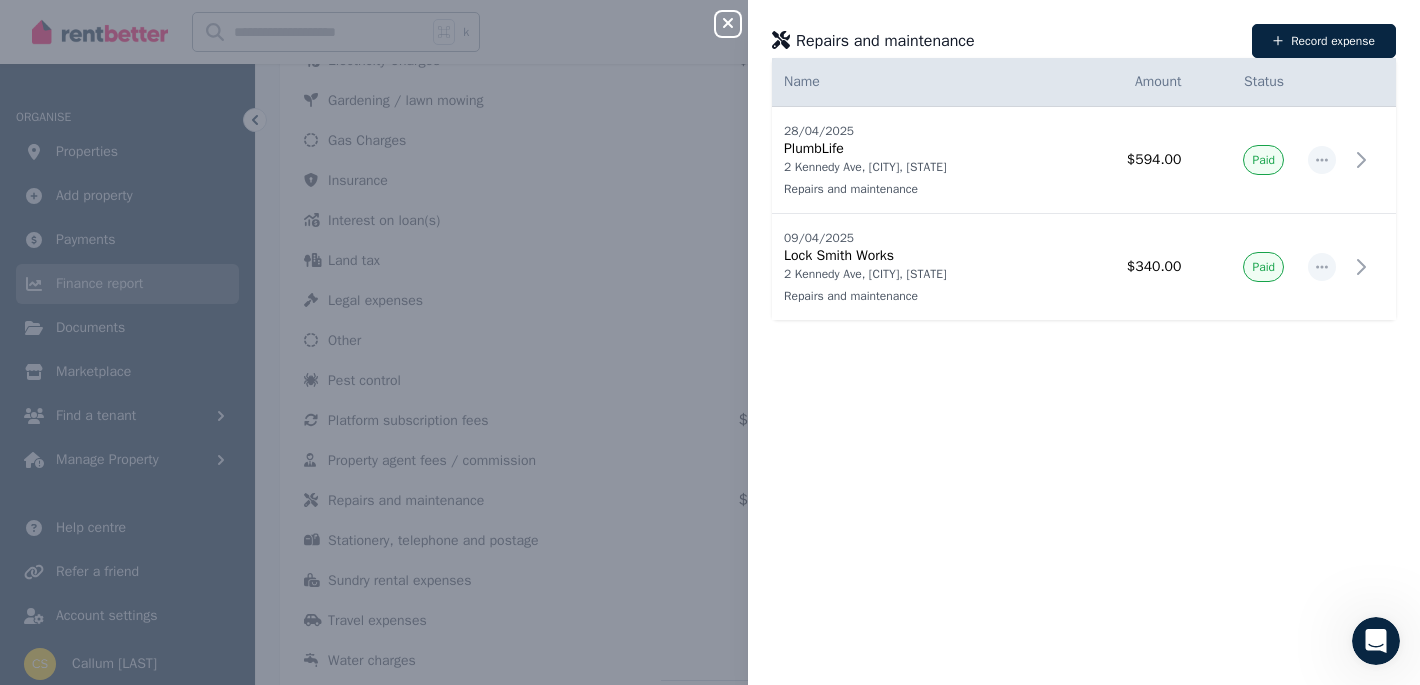 click on "Date Name Address Category Amount Status [DATE]/[DATE]/[DATE] [DATE]/[DATE]/[DATE] PlumbLife 2 Kennedy Ave, [CITY], [STATE] Repairs and maintenance 2 Kennedy Ave, [CITY], [STATE] Repairs and maintenance $594.00 Paid [DATE]/[DATE]/[DATE] [DATE]/[DATE]/[DATE] Lock Smith Works 2 Kennedy Ave, [CITY], [STATE] Repairs and maintenance 2 Kennedy Ave, [CITY], [STATE] Repairs and maintenance $340.00 Paid" at bounding box center (1084, 371) 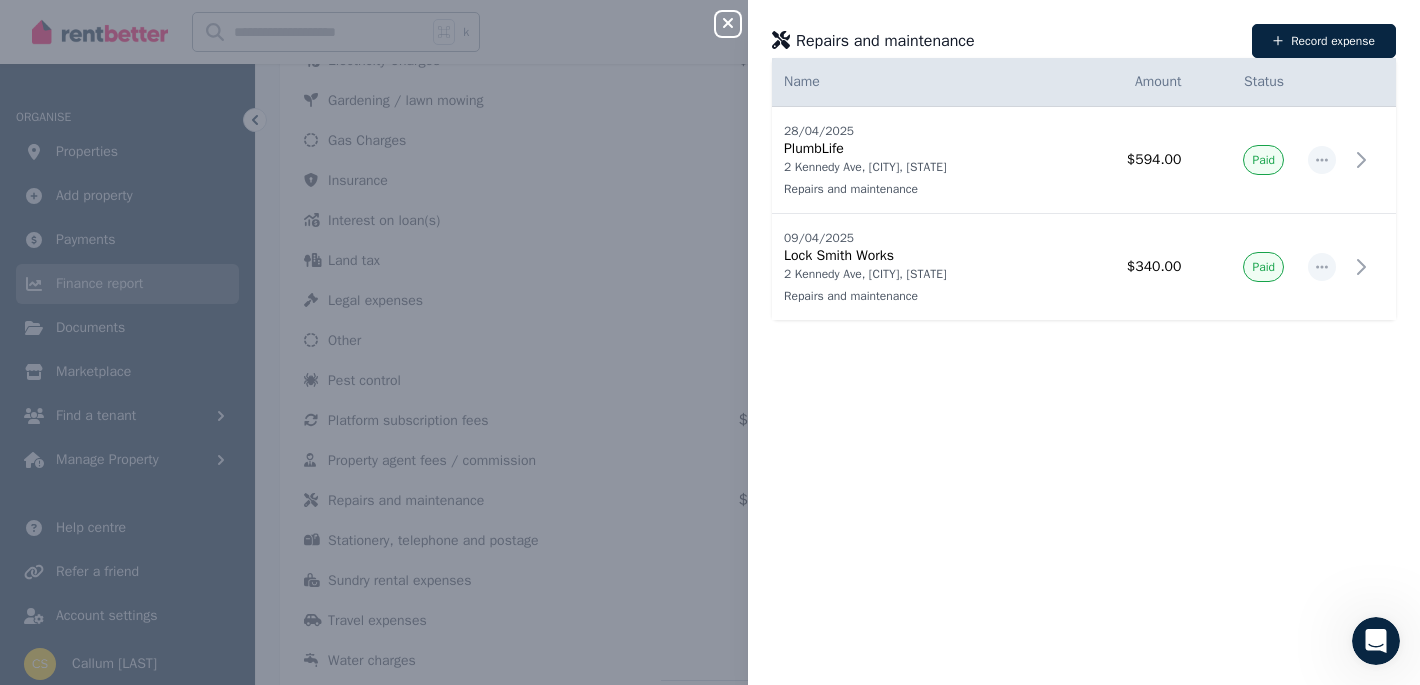 click 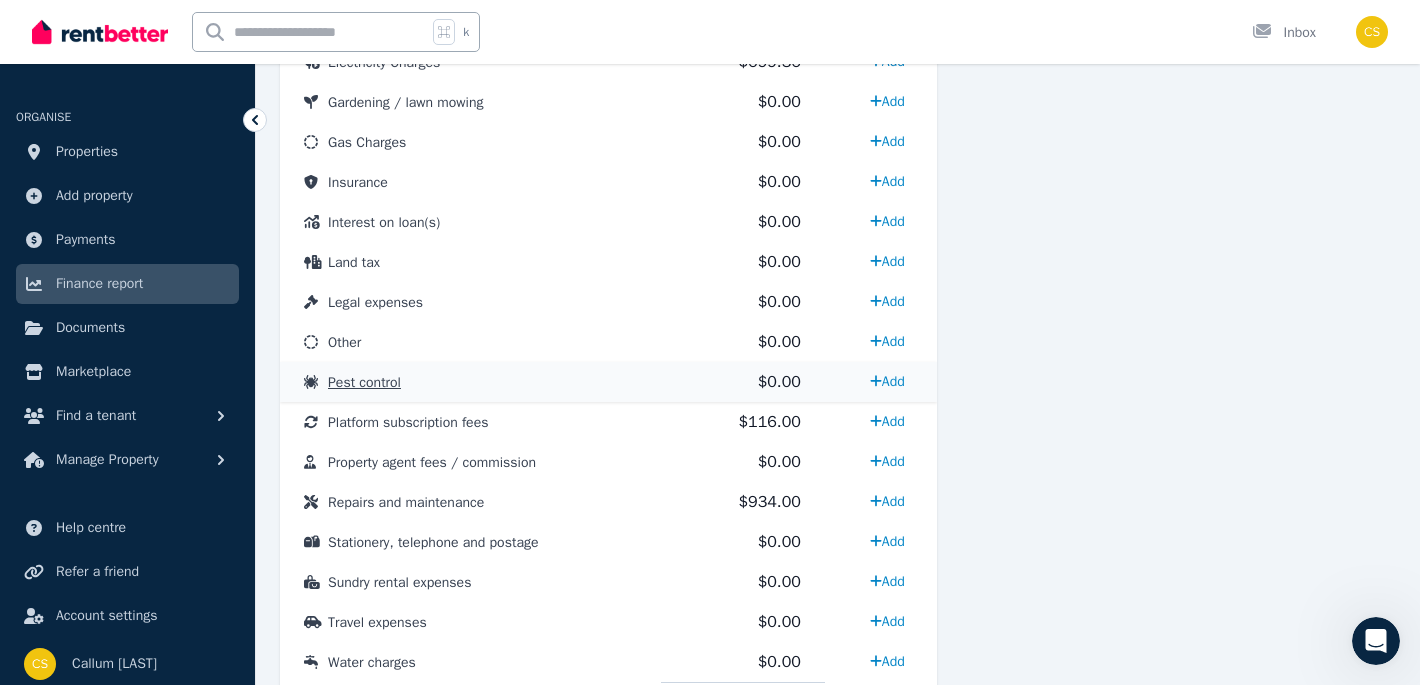 scroll, scrollTop: 928, scrollLeft: 0, axis: vertical 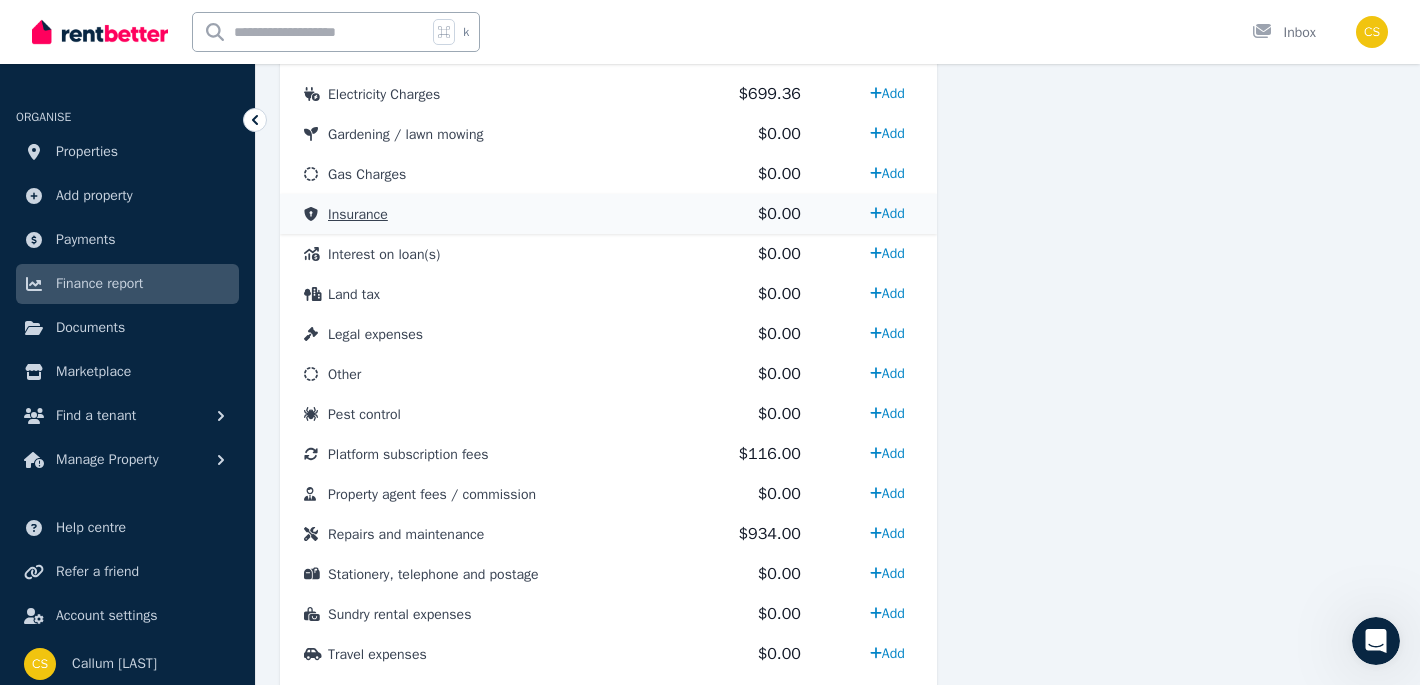 click on "Insurance" at bounding box center (358, 214) 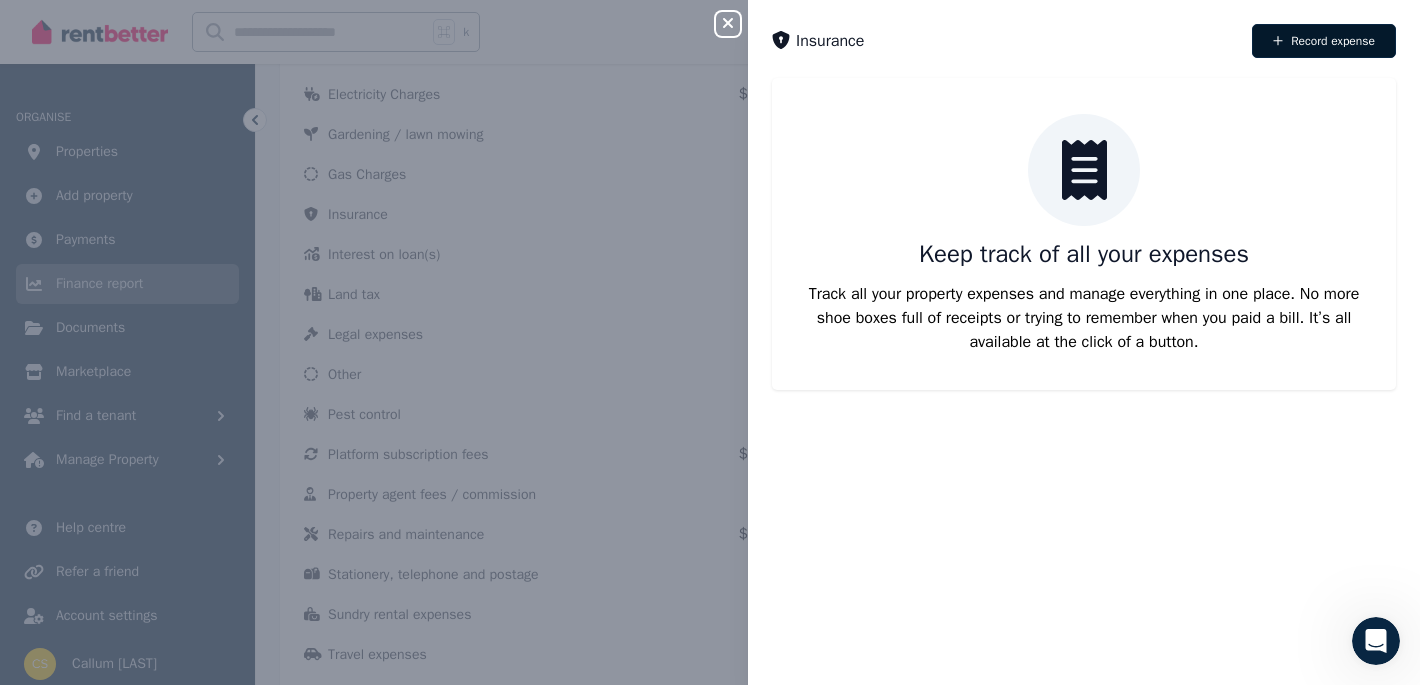 click on "Record expense" at bounding box center (1324, 41) 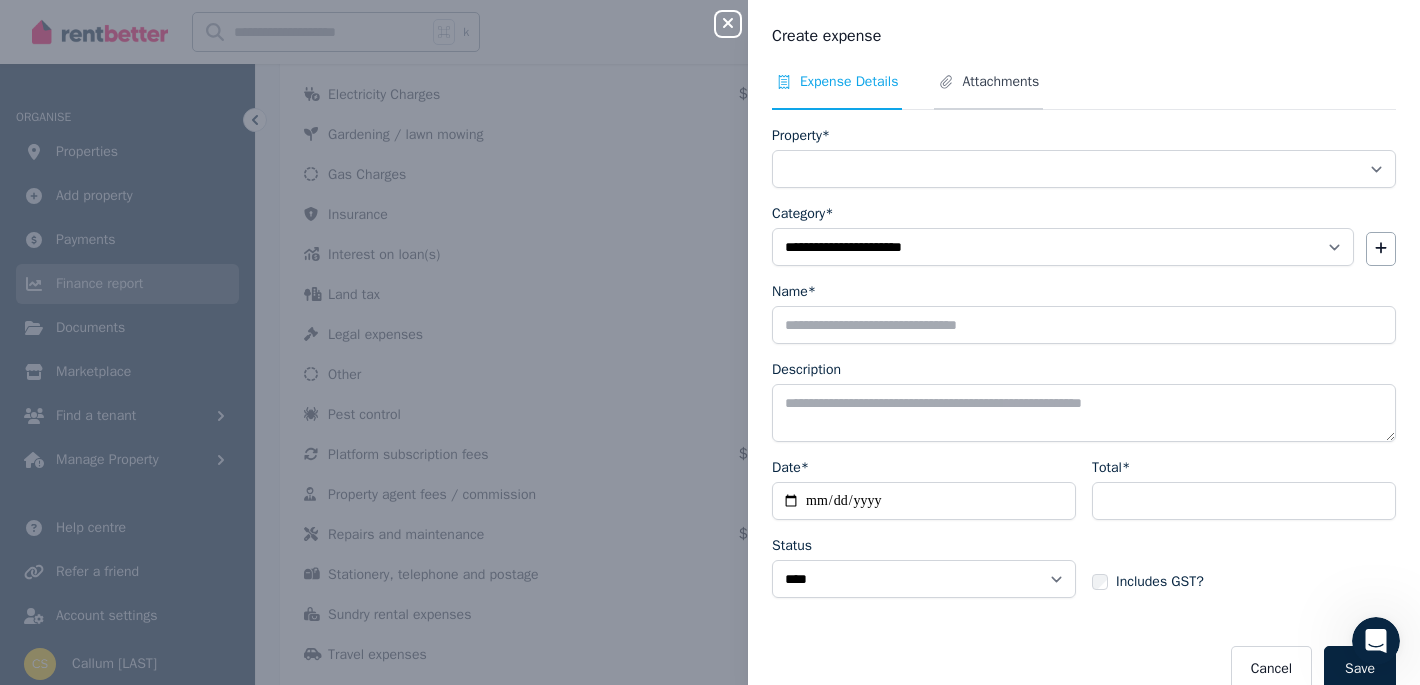 click on "Attachments" at bounding box center (1000, 82) 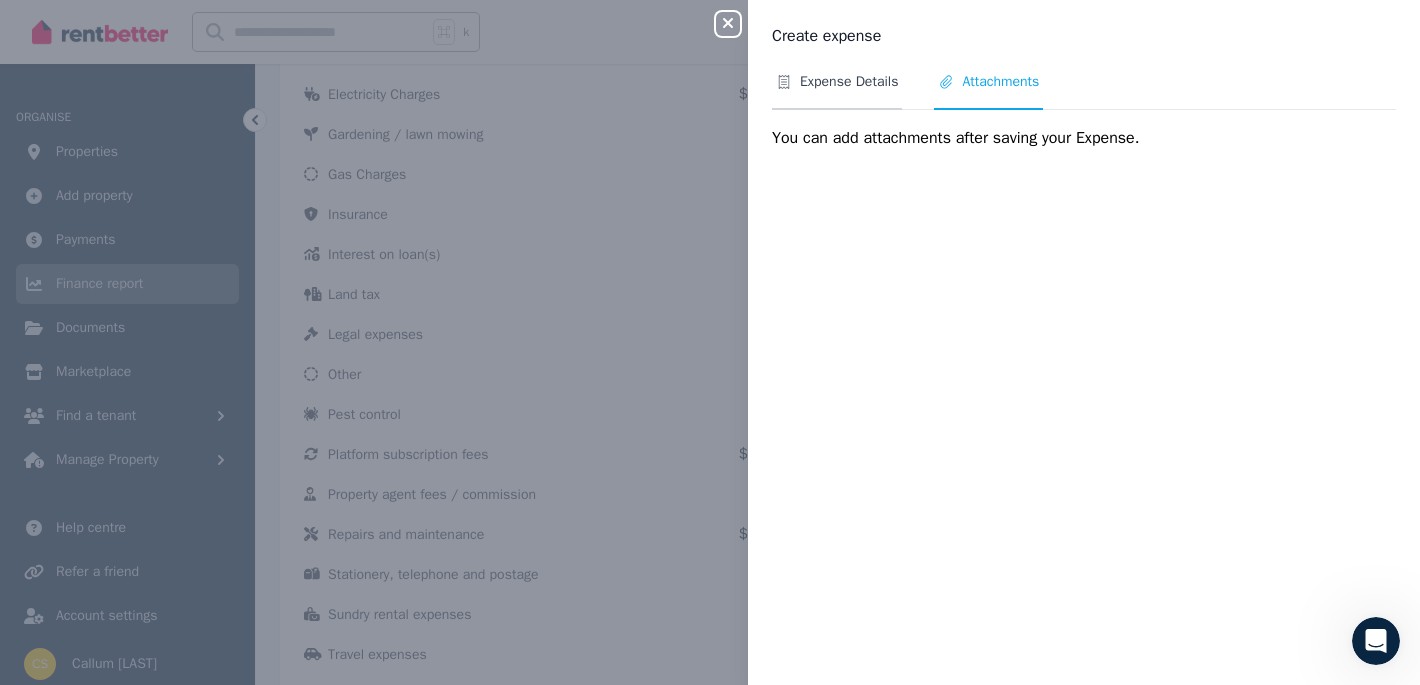 click on "Expense Details" at bounding box center [849, 82] 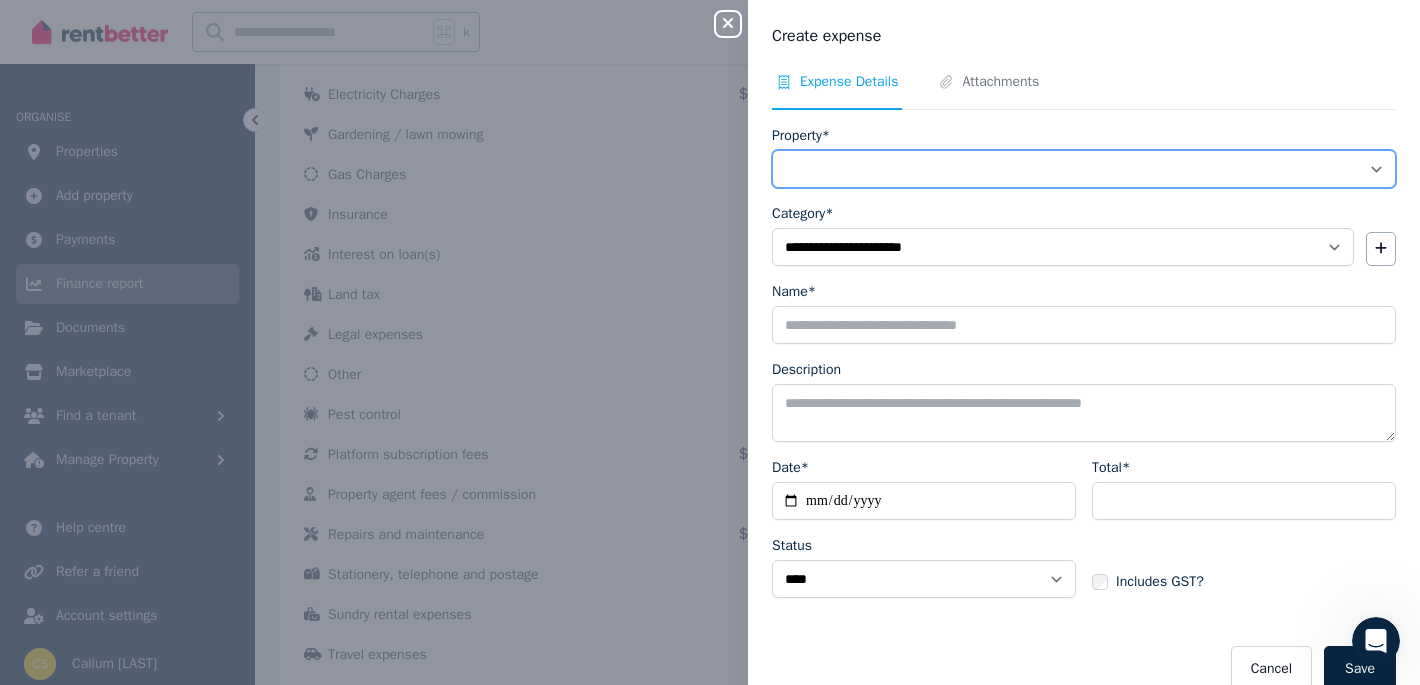click on "**********" at bounding box center (1084, 169) 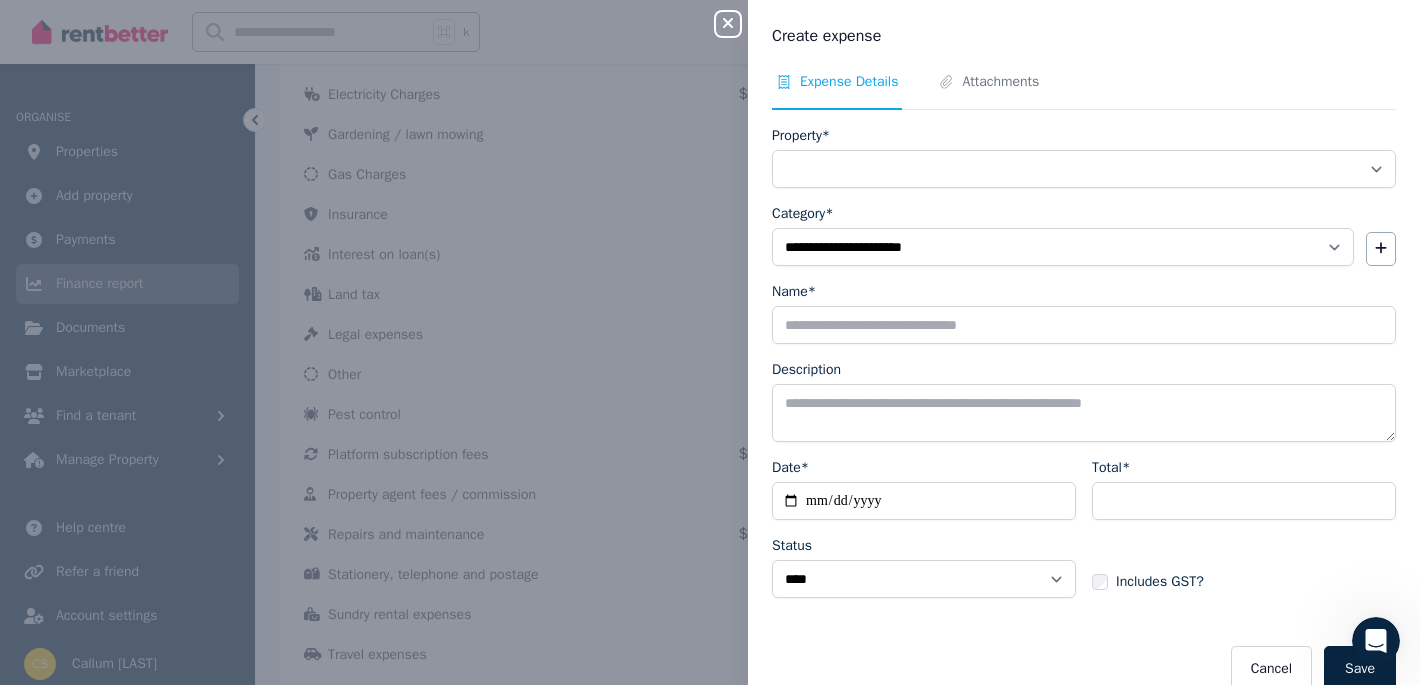 click on "**********" at bounding box center [1084, 409] 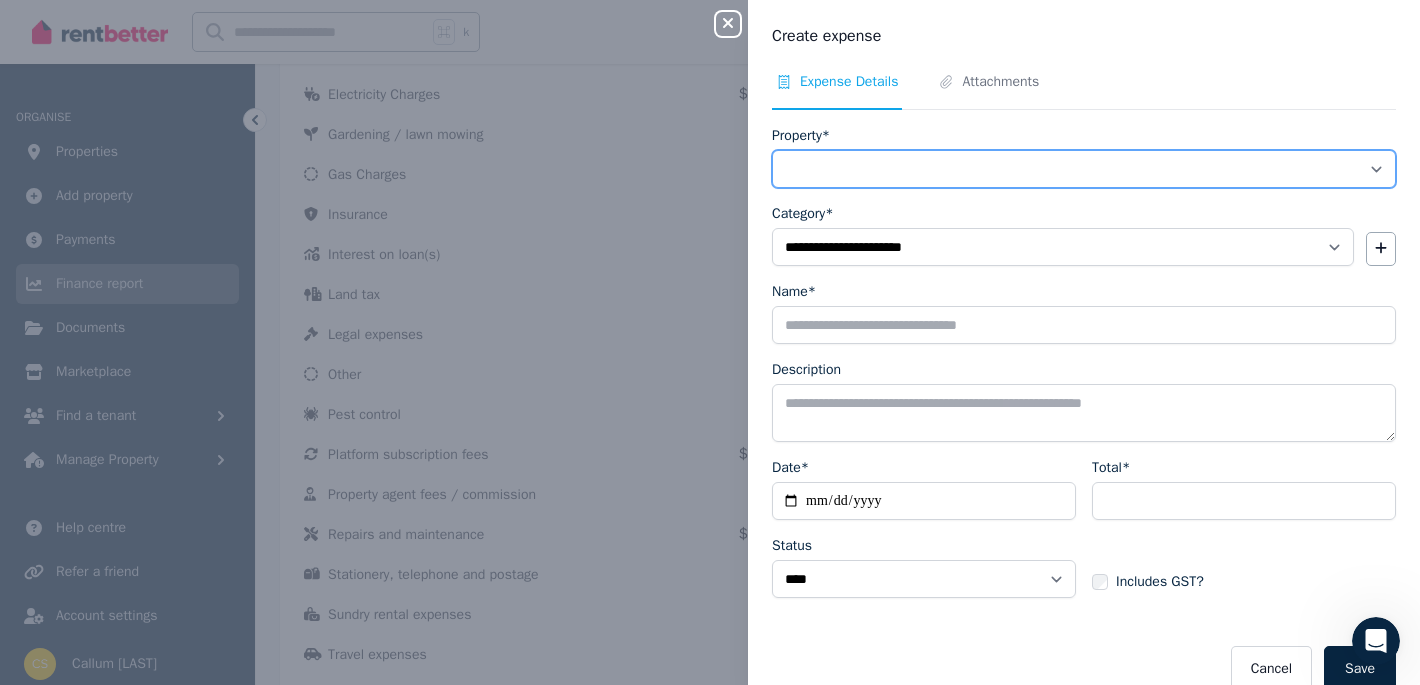 click on "**********" at bounding box center [1084, 169] 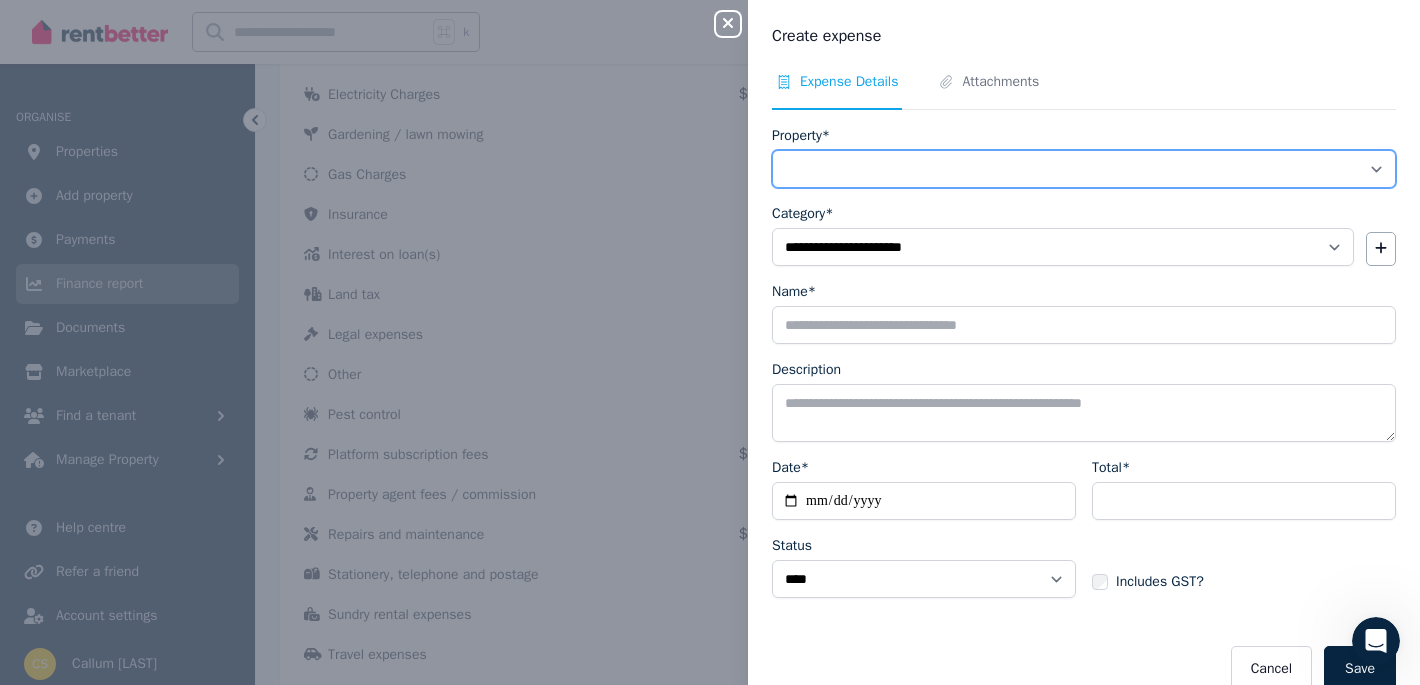 select on "**********" 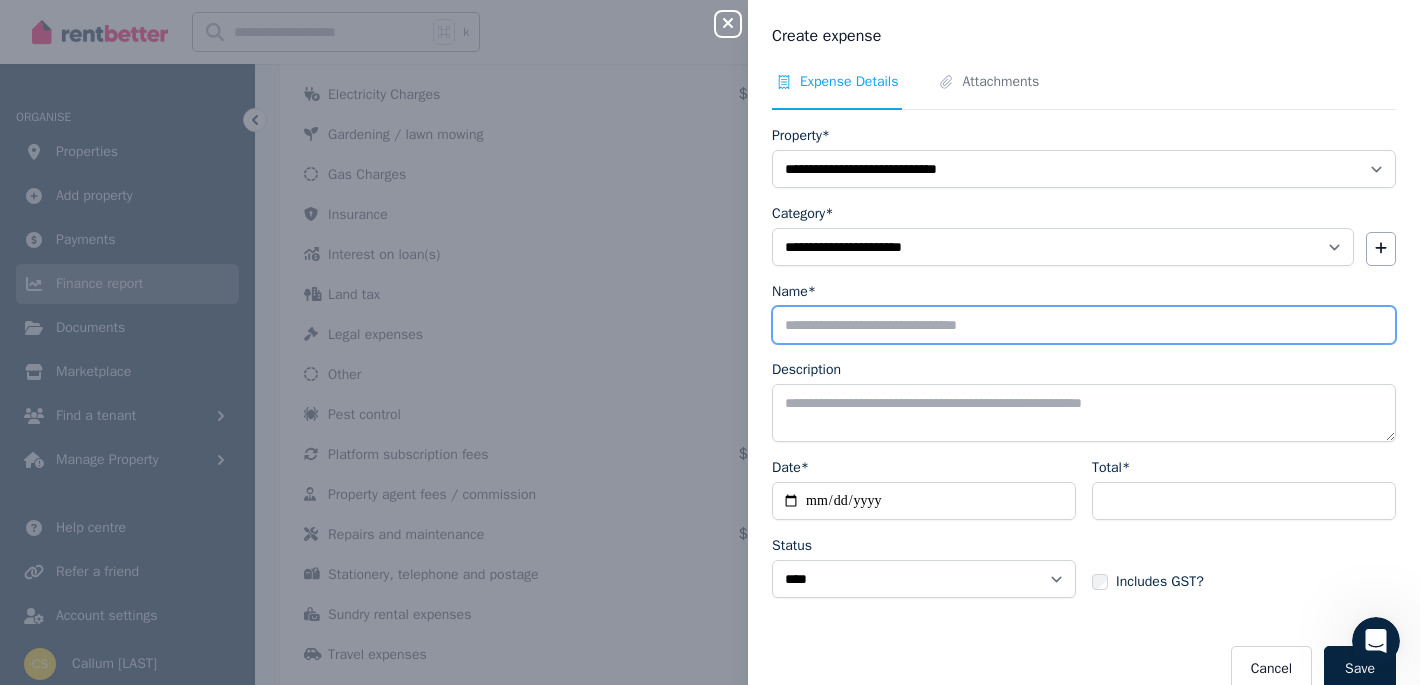 click on "Name*" at bounding box center (1084, 325) 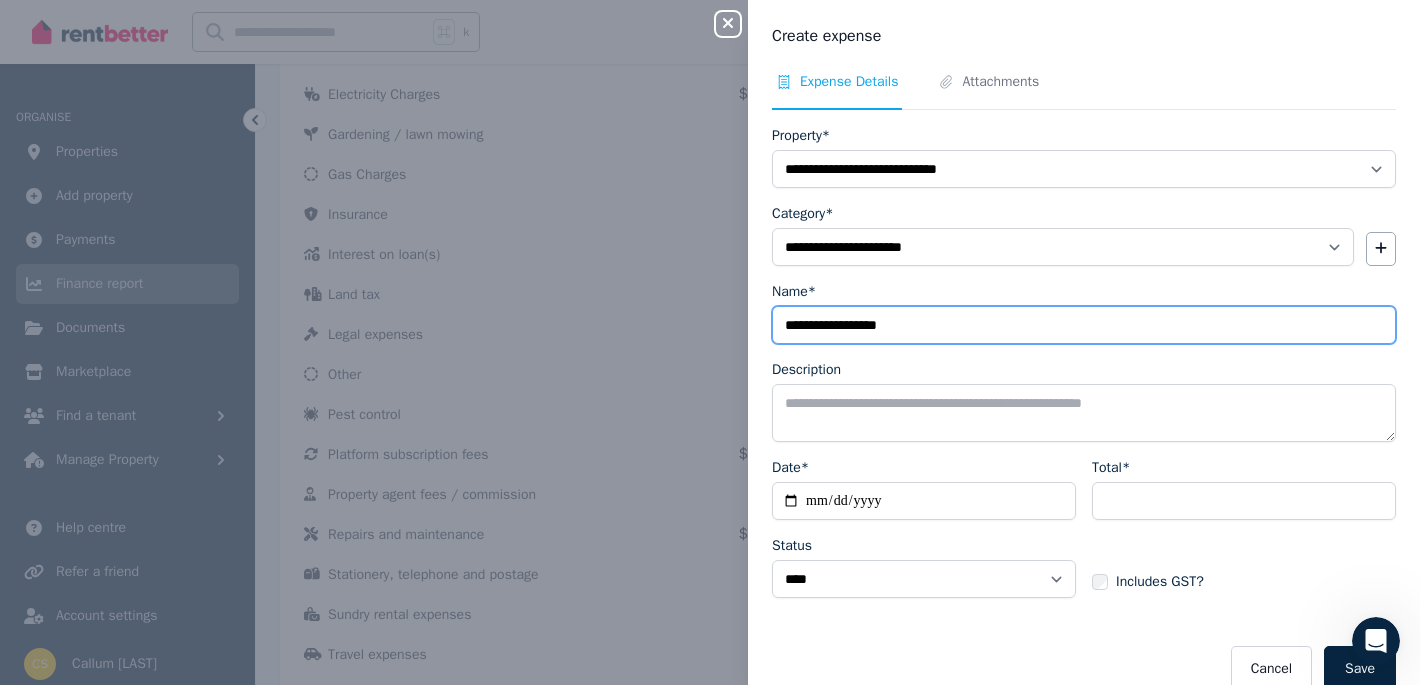 type on "**********" 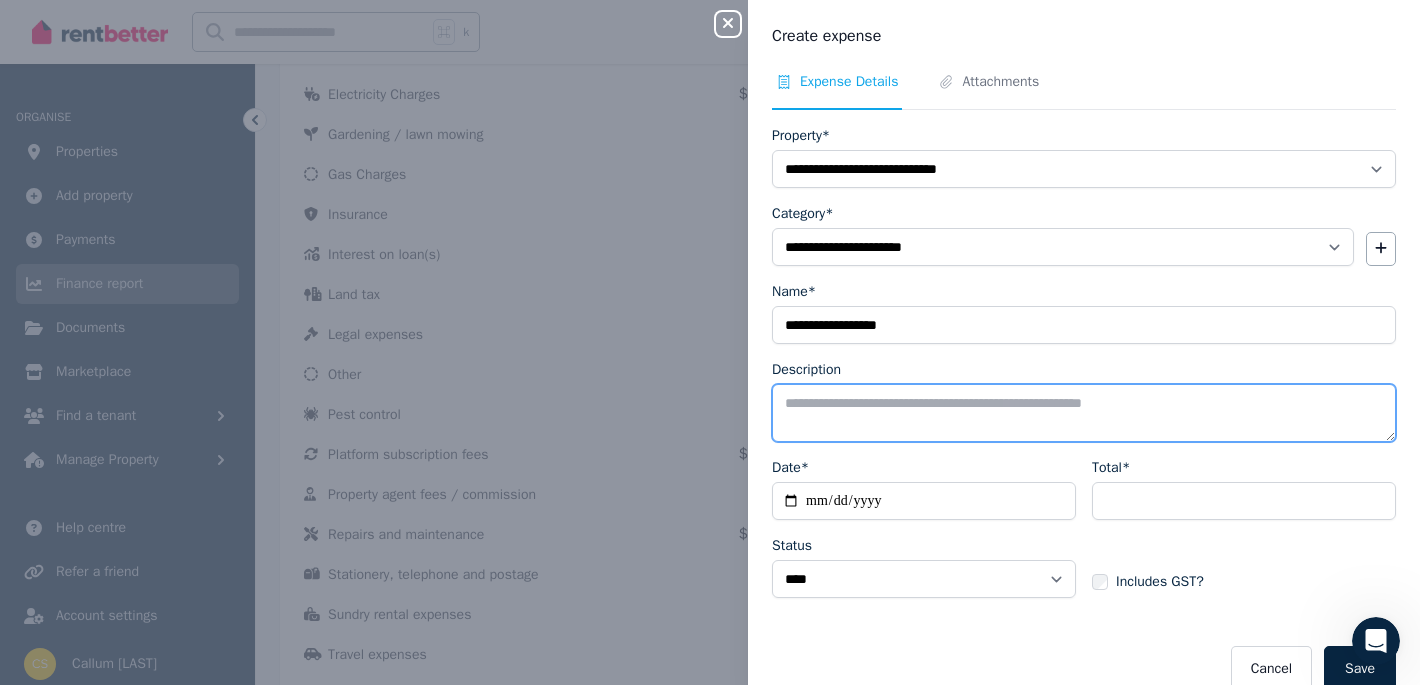 click on "Description" at bounding box center (1084, 413) 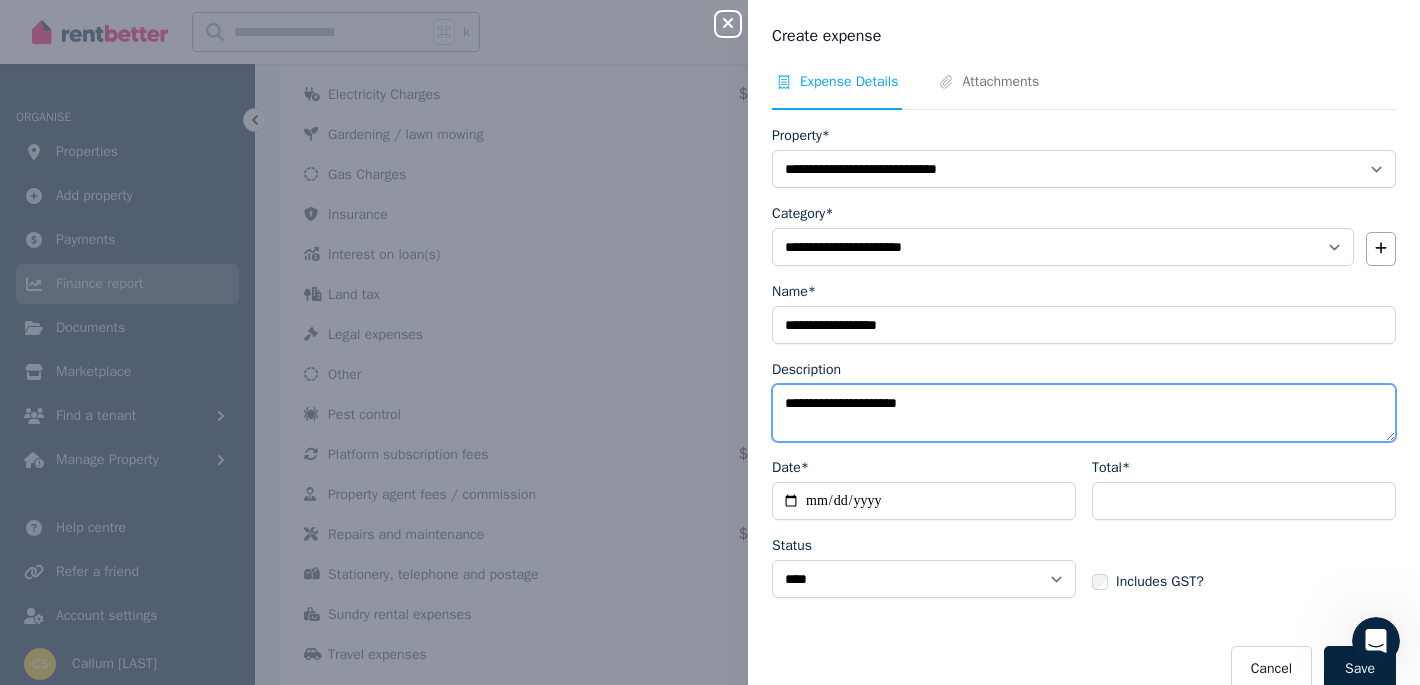 scroll, scrollTop: 31, scrollLeft: 0, axis: vertical 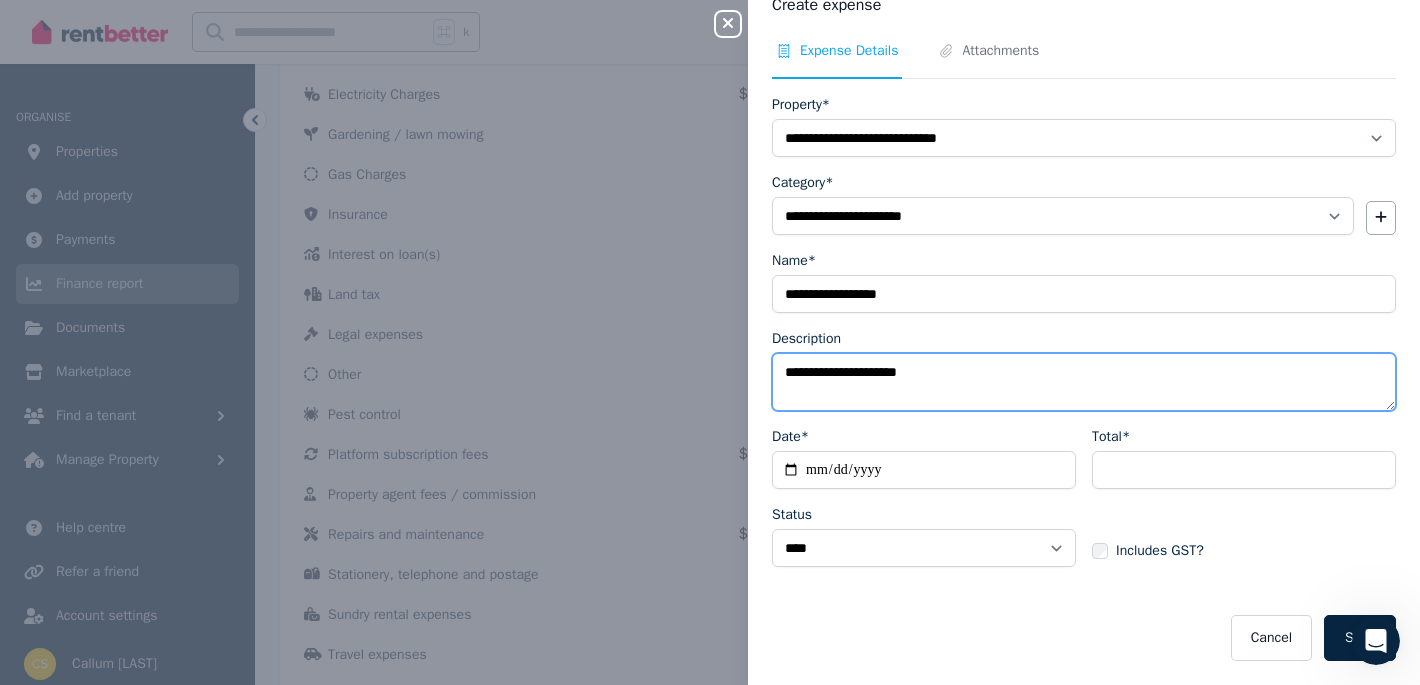 type on "**********" 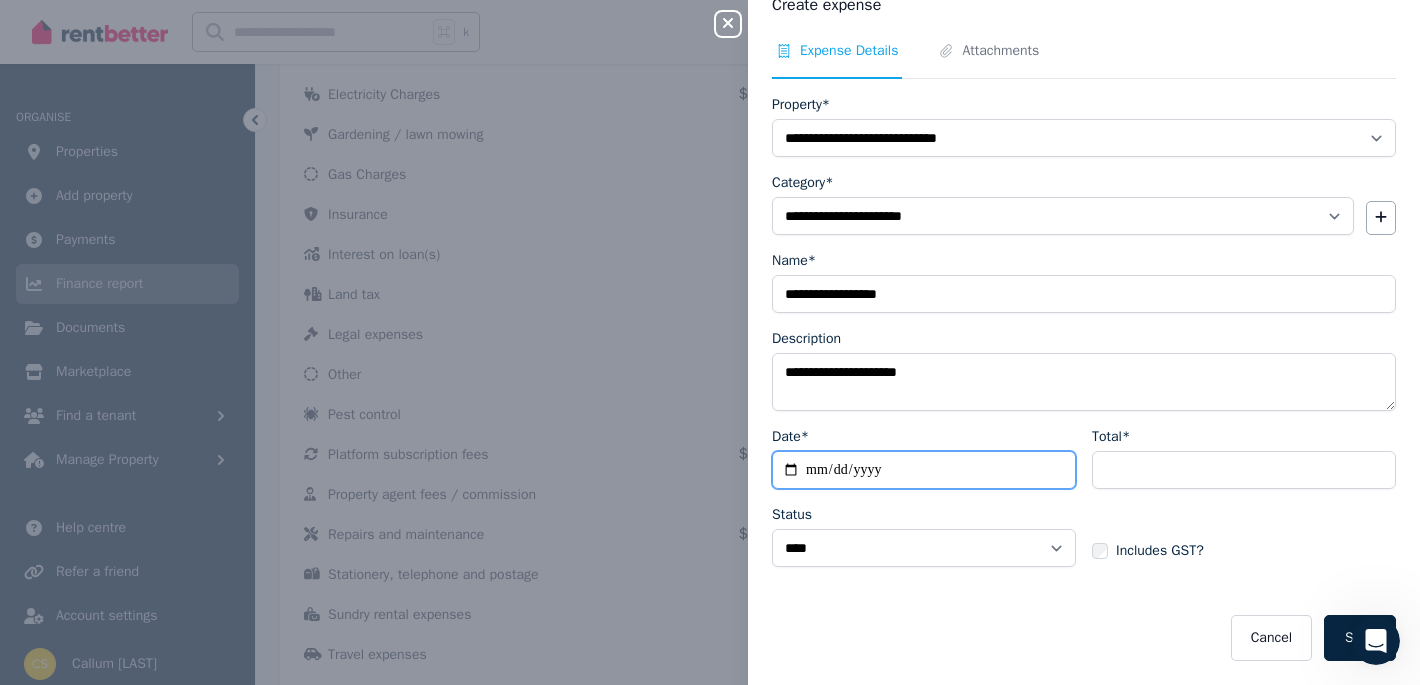 click on "Date*" at bounding box center [924, 470] 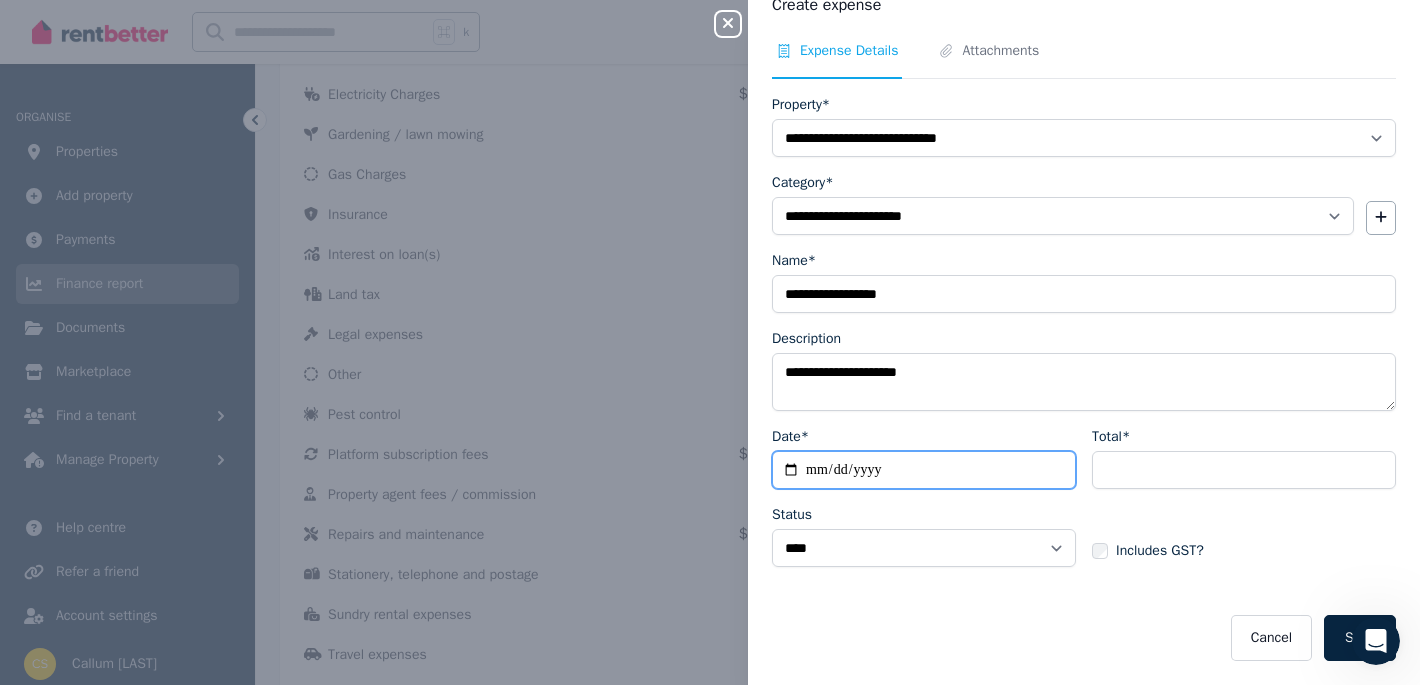 type on "**********" 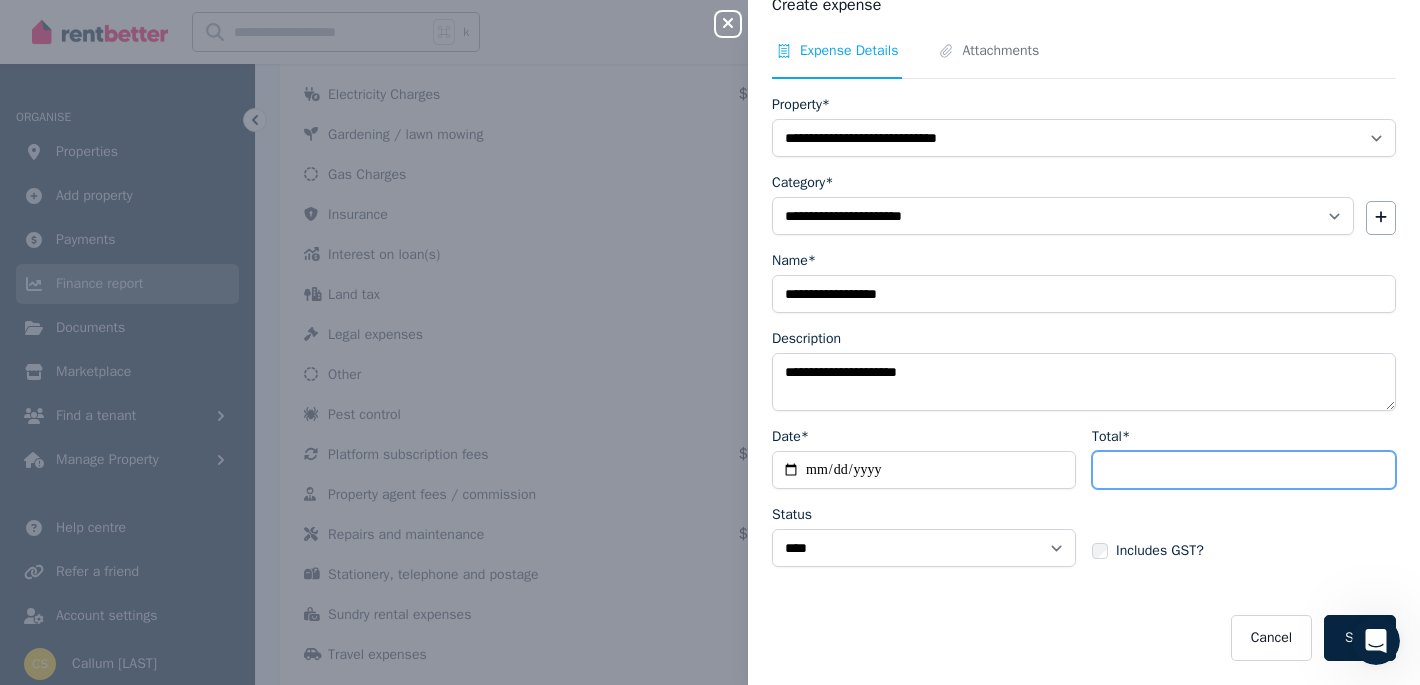 click on "Total*" at bounding box center [1244, 470] 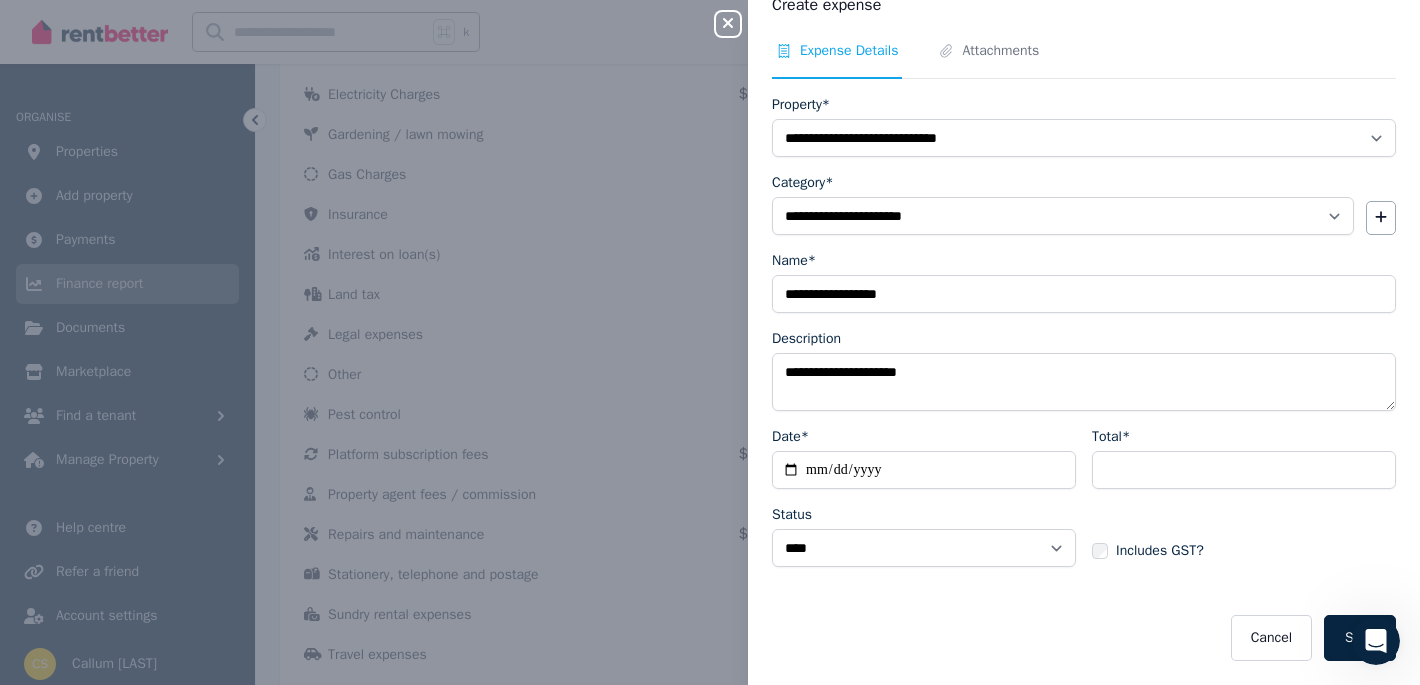 click on "Cancel Save" at bounding box center [1084, 638] 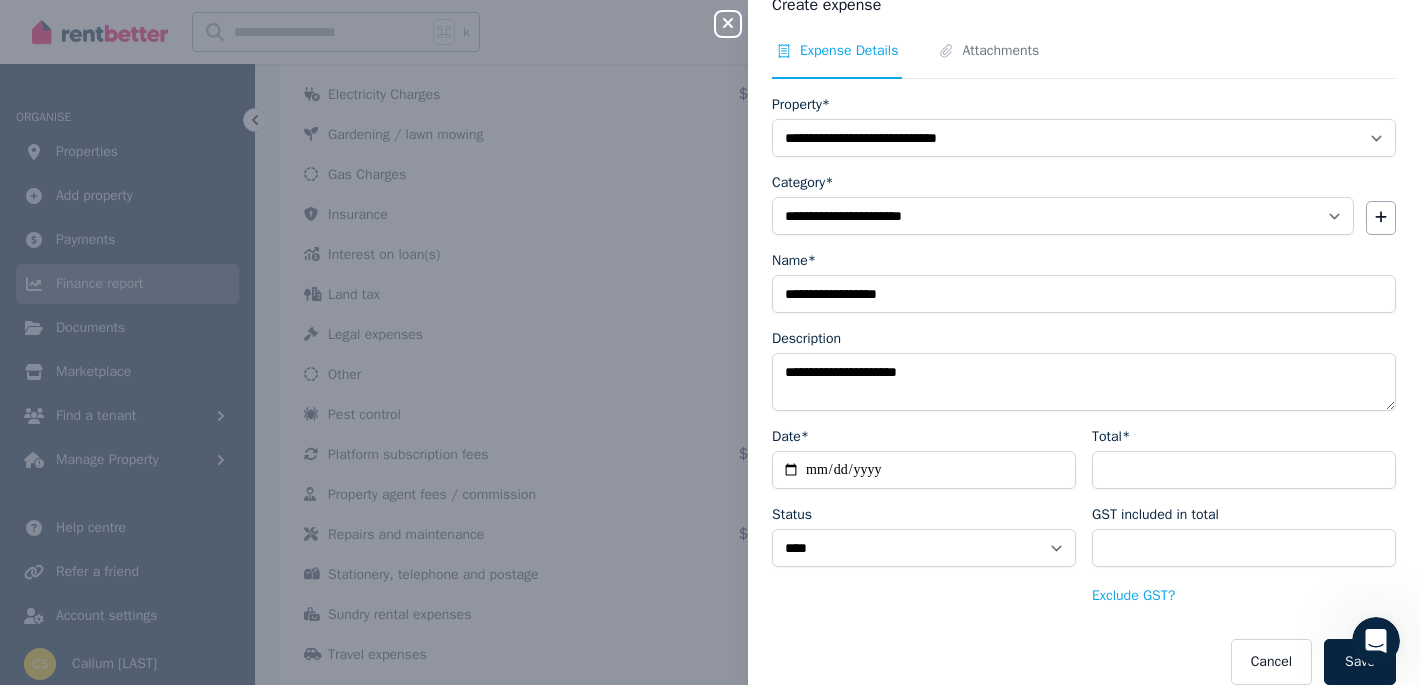 scroll, scrollTop: 55, scrollLeft: 0, axis: vertical 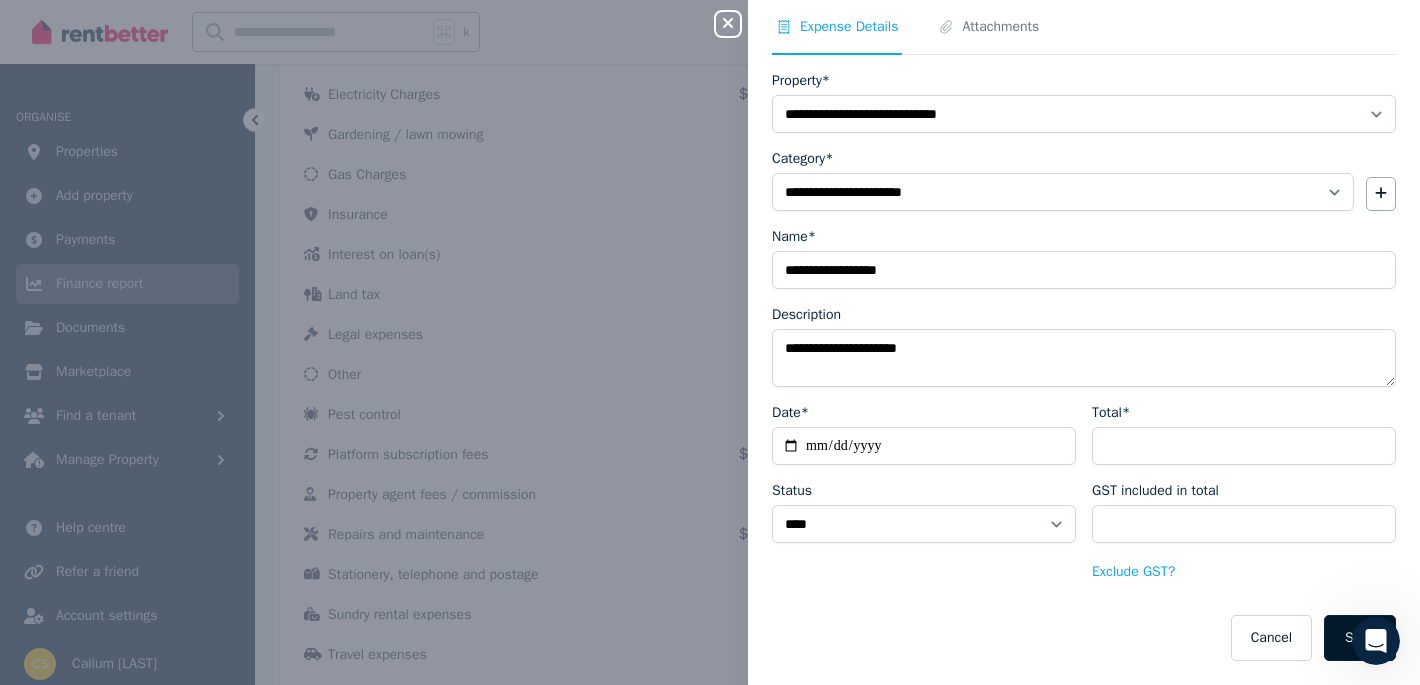 click on "Save" at bounding box center [1360, 638] 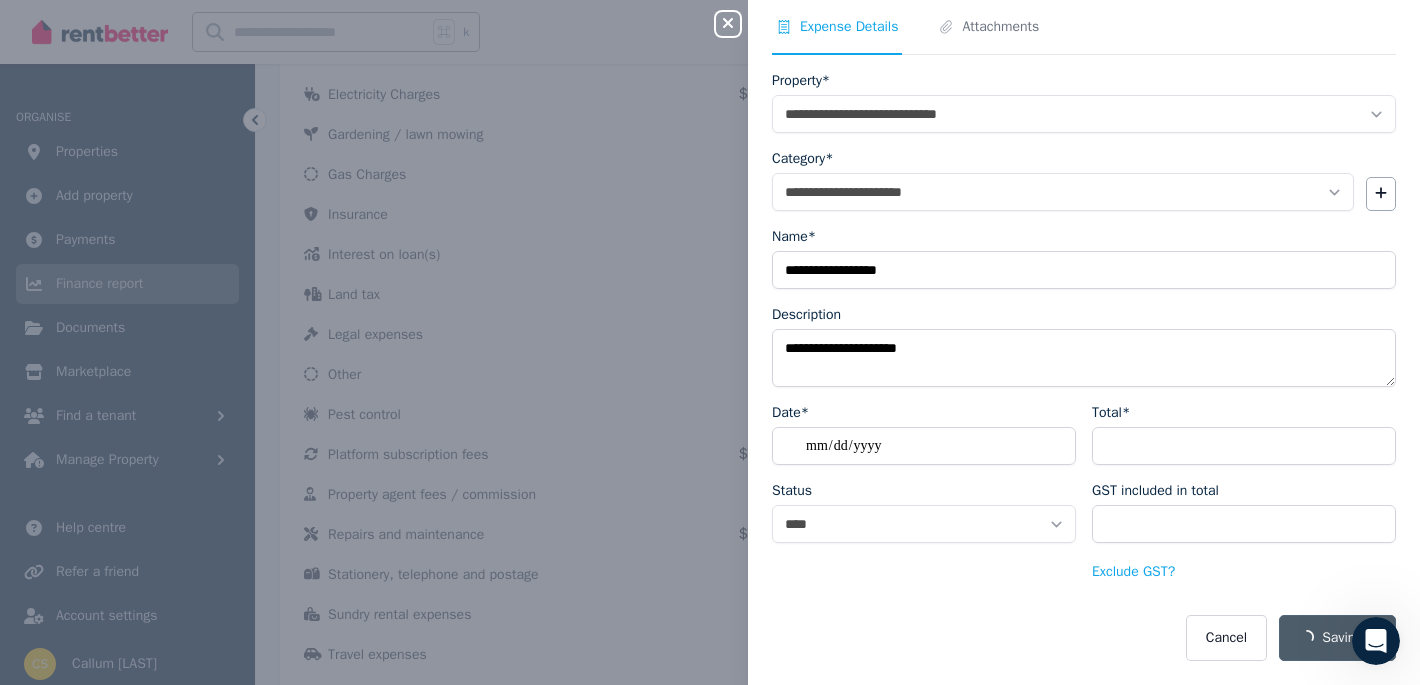 select 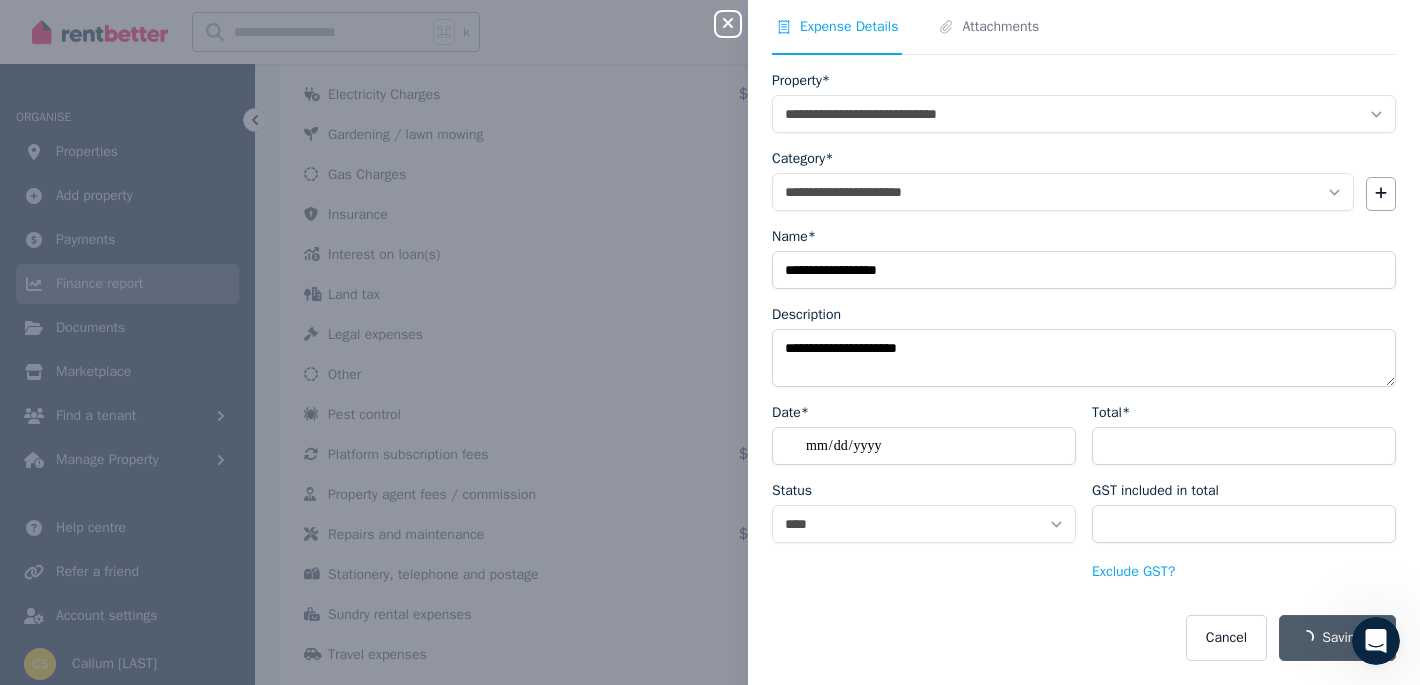 select 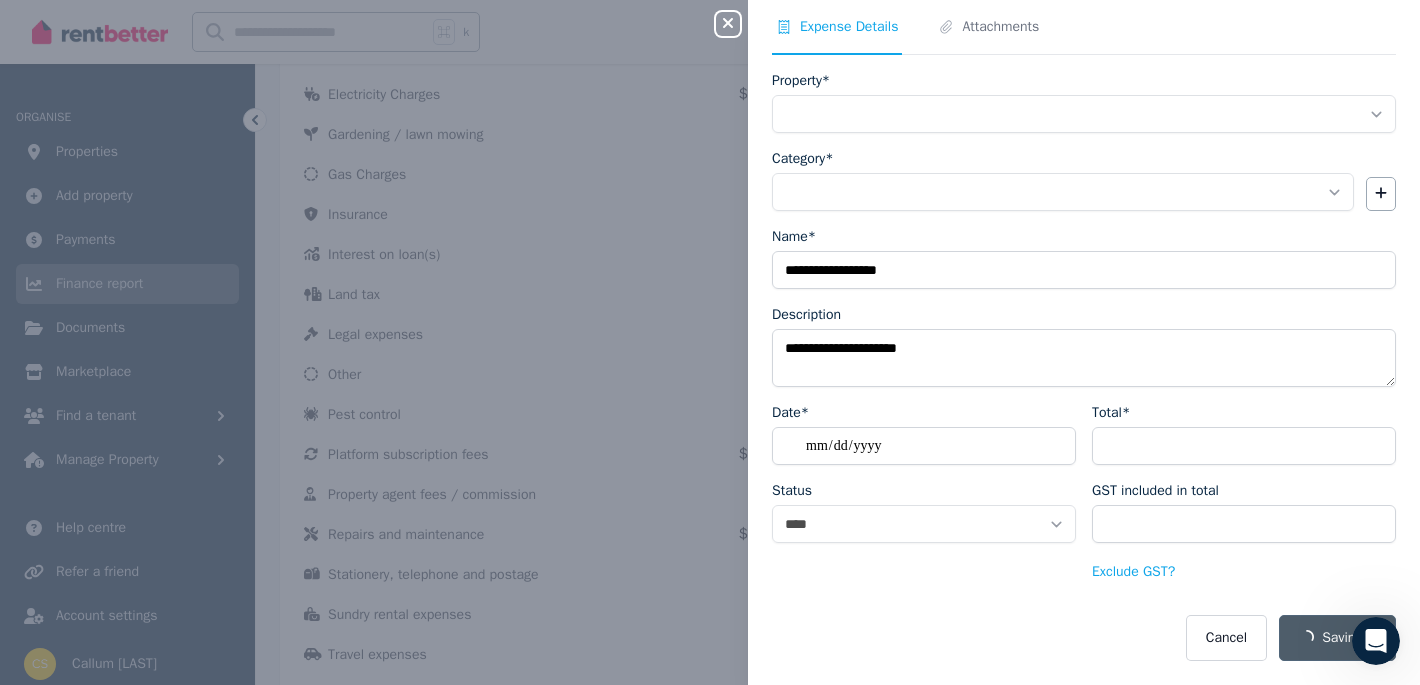 scroll, scrollTop: 31, scrollLeft: 0, axis: vertical 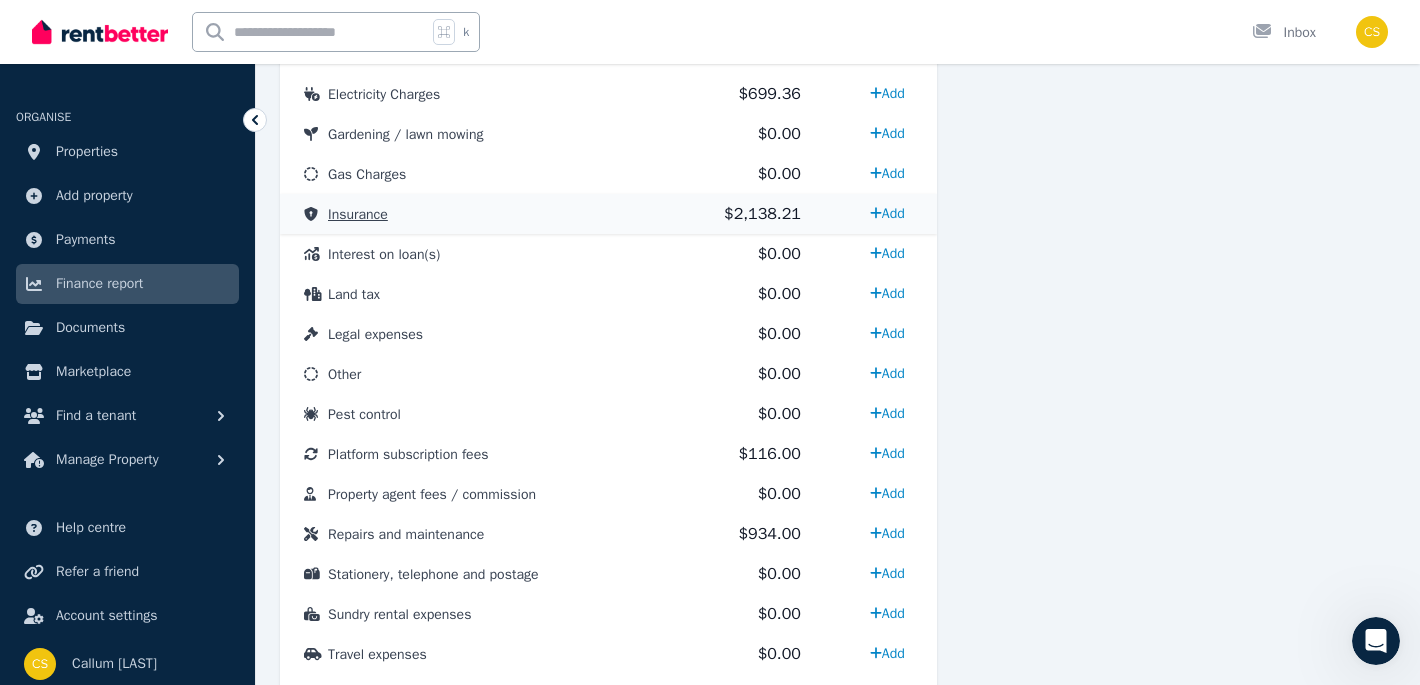 click on "$2,138.21" at bounding box center (743, 214) 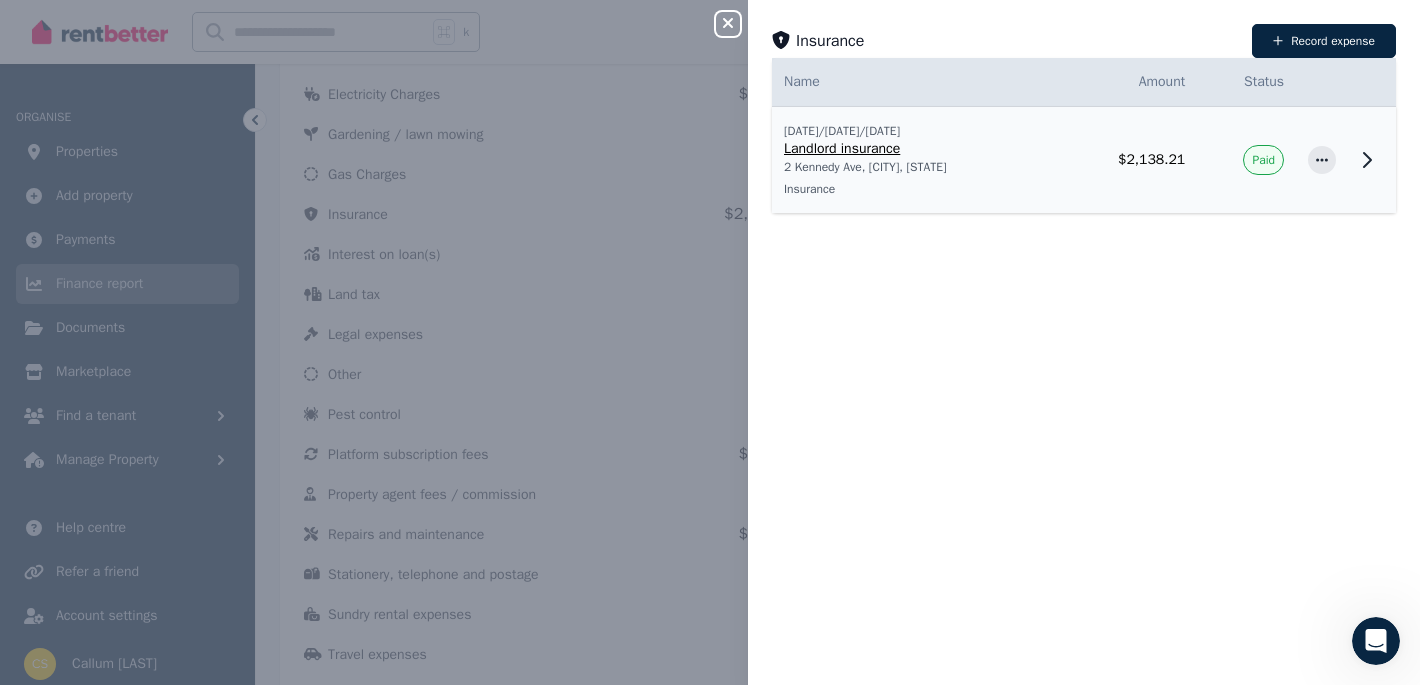 click on "[DATE]/[DATE]/[DATE] Landlord insurance 2 Kennedy Ave, [CITY], [STATE] Insurance" at bounding box center [915, 160] 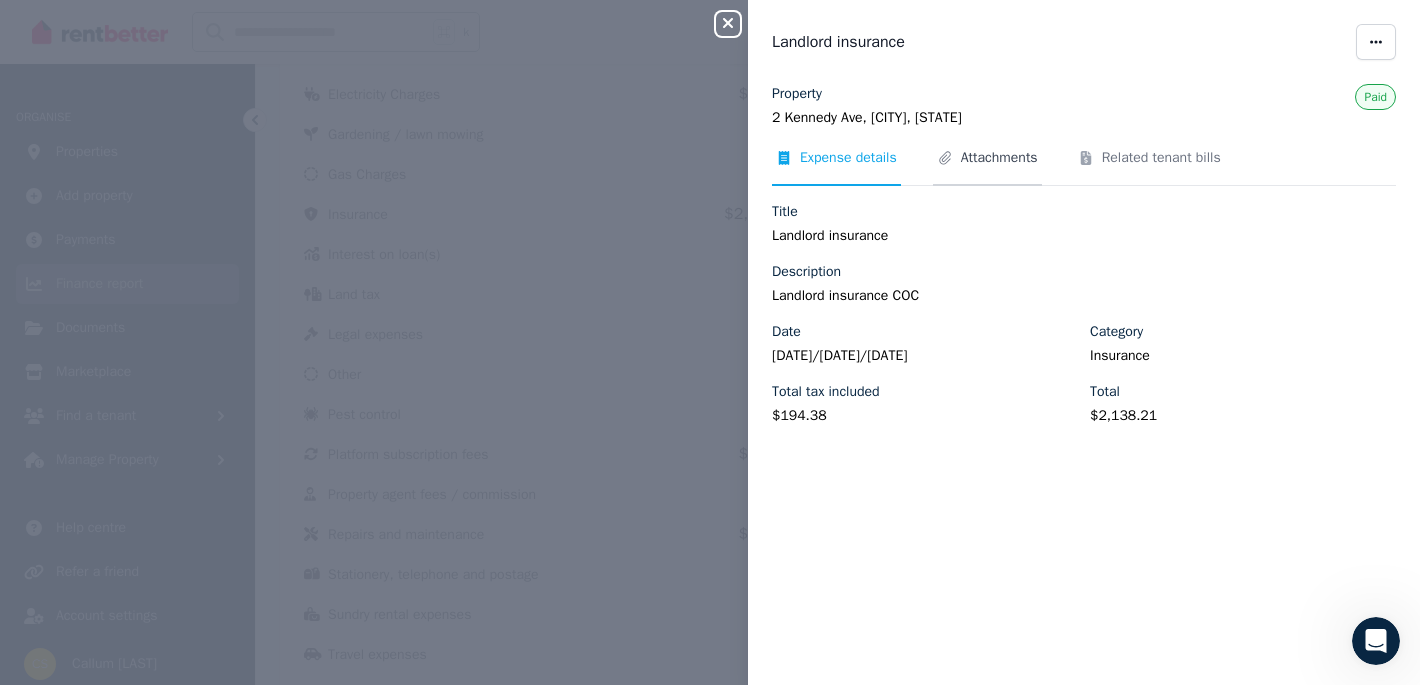 click on "Attachments" at bounding box center [999, 158] 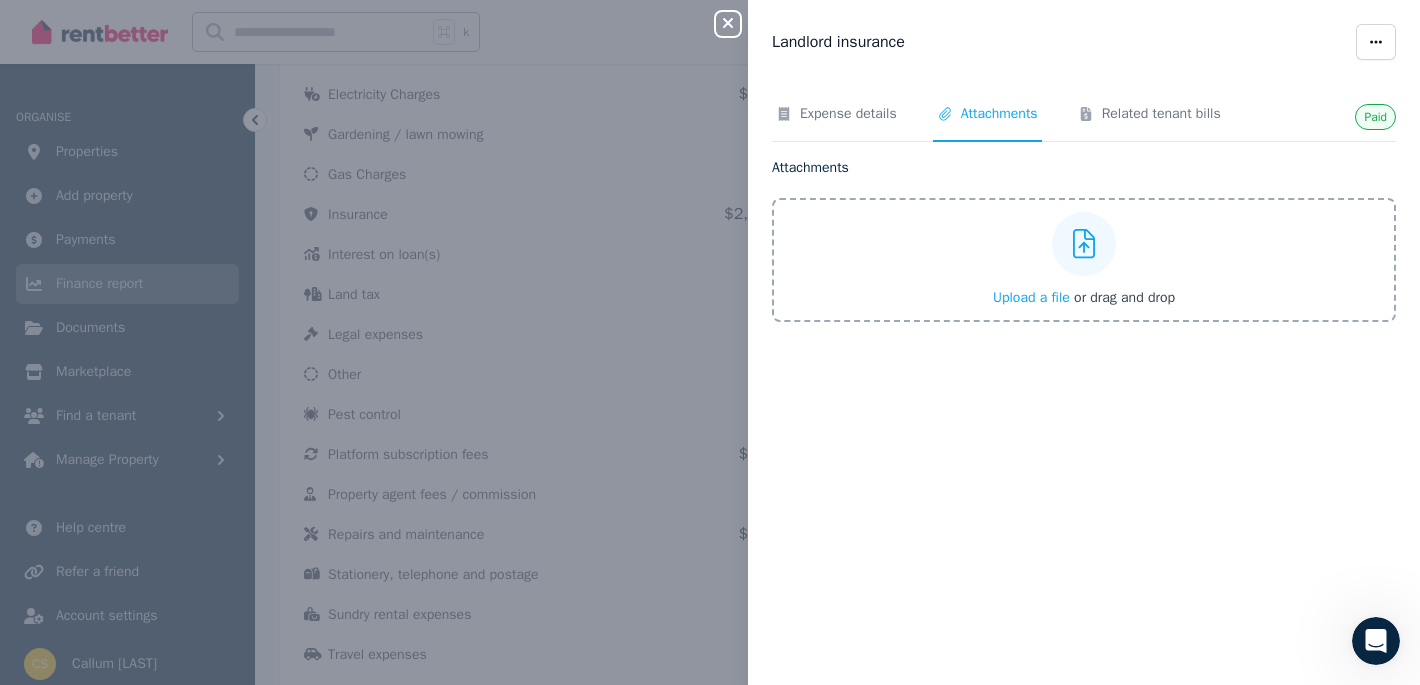 click 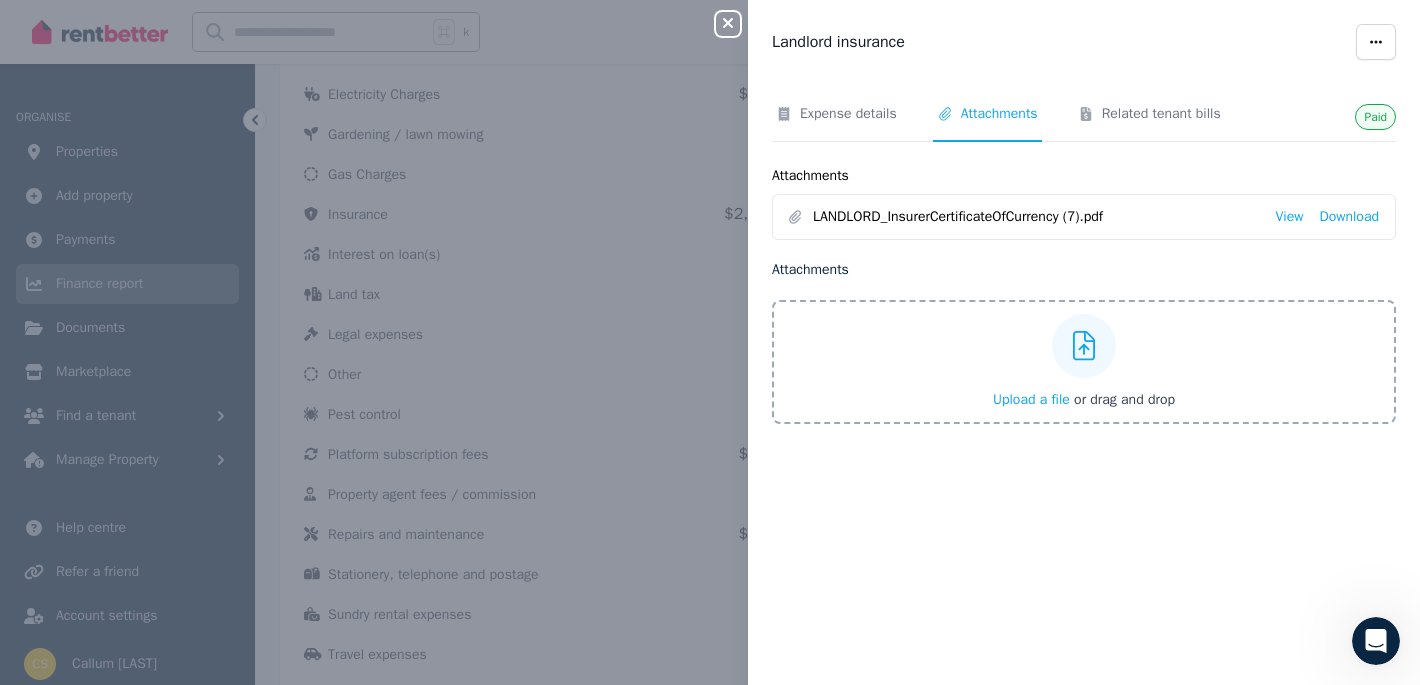 click on "Upload a file" at bounding box center (1031, 399) 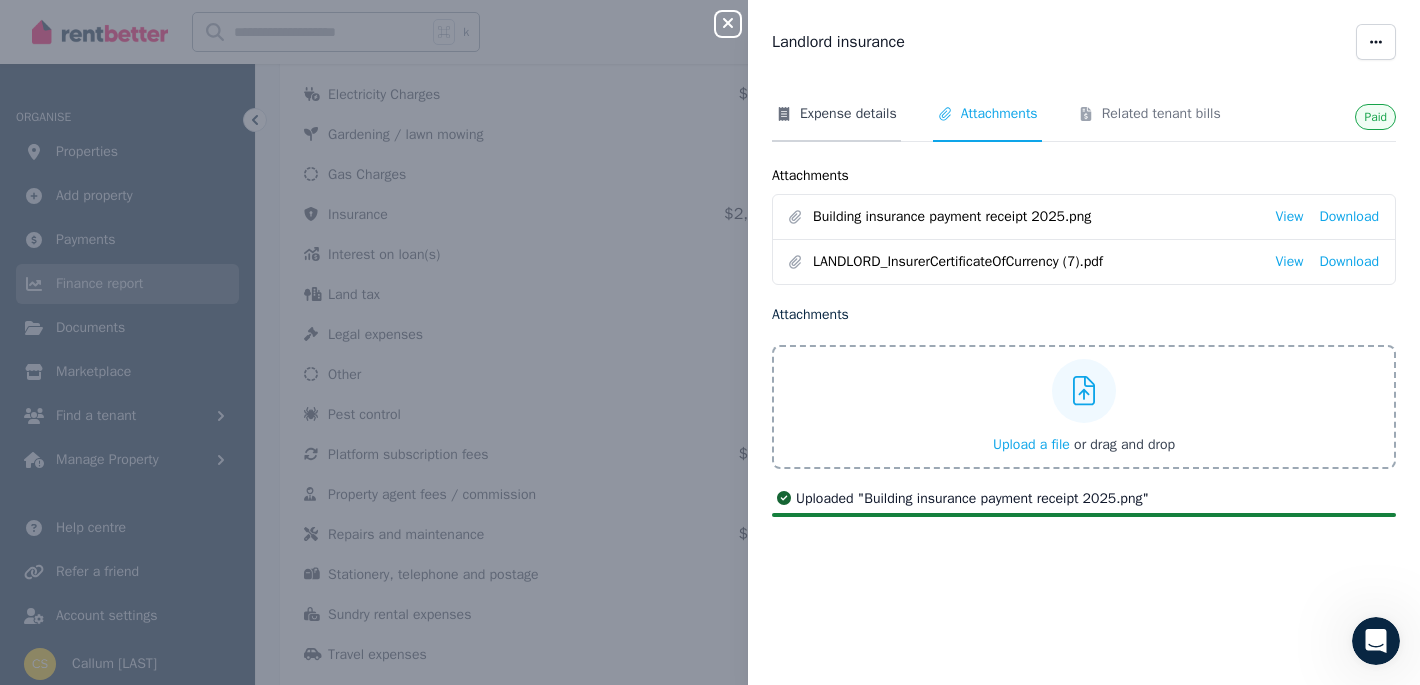 click on "Expense details" at bounding box center [848, 114] 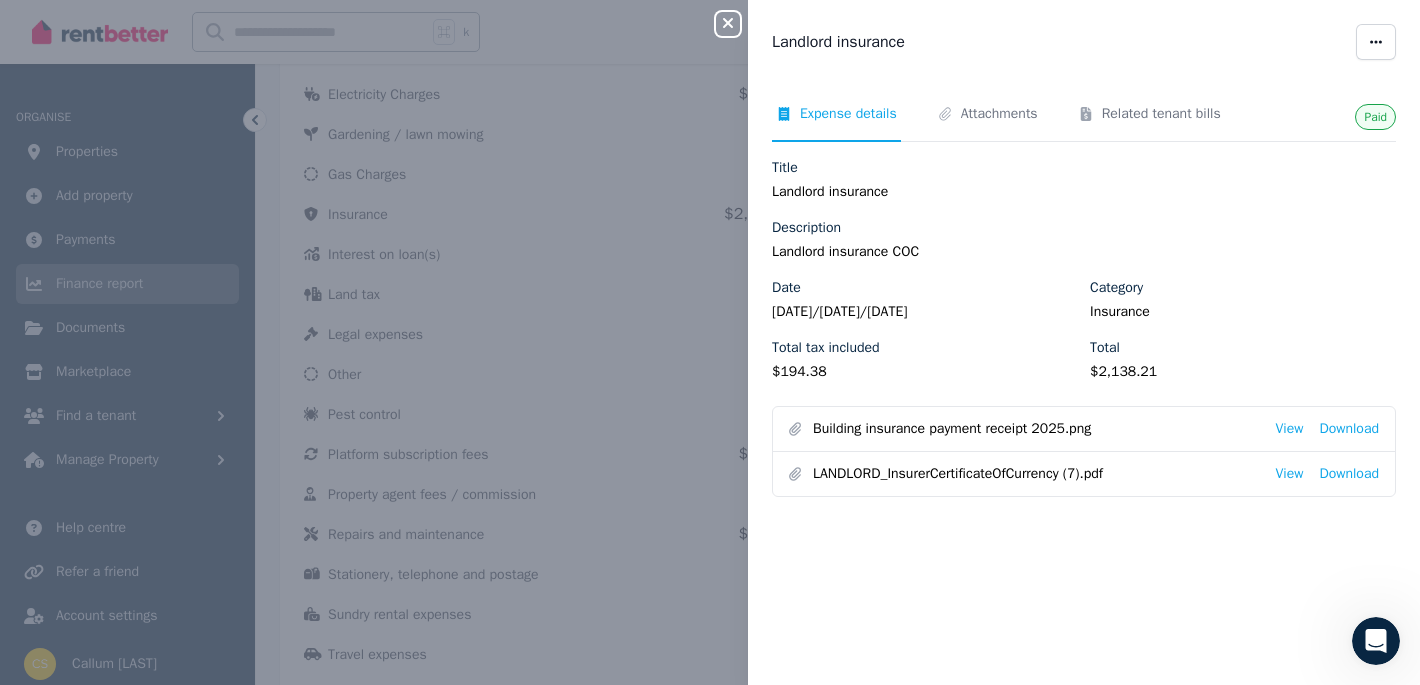 click 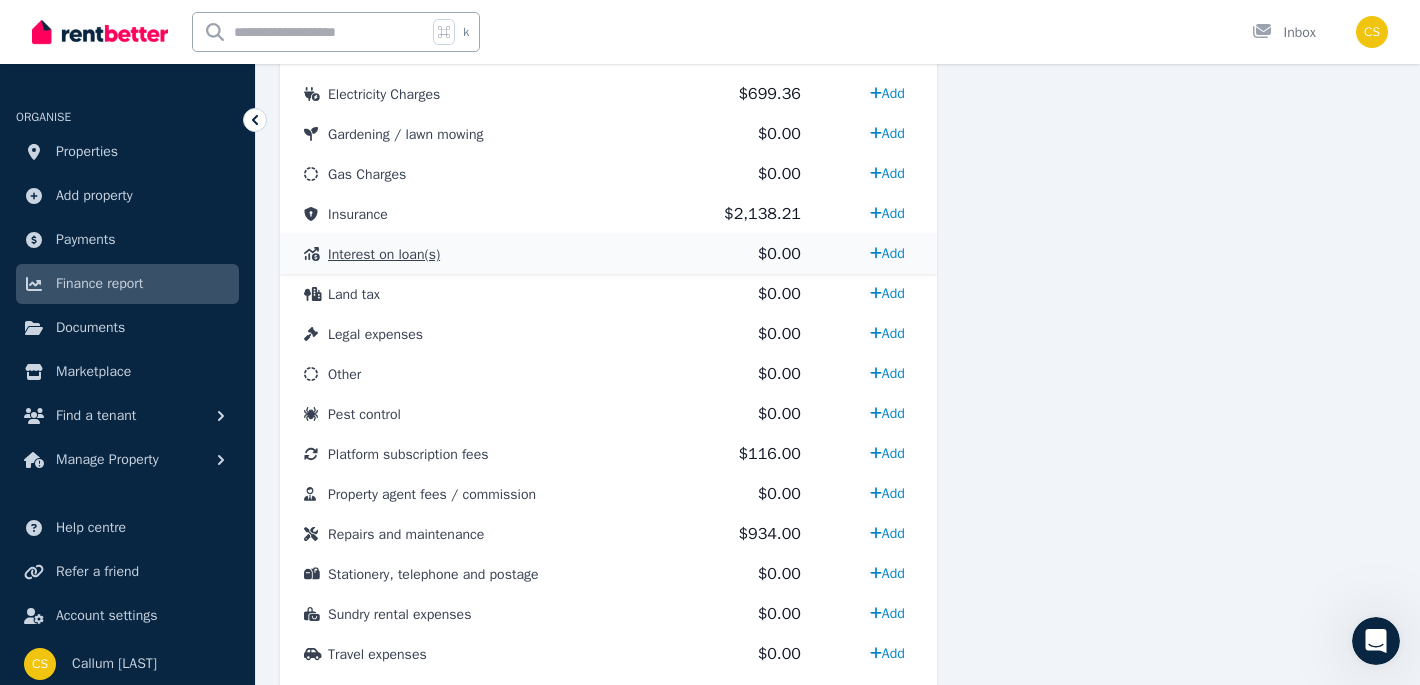 click on "Interest on loan(s)" at bounding box center [384, 254] 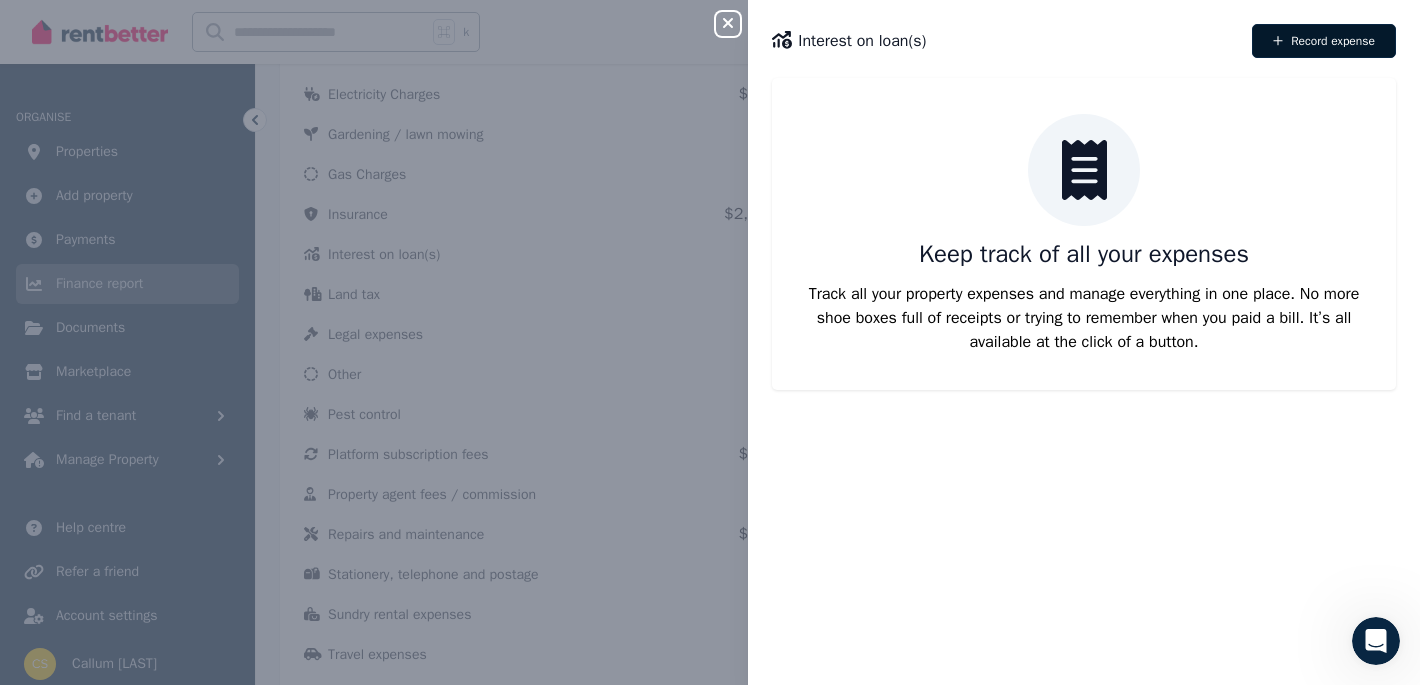 click on "Record expense" at bounding box center (1324, 41) 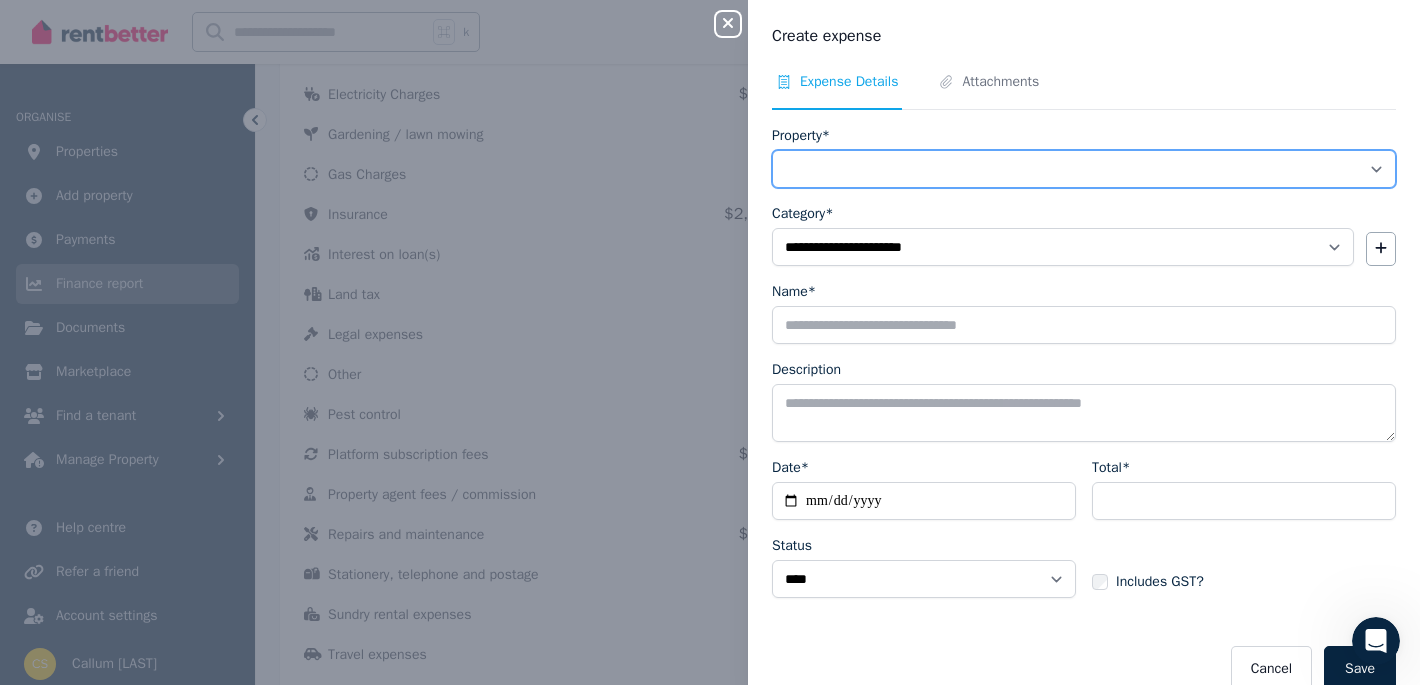 click on "**********" at bounding box center [1084, 169] 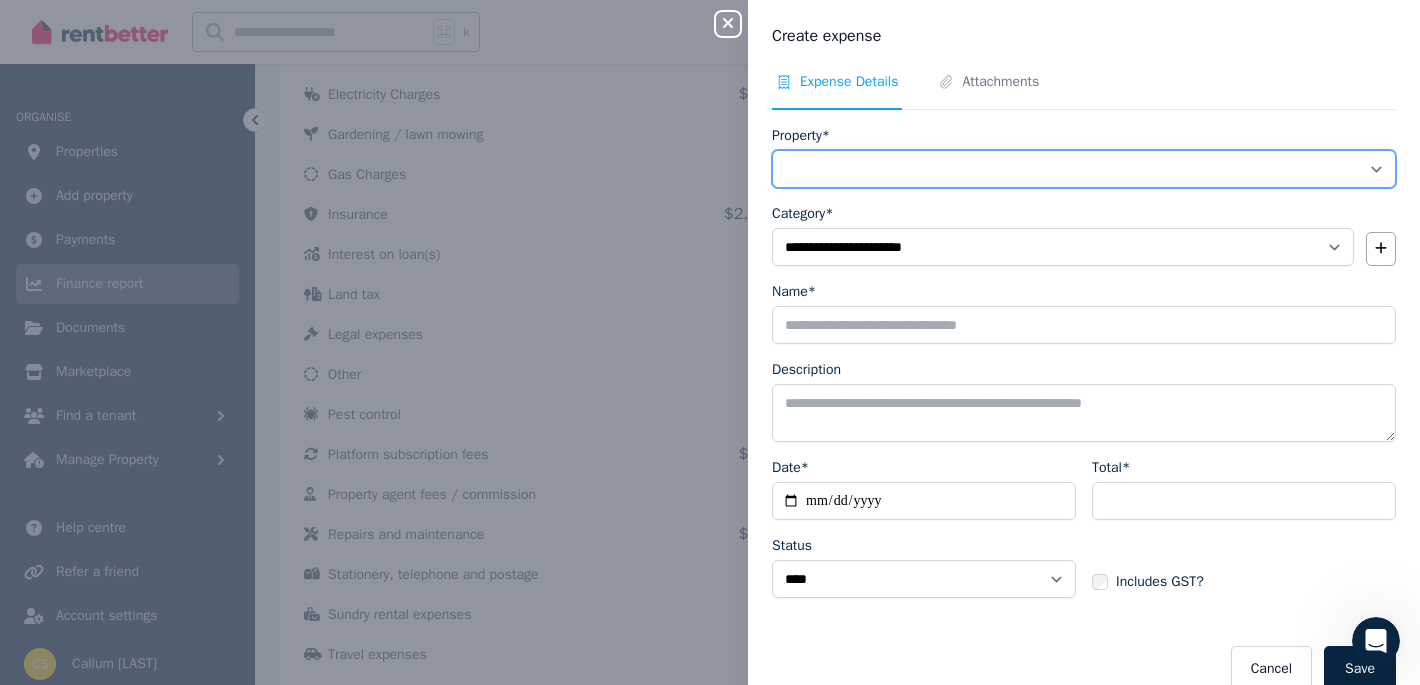 select on "**********" 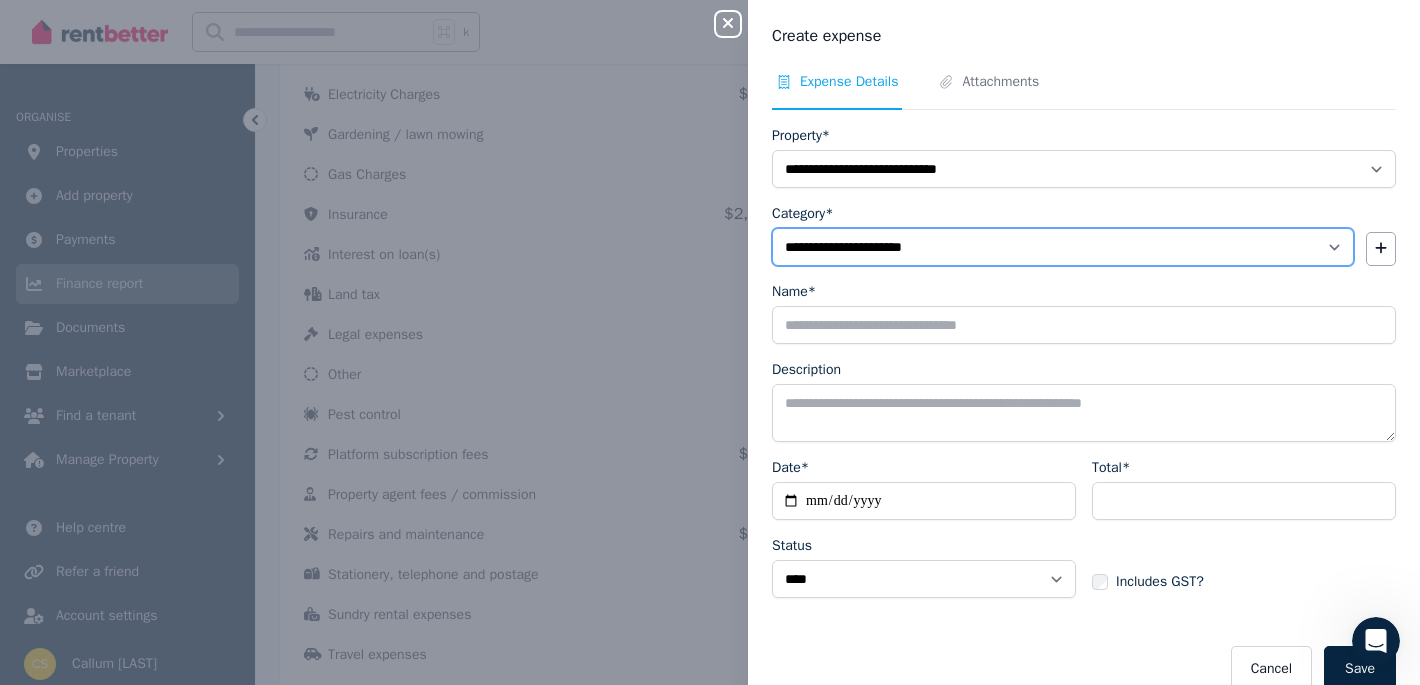 click on "**********" at bounding box center [1063, 247] 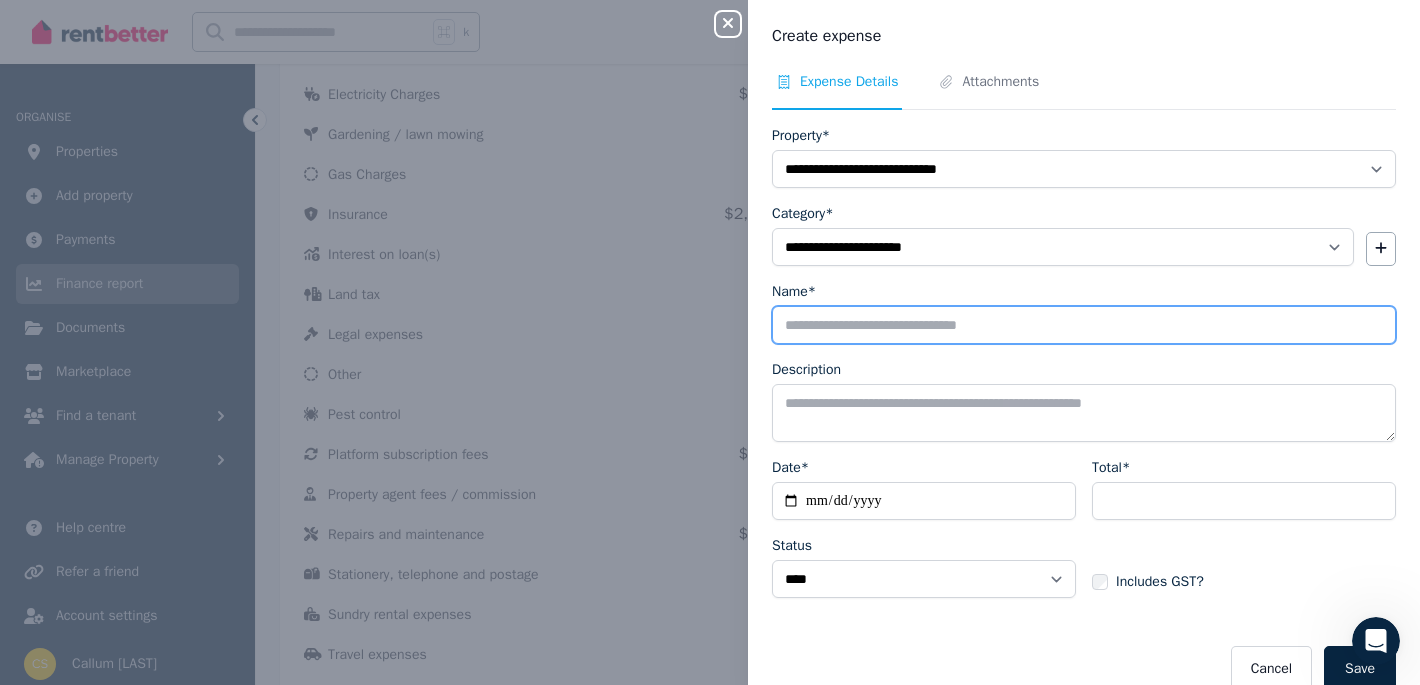 click on "Name*" at bounding box center [1084, 325] 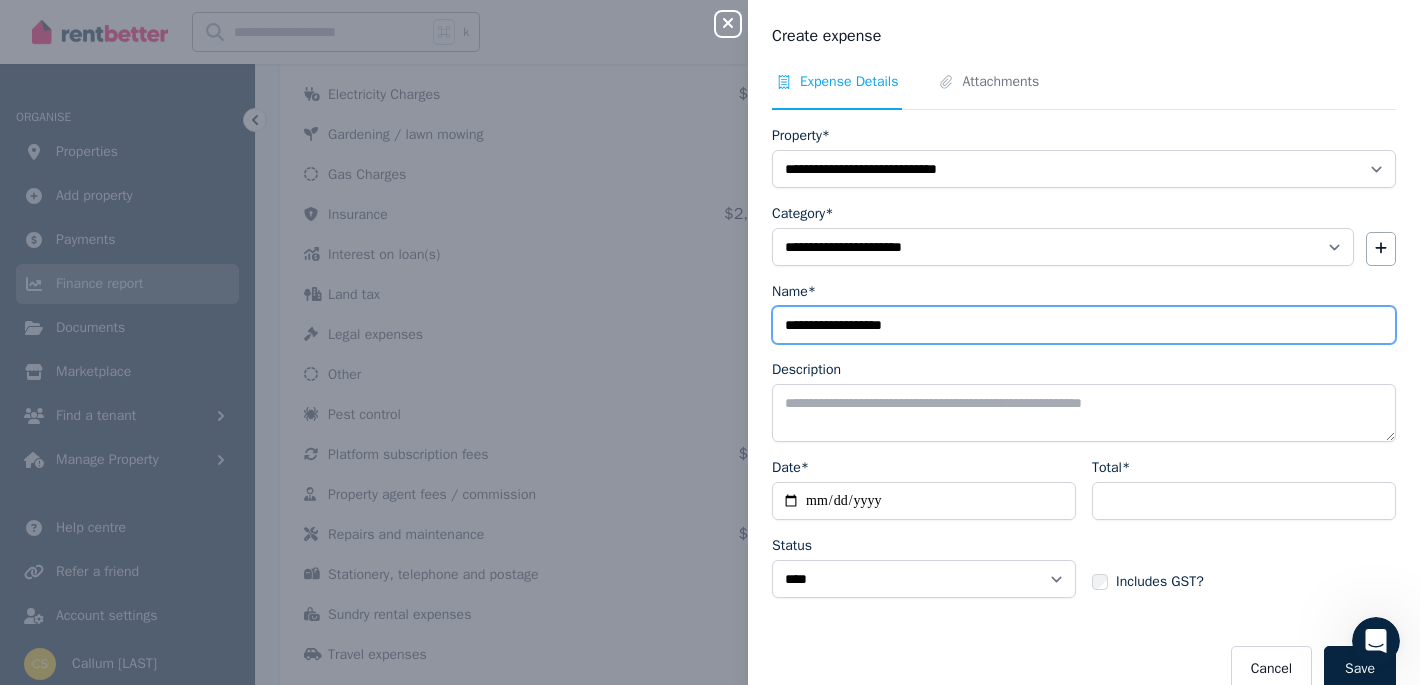 type on "**********" 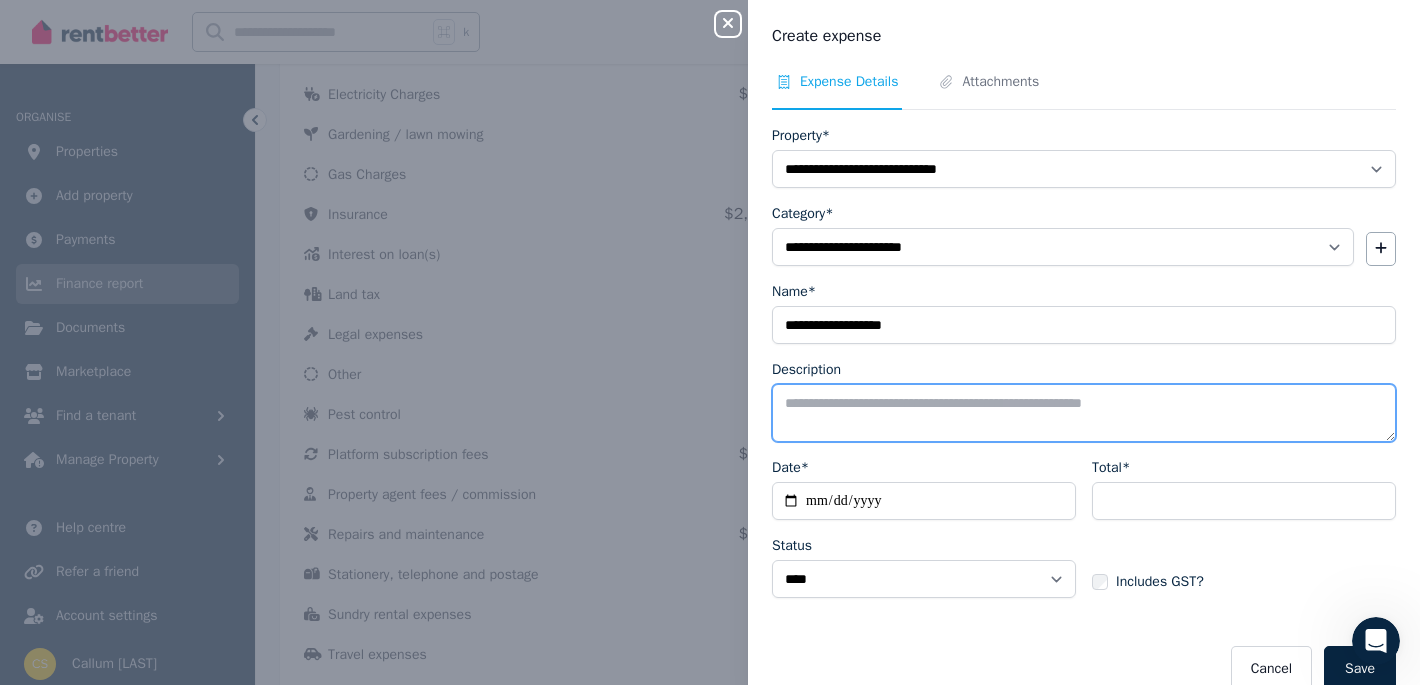 click on "Description" at bounding box center (1084, 413) 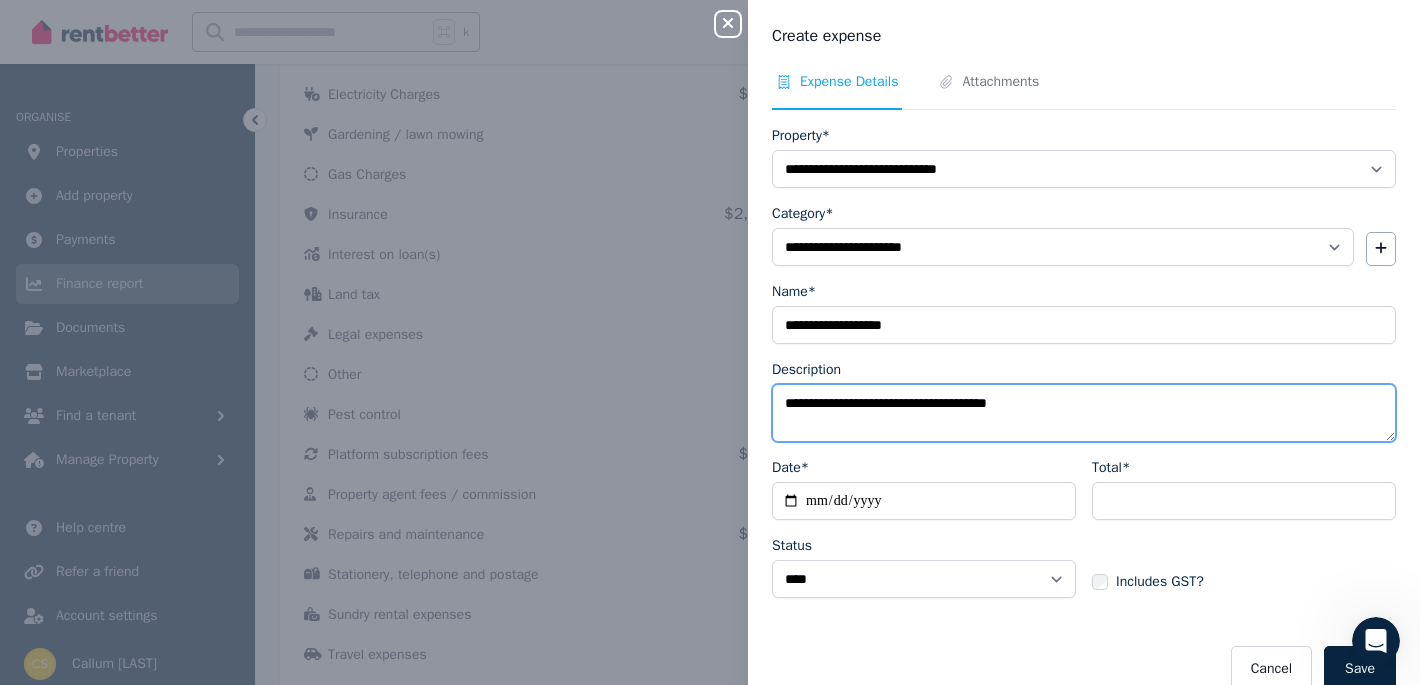 type on "**********" 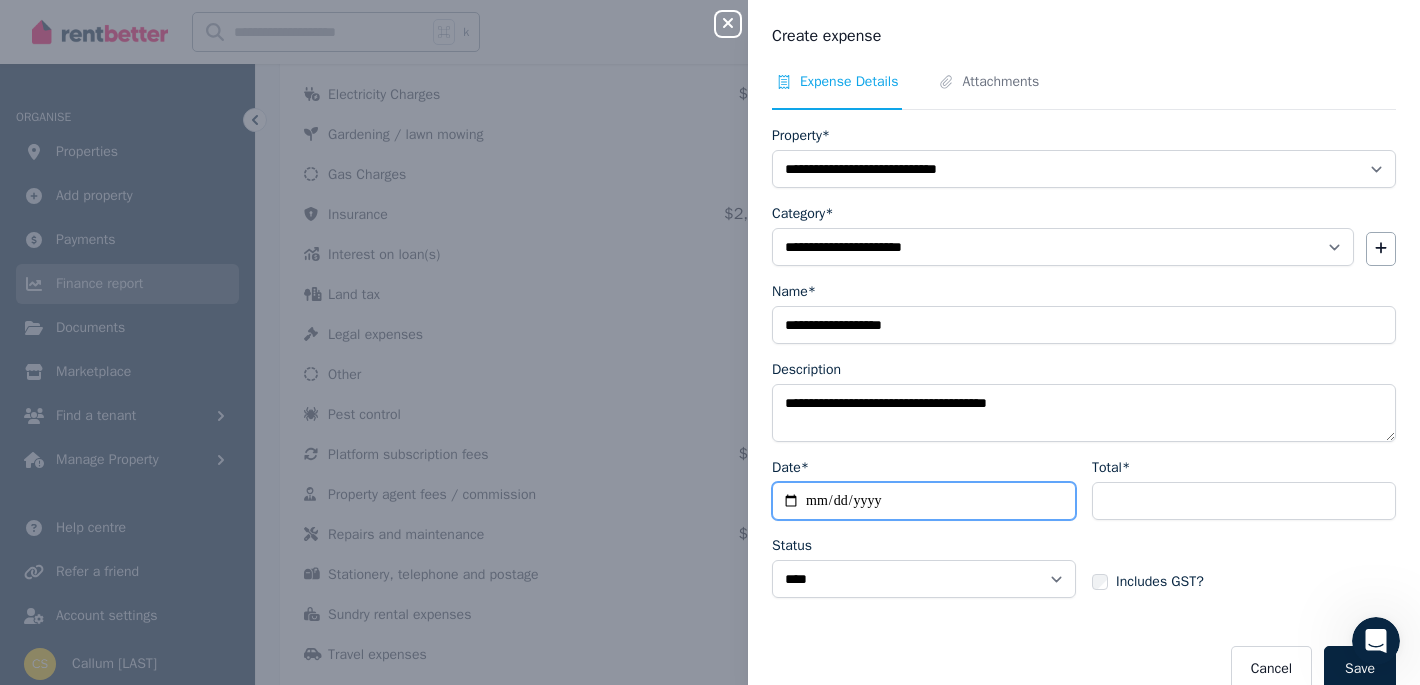 click on "Date*" at bounding box center [924, 501] 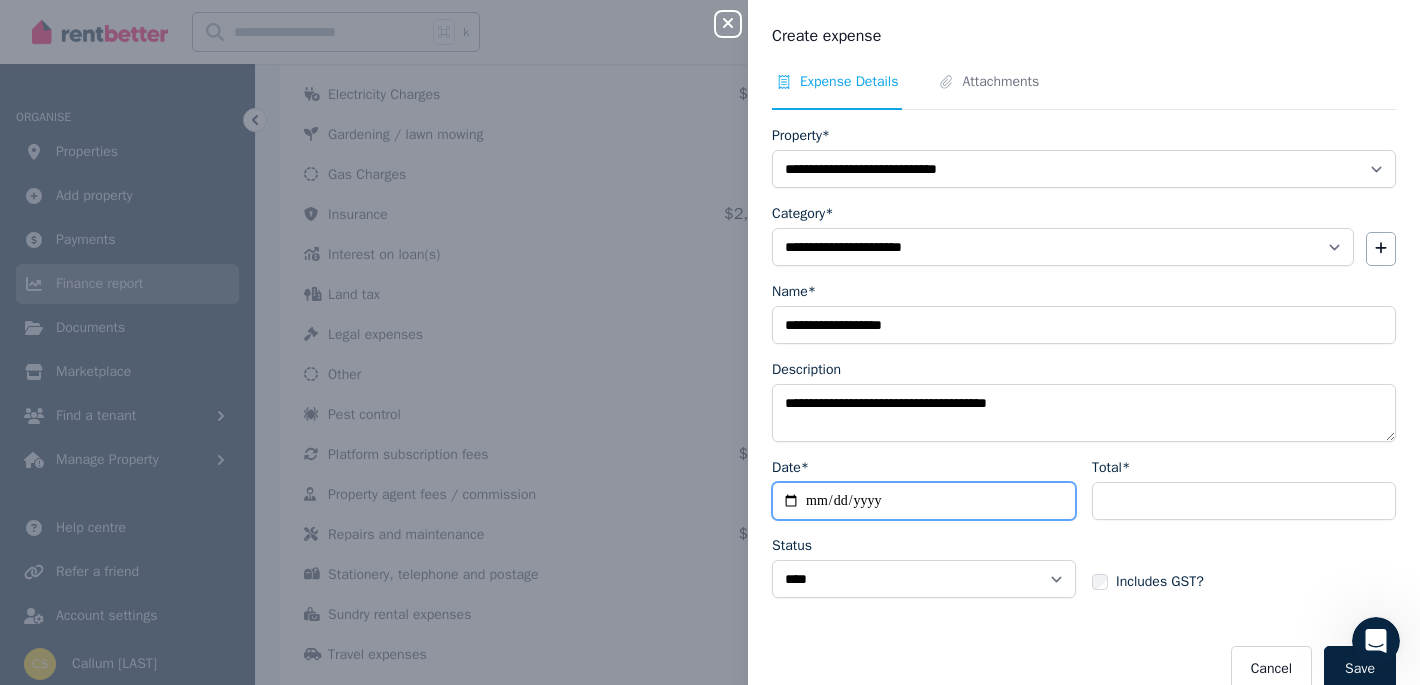 type on "**********" 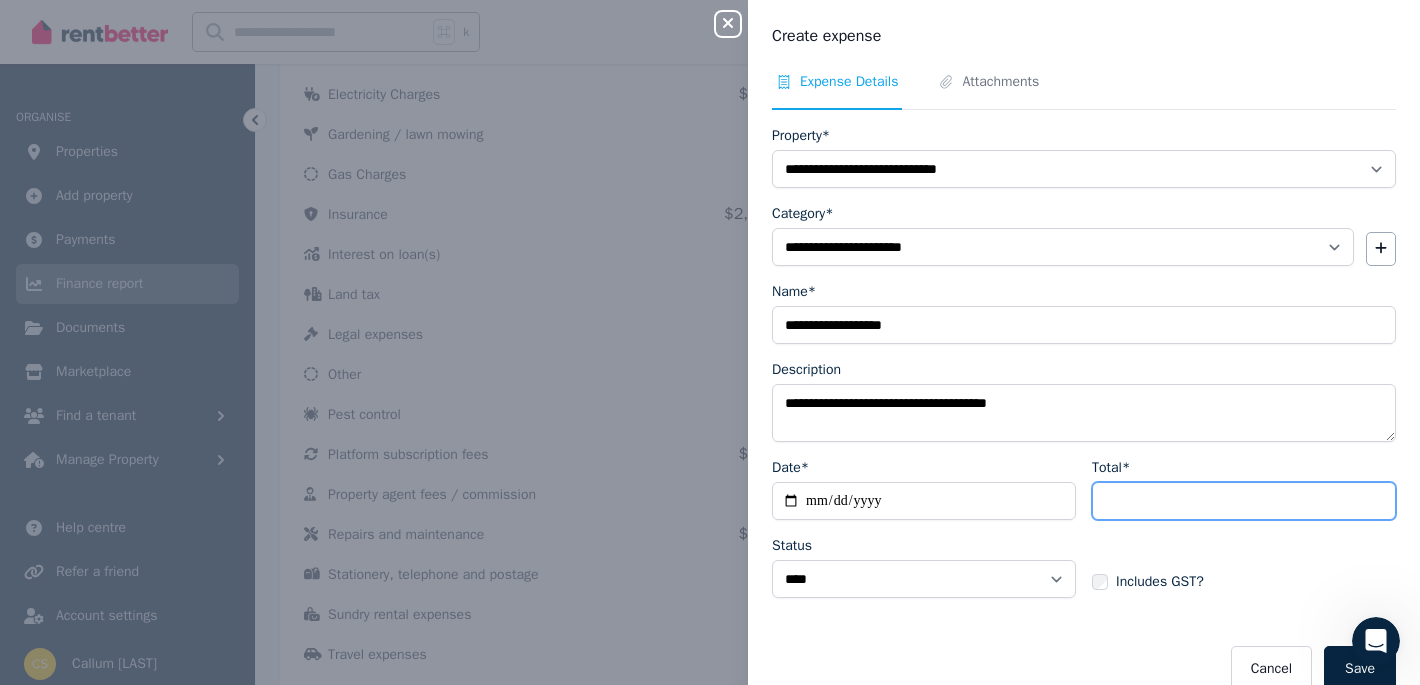 click on "Total*" at bounding box center (1244, 501) 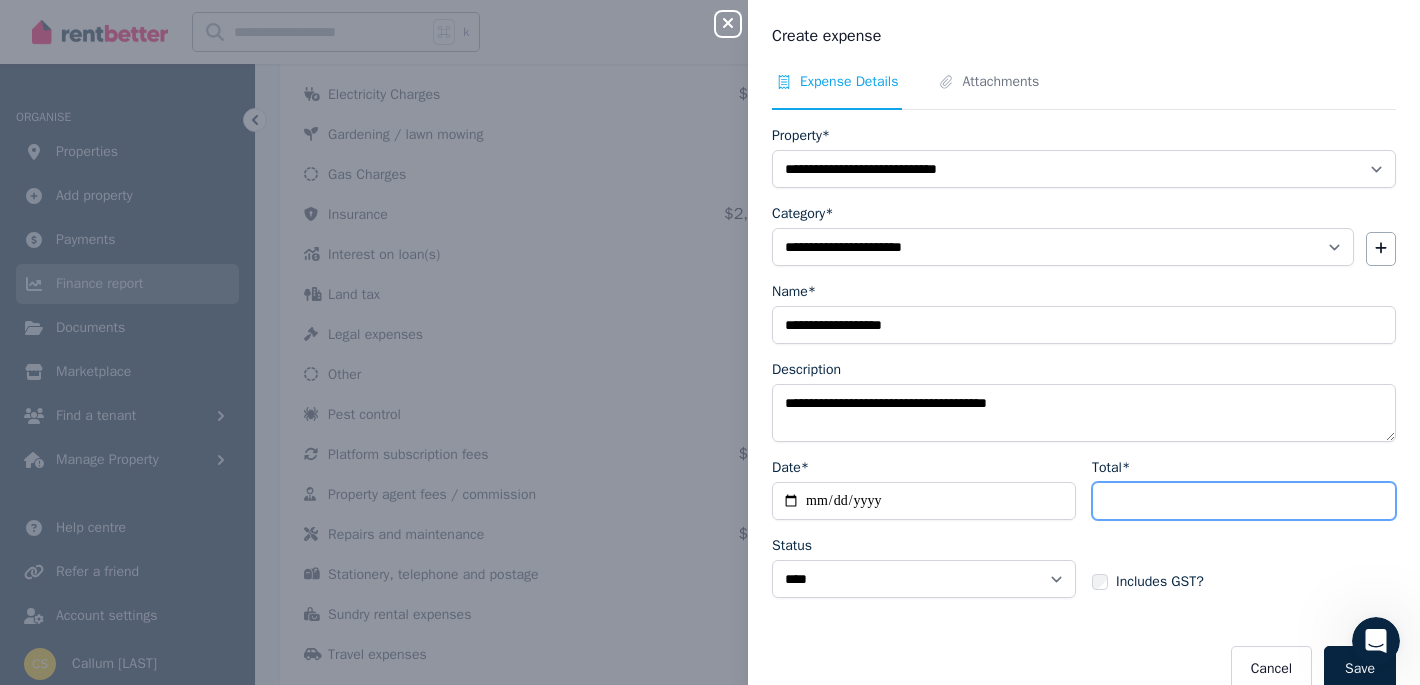 type on "*******" 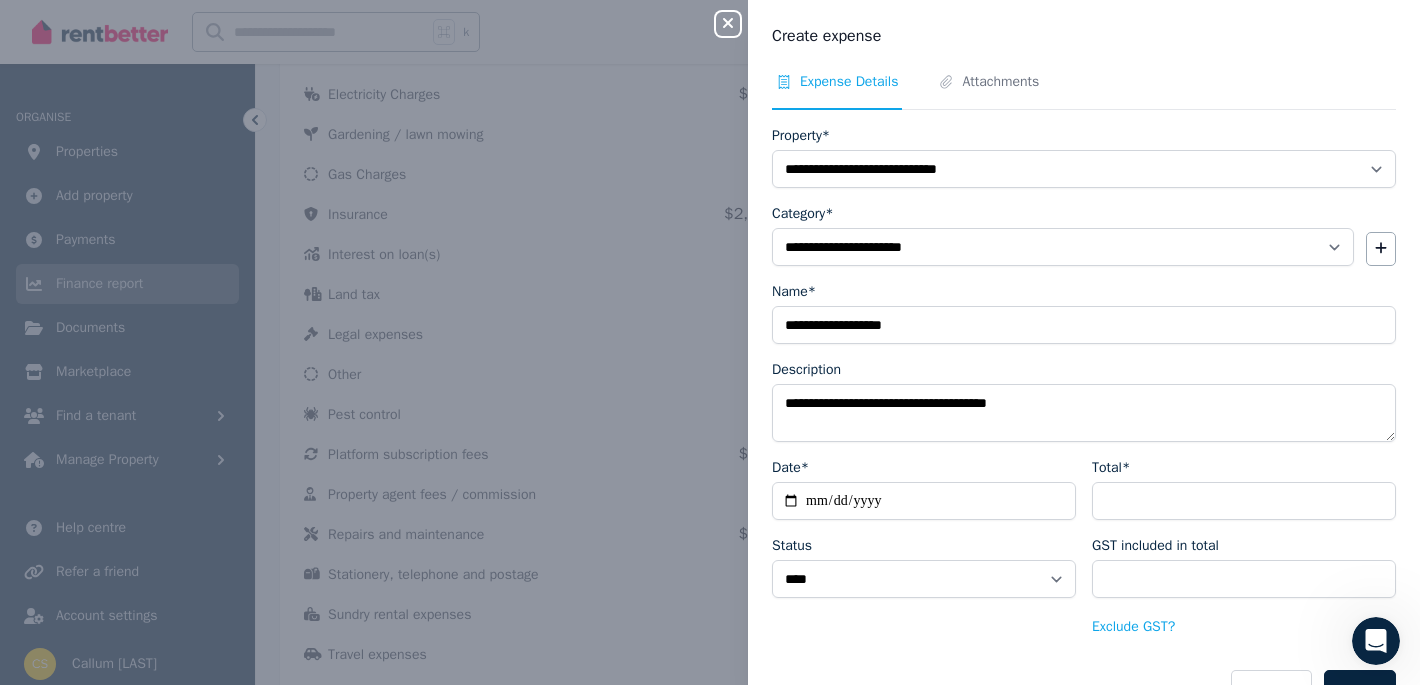 scroll, scrollTop: 55, scrollLeft: 0, axis: vertical 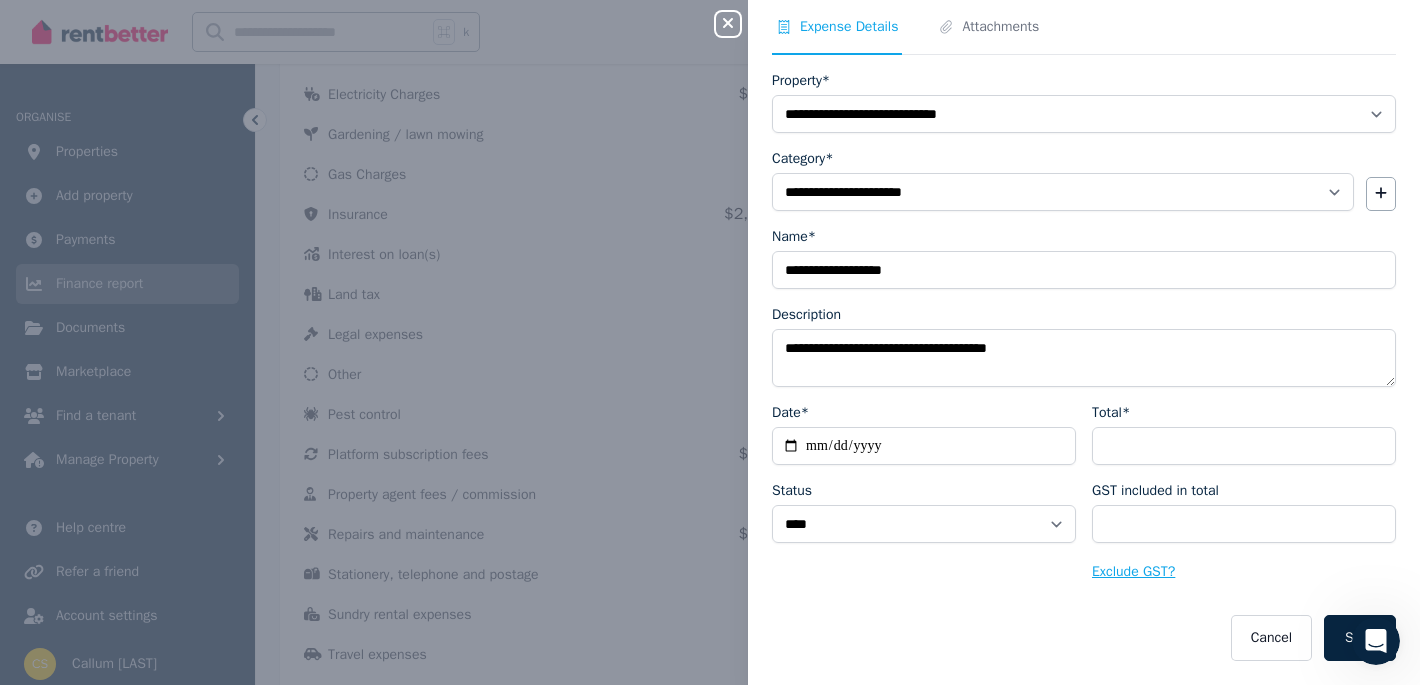 click on "Exclude GST?" at bounding box center (1133, 572) 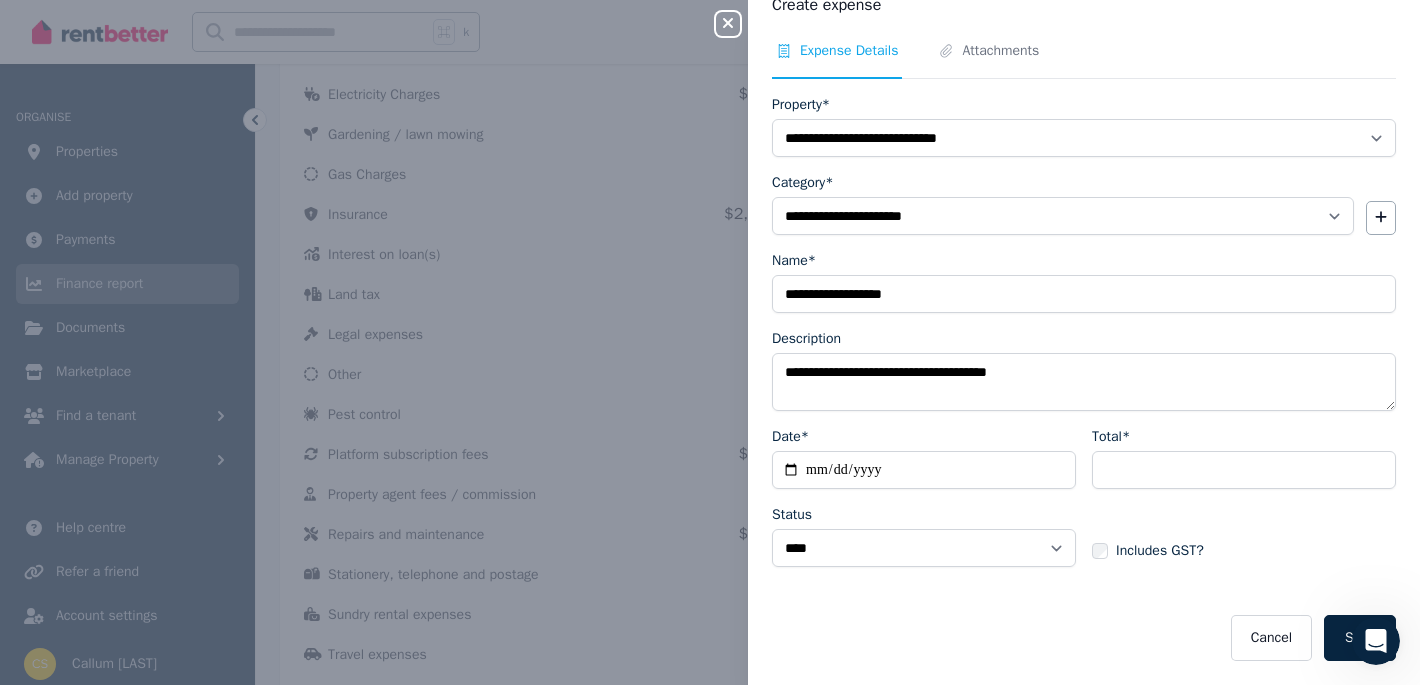 scroll, scrollTop: 31, scrollLeft: 0, axis: vertical 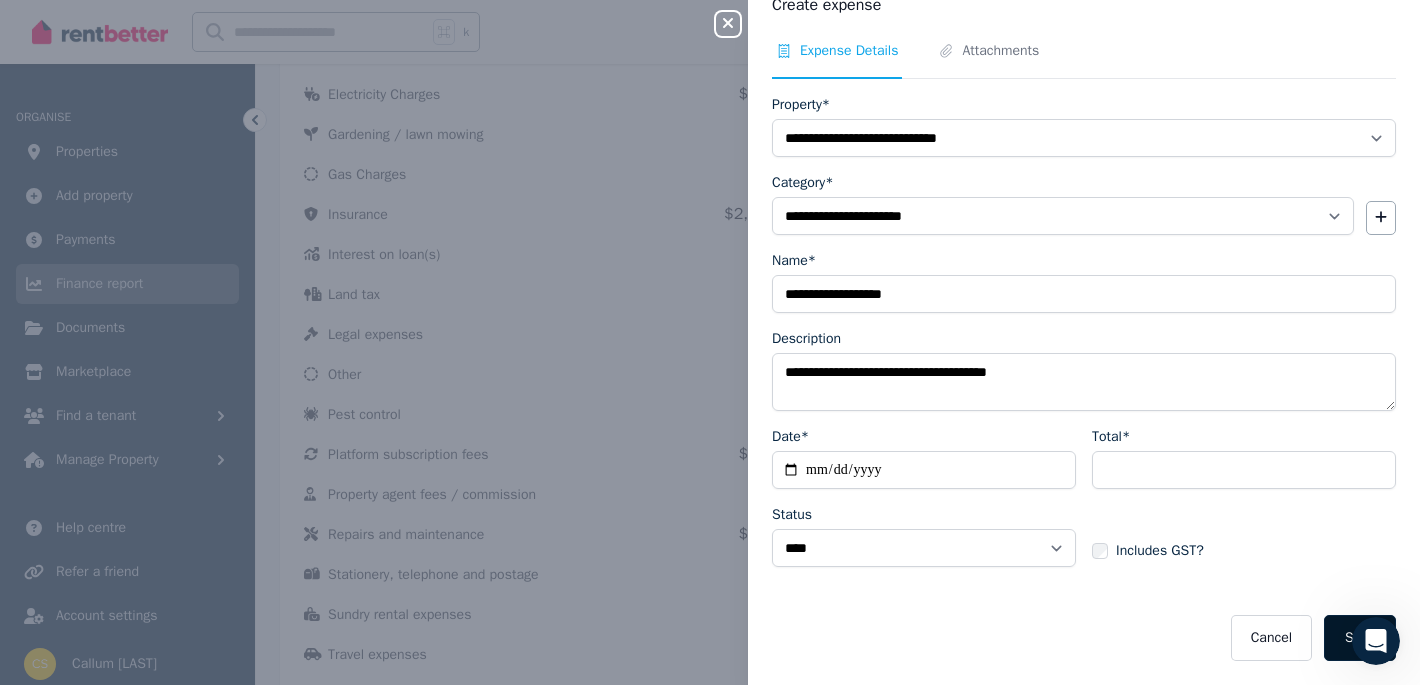 click on "Save" at bounding box center (1360, 638) 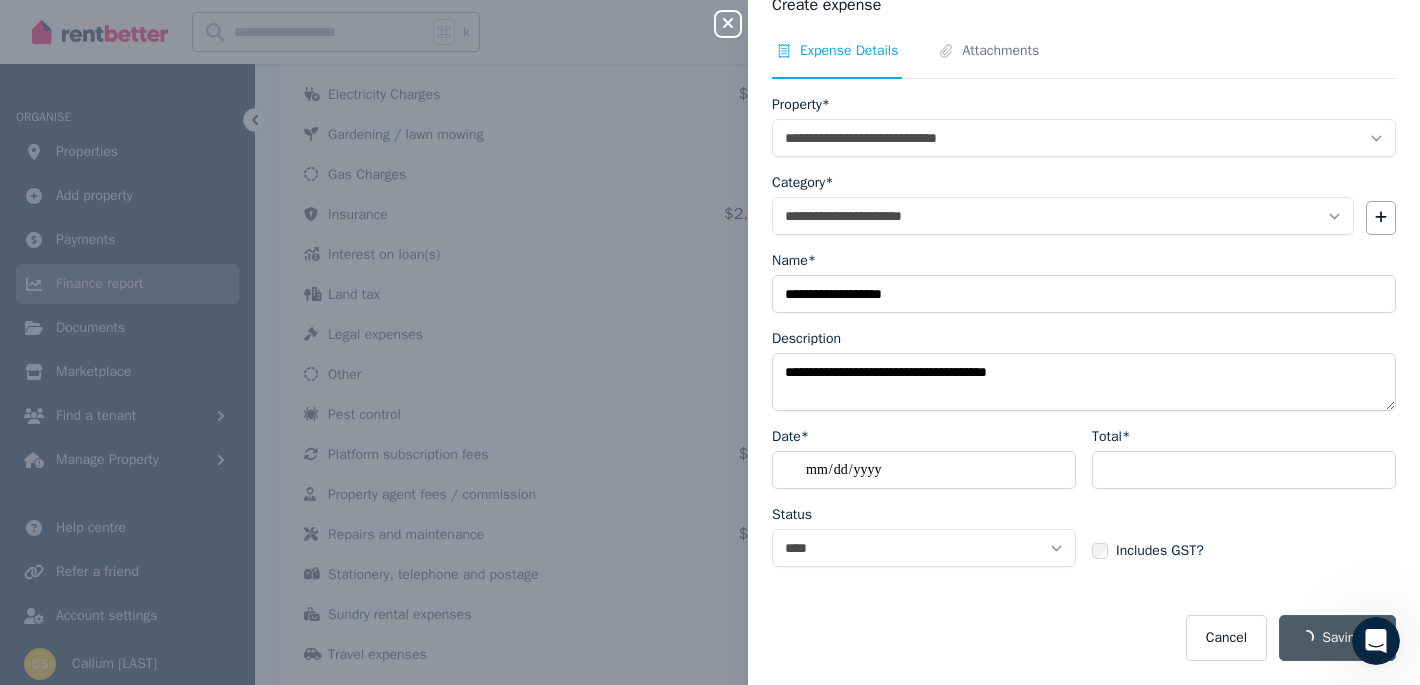 select 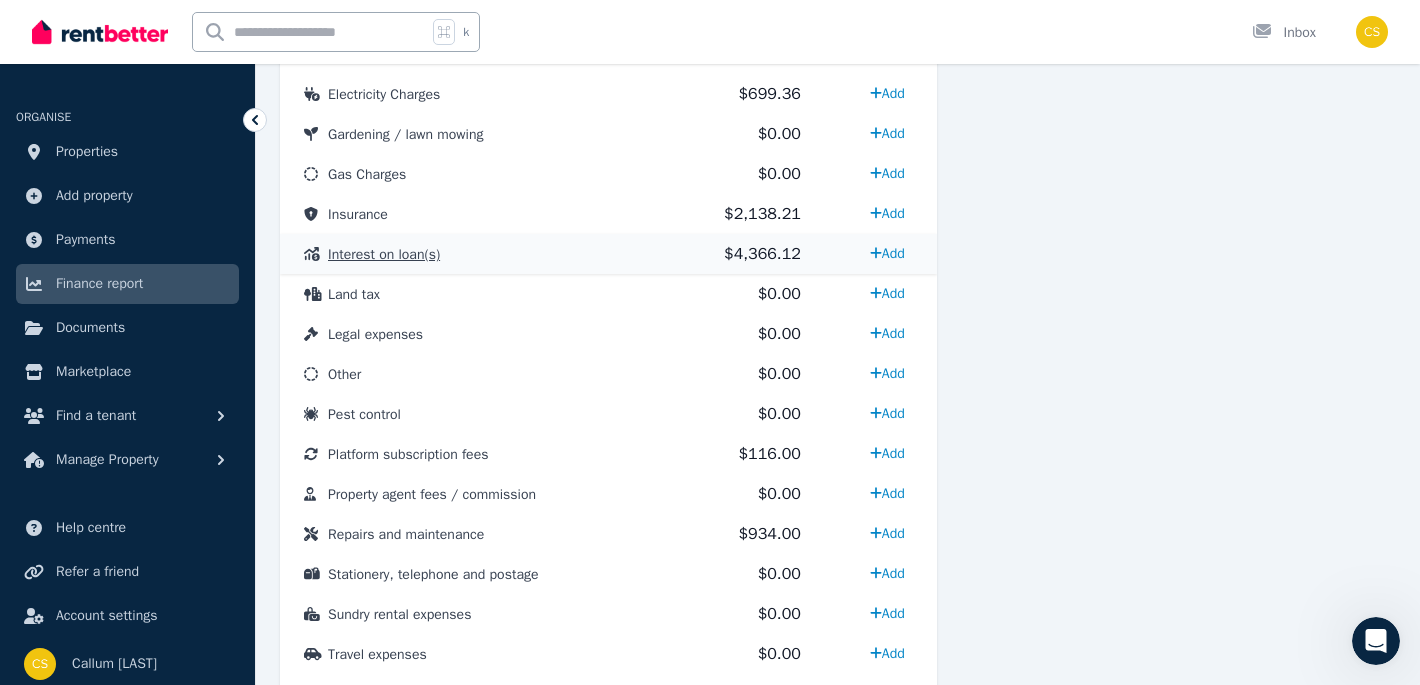 click on "Interest on loan(s)" at bounding box center [470, 254] 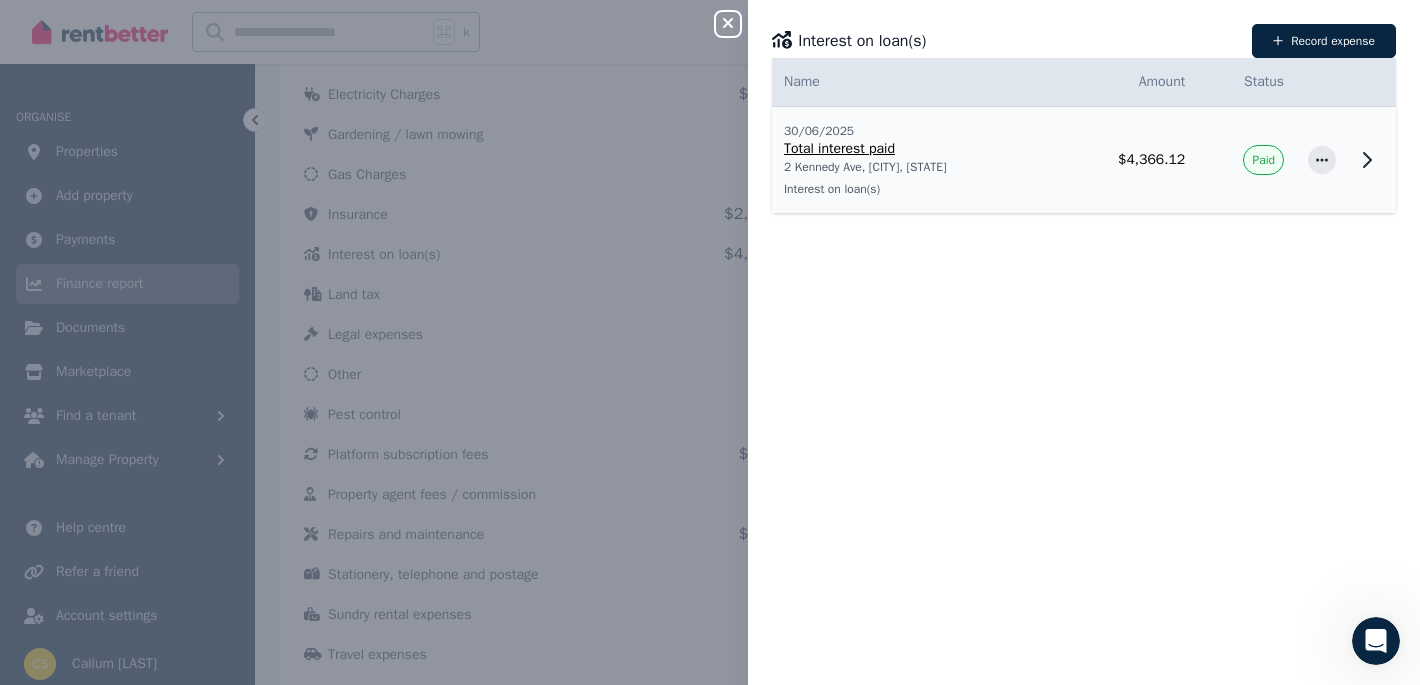 click on "[DATE]/[DATE]/[DATE] Total interest paid 2 Kennedy Ave, [CITY], [STATE] Interest on loan(s)" at bounding box center [915, 160] 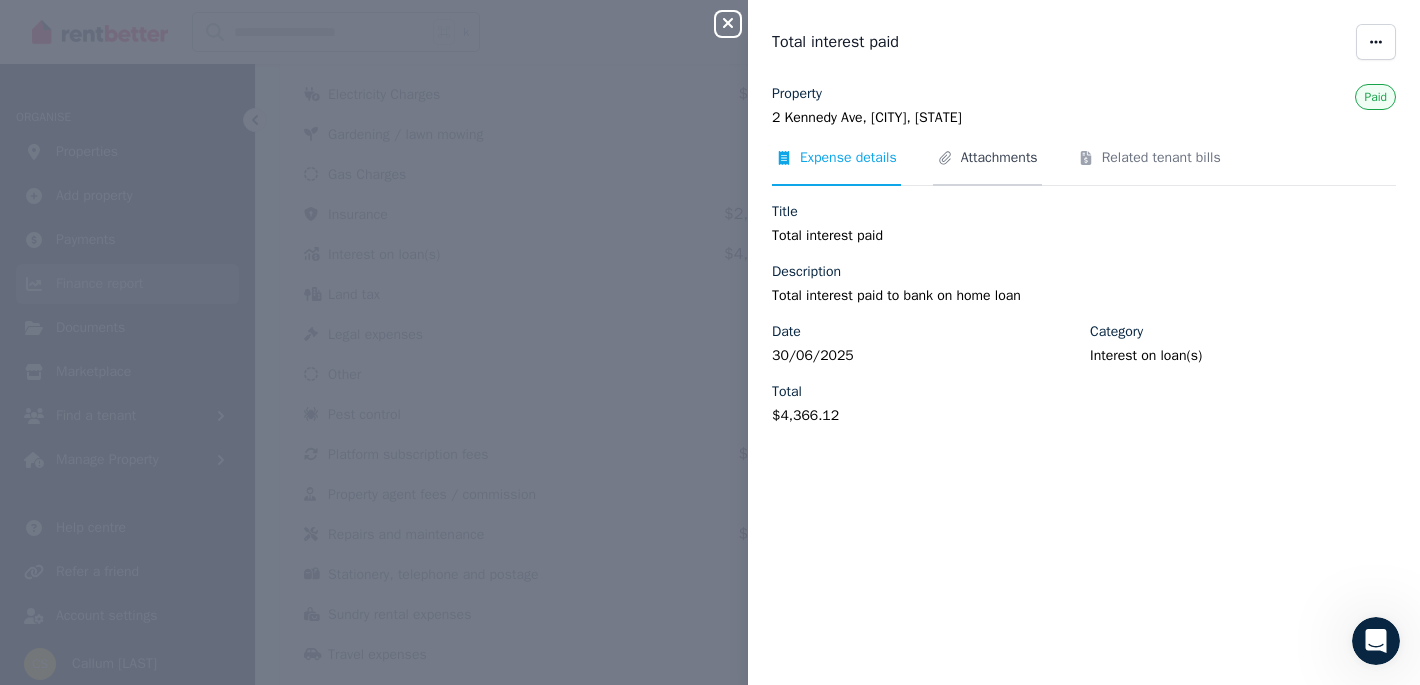 click on "Attachments" at bounding box center (999, 158) 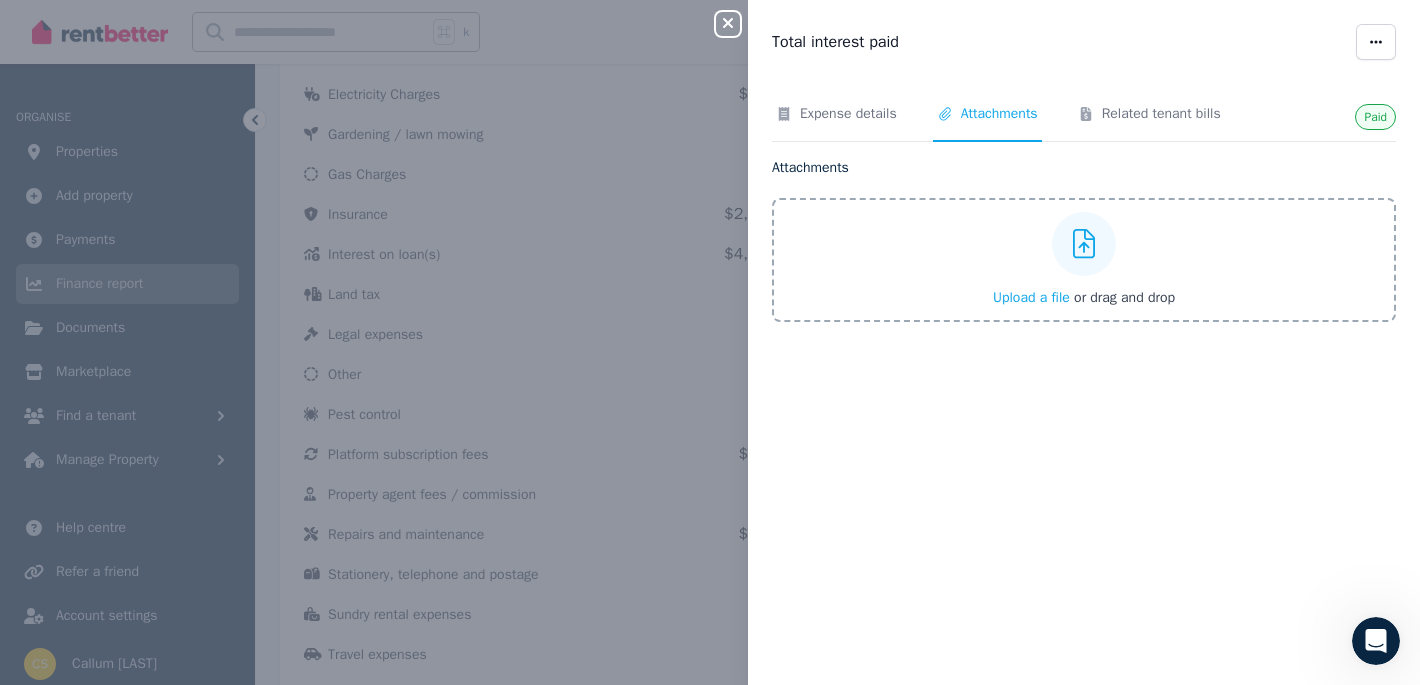 click on "Upload a file" at bounding box center (1031, 297) 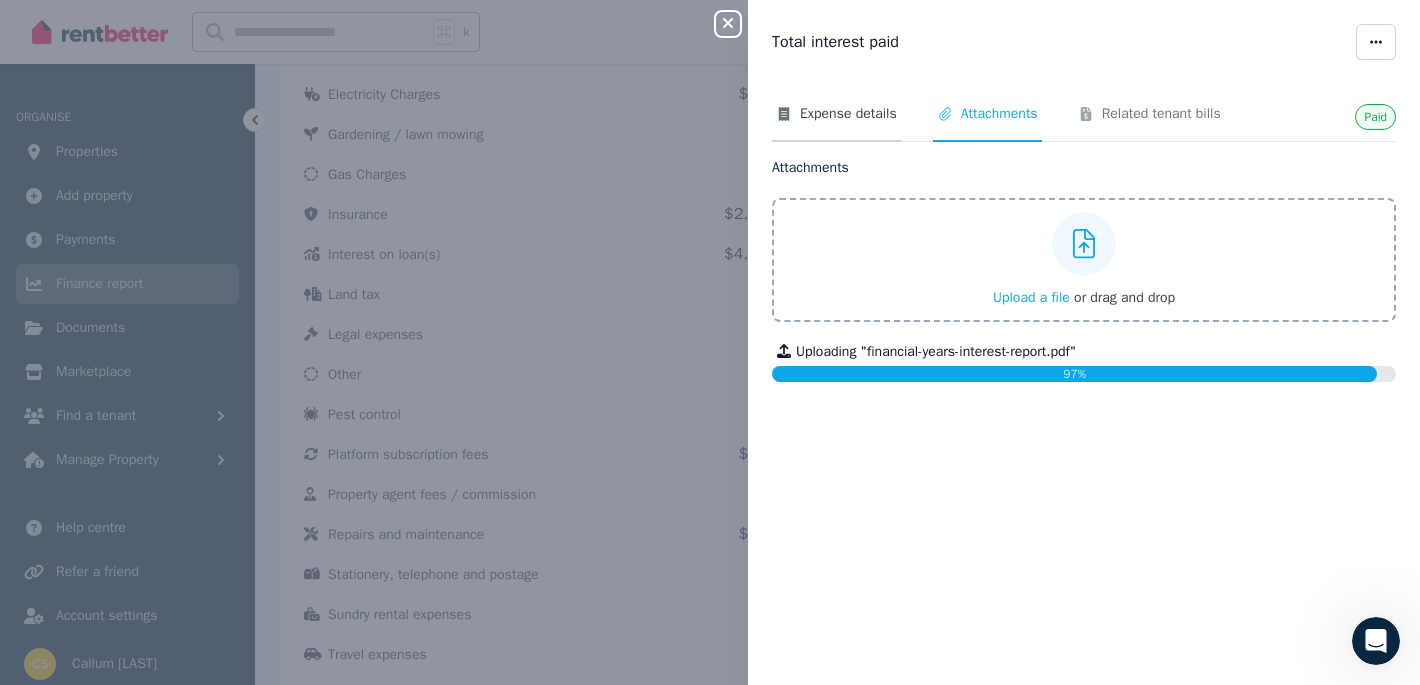 click on "Expense details" at bounding box center (848, 114) 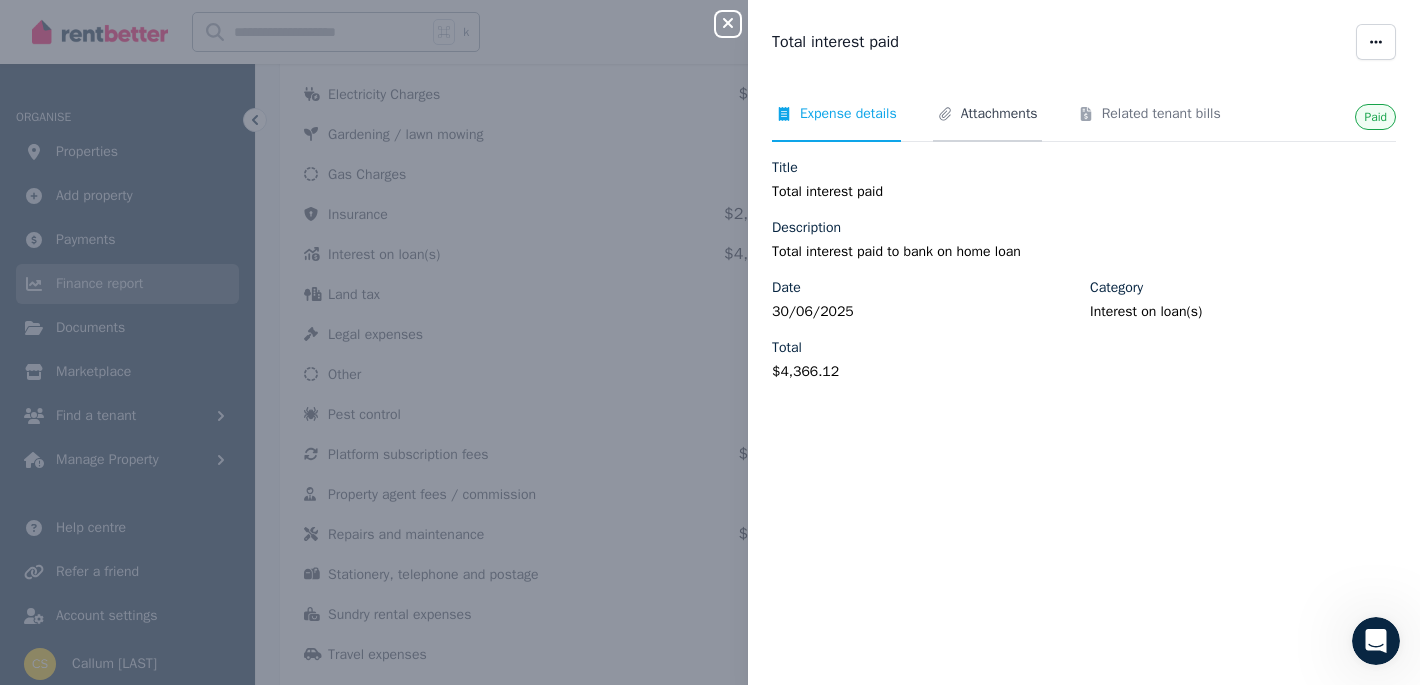 click on "Attachments" at bounding box center [999, 114] 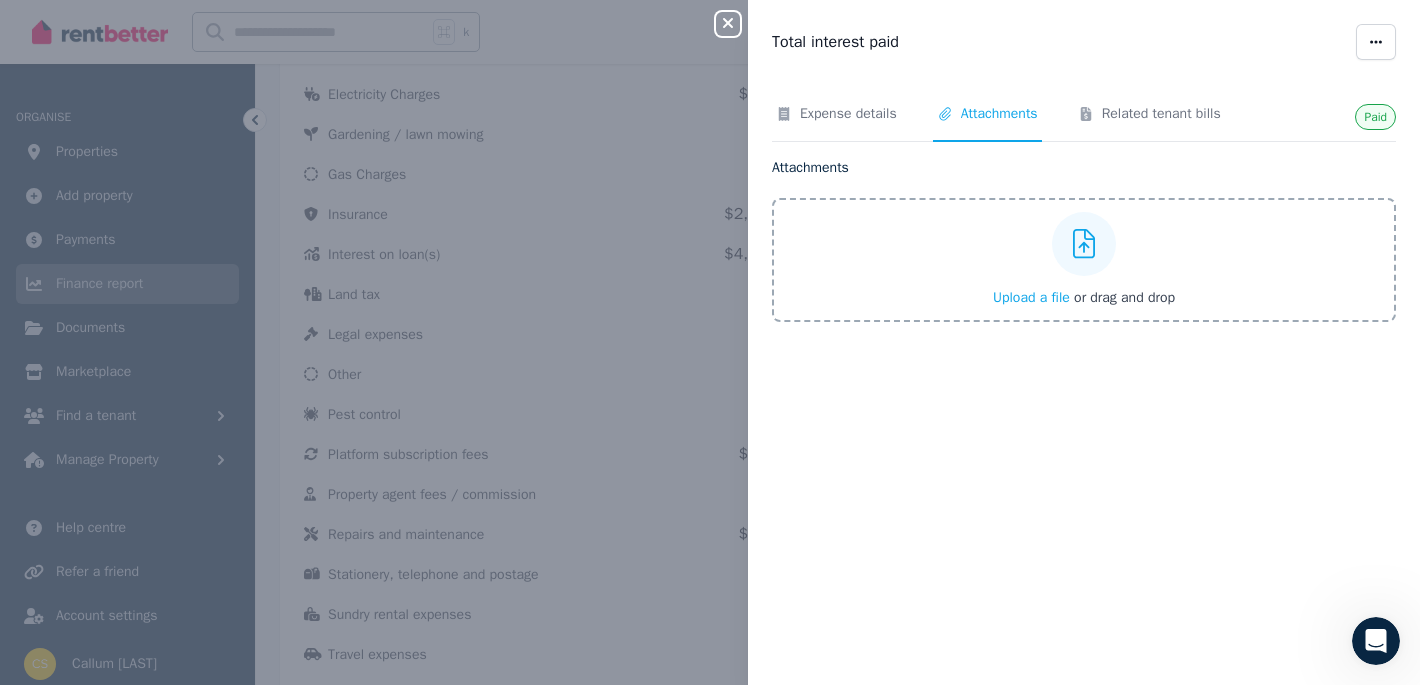 click on "Upload a file" at bounding box center (1031, 297) 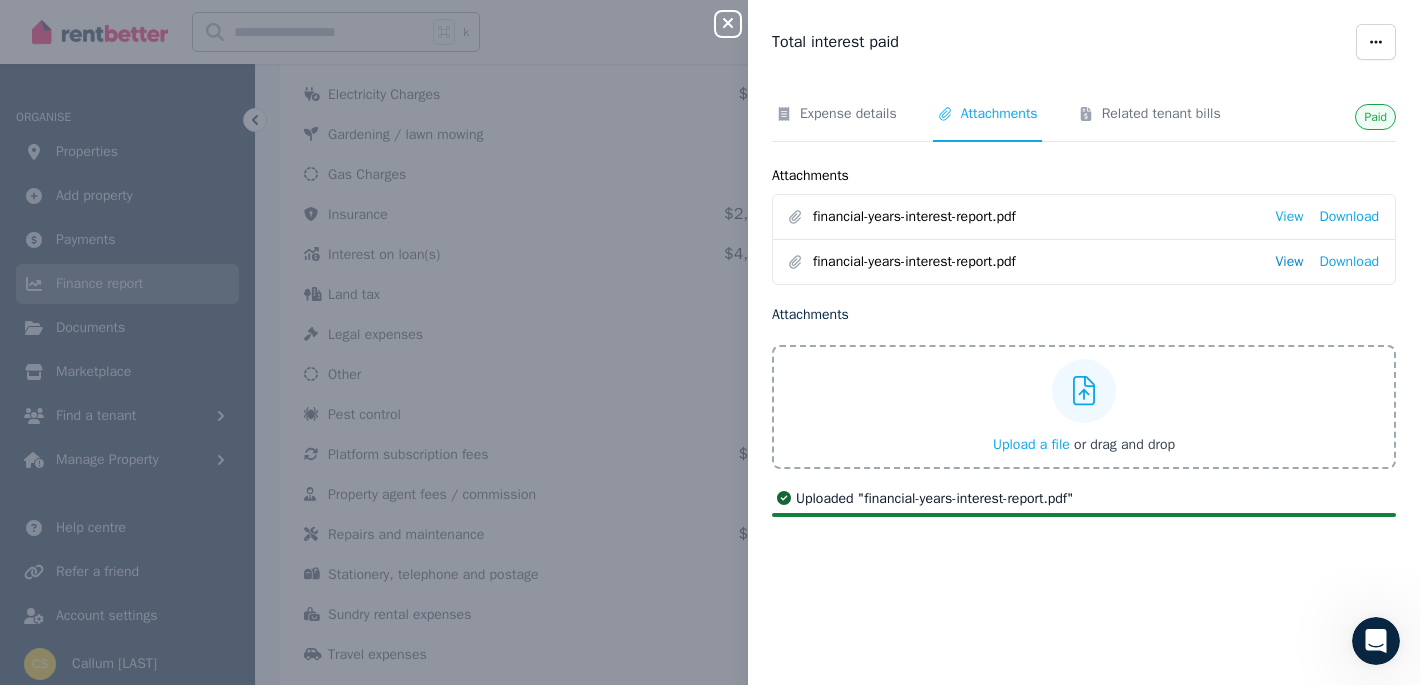 click on "View" at bounding box center [1289, 262] 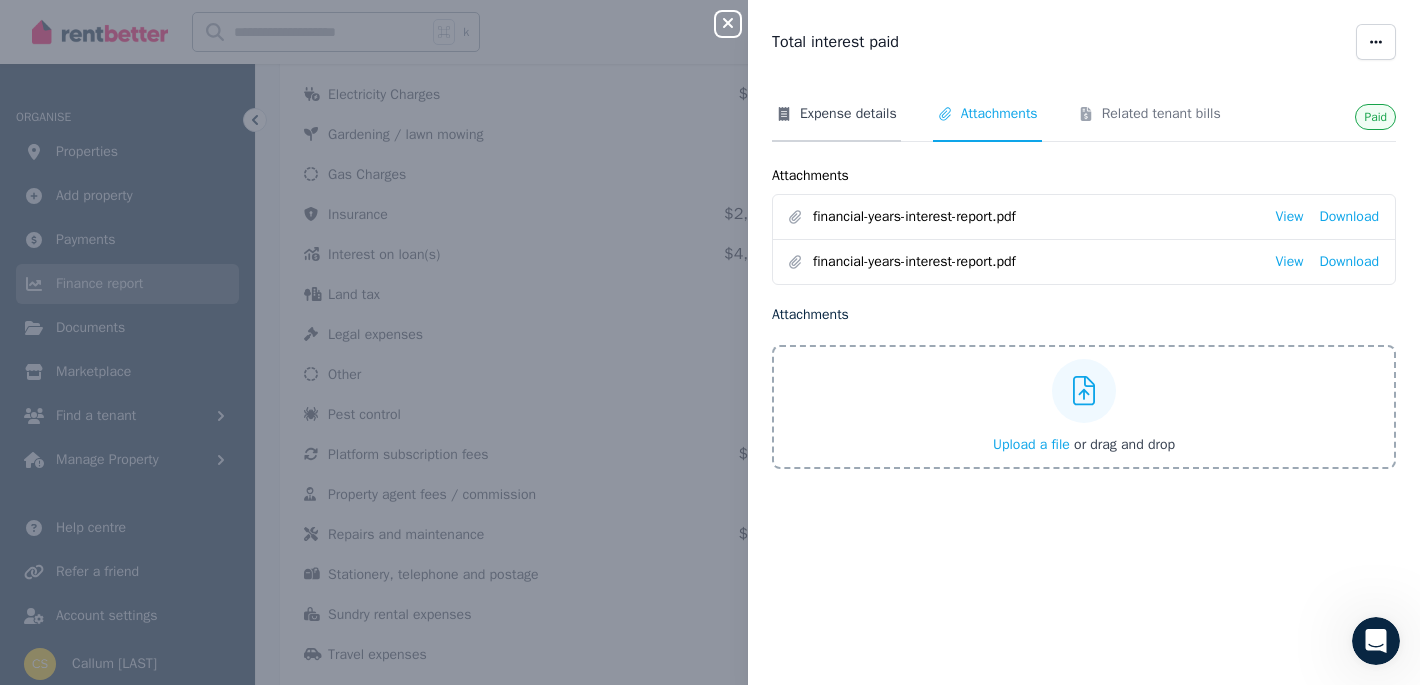 click on "Expense details" at bounding box center (848, 114) 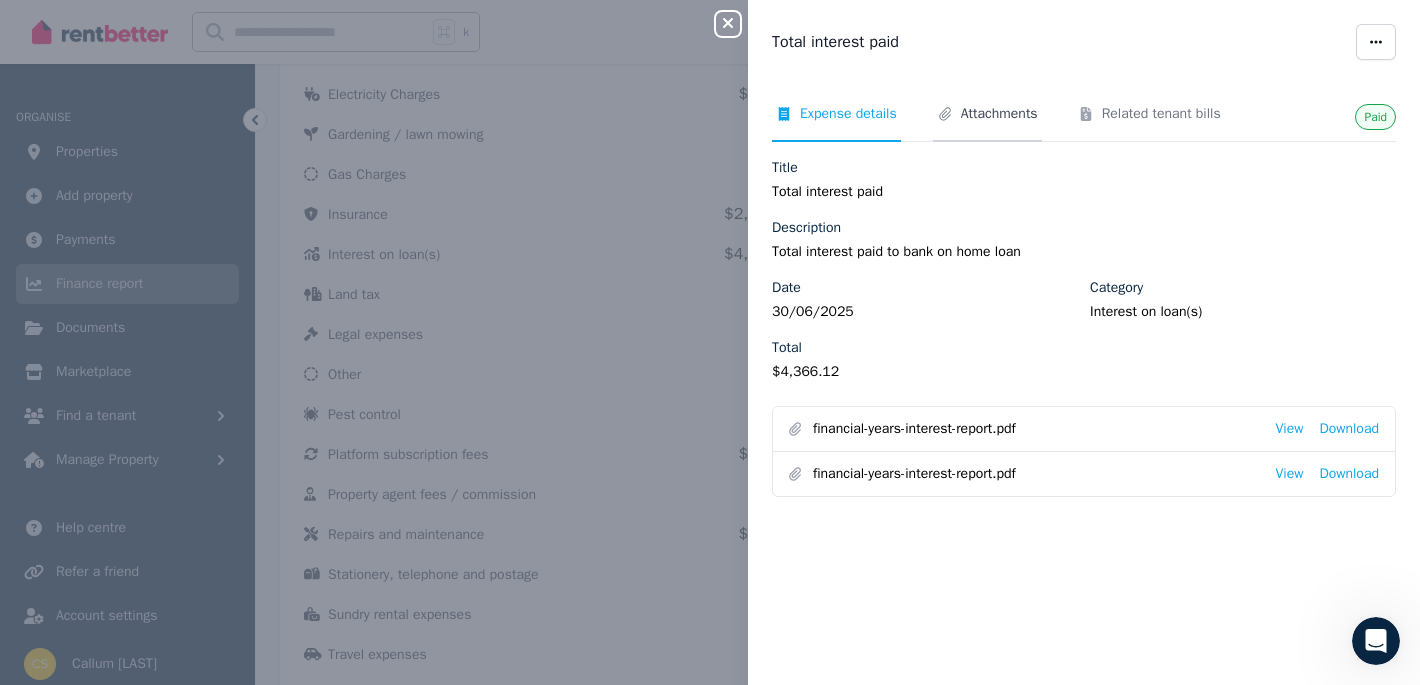 click on "Attachments" at bounding box center (999, 114) 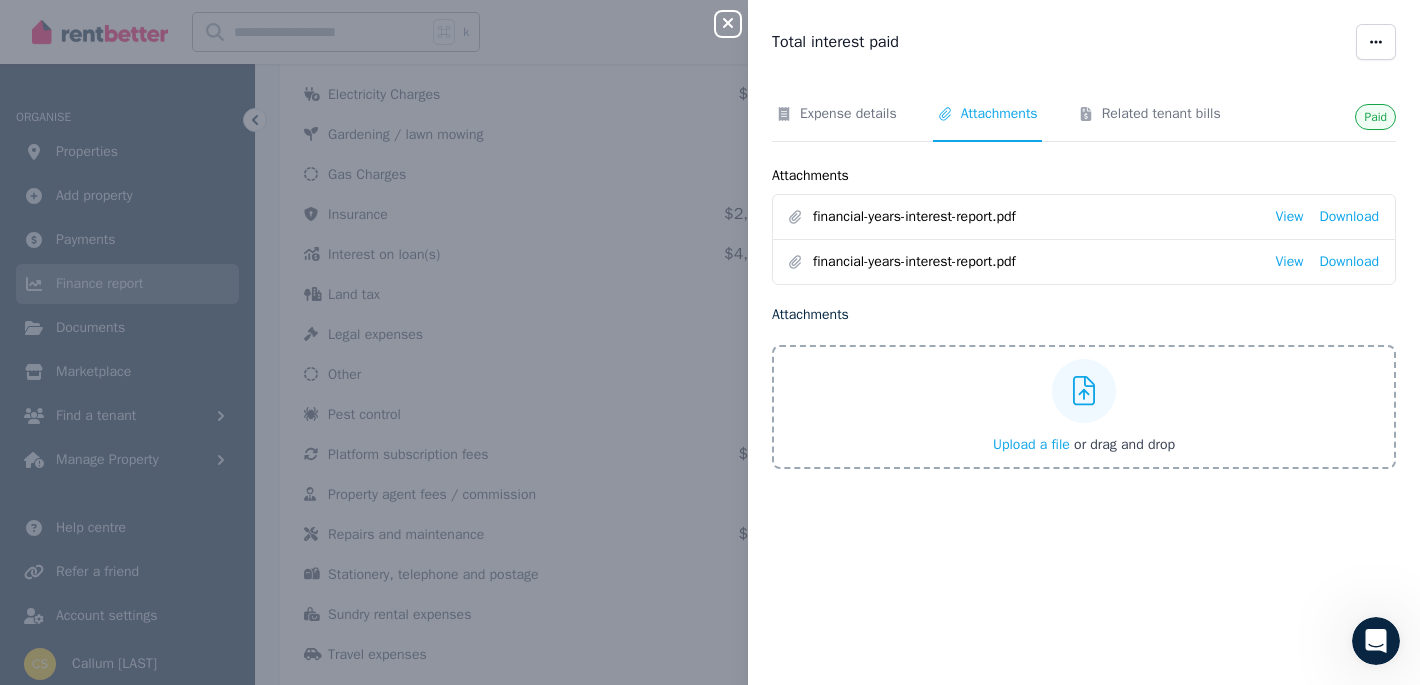 click on "financial-years-interest-report.pdf" at bounding box center [1036, 217] 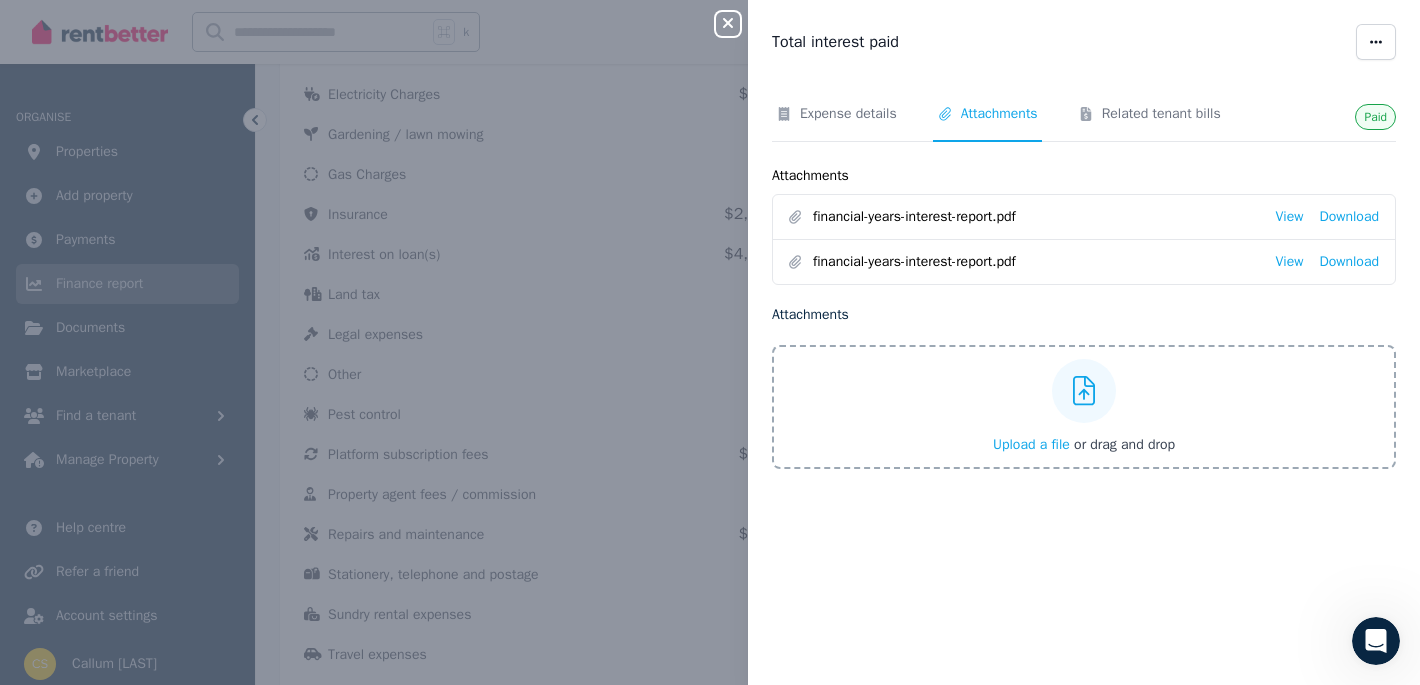 click 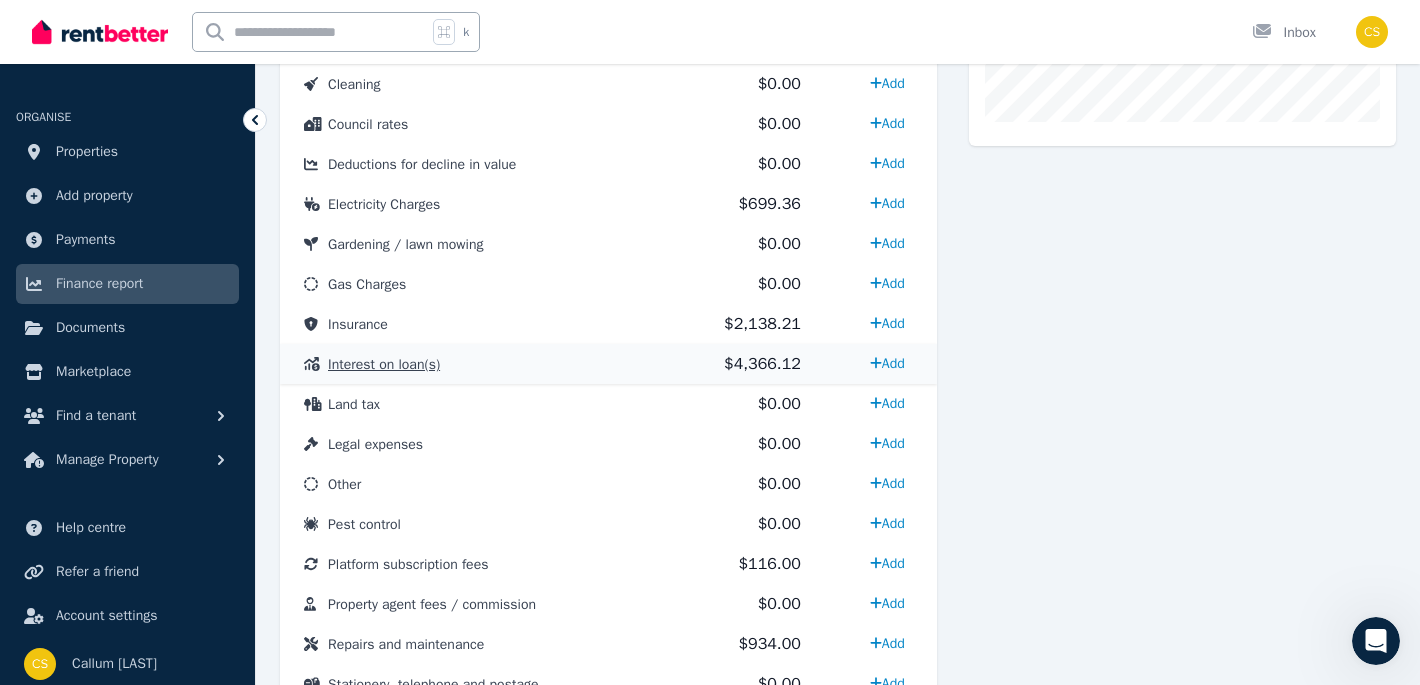 scroll, scrollTop: 815, scrollLeft: 0, axis: vertical 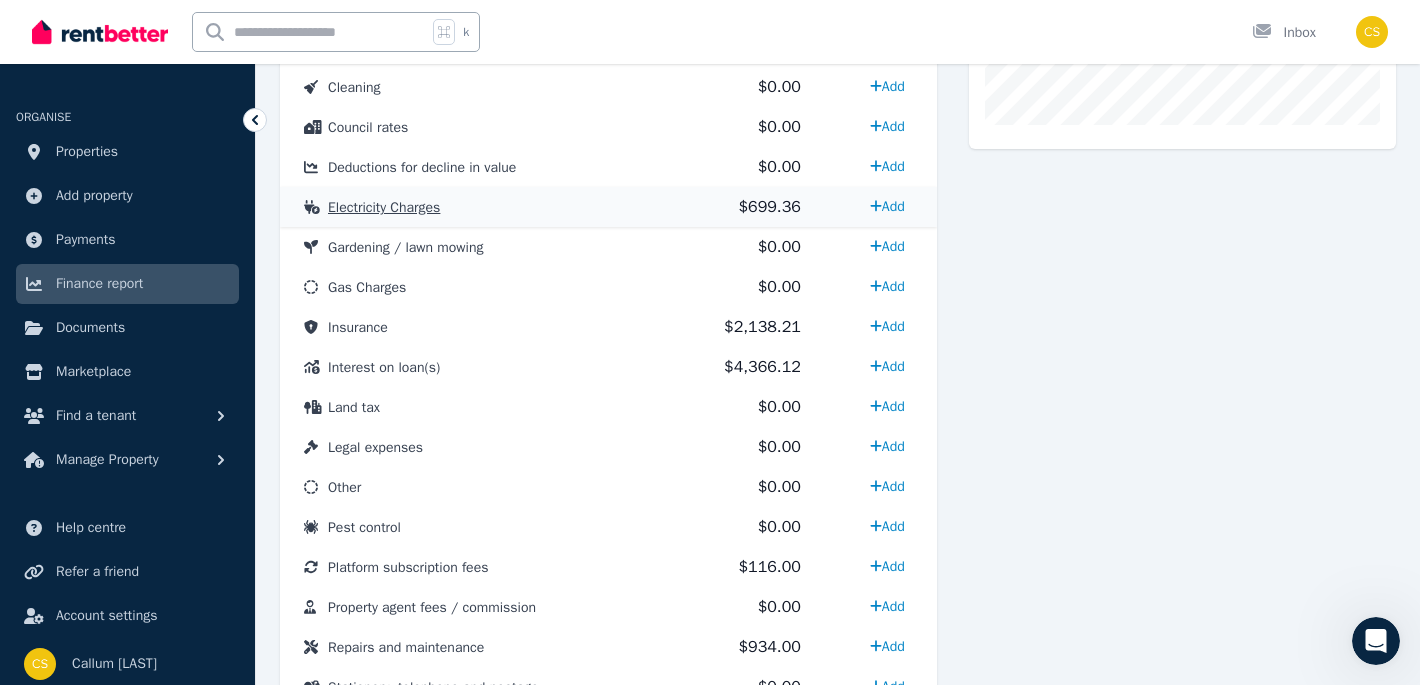 click on "Electricity Charges" at bounding box center [470, 207] 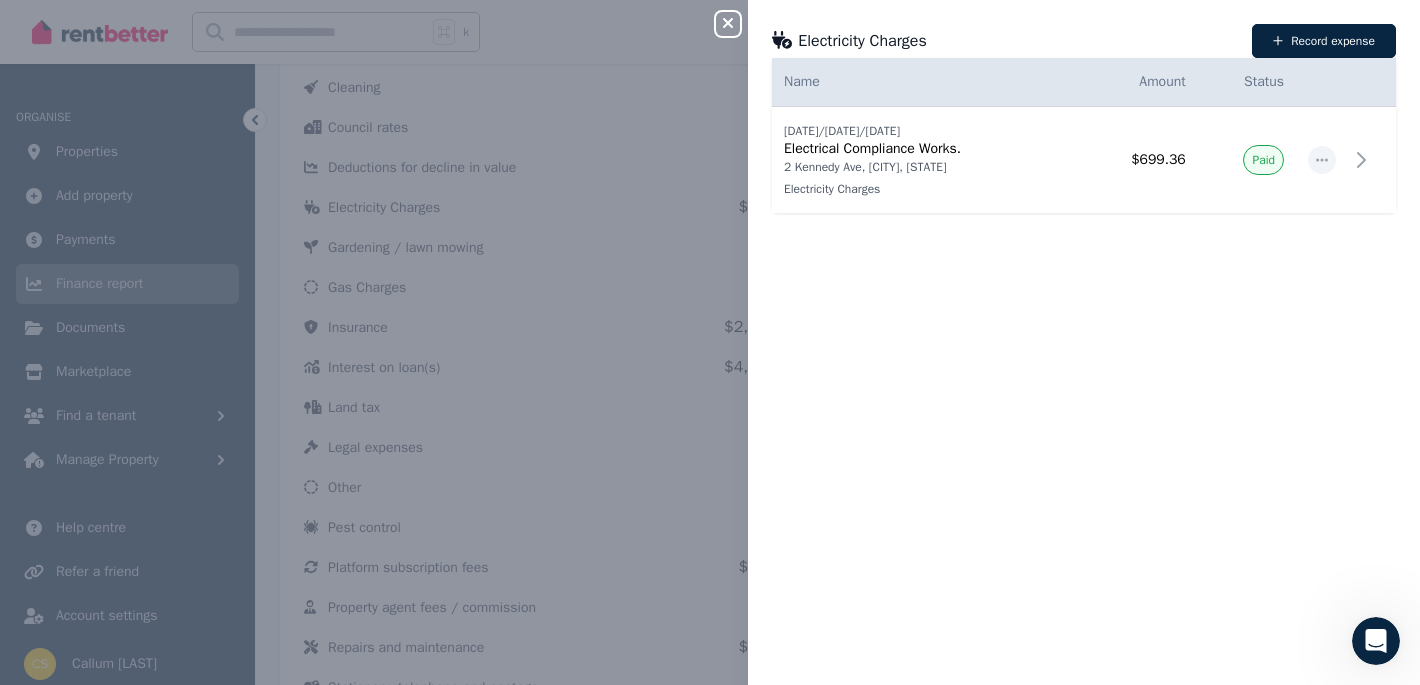 click on "Close panel Electricity Charges Record expense Date Name Address Category Amount Status [DATE]/[DATE]/[DATE] [DATE]/[DATE]/[DATE] Electrical Compliance Works. 2 Kennedy Ave, [CITY], [STATE] Electricity Charges 2 Kennedy Ave, [CITY], [STATE] Electricity Charges $699.36 Paid" at bounding box center (710, 342) 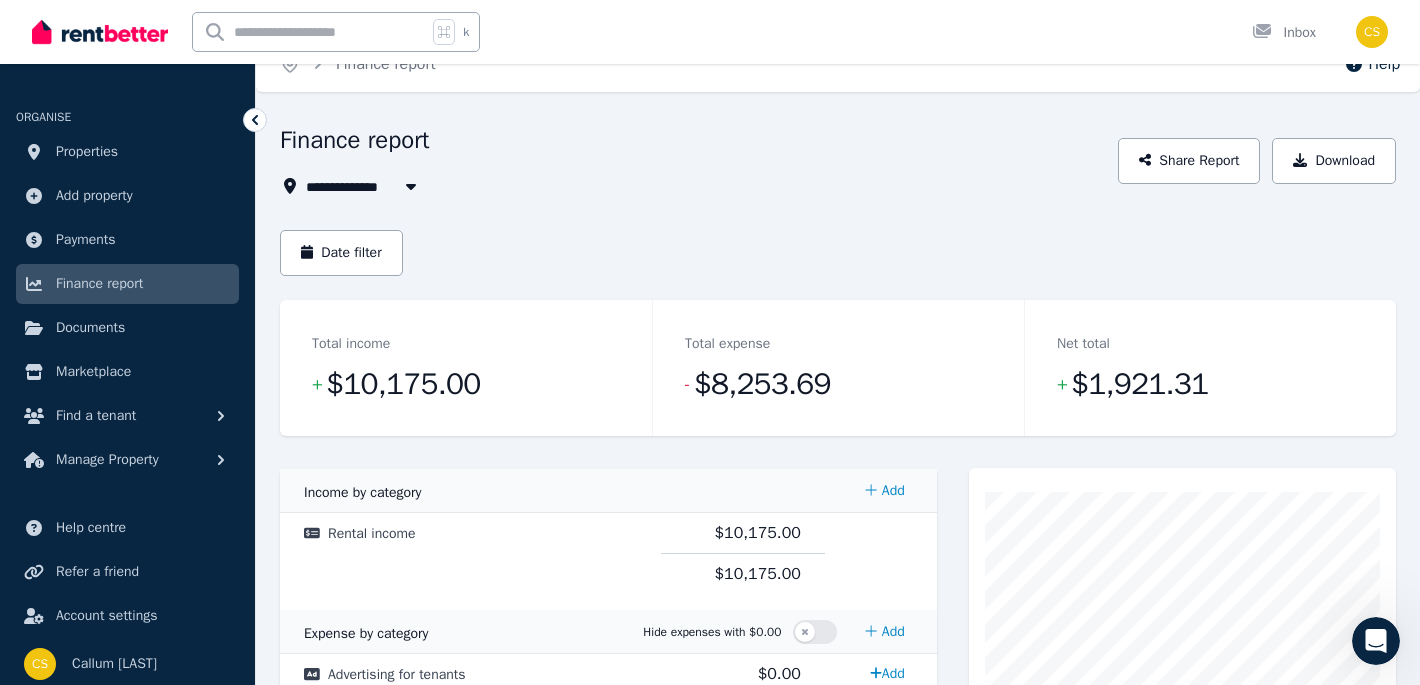 scroll, scrollTop: 0, scrollLeft: 0, axis: both 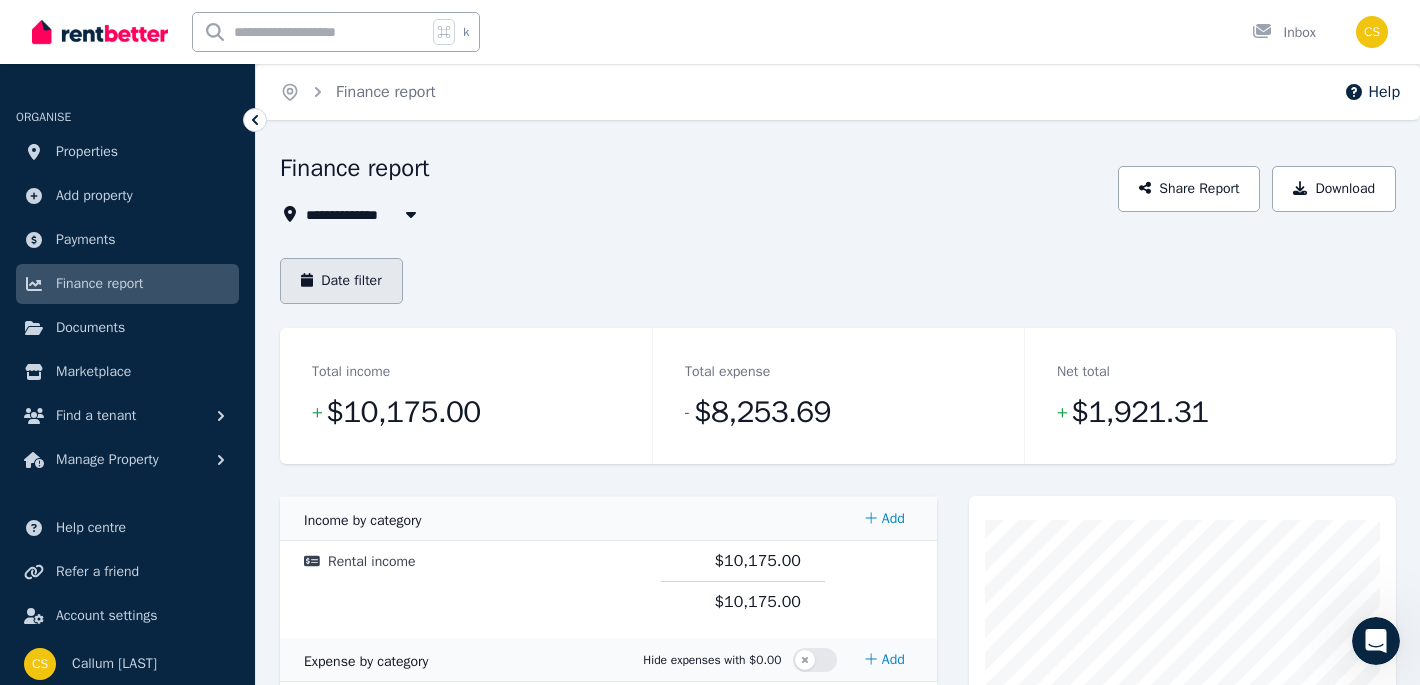 click on "Date filter" at bounding box center [341, 281] 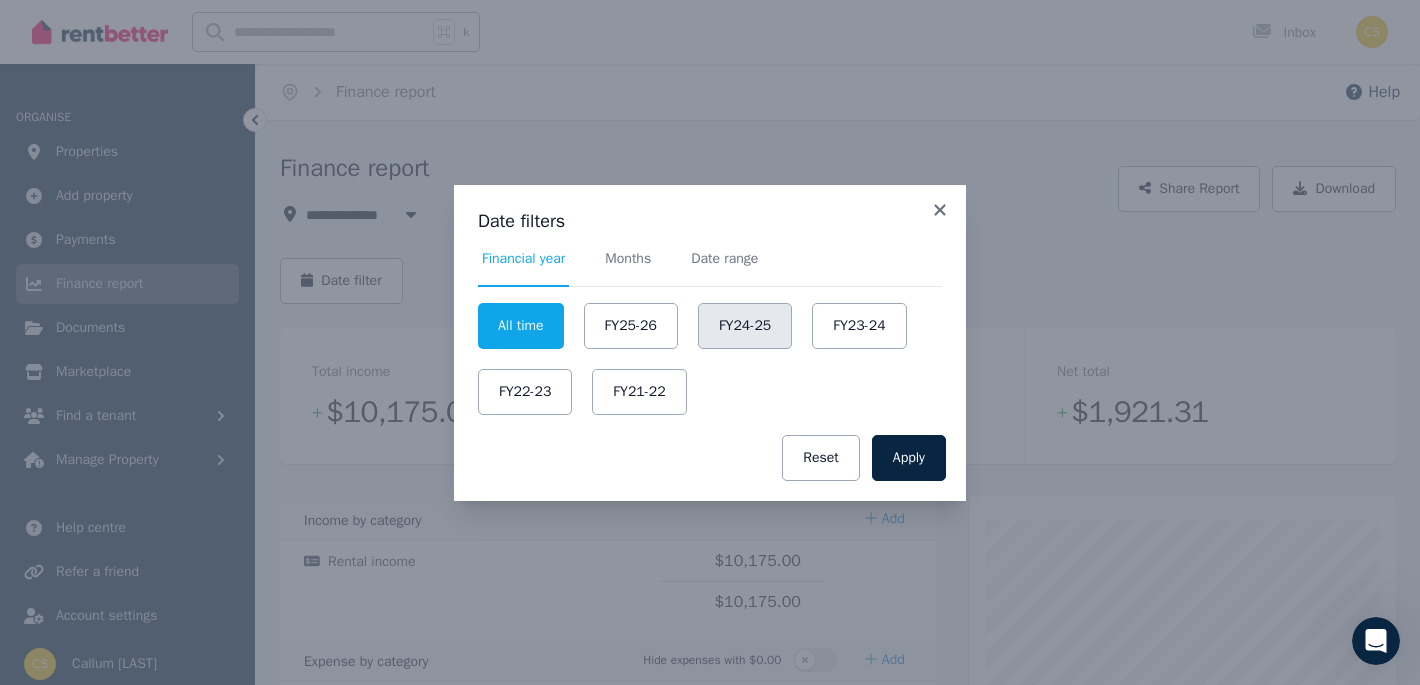 click on "FY24-25" at bounding box center [745, 326] 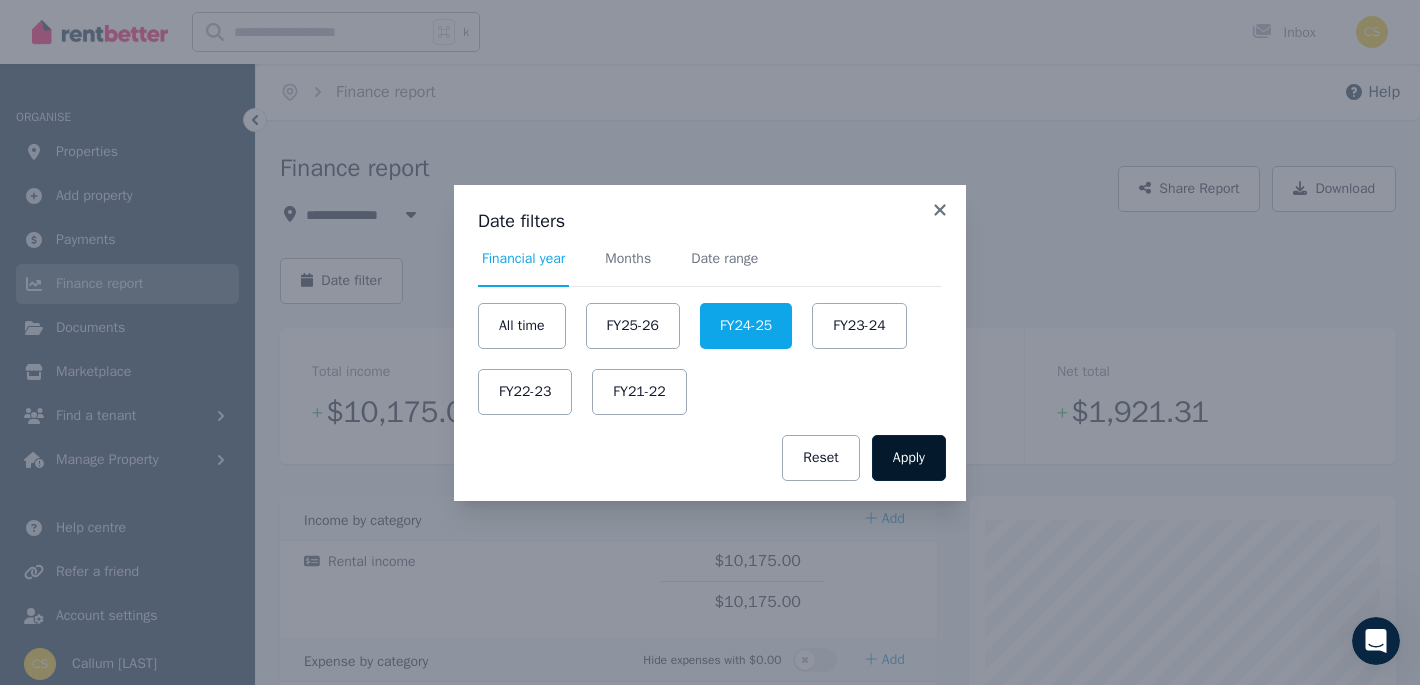 click on "Apply" at bounding box center [909, 458] 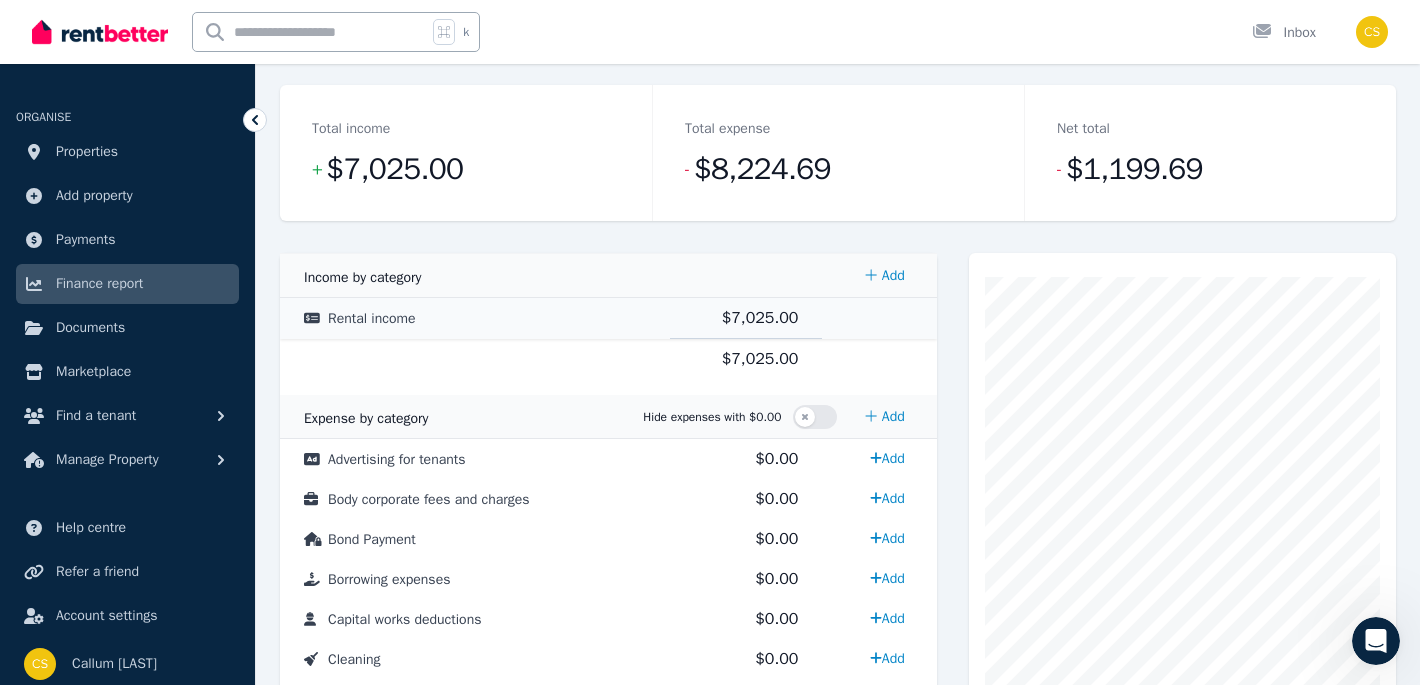 scroll, scrollTop: 152, scrollLeft: 0, axis: vertical 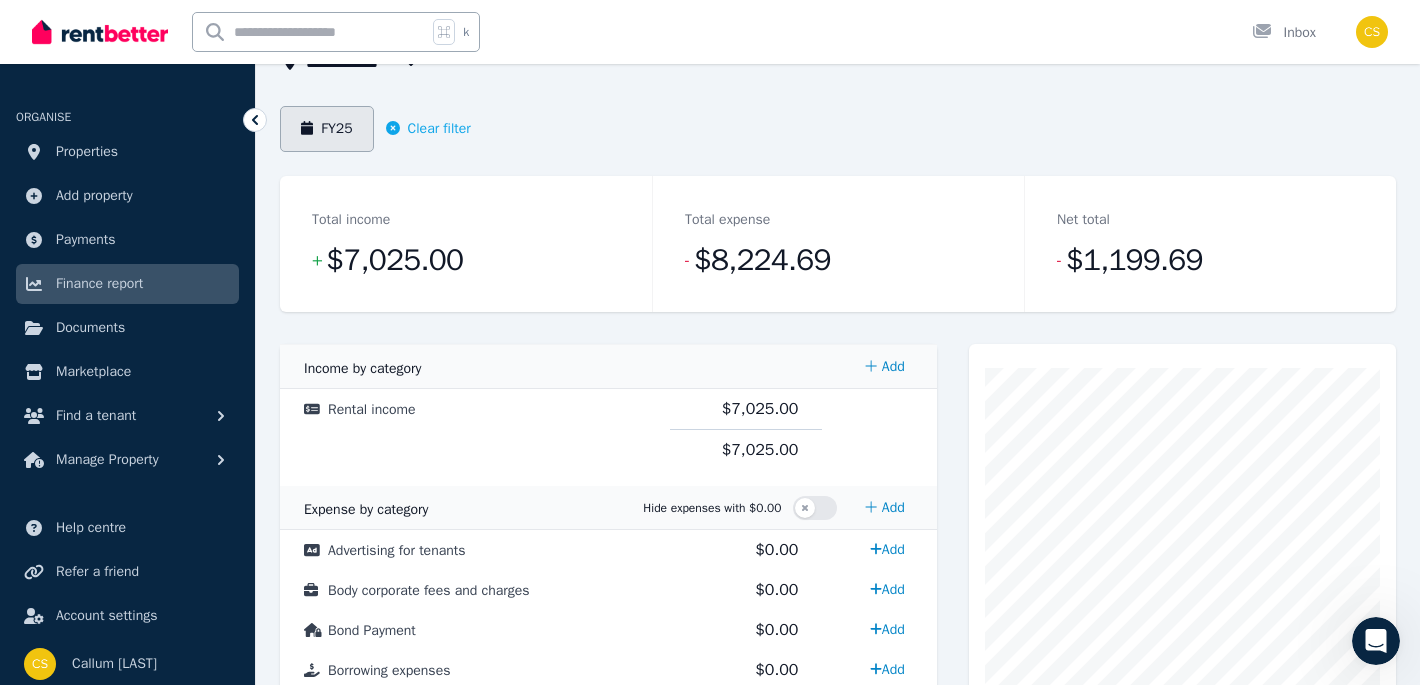 click on "FY25" at bounding box center [327, 129] 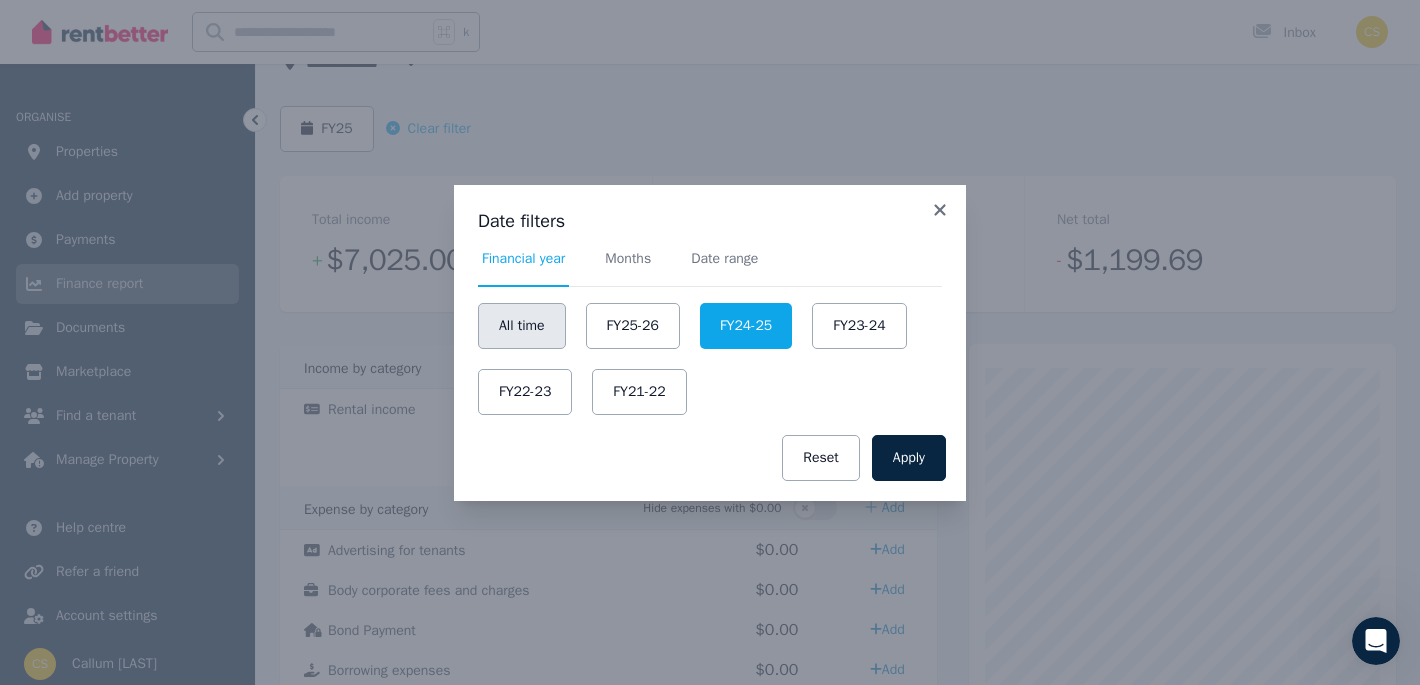 click on "All time" at bounding box center [522, 326] 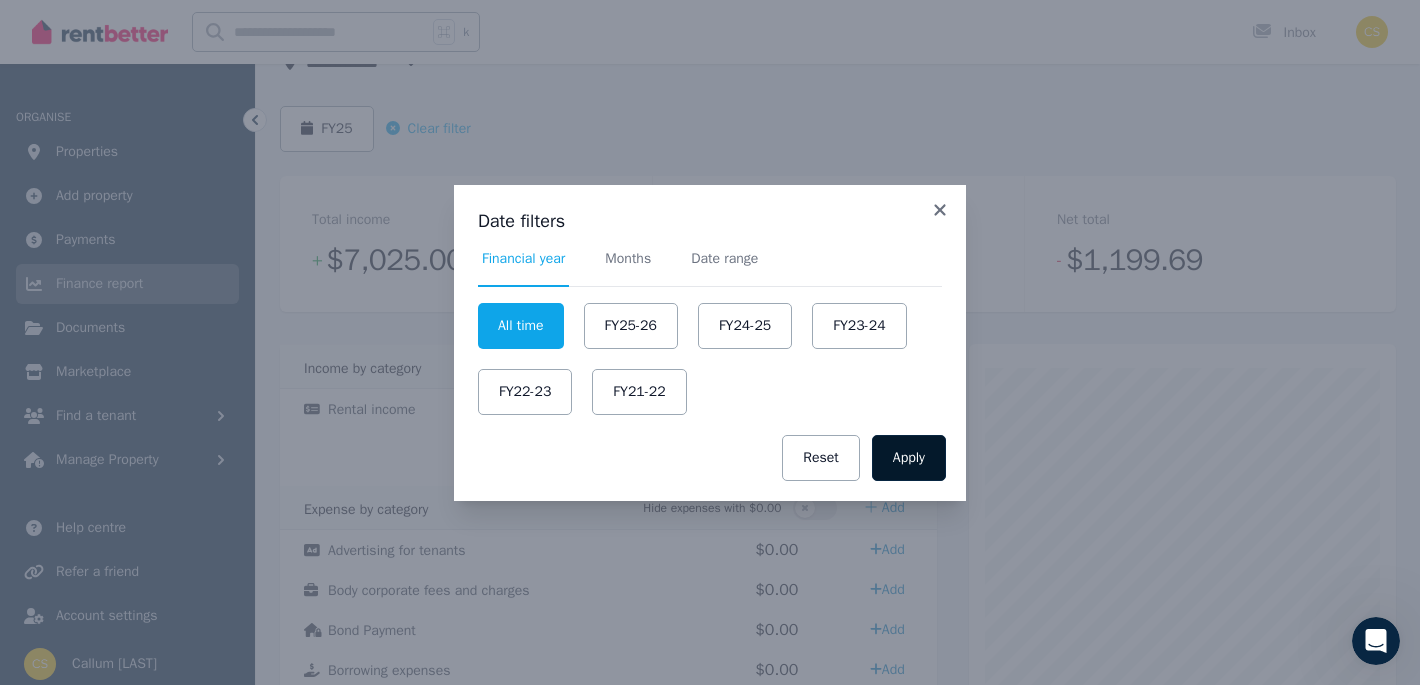 click on "Apply" at bounding box center (909, 458) 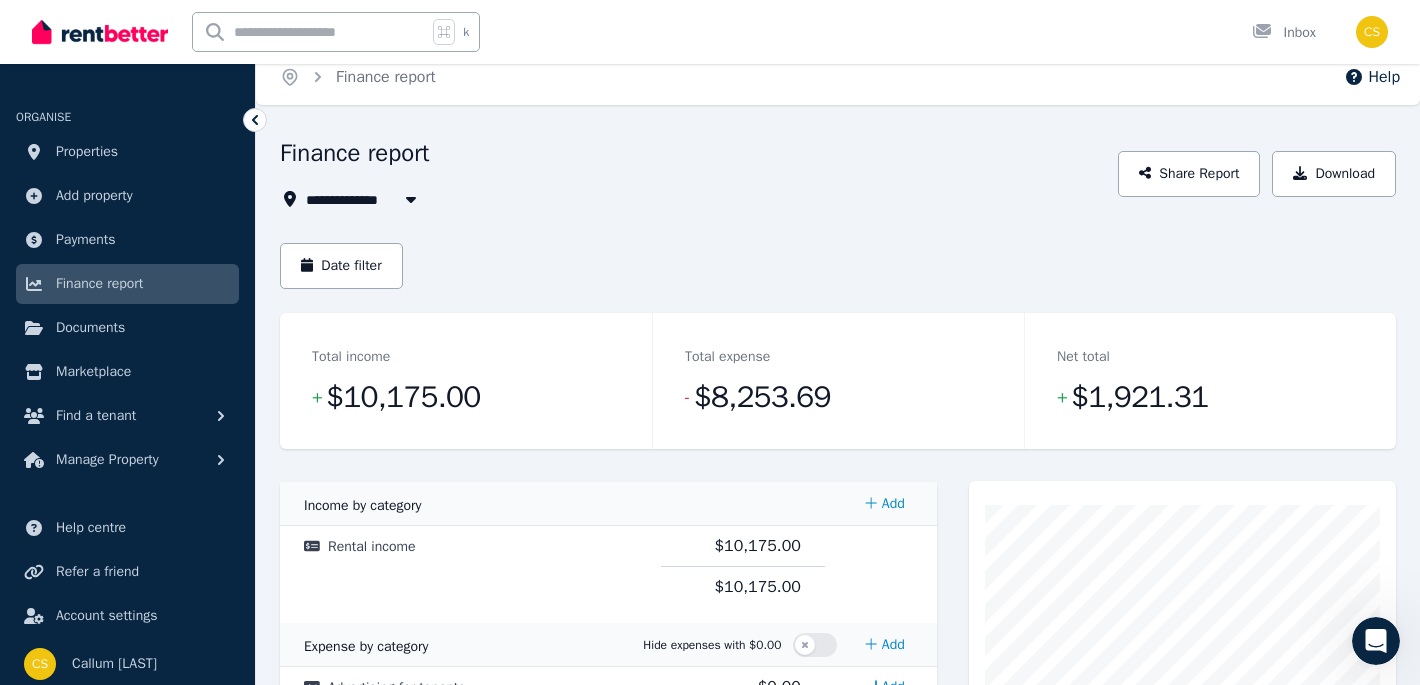 scroll, scrollTop: 0, scrollLeft: 0, axis: both 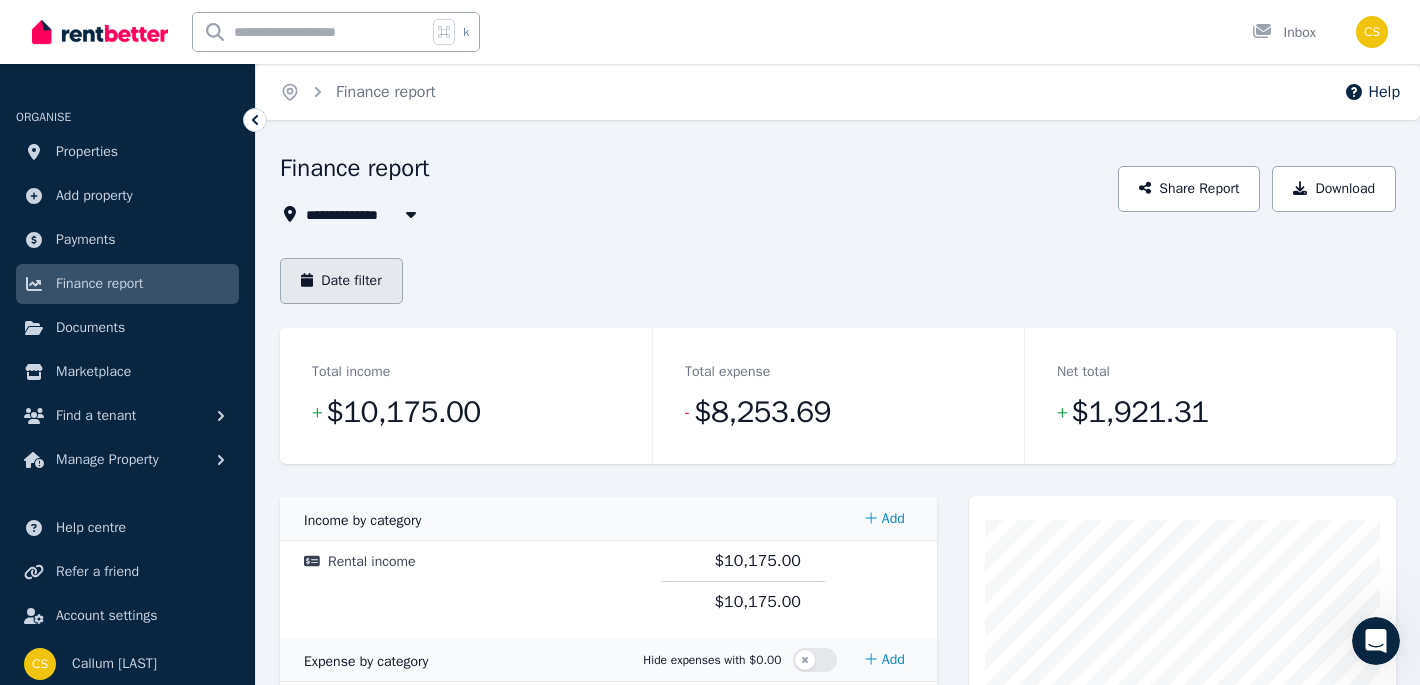 click on "Date filter" at bounding box center [341, 281] 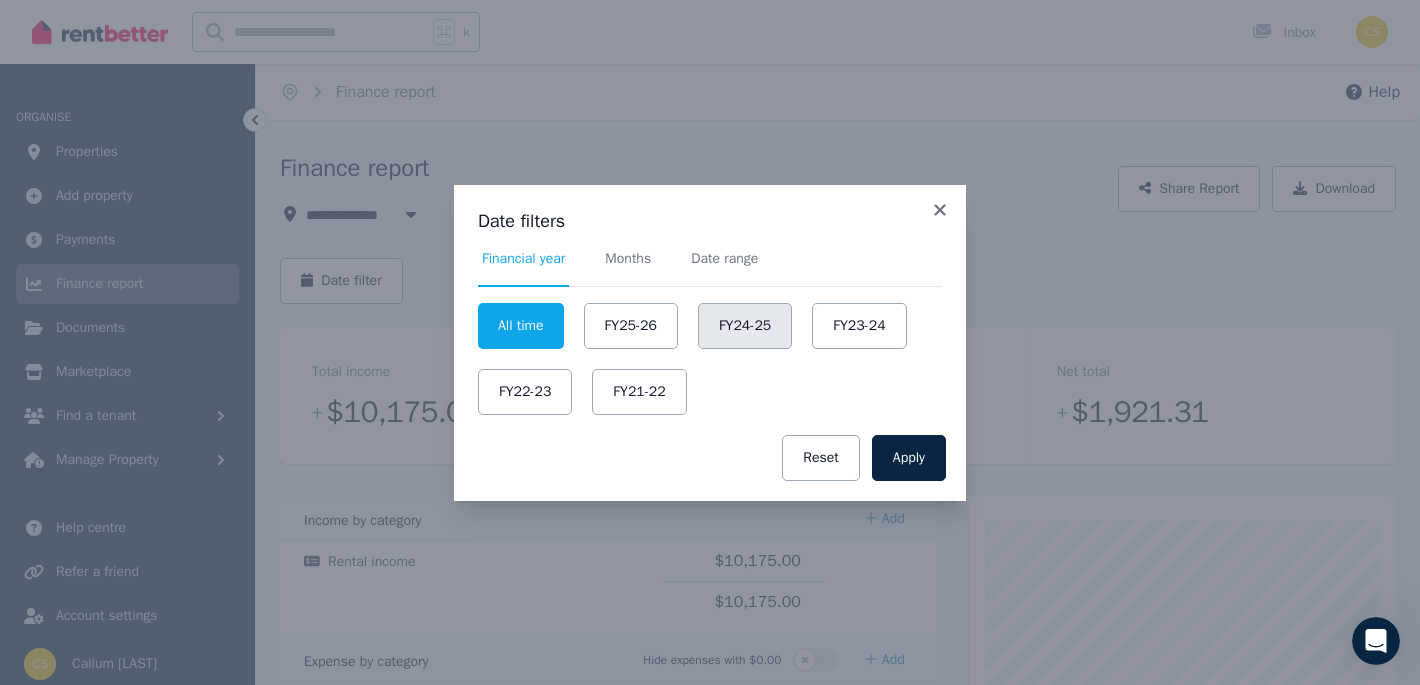 click on "FY24-25" at bounding box center (745, 326) 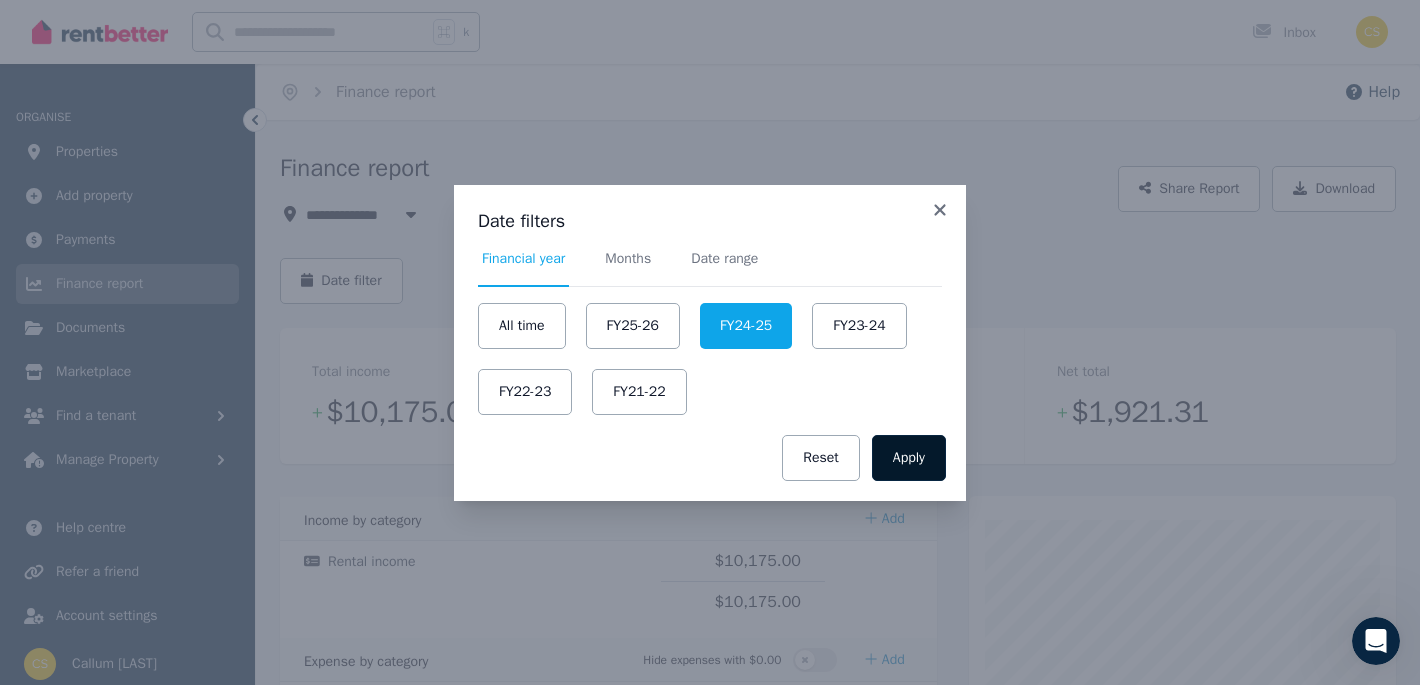 click on "Apply" at bounding box center [909, 458] 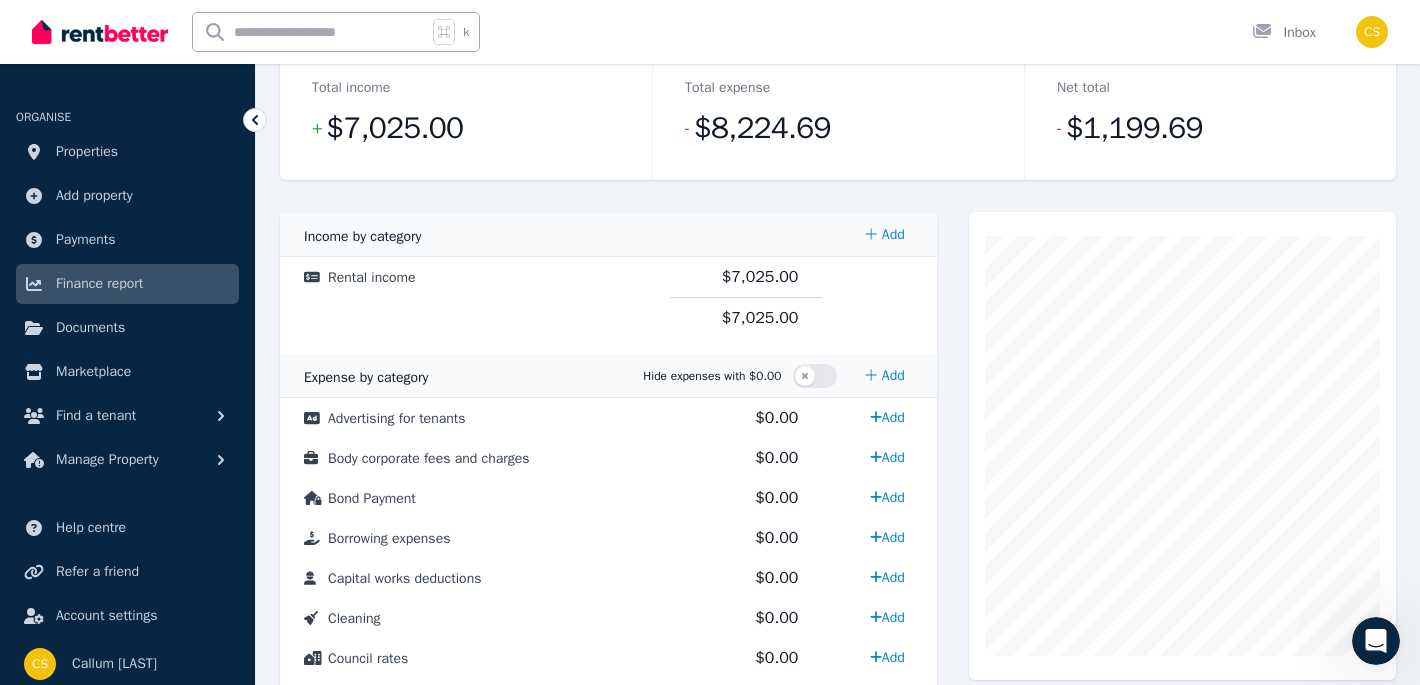 scroll, scrollTop: 0, scrollLeft: 0, axis: both 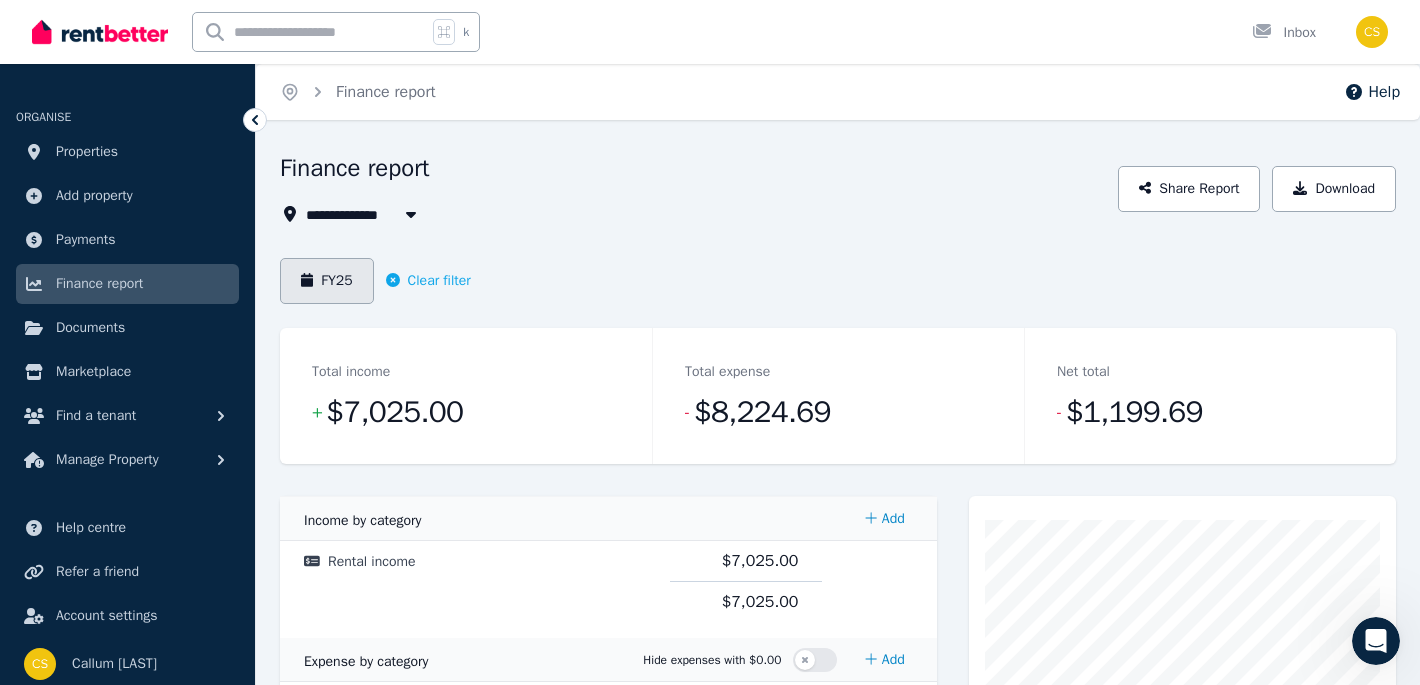 click on "FY25" at bounding box center [327, 281] 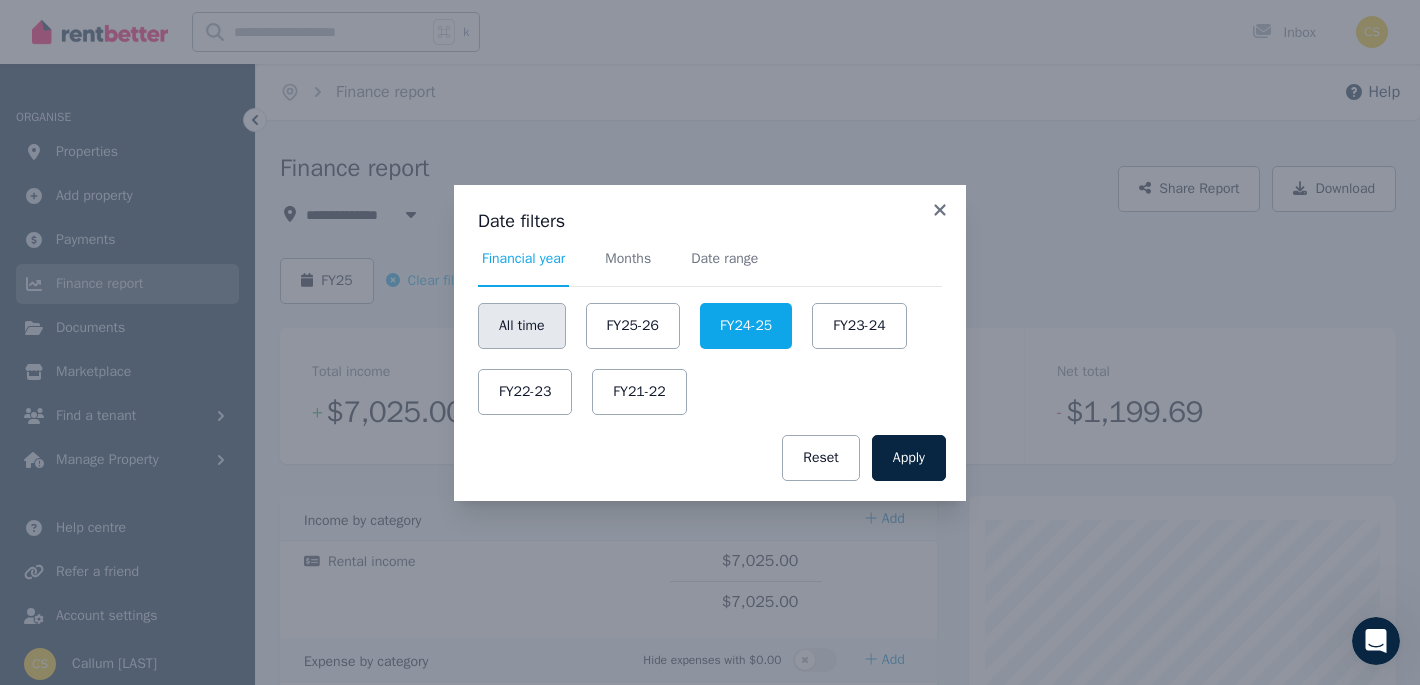 click on "All time" at bounding box center (522, 326) 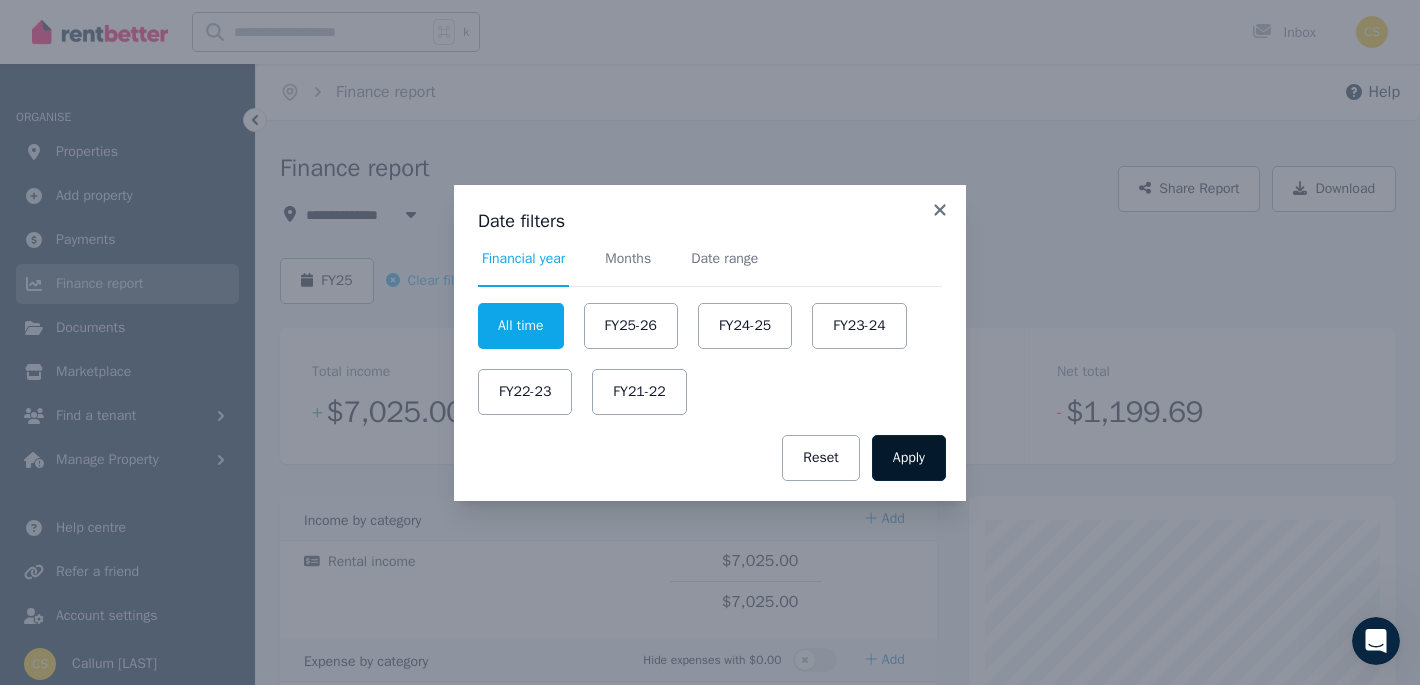 click on "Apply" at bounding box center (909, 458) 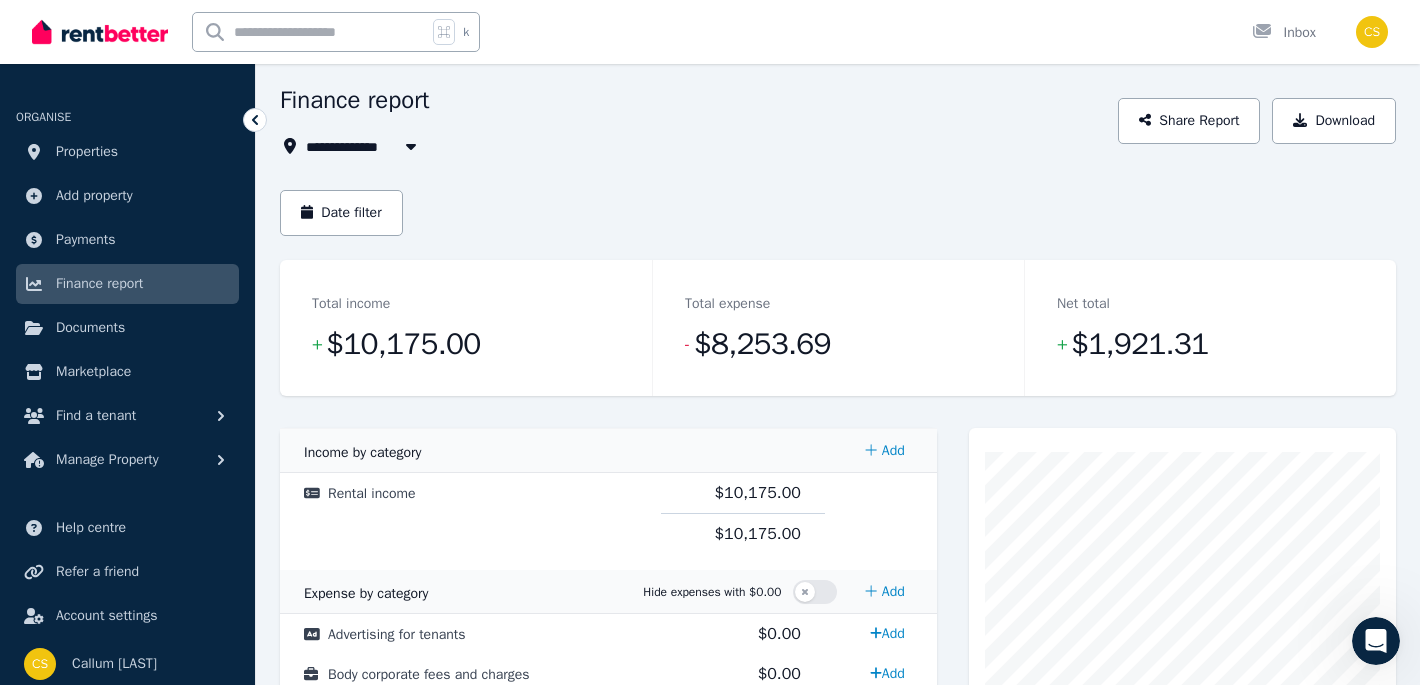 scroll, scrollTop: 90, scrollLeft: 0, axis: vertical 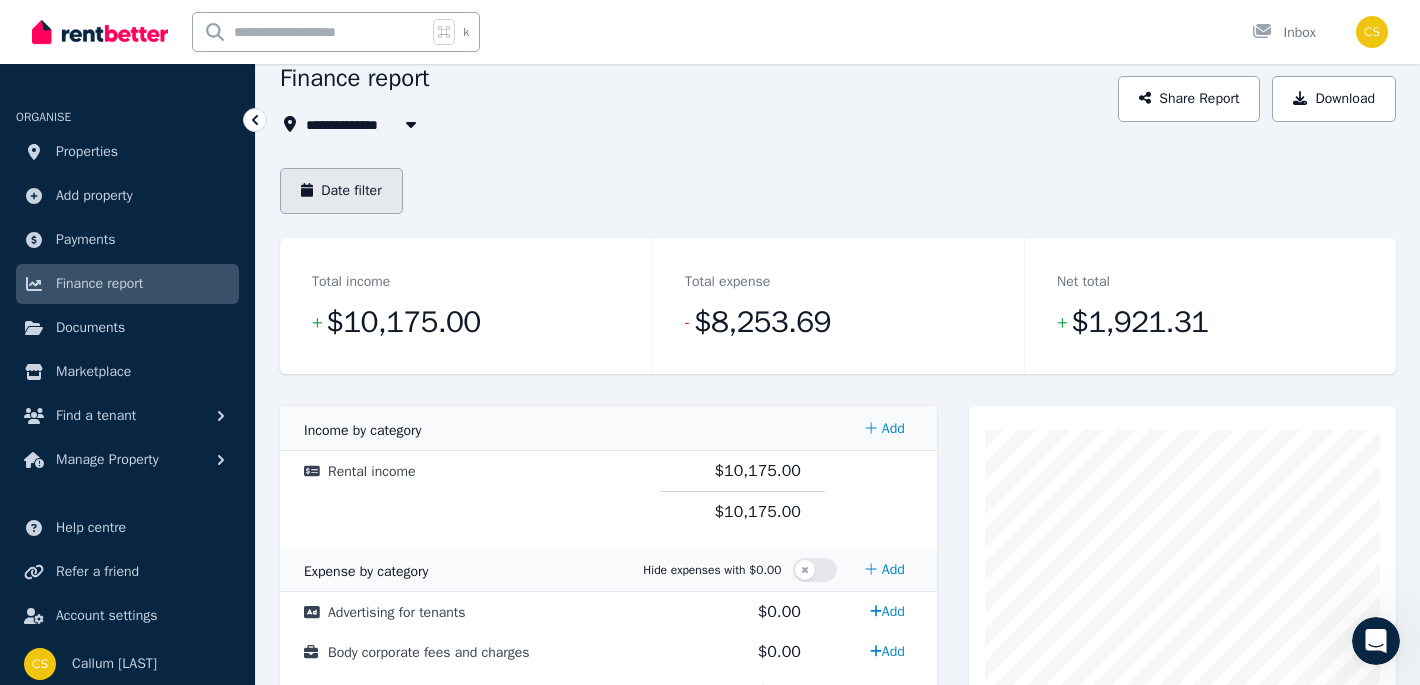 click on "Date filter" at bounding box center (341, 191) 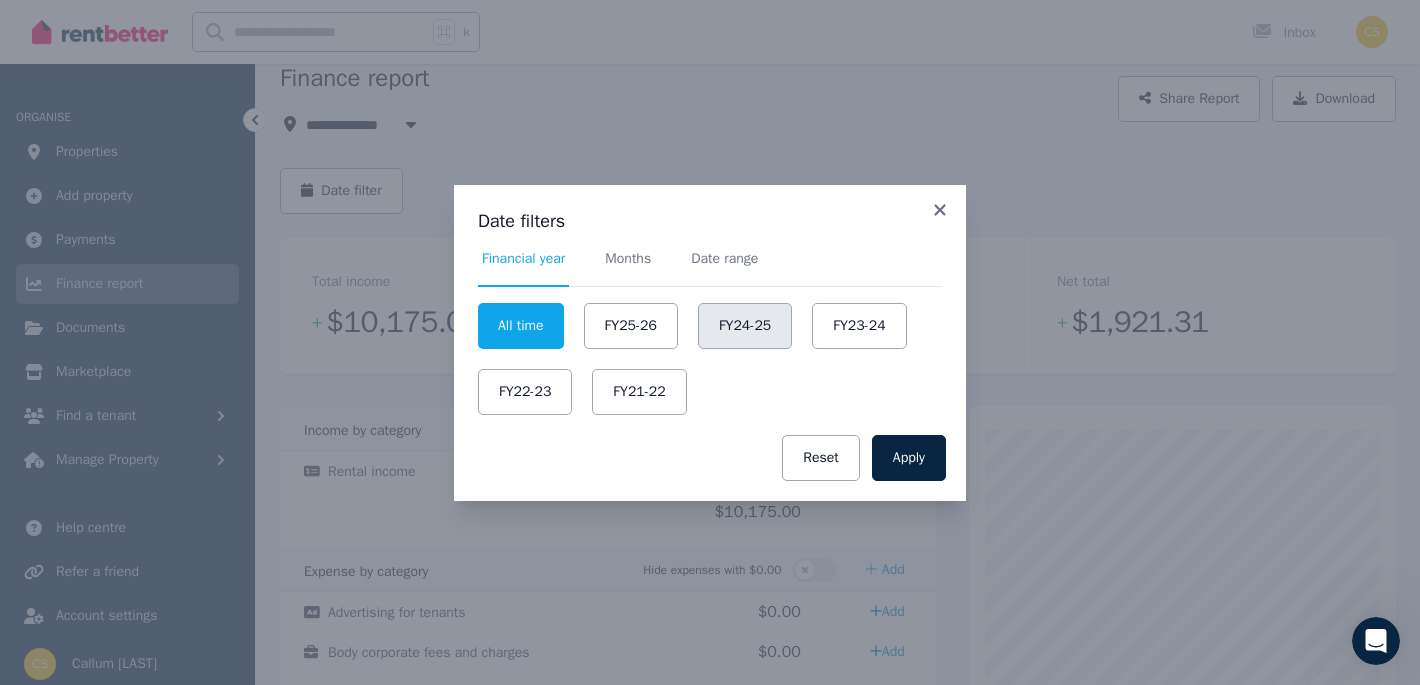 click on "FY24-25" at bounding box center (745, 326) 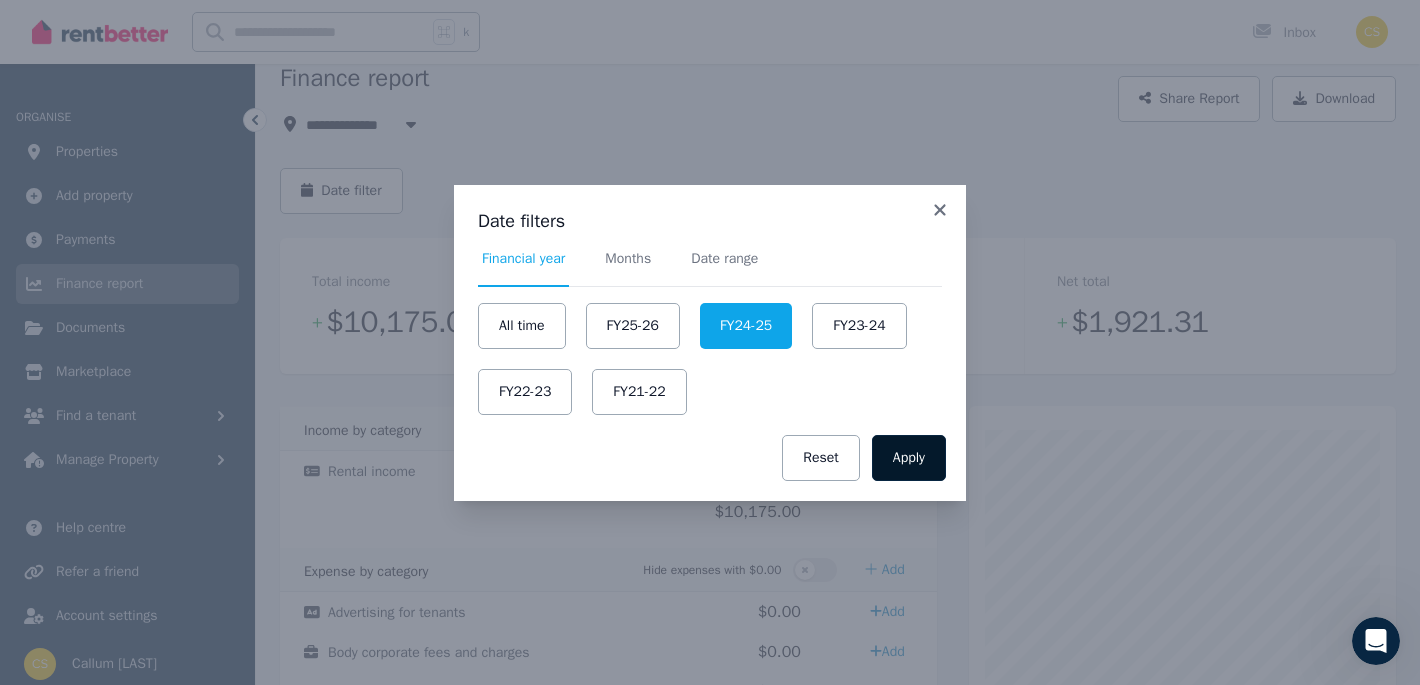 click on "Apply" at bounding box center (909, 458) 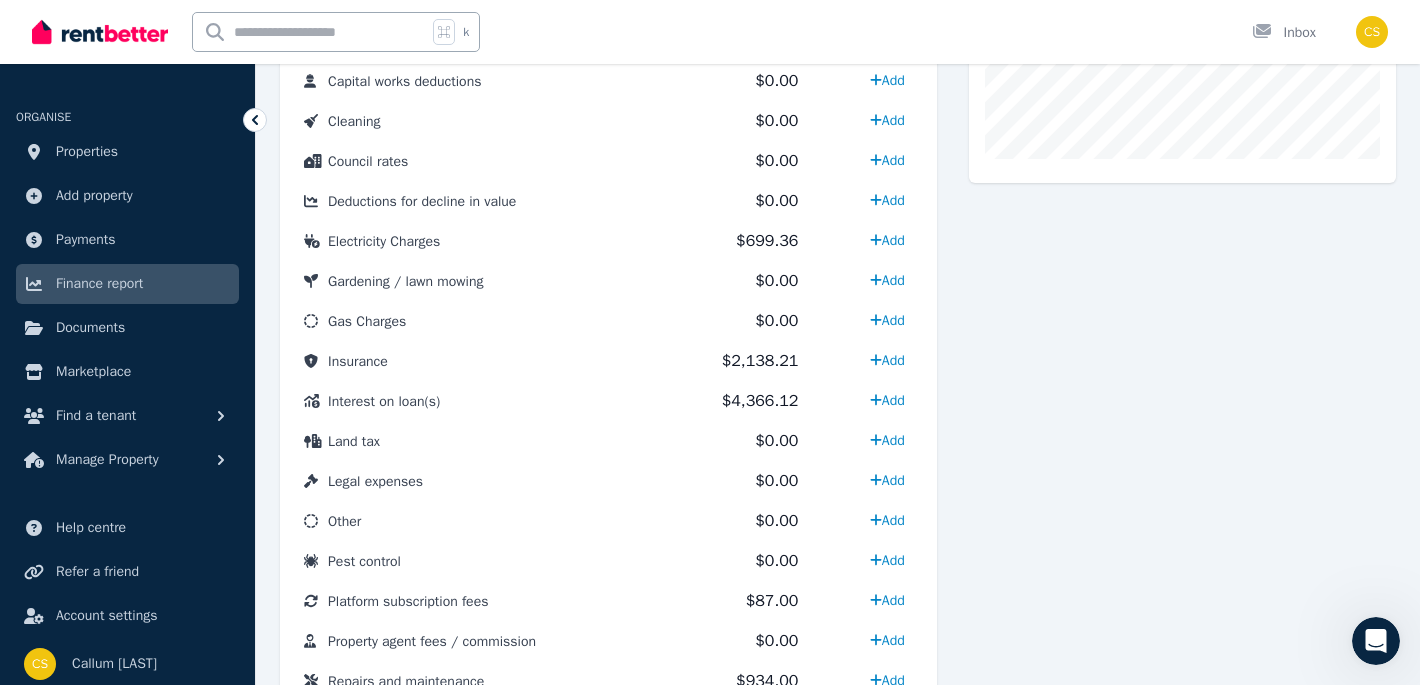 scroll, scrollTop: 782, scrollLeft: 0, axis: vertical 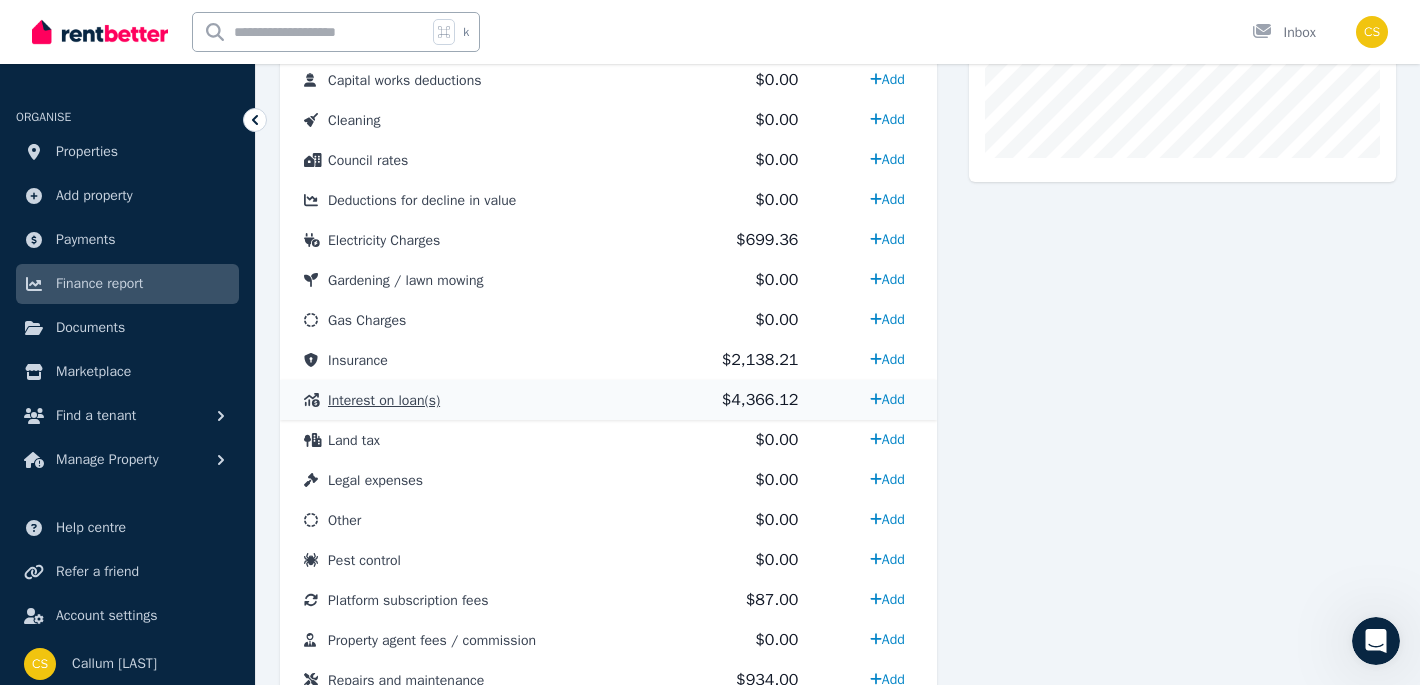 click on "Interest on loan(s)" at bounding box center [475, 400] 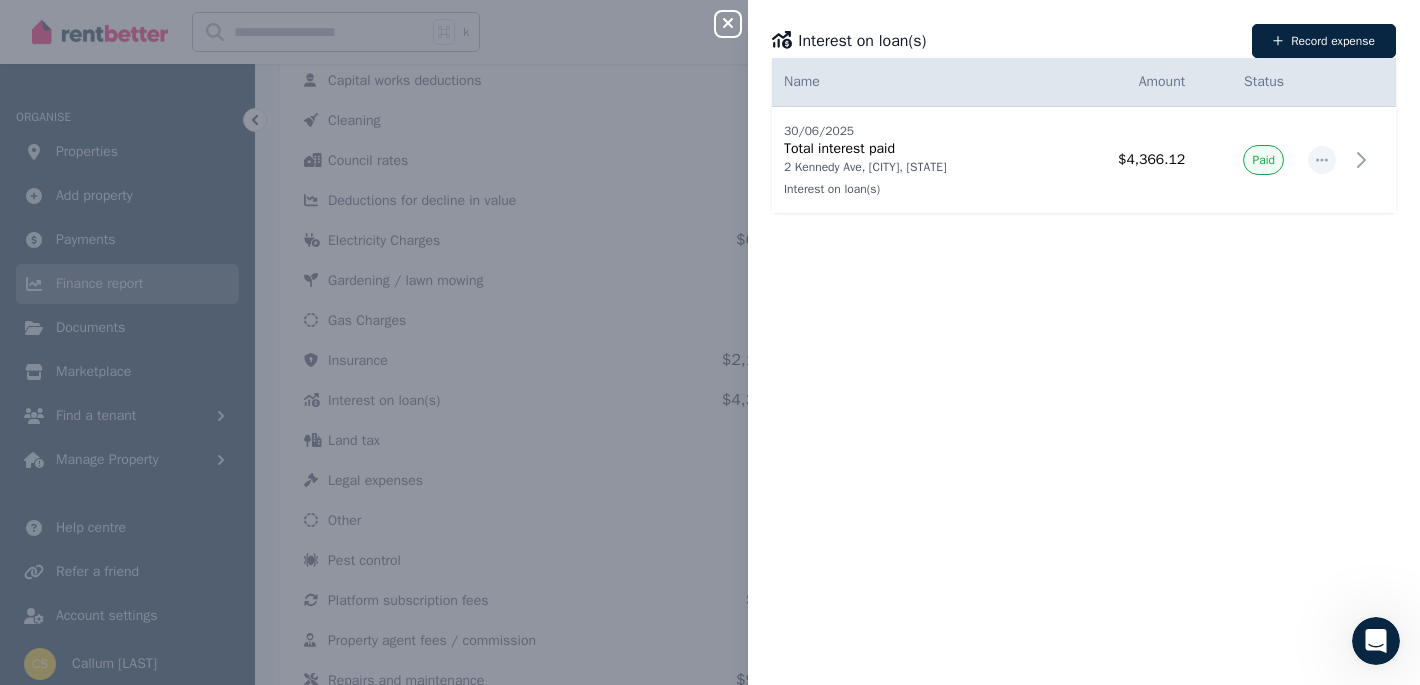 click on "Close panel Interest on loan(s) Record expense Date Name Address Category Amount Status [DATE]/[DATE]/[DATE] [DATE]/[DATE]/[DATE] Total interest paid 2 Kennedy Ave, [CITY], [STATE] Interest on loan(s) 2 Kennedy Ave, [CITY], [STATE] Interest on loan(s) $4,366.12 Paid" at bounding box center (710, 342) 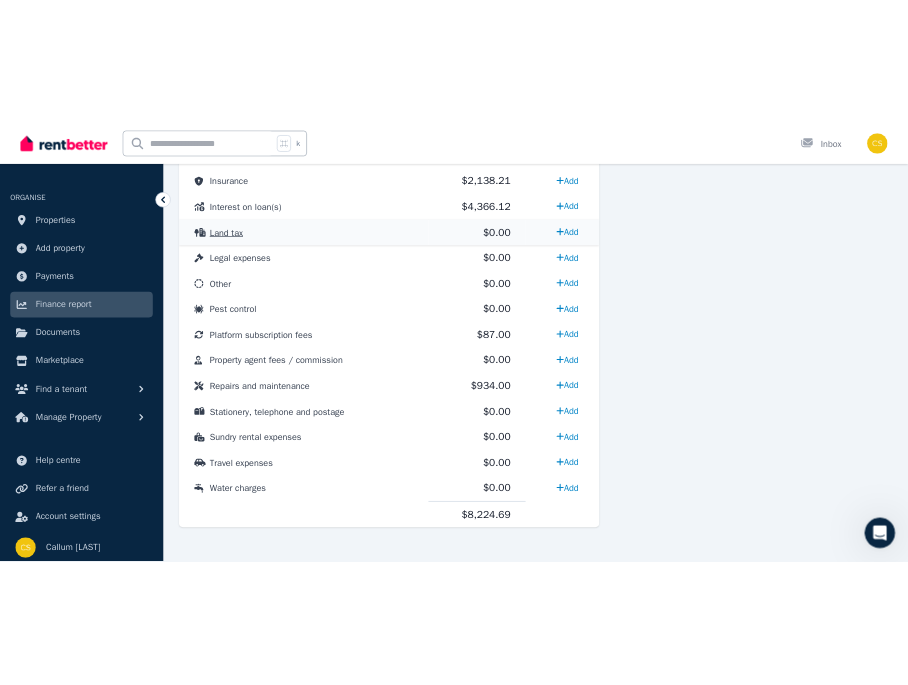 scroll, scrollTop: 1066, scrollLeft: 0, axis: vertical 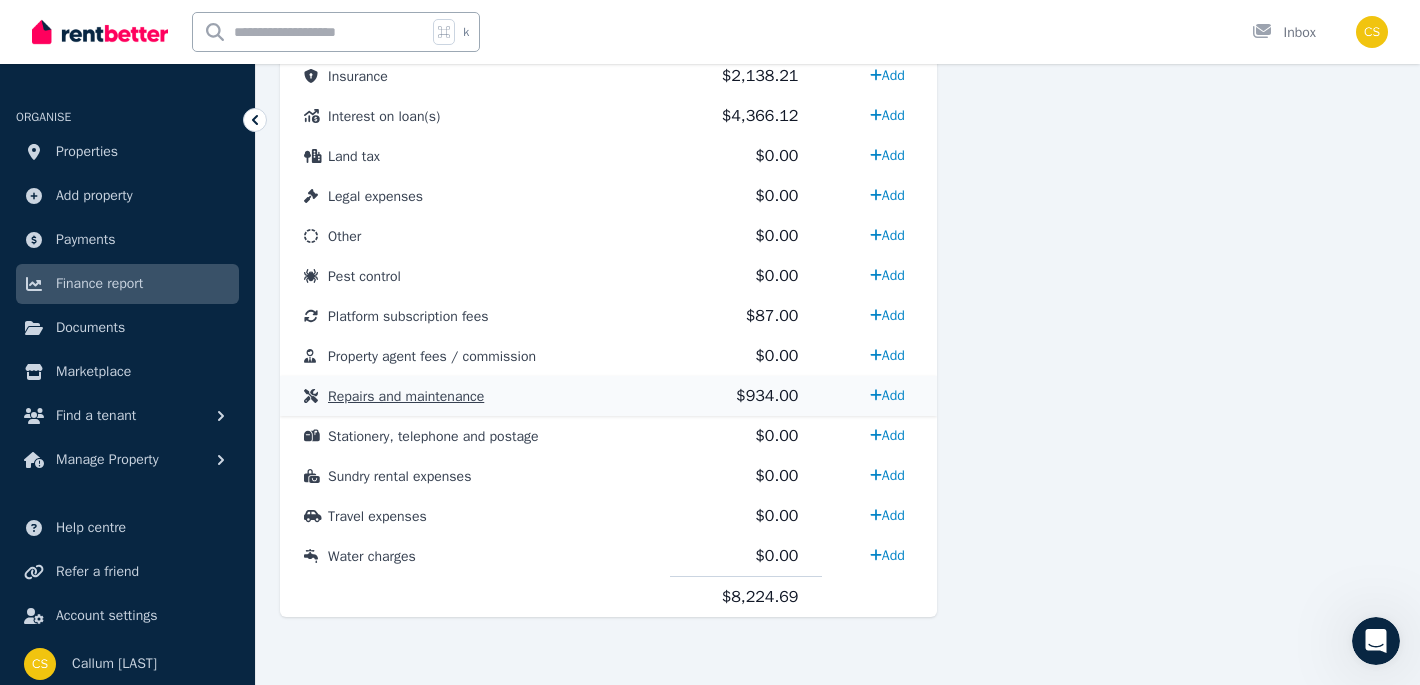 click on "Repairs and maintenance" at bounding box center (475, 396) 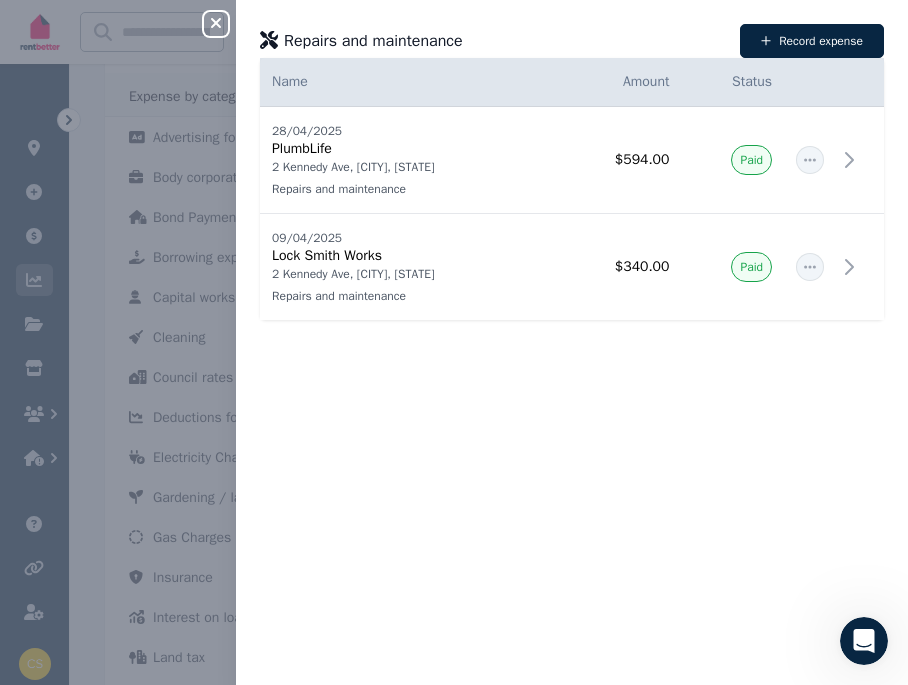 click 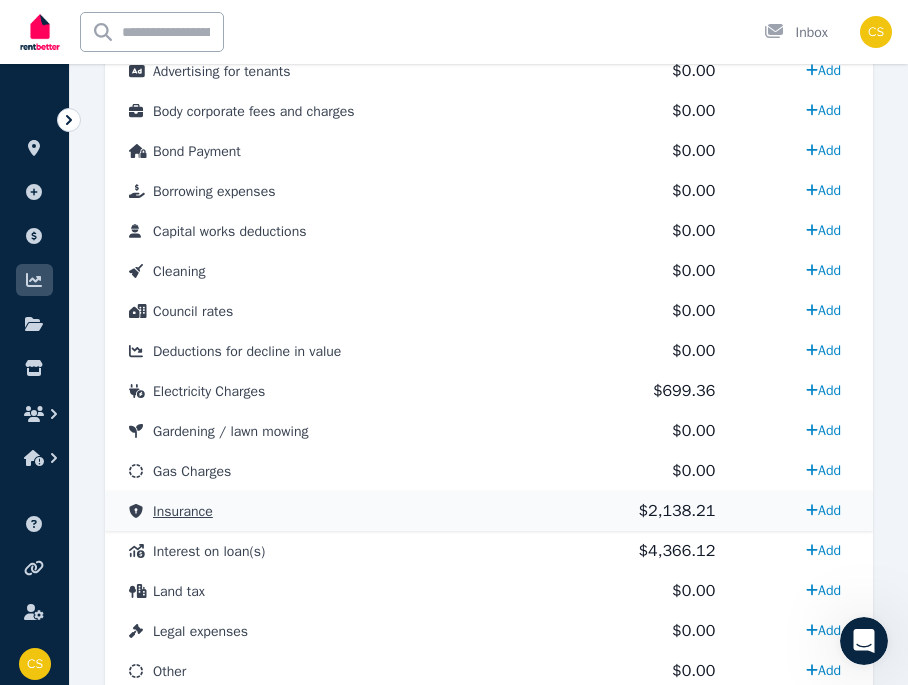 scroll, scrollTop: 1129, scrollLeft: 0, axis: vertical 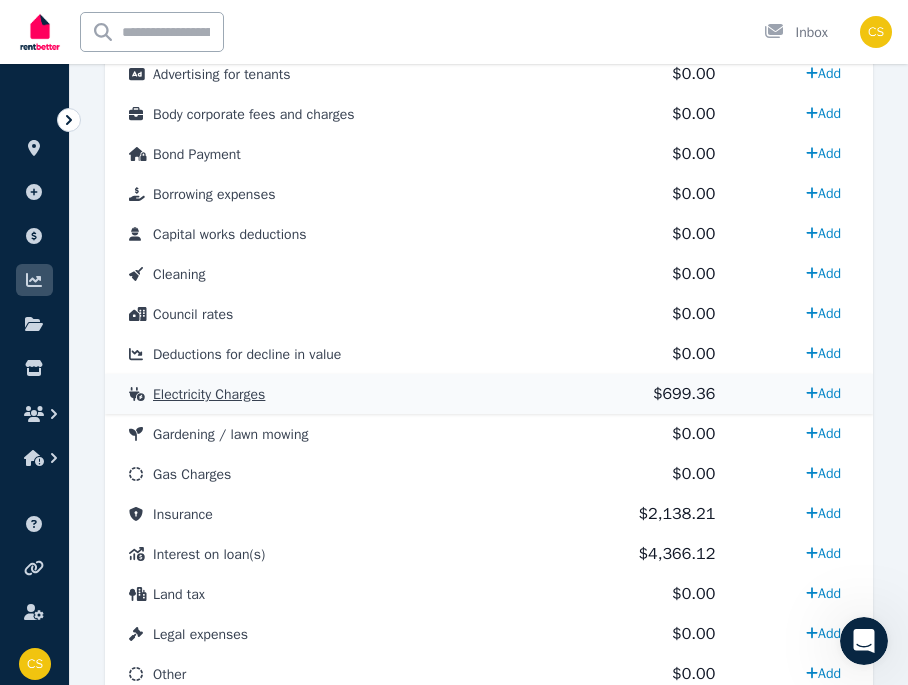 click on "Electricity Charges" at bounding box center (333, 394) 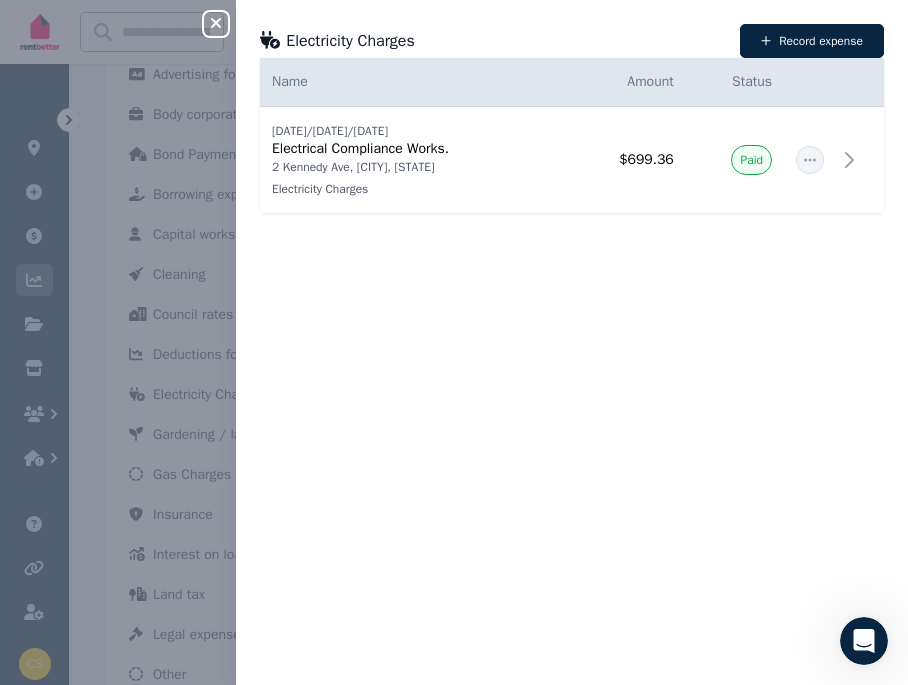 click on "Close panel Electricity Charges Record expense Date Name Address Category Amount Status [DATE]/[DATE]/[DATE] [DATE]/[DATE]/[DATE] Electrical Compliance Works. 2 Kennedy Ave, [CITY], [STATE] Electricity Charges 2 Kennedy Ave, [CITY], [STATE] Electricity Charges $699.36 Paid" at bounding box center (454, 342) 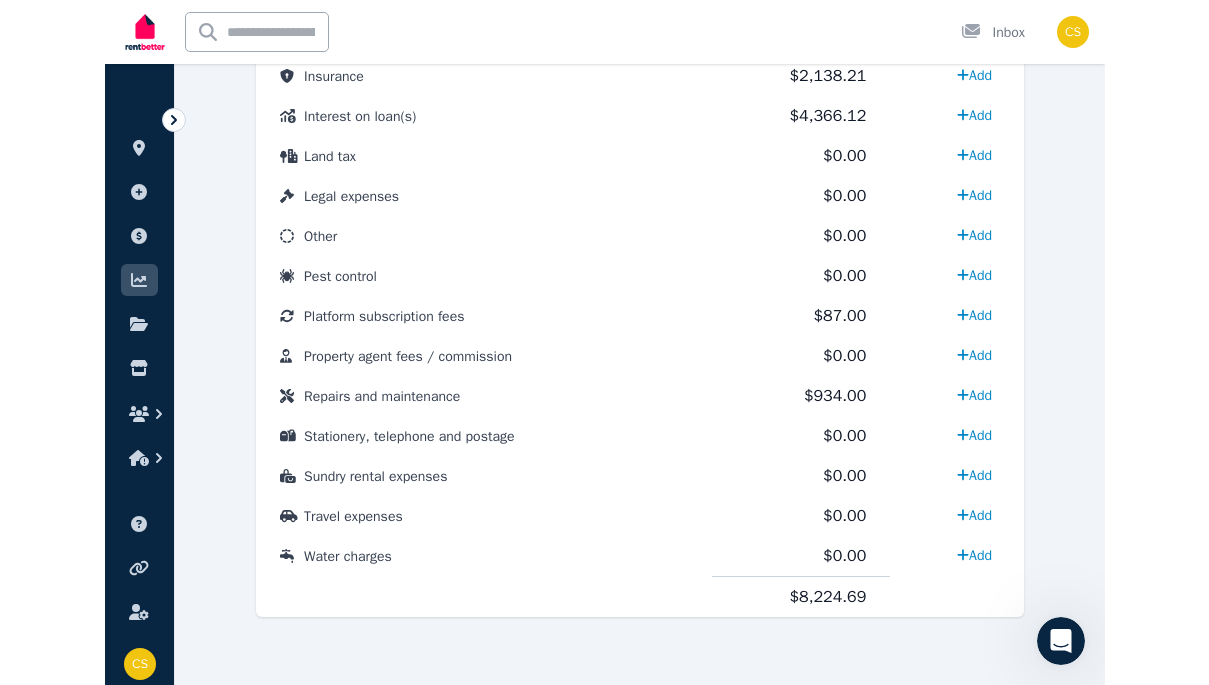 scroll, scrollTop: 1066, scrollLeft: 0, axis: vertical 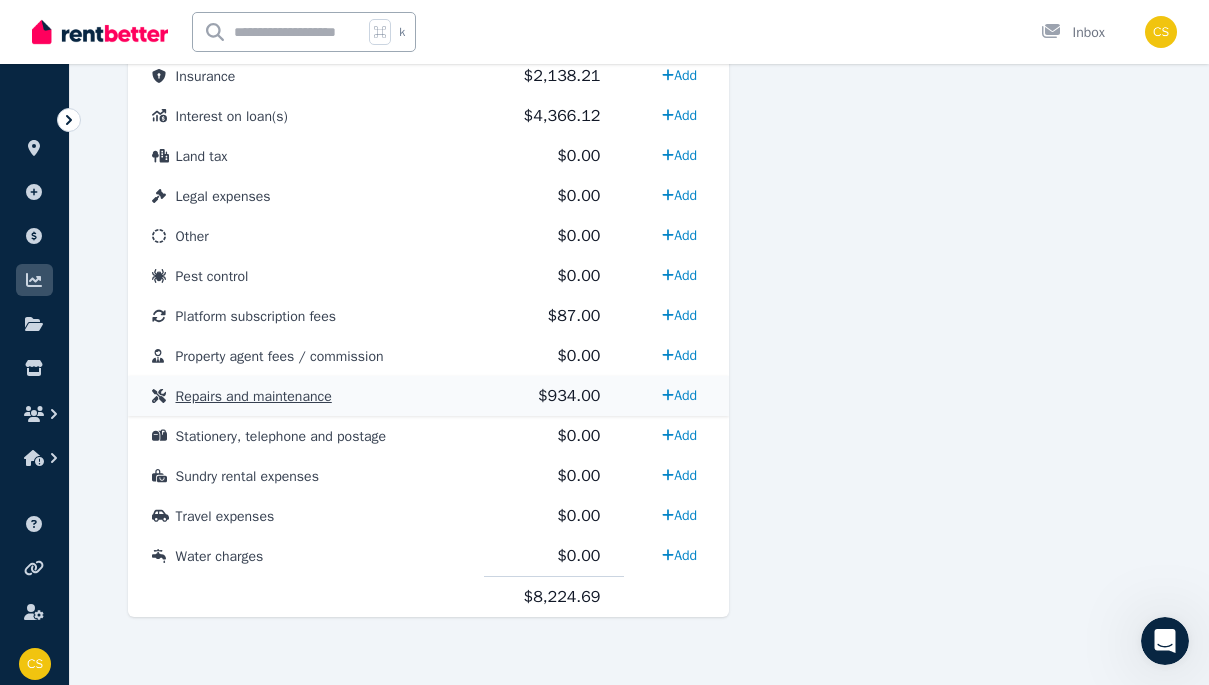 click on "Repairs and maintenance" at bounding box center [306, 396] 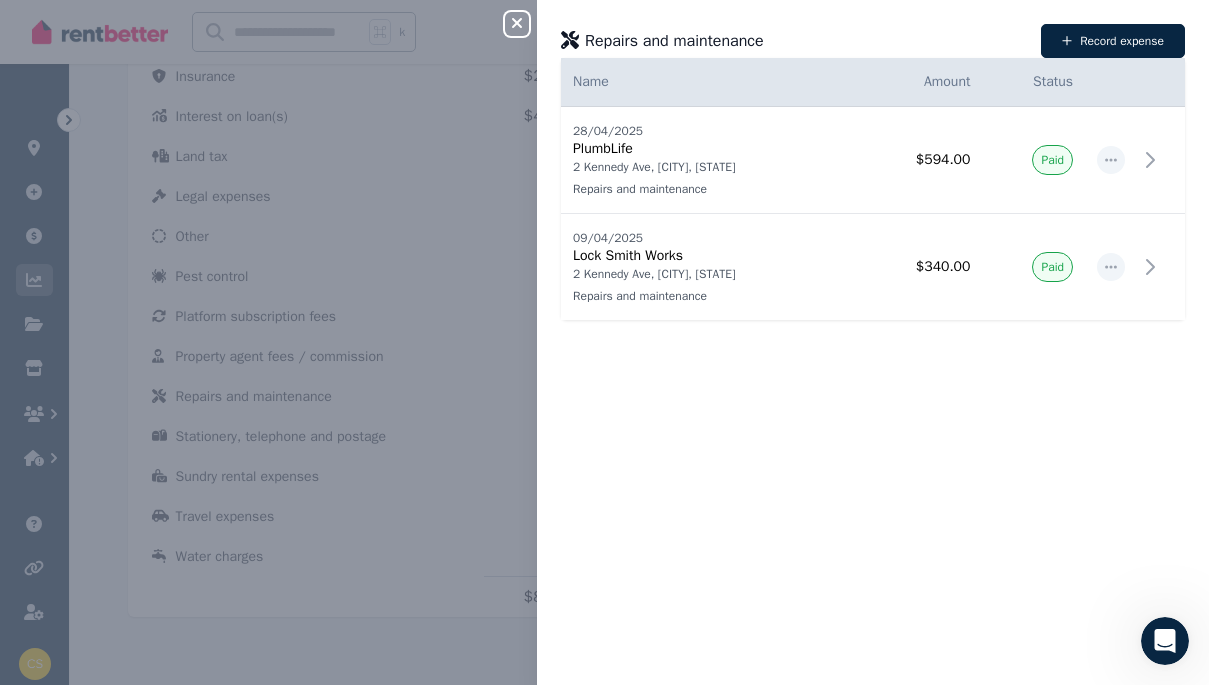 click on "Close panel Repairs and maintenance Record expense Date Name Address Category Amount Status [DATE]/[DATE]/[DATE] [DATE]/[DATE]/[DATE] PlumbLife 2 Kennedy Ave, [CITY], [STATE] Repairs and maintenance 2 Kennedy Ave, [CITY], [STATE] Repairs and maintenance $594.00 Paid [DATE]/[DATE]/[DATE] [DATE]/[DATE]/[DATE] Lock Smith Works 2 Kennedy Ave, [CITY], [STATE] Repairs and maintenance 2 Kennedy Ave, [CITY], [STATE] Repairs and maintenance $340.00 Paid" at bounding box center (604, 342) 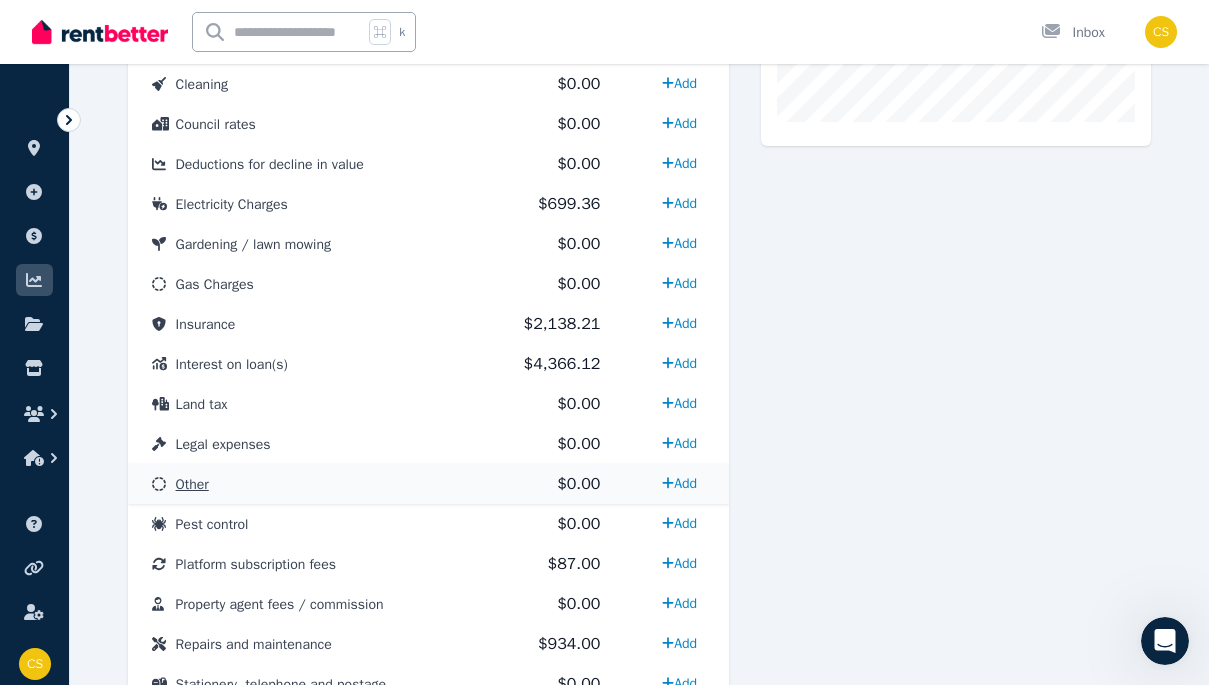 scroll, scrollTop: 801, scrollLeft: 0, axis: vertical 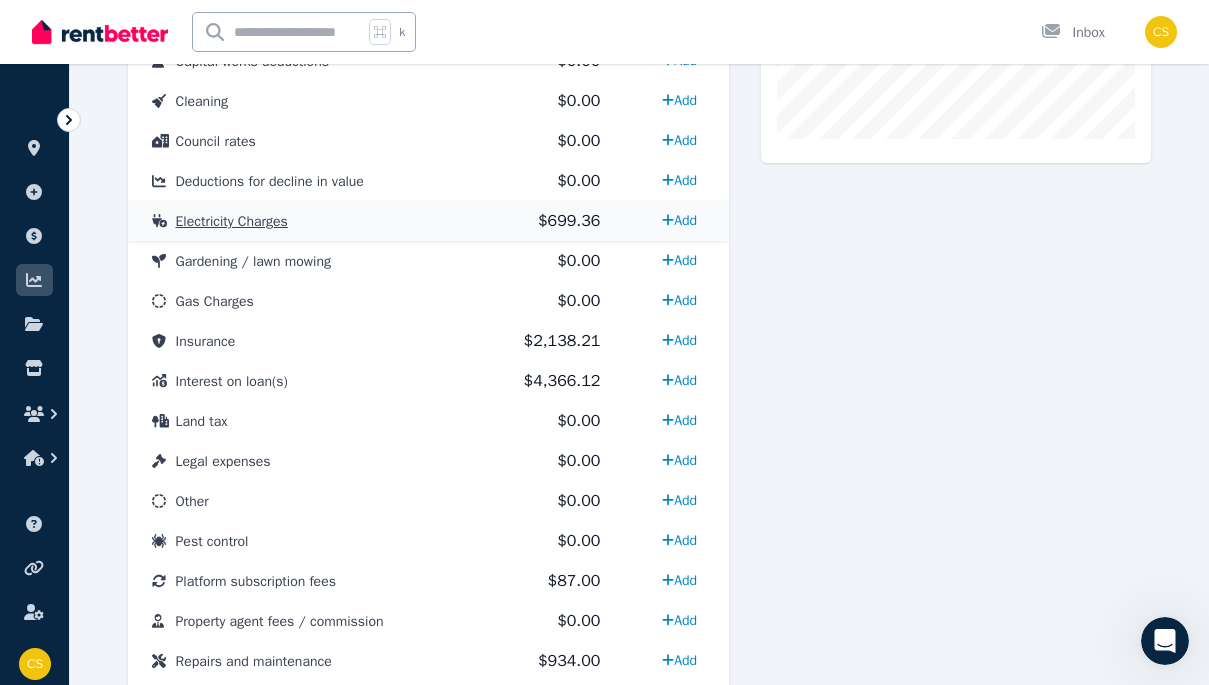 click on "Electricity Charges" at bounding box center [306, 221] 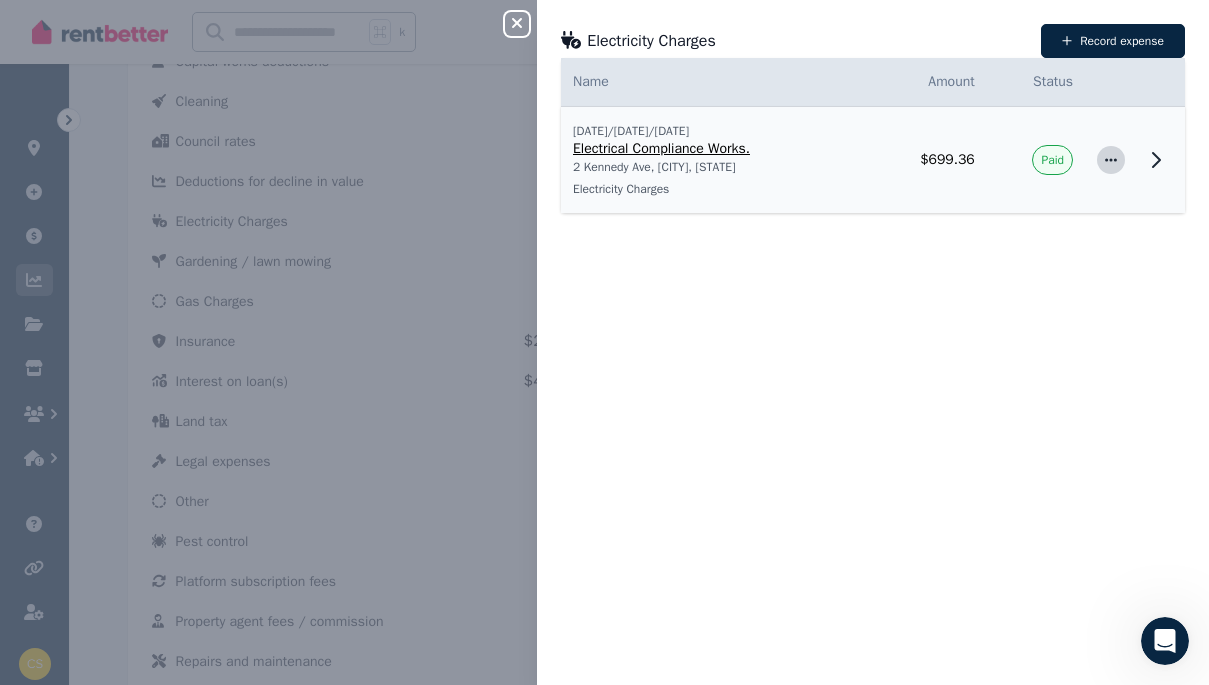 click 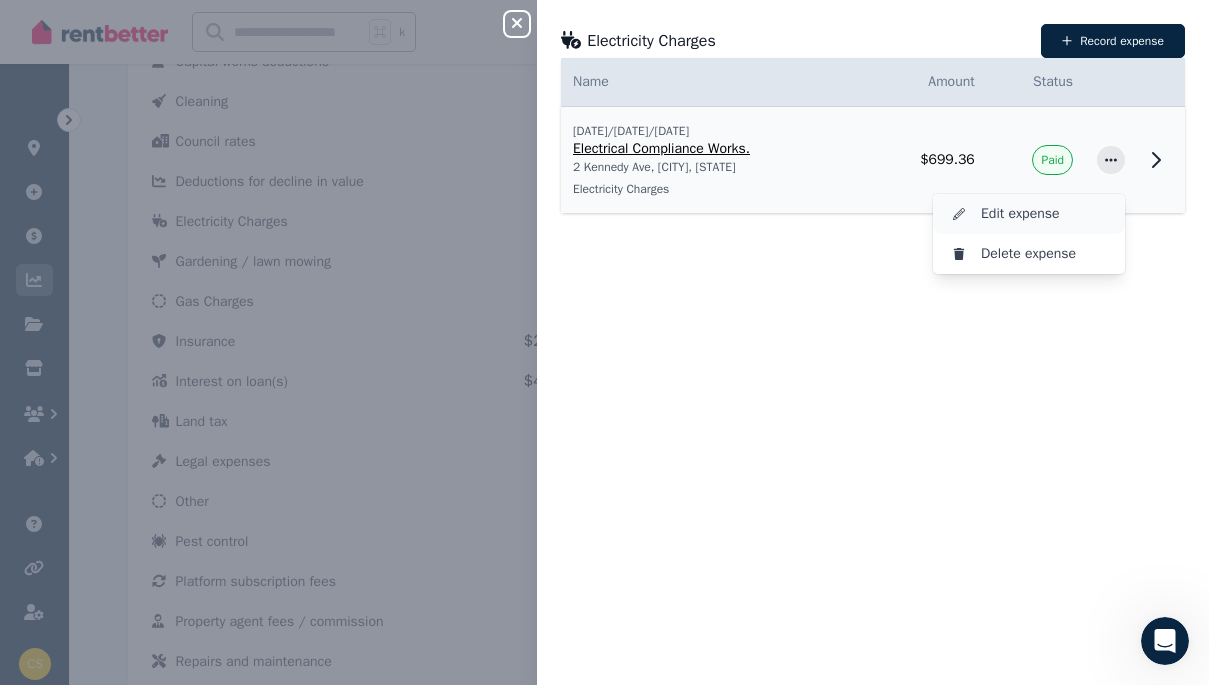 click on "Edit expense" at bounding box center (1045, 214) 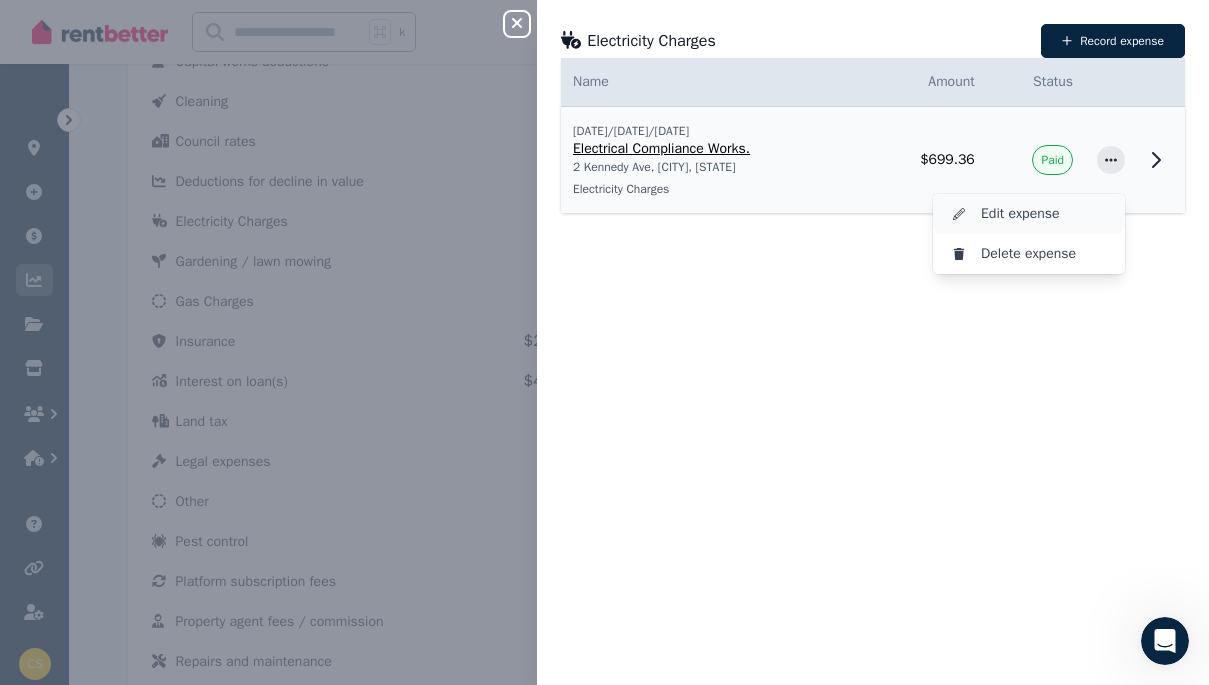 select on "**********" 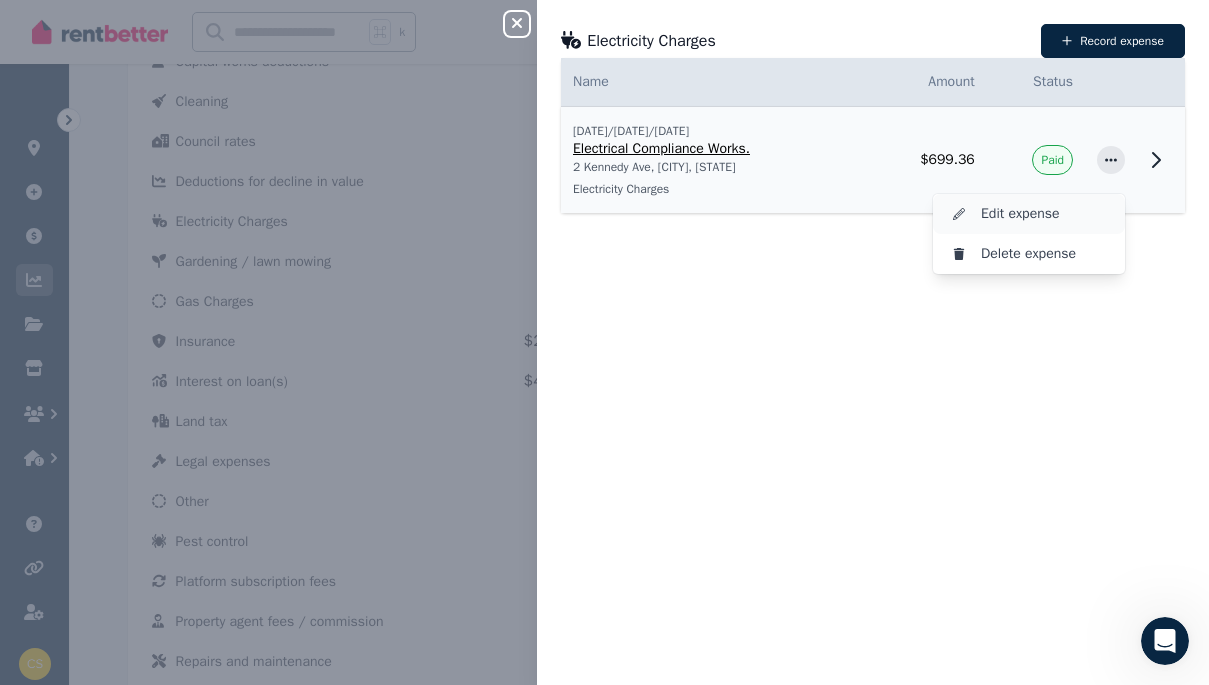 select on "**********" 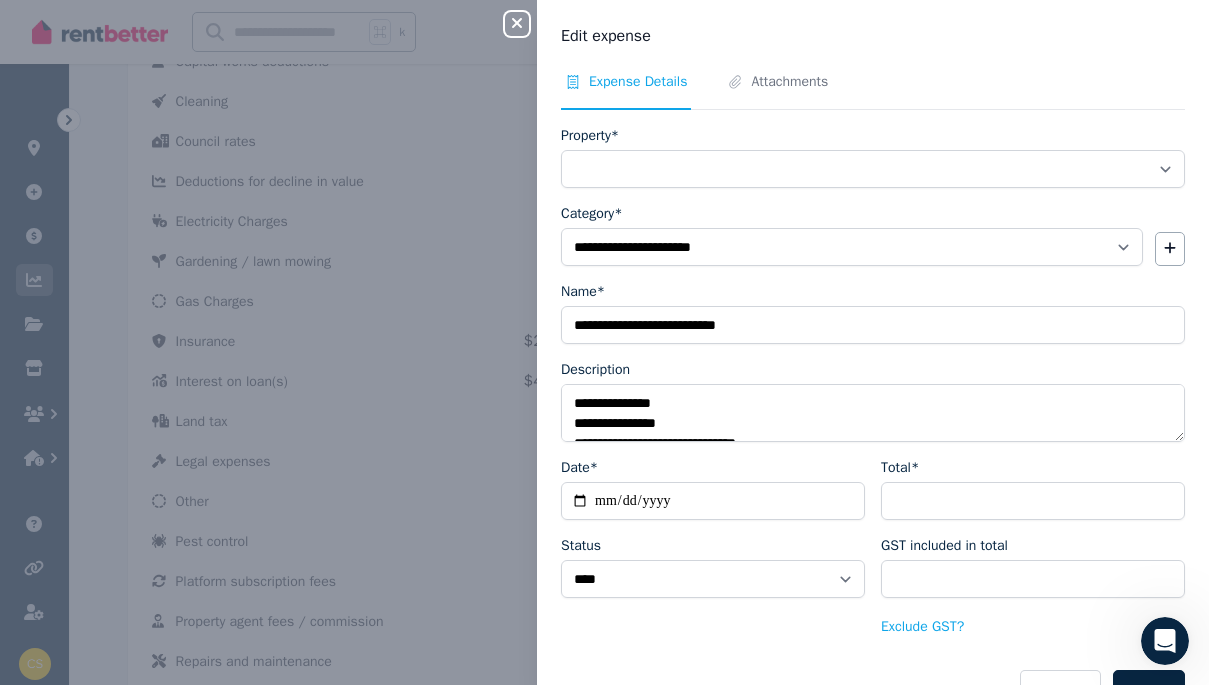 select on "**********" 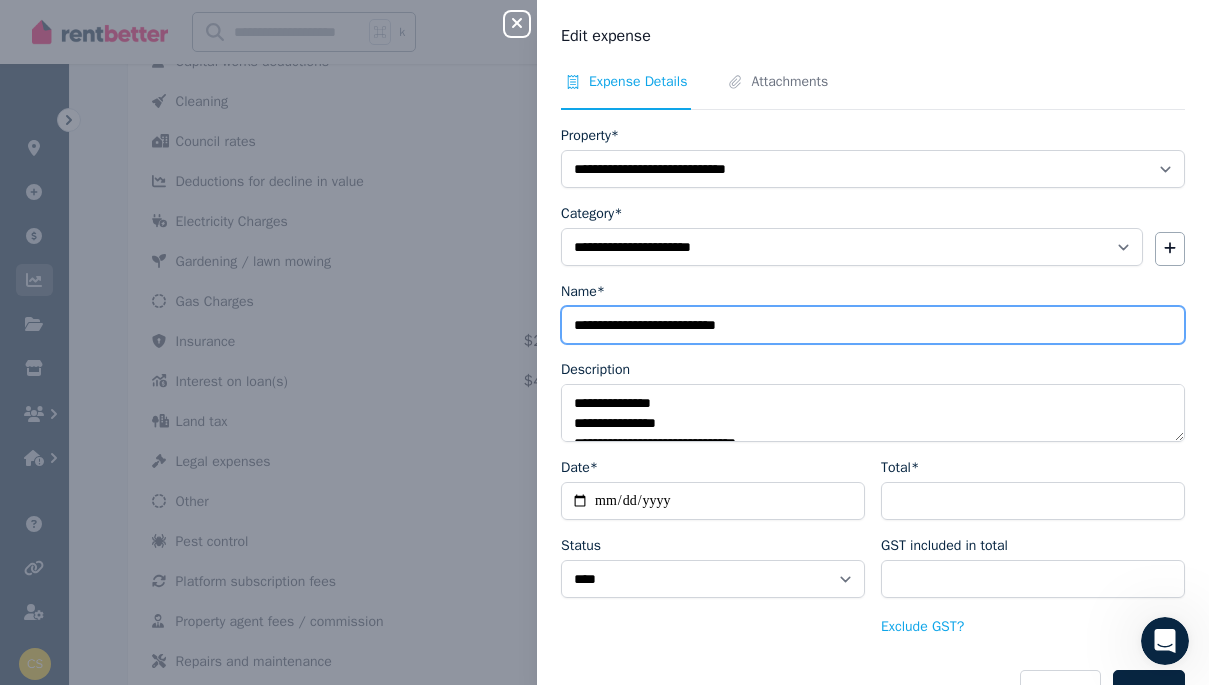 click on "**********" at bounding box center (873, 325) 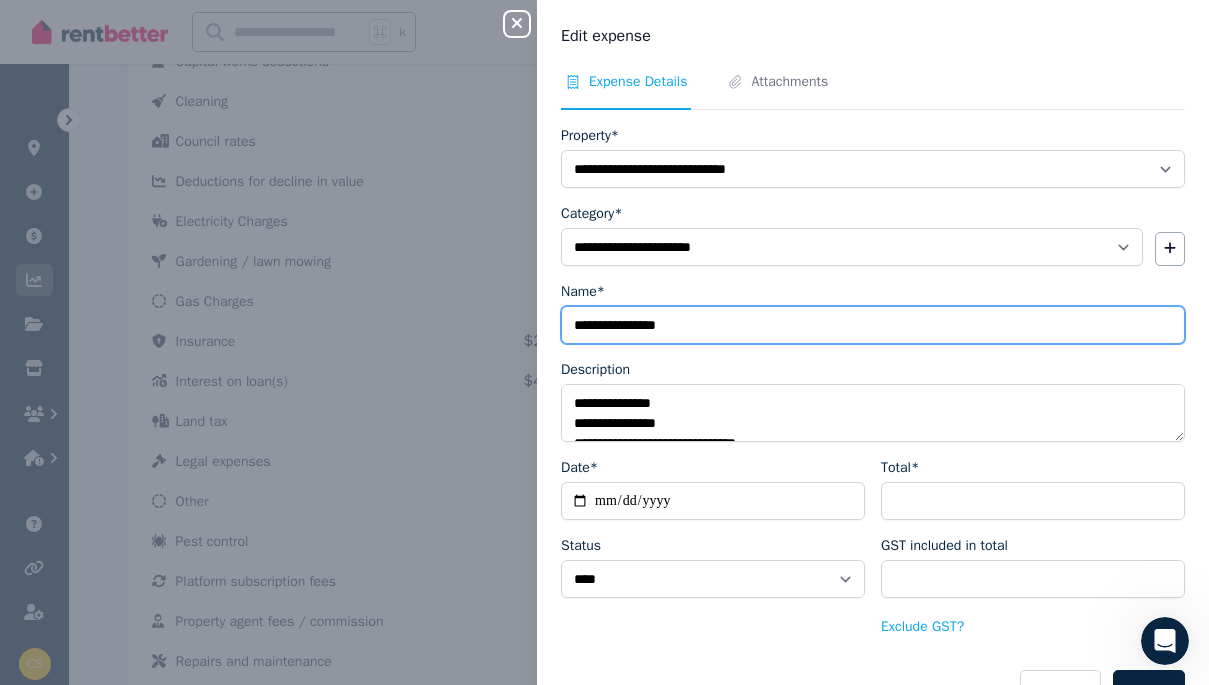 type on "**********" 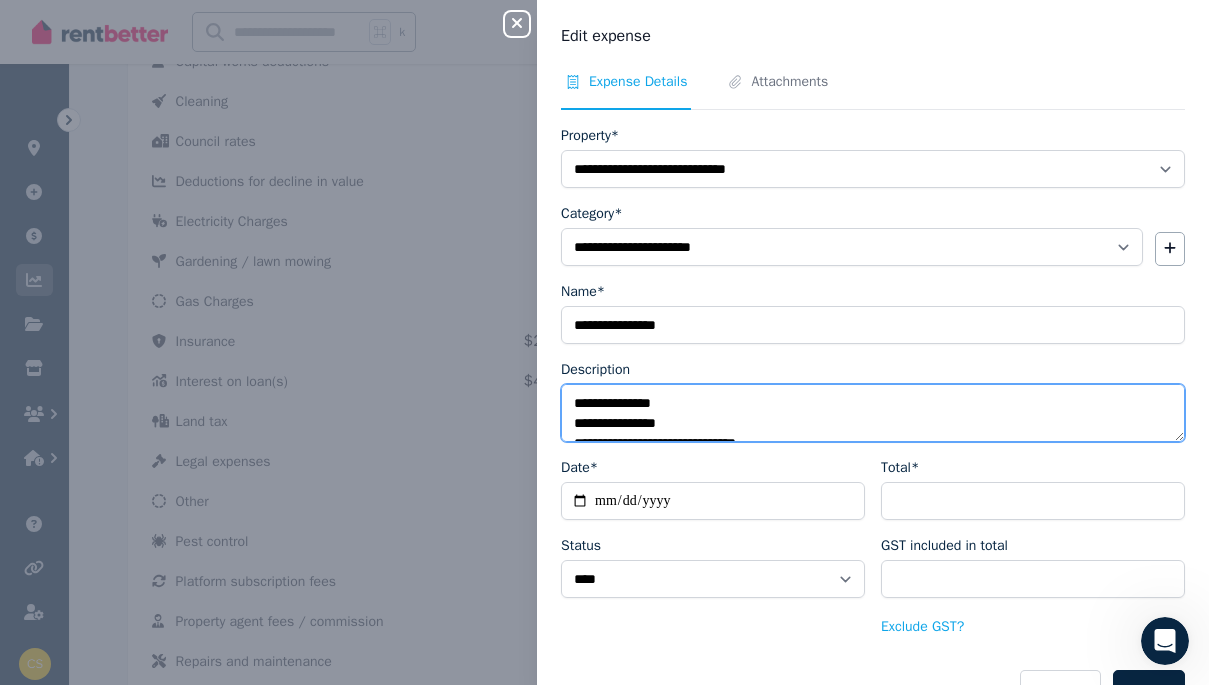 click on "**********" at bounding box center [873, 413] 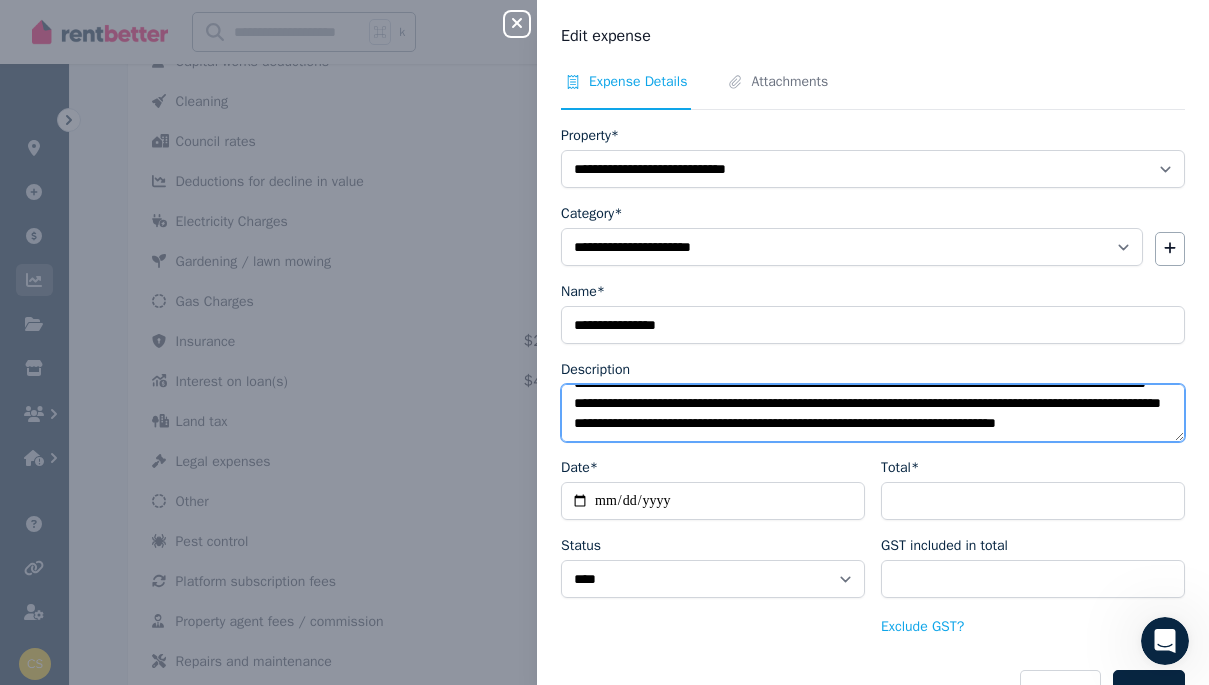scroll, scrollTop: 160, scrollLeft: 0, axis: vertical 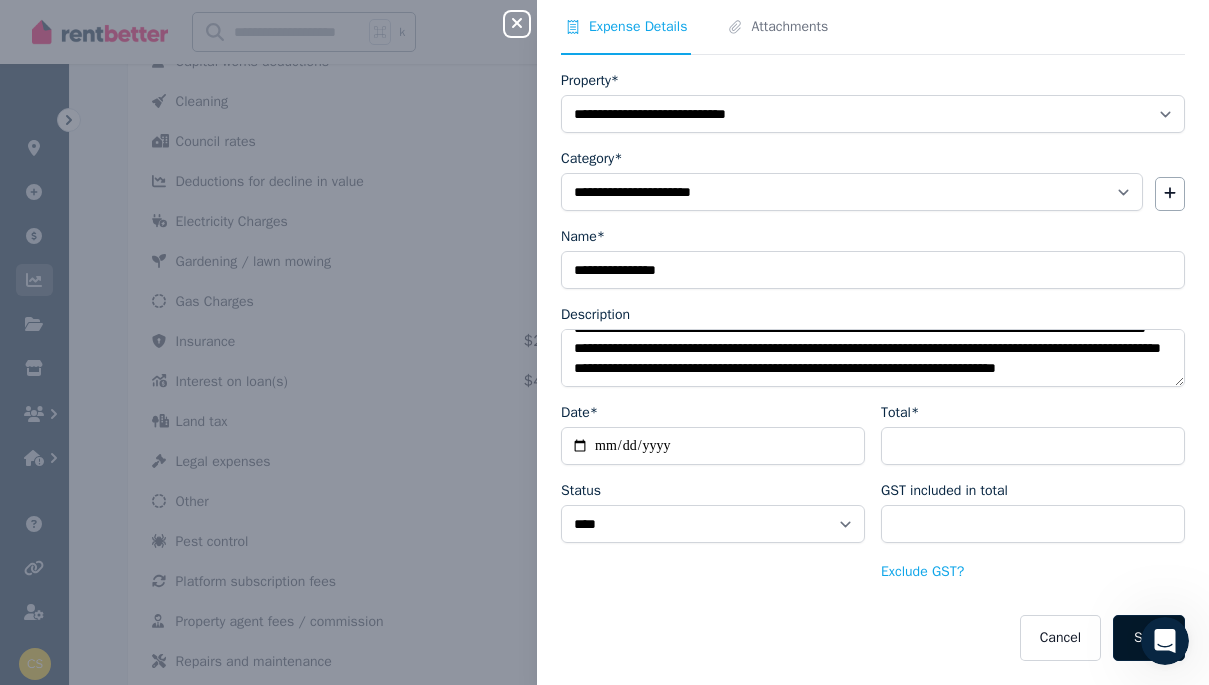 click on "Save" at bounding box center [1149, 638] 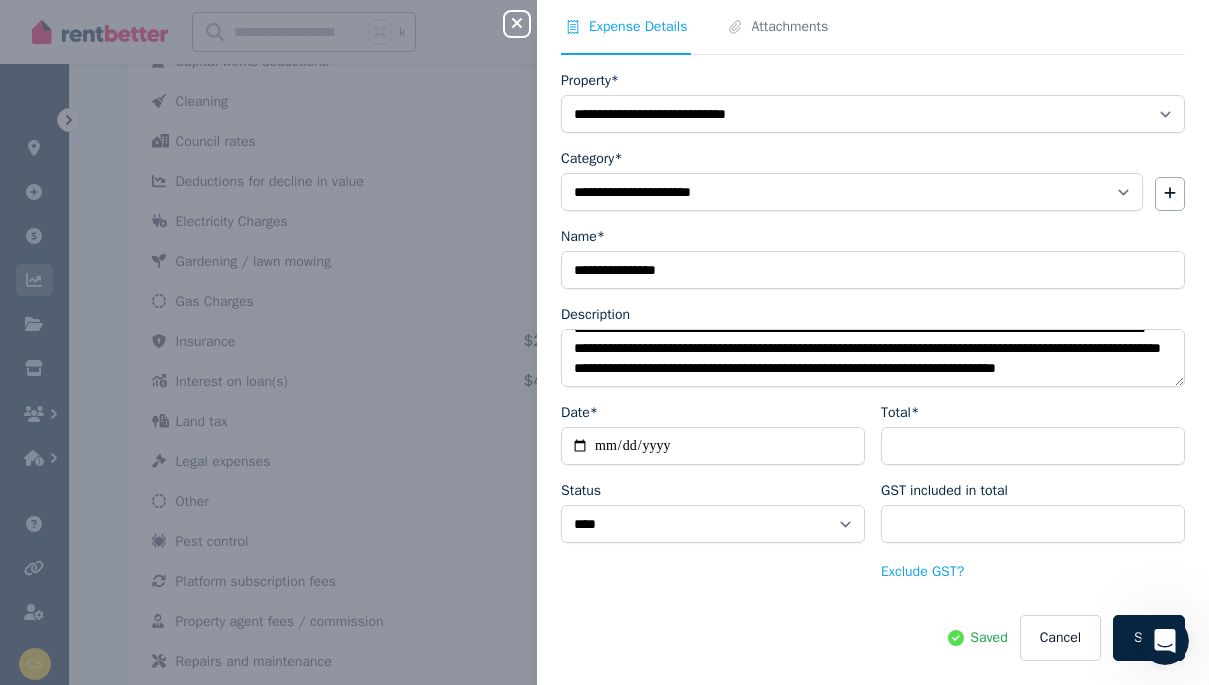 click 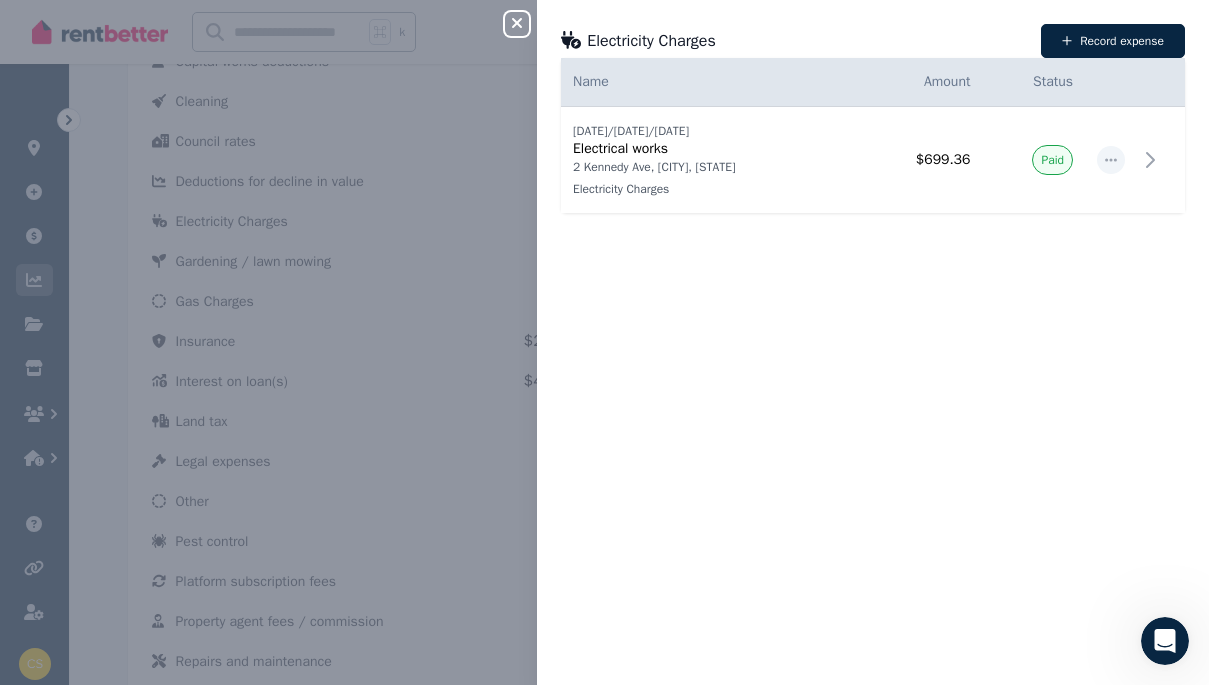 click on "Close panel Electricity Charges Record expense Date Name Address Category Amount Status [DATE]/[DATE]/[DATE] [DATE]/[DATE]/[DATE] Electrical works 2 Kennedy Ave, [CITY], [STATE] Electricity Charges 2 Kennedy Ave, [CITY], [STATE] Electricity Charges $699.36 Paid" at bounding box center (604, 342) 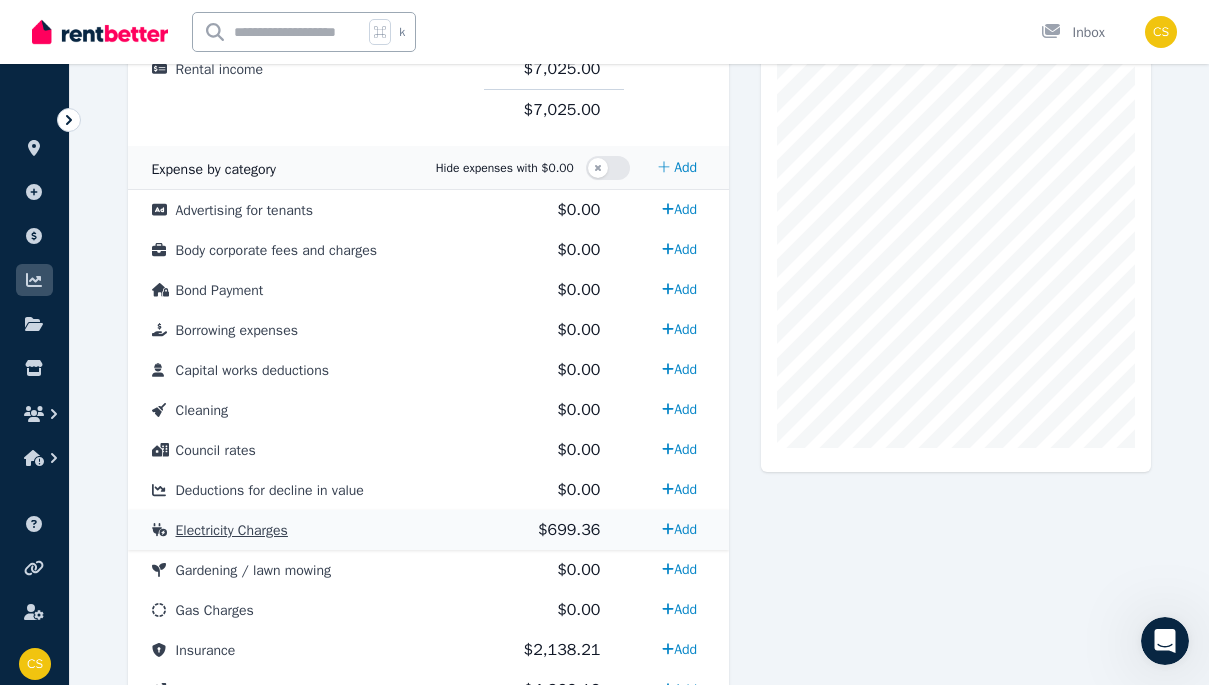 scroll, scrollTop: 521, scrollLeft: 0, axis: vertical 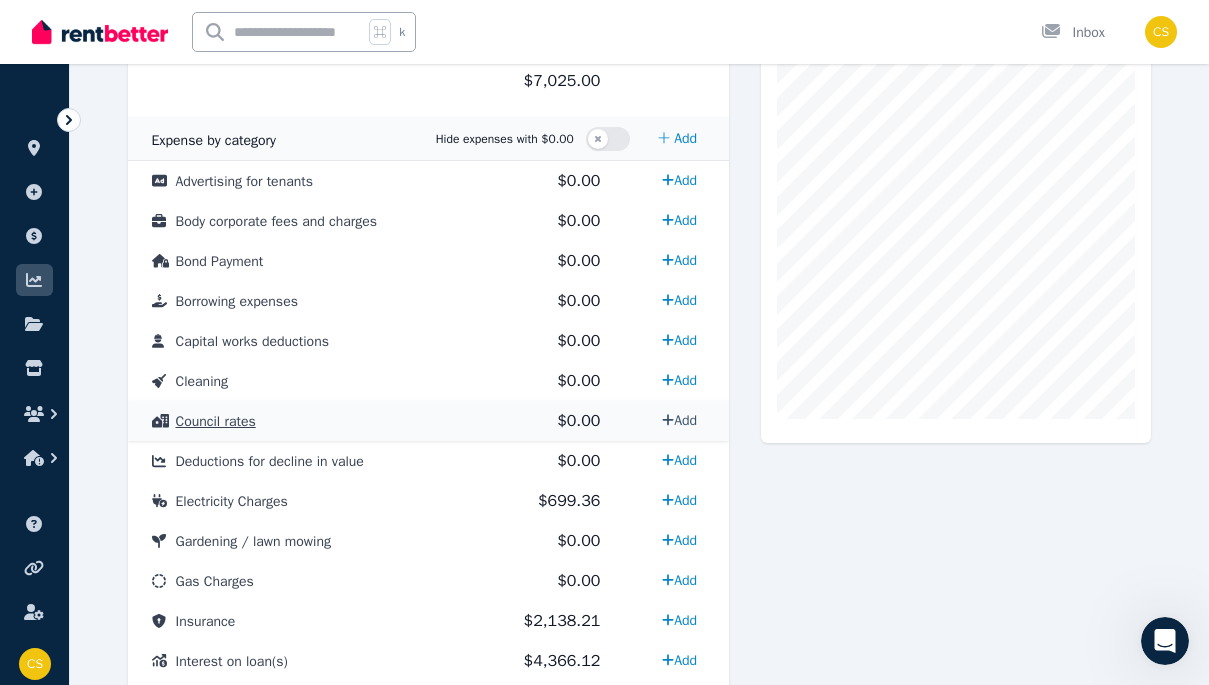 click on "Add" at bounding box center (679, 420) 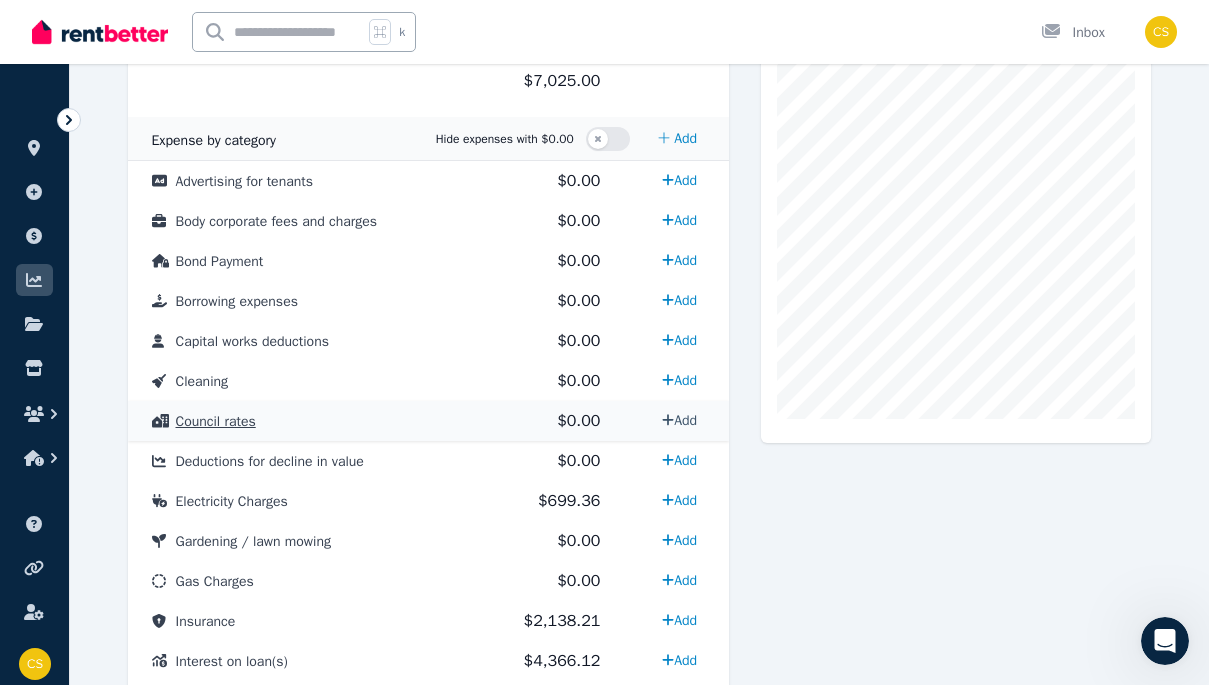 select on "**********" 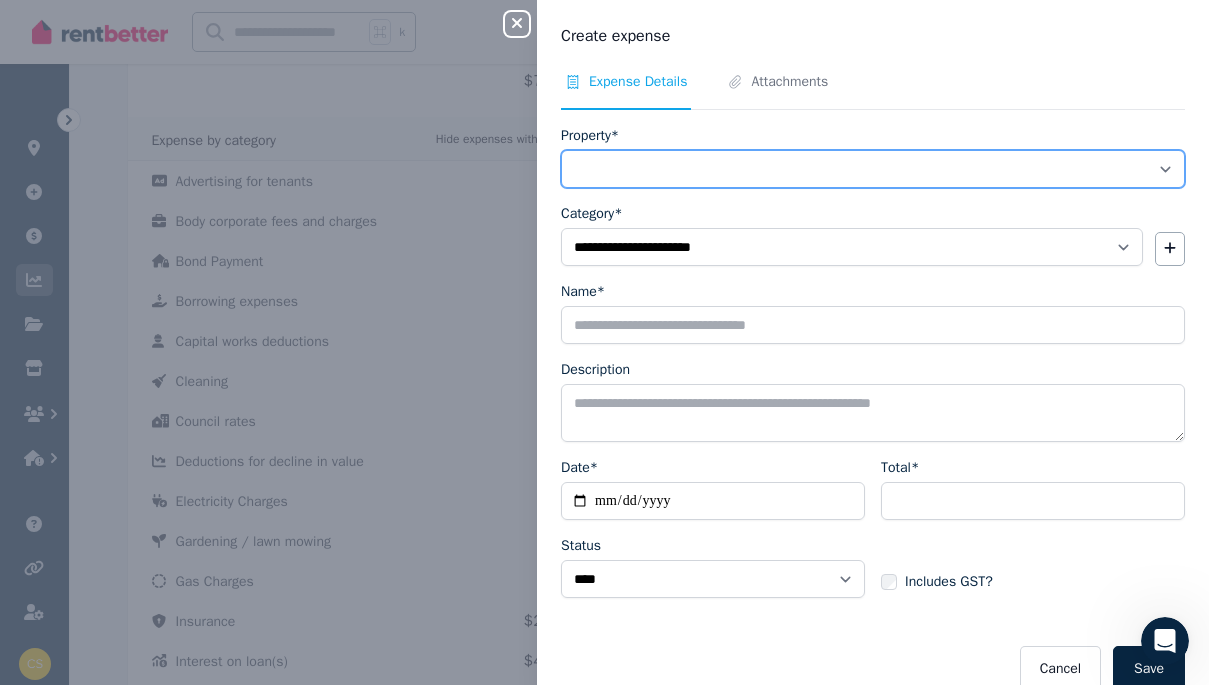click on "**********" at bounding box center [873, 169] 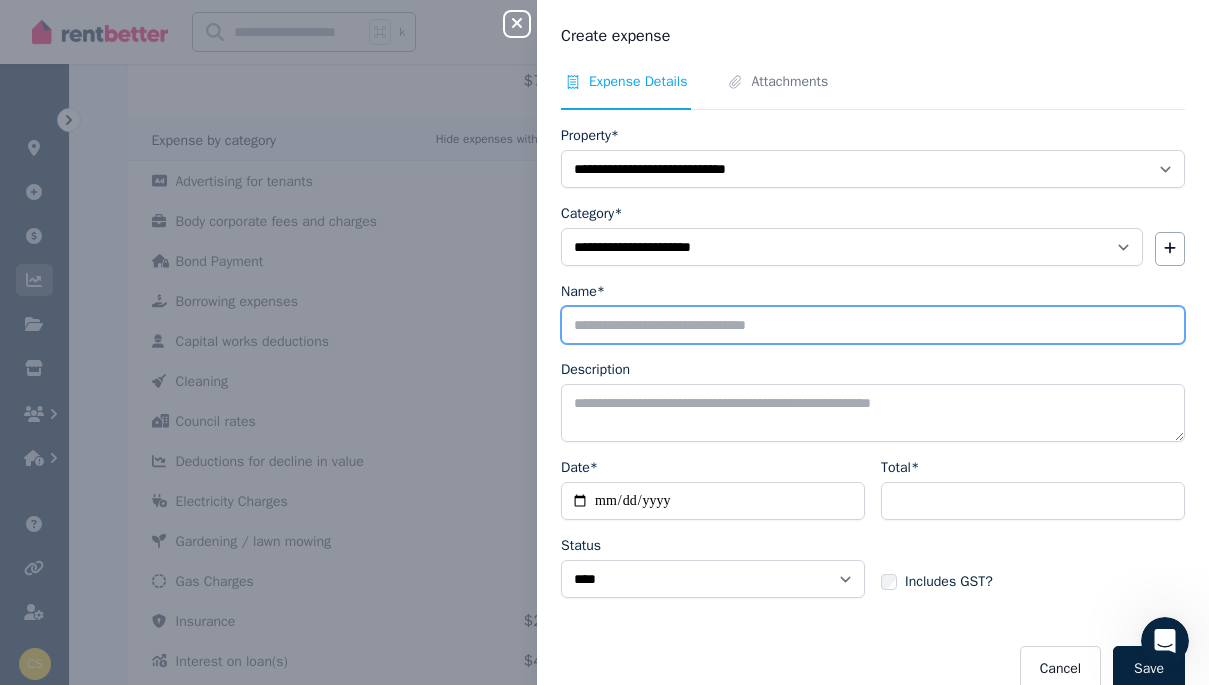 click on "Name*" at bounding box center (873, 325) 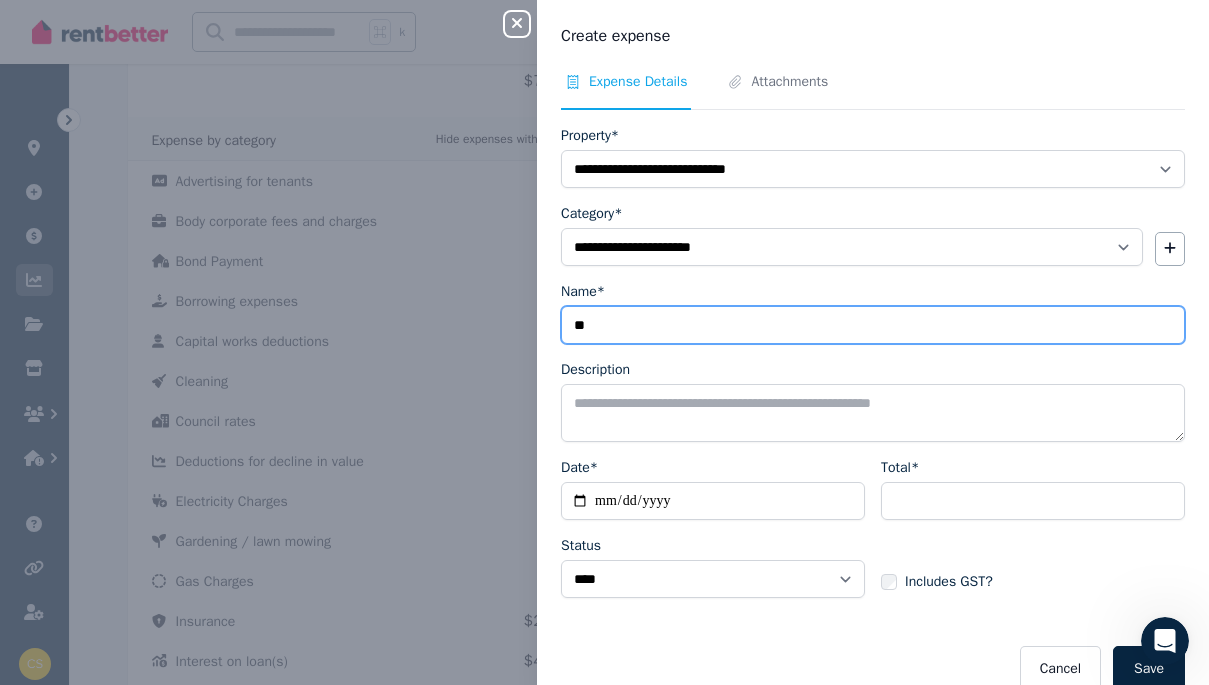 type on "*" 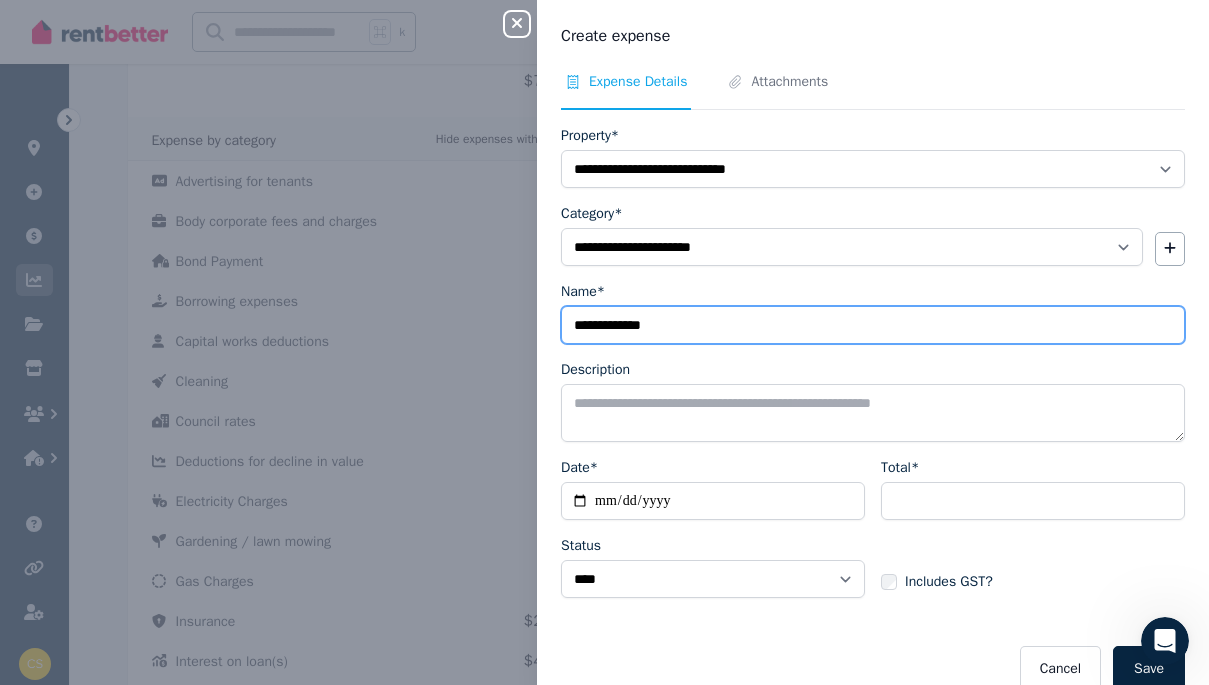 type on "**********" 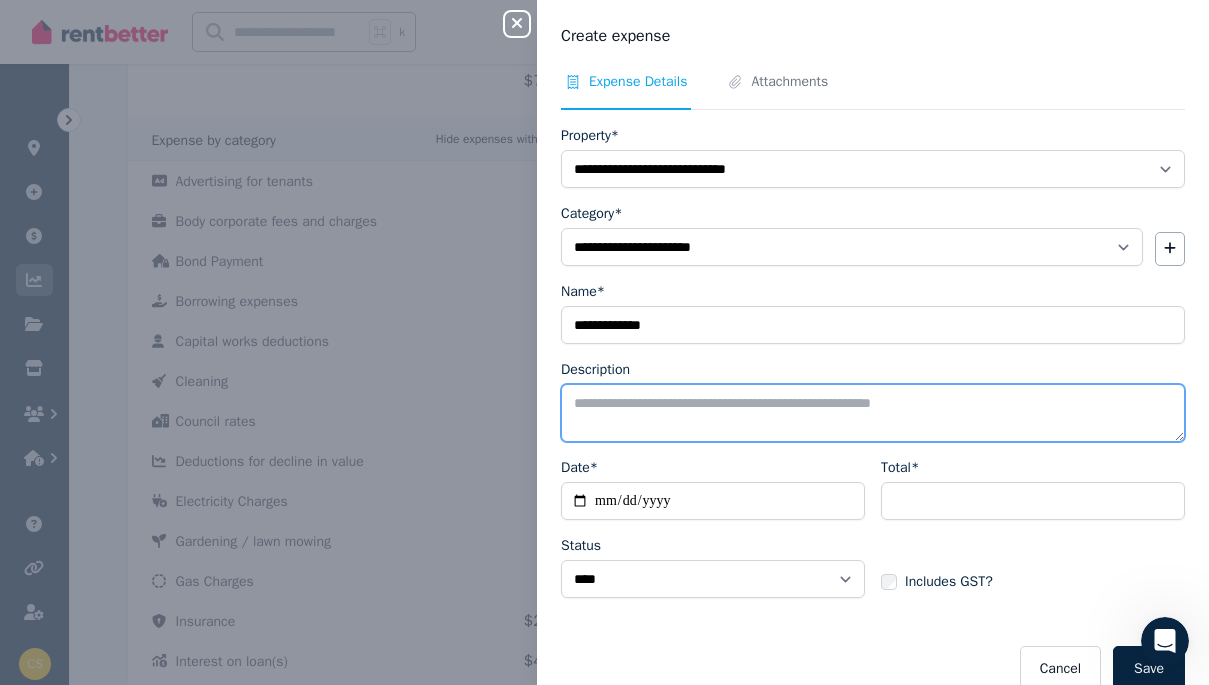 click on "Description" at bounding box center [873, 413] 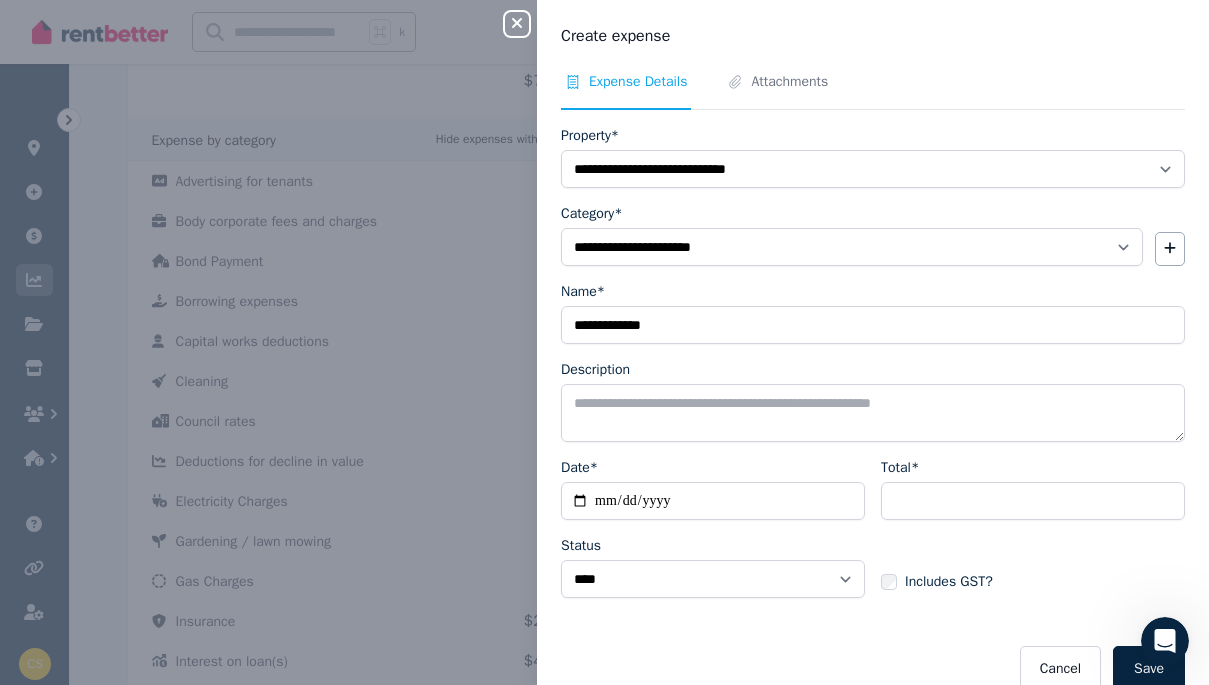 click on "Description" at bounding box center (873, 370) 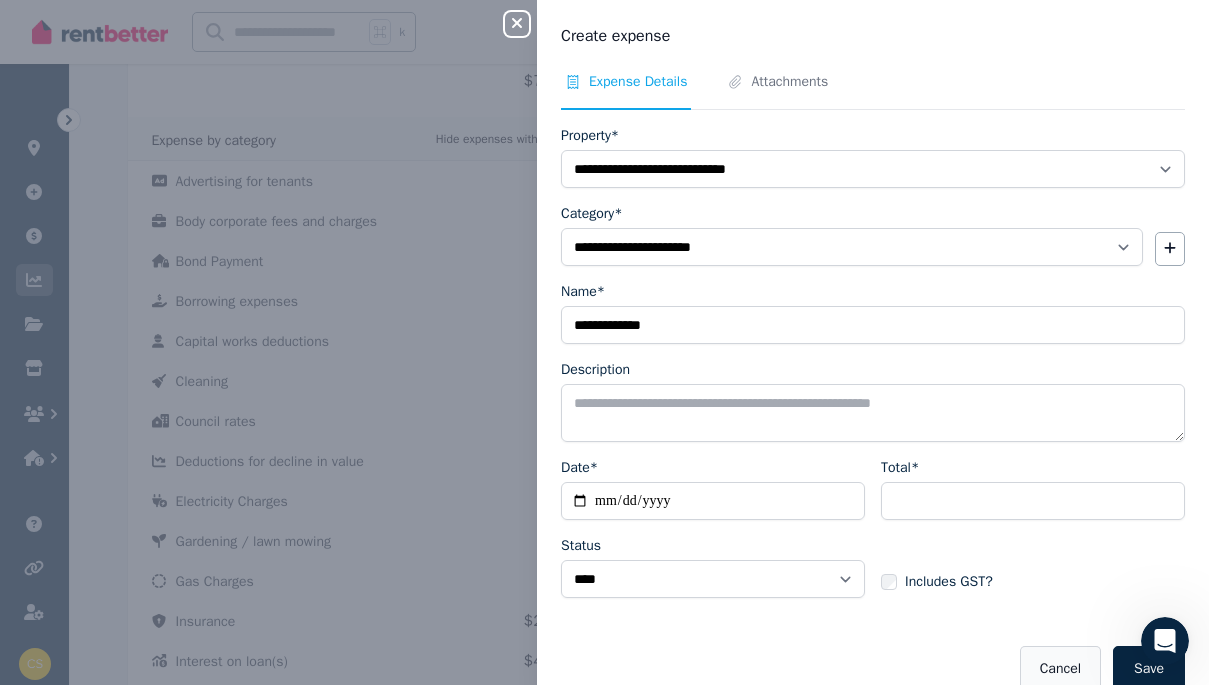 click on "Cancel" at bounding box center (1060, 669) 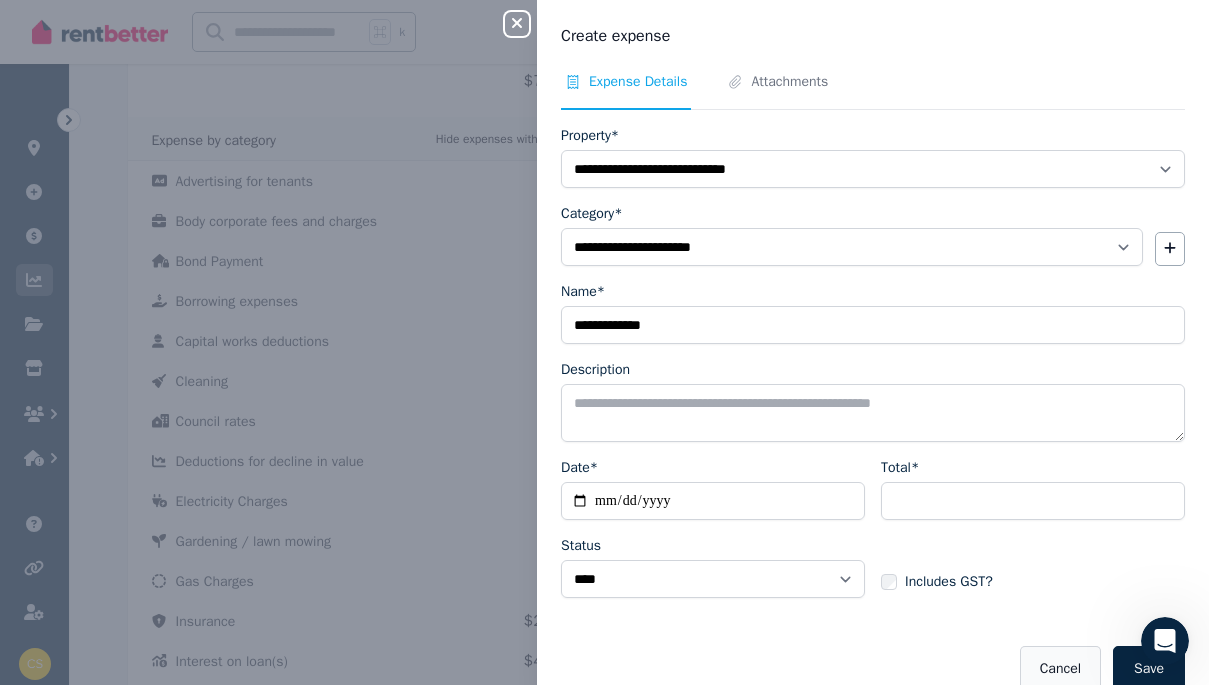 select 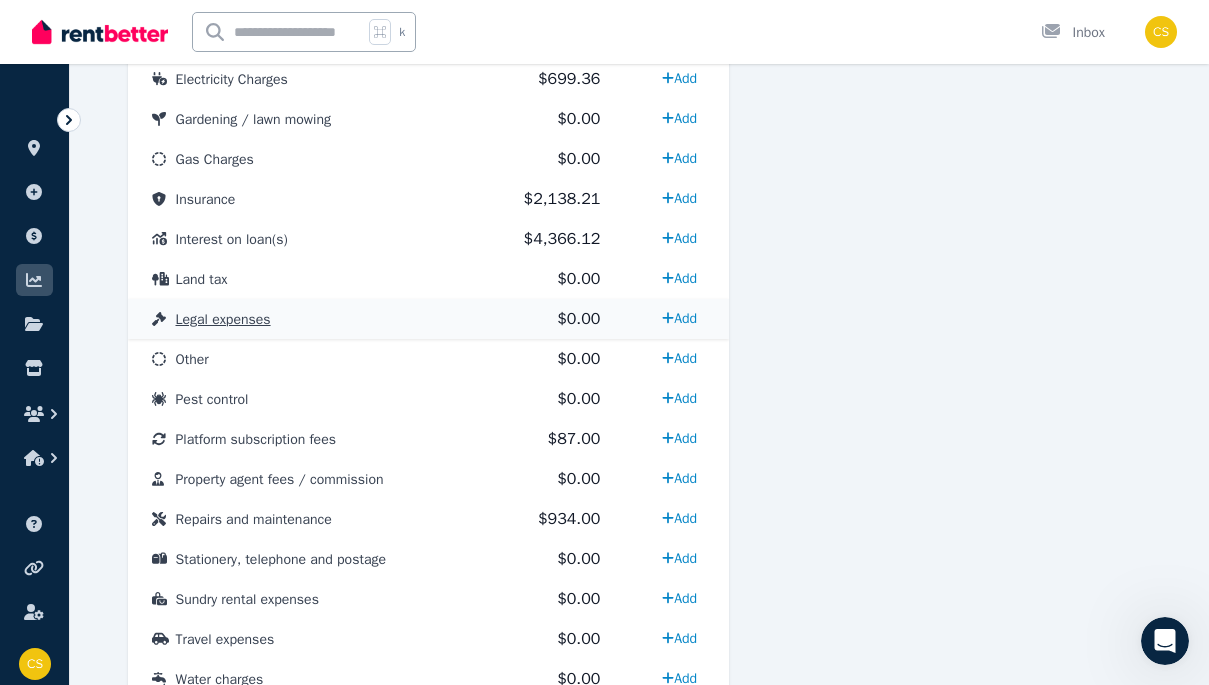 scroll, scrollTop: 967, scrollLeft: 0, axis: vertical 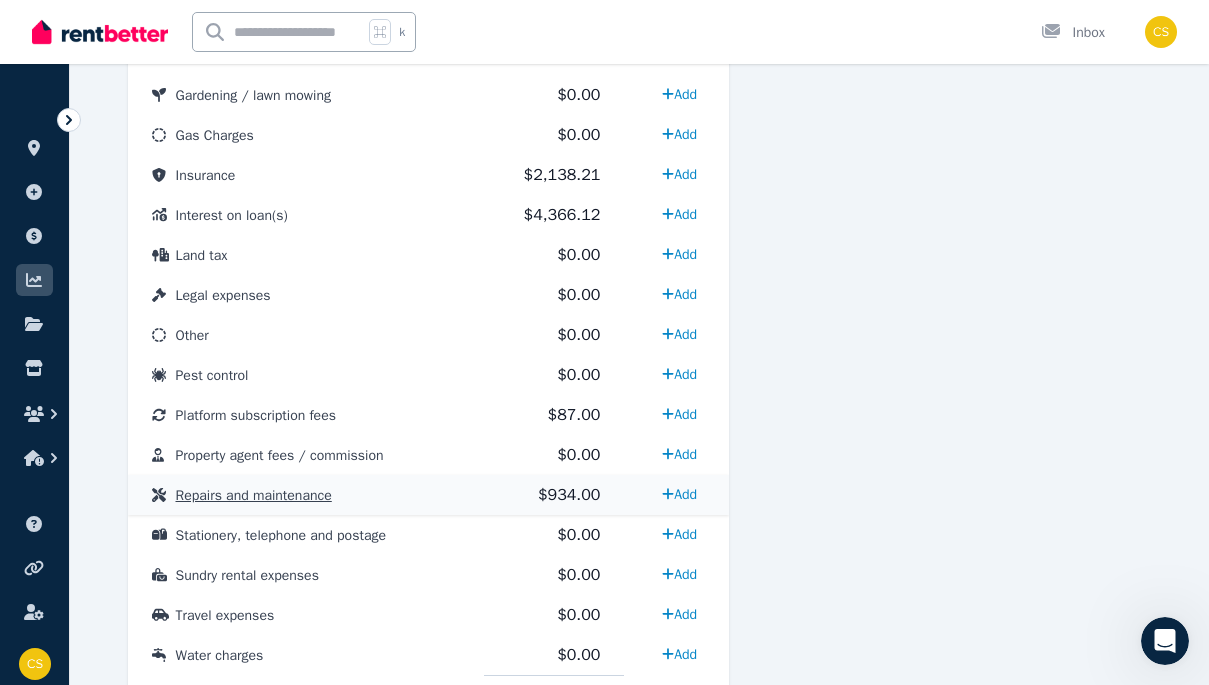 click on "Repairs and maintenance" at bounding box center [254, 495] 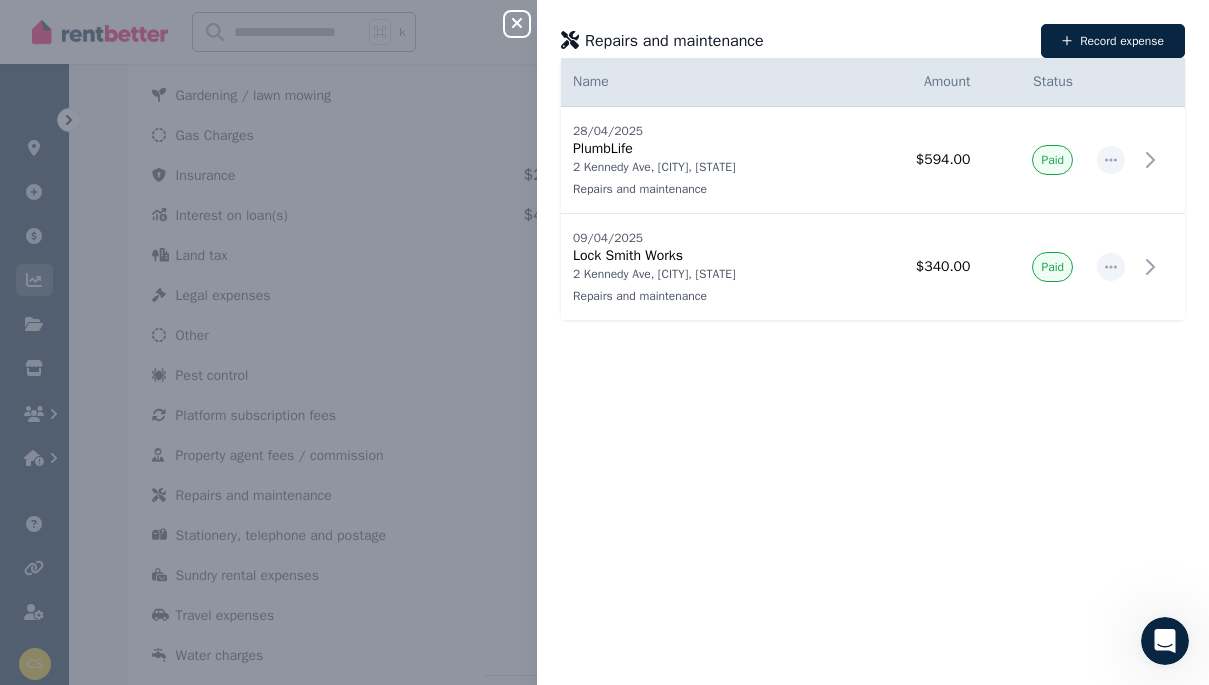 click on "Date Name Address Category Amount Status [DATE]/[DATE]/[DATE] [DATE]/[DATE]/[DATE] PlumbLife 2 Kennedy Ave, [CITY], [STATE] Repairs and maintenance 2 Kennedy Ave, [CITY], [STATE] Repairs and maintenance $594.00 Paid [DATE]/[DATE]/[DATE] [DATE]/[DATE]/[DATE] Lock Smith Works 2 Kennedy Ave, [CITY], [STATE] Repairs and maintenance 2 Kennedy Ave, [CITY], [STATE] Repairs and maintenance $340.00 Paid" at bounding box center (873, 371) 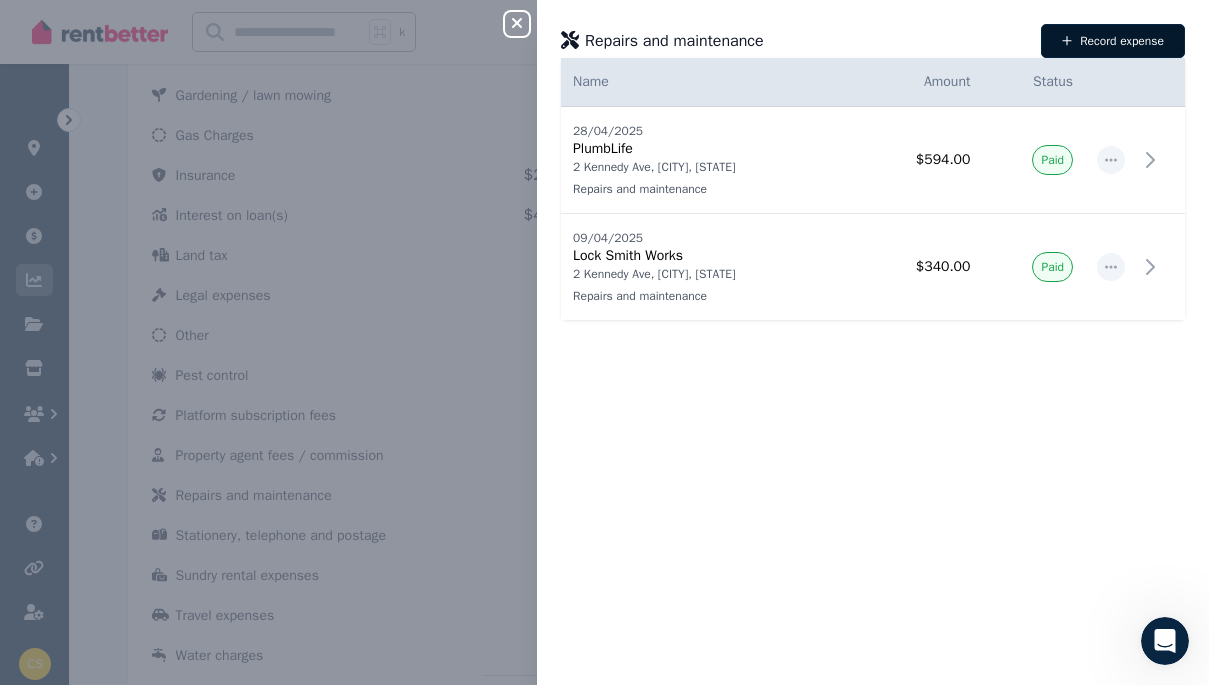 click on "Record expense" at bounding box center [1113, 41] 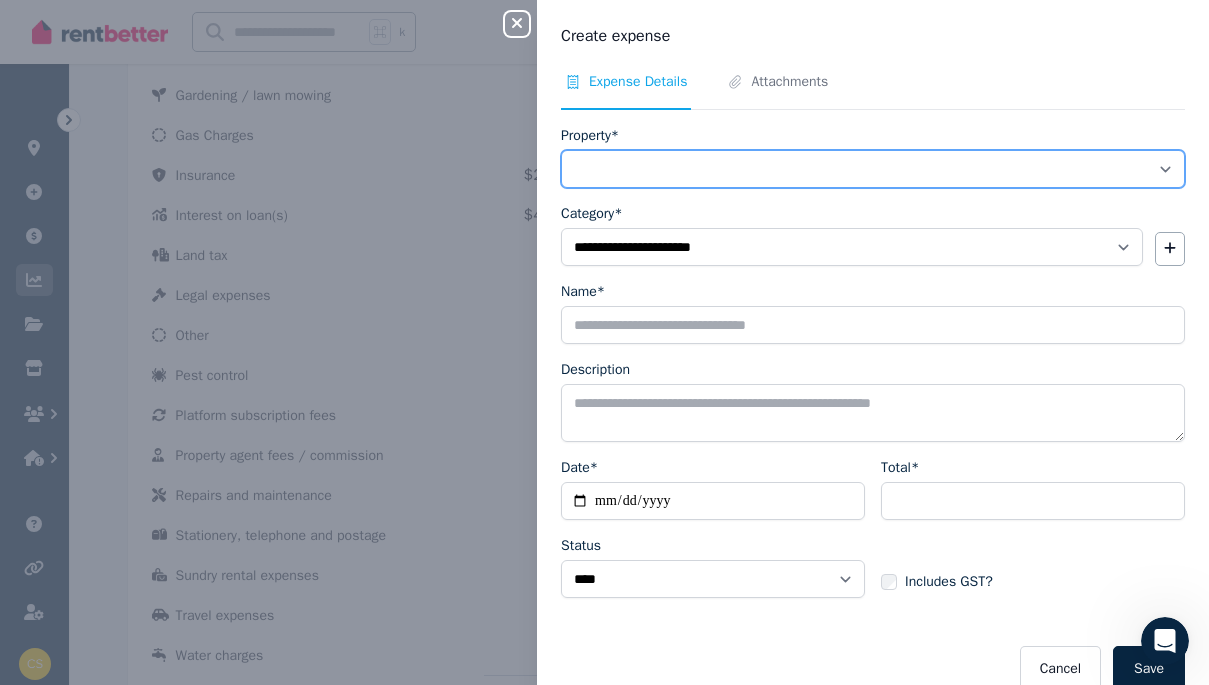 click on "**********" at bounding box center [873, 169] 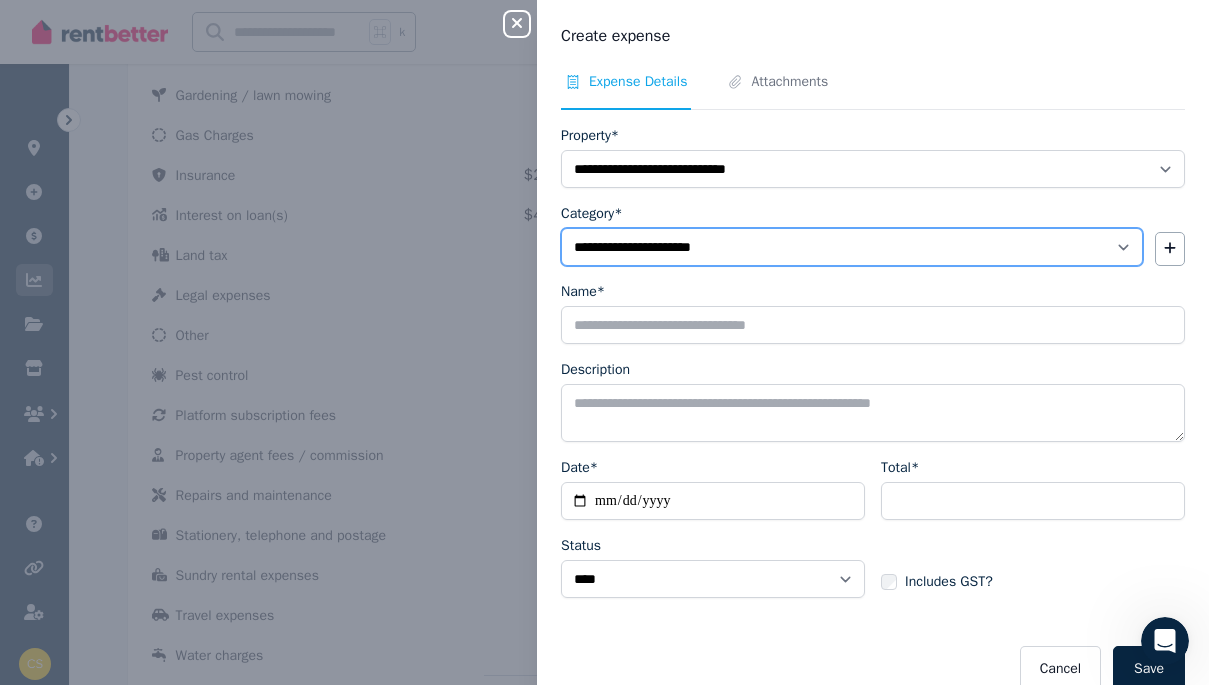 click on "**********" at bounding box center [852, 247] 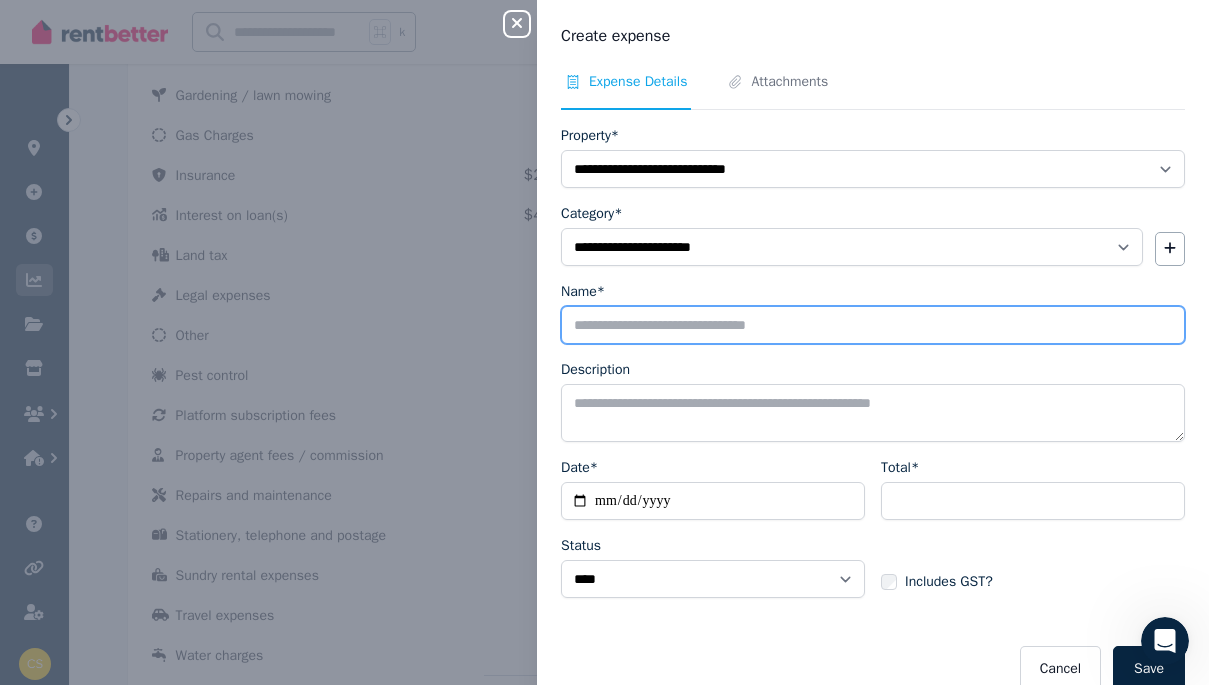 click on "Name*" at bounding box center (873, 325) 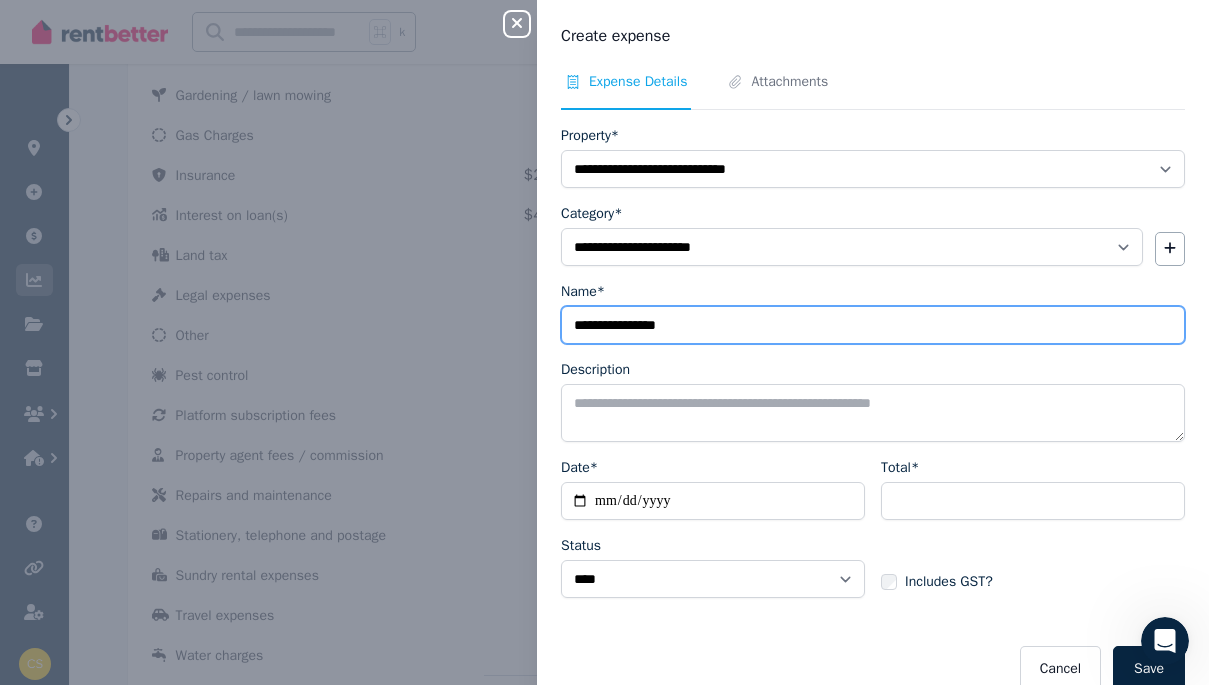 type on "**********" 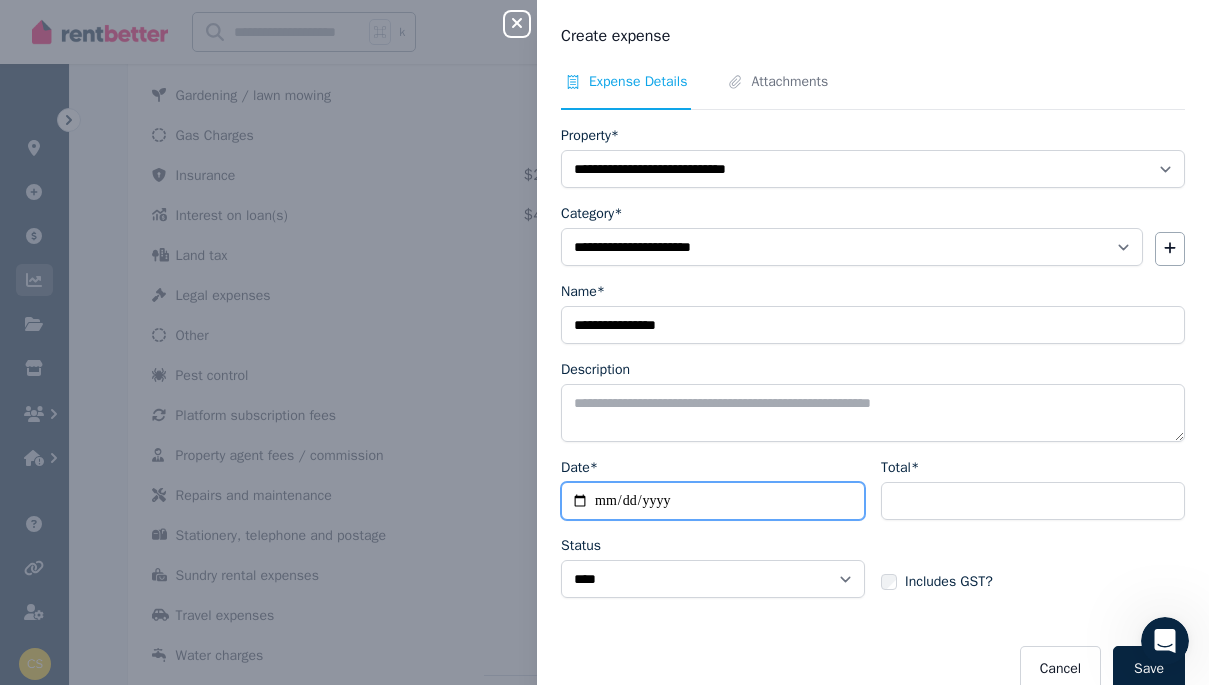 click on "Date*" at bounding box center [713, 501] 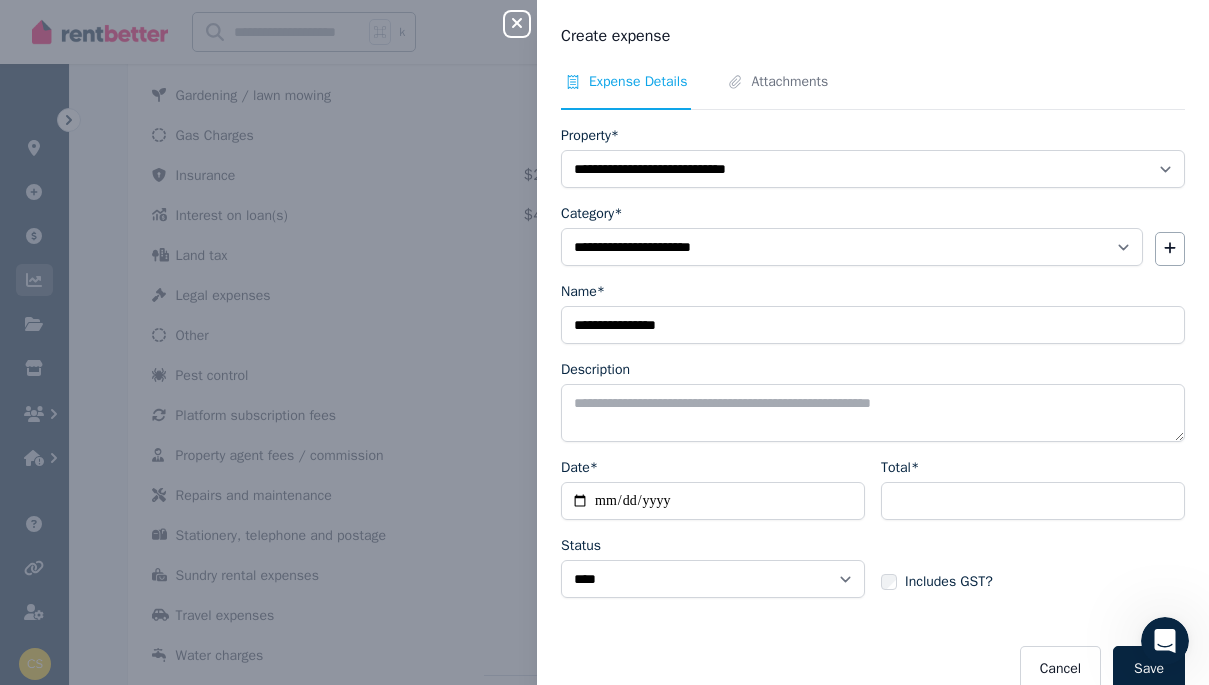 click on "**********" at bounding box center (873, 409) 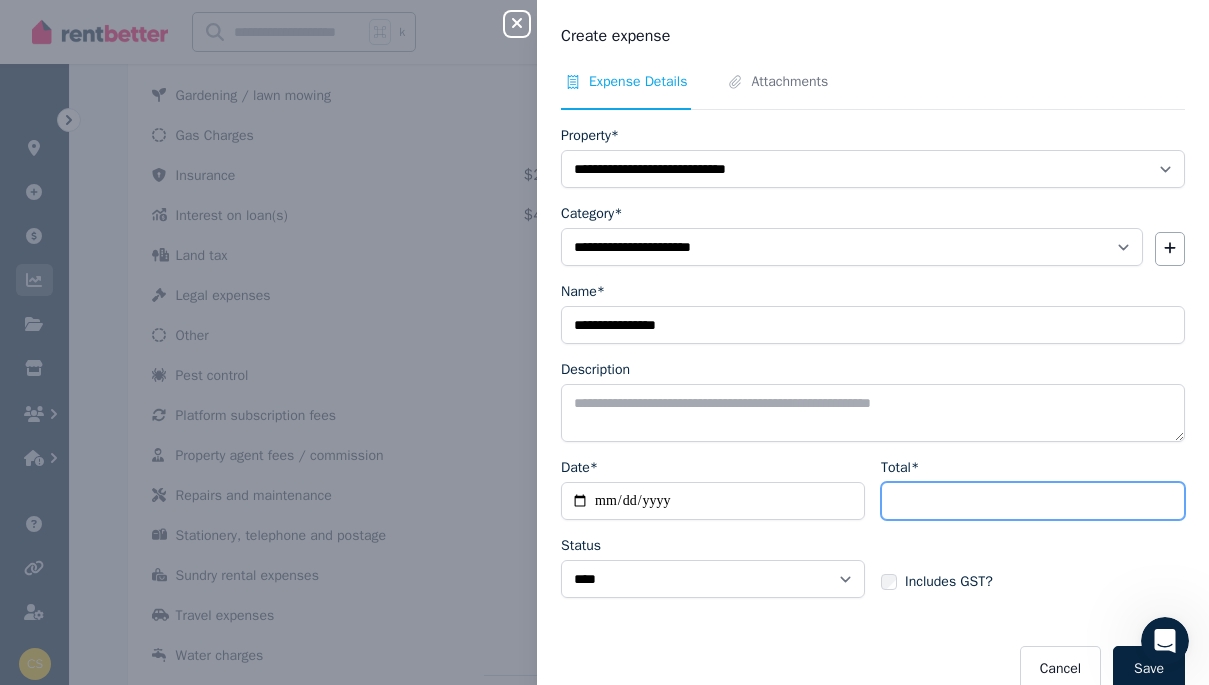 click on "Total*" at bounding box center [1033, 501] 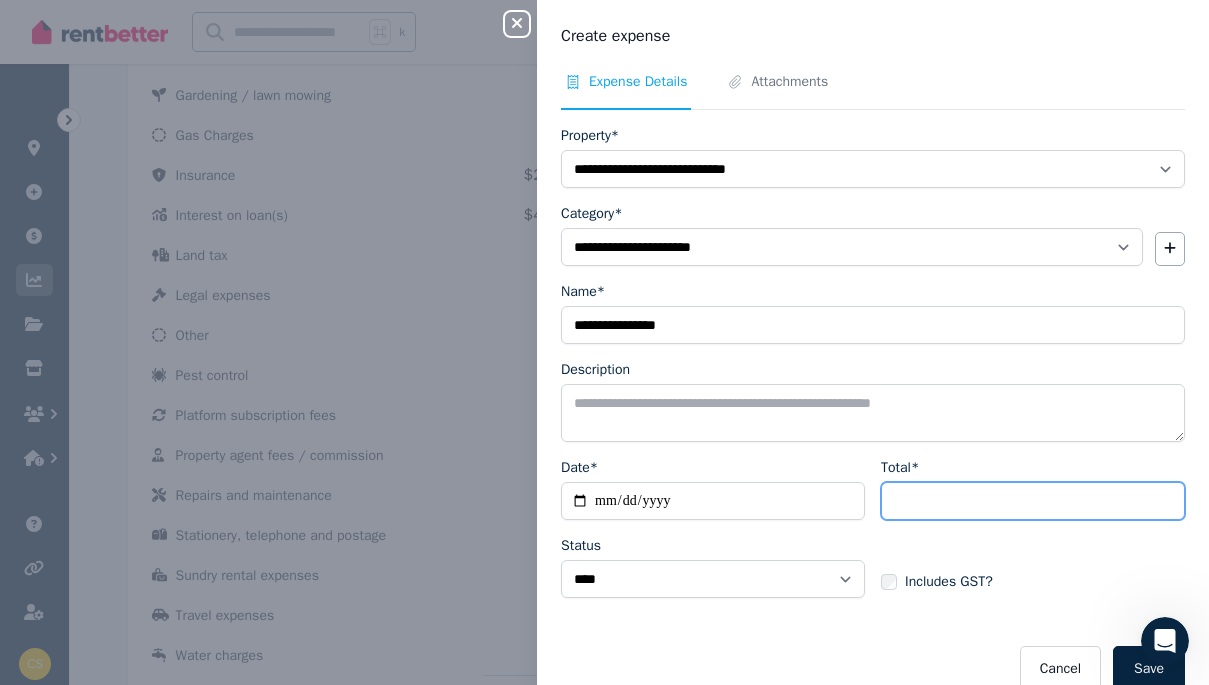 type on "******" 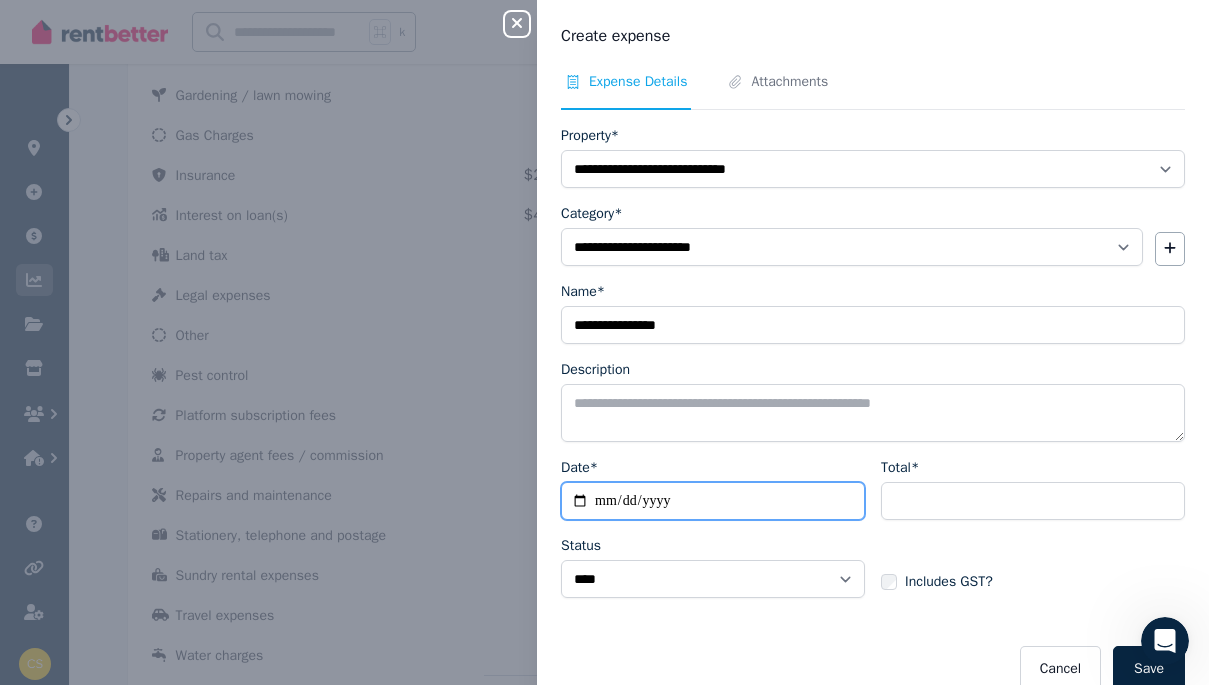 click on "Date*" at bounding box center (713, 501) 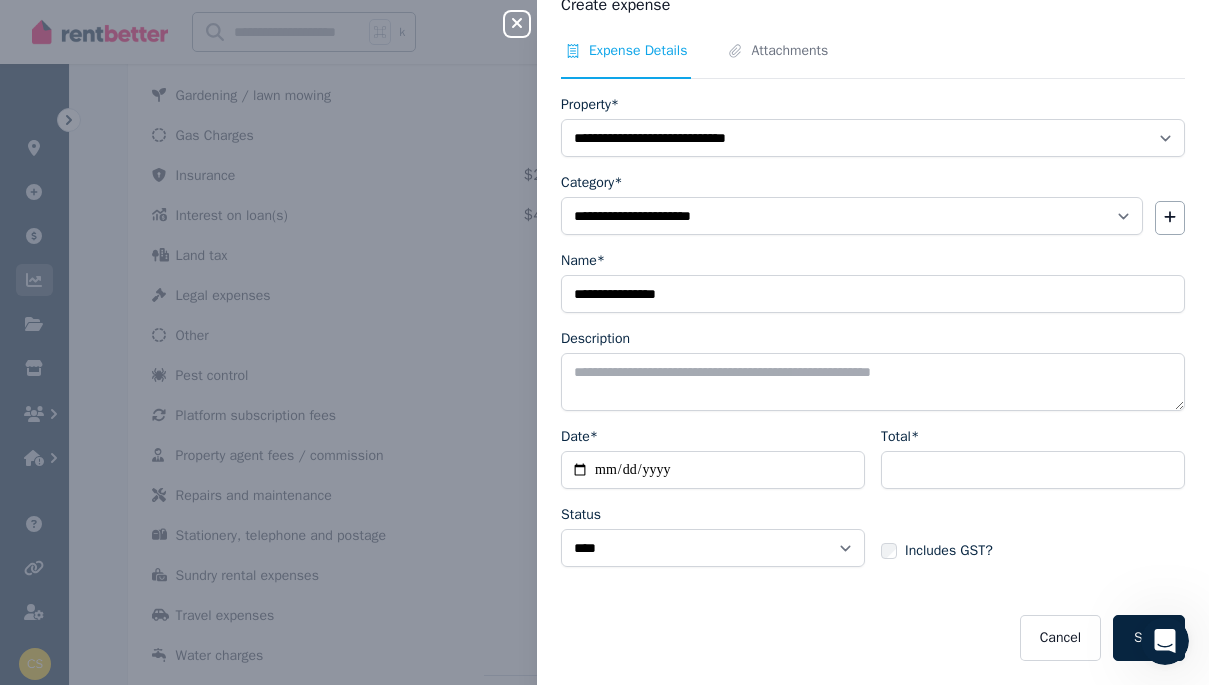 click on "Includes GST?" at bounding box center (949, 551) 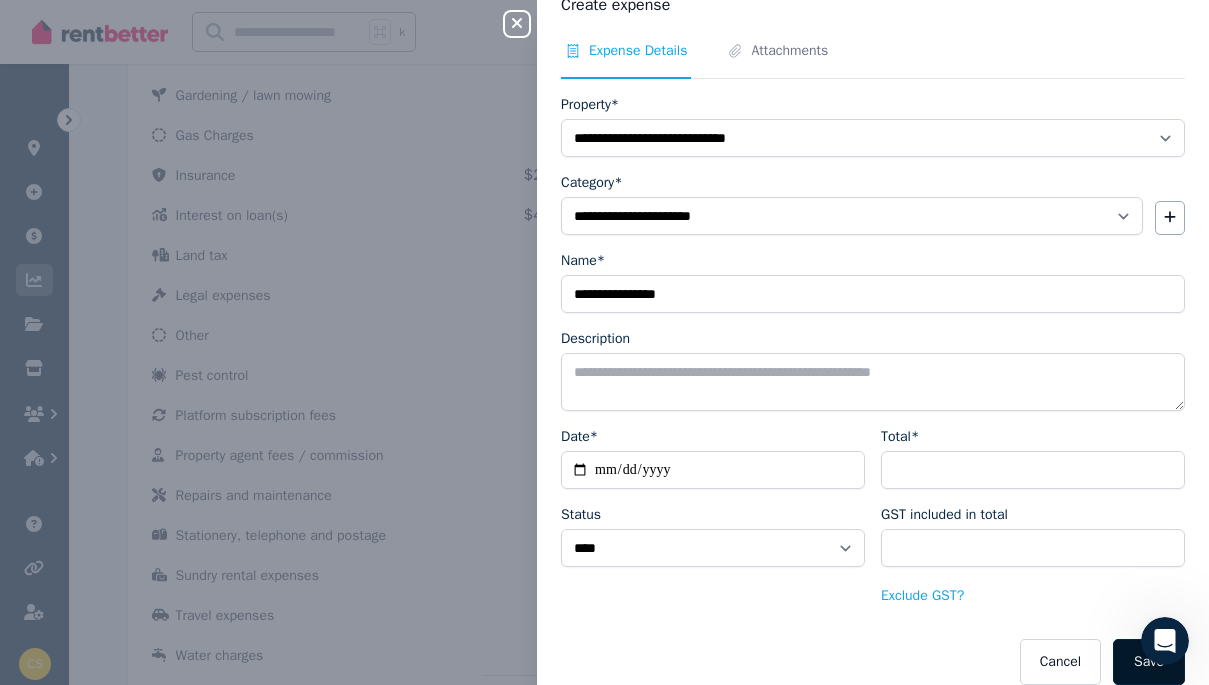 click on "Save" at bounding box center [1149, 662] 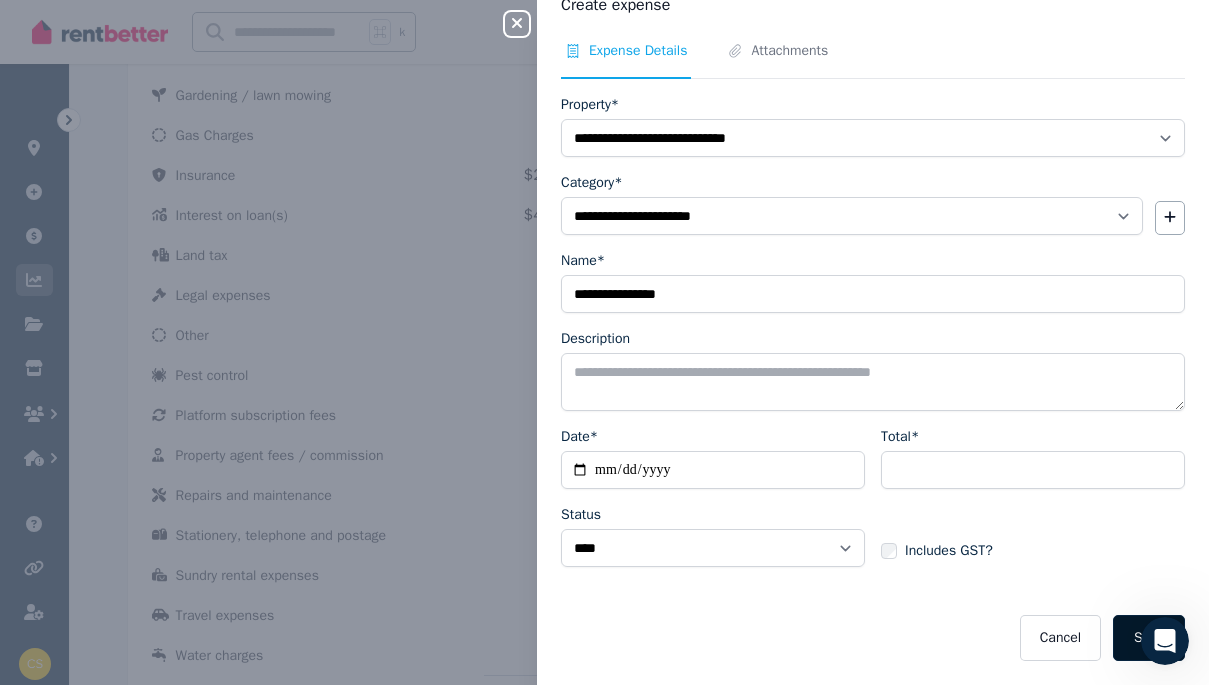 select 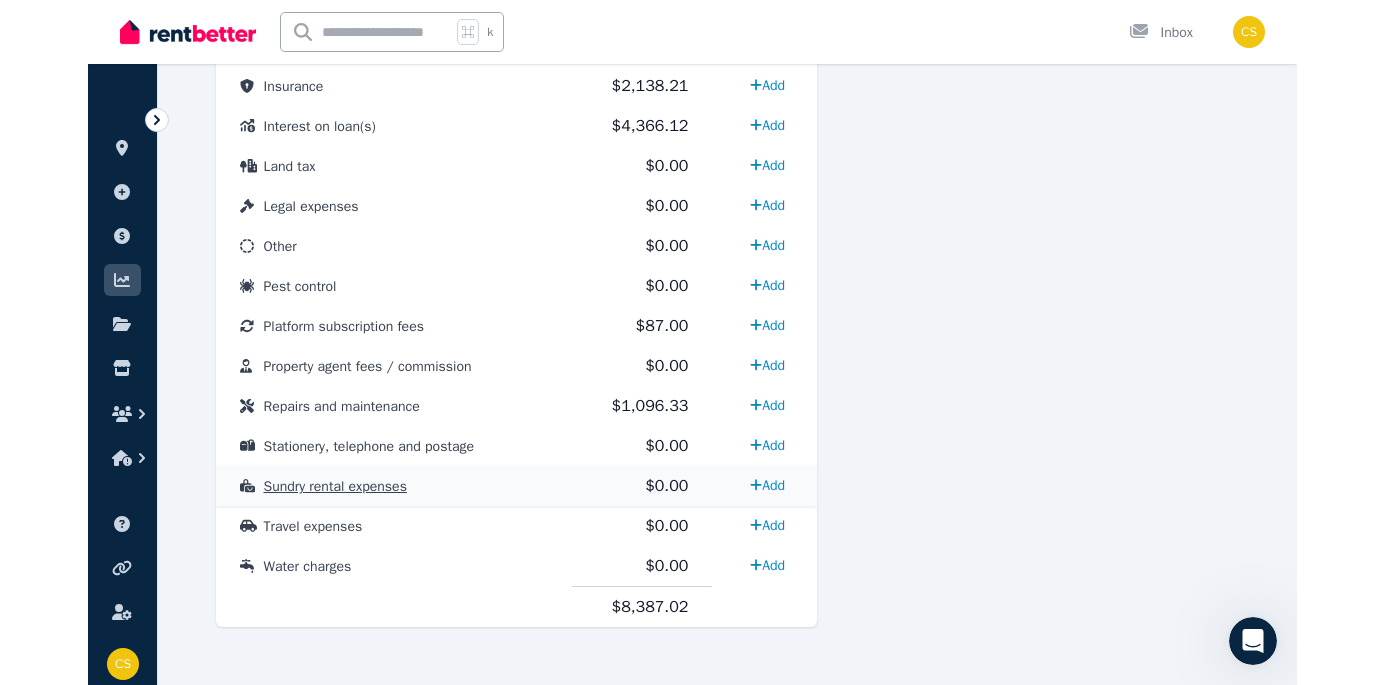 scroll, scrollTop: 1066, scrollLeft: 0, axis: vertical 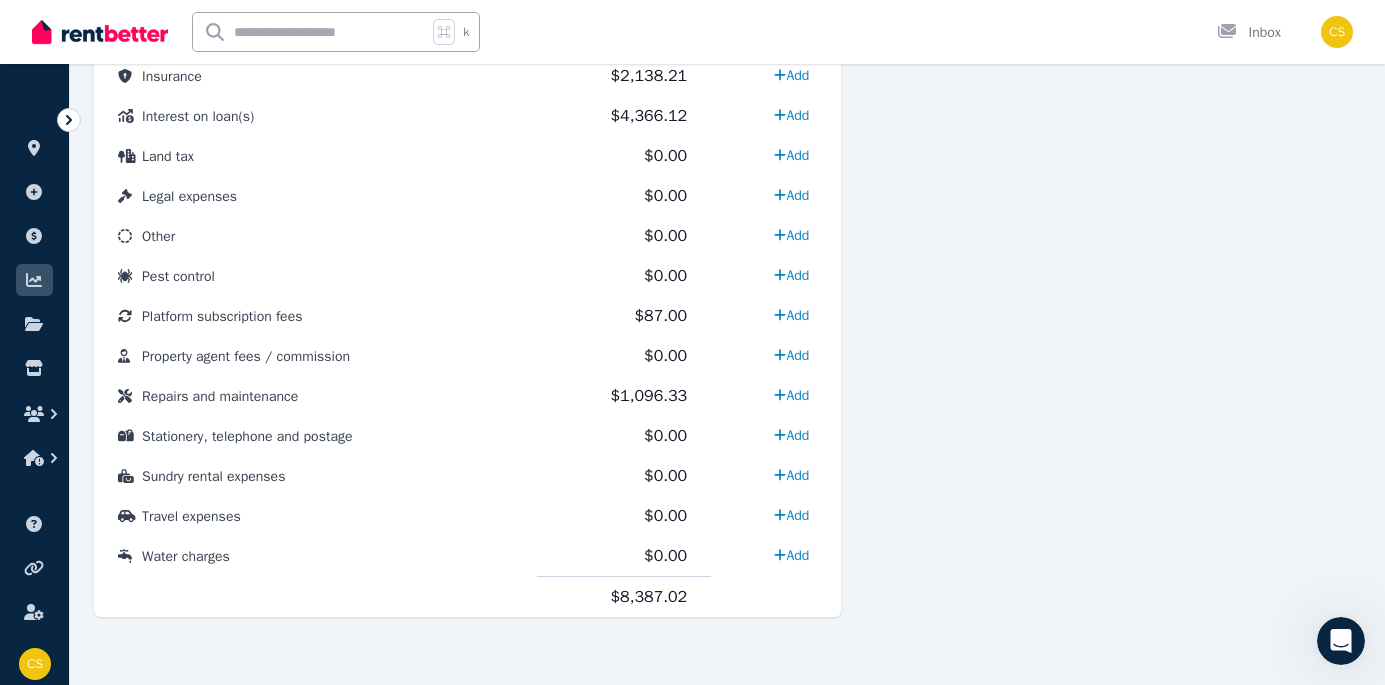 click at bounding box center [1117, 39] 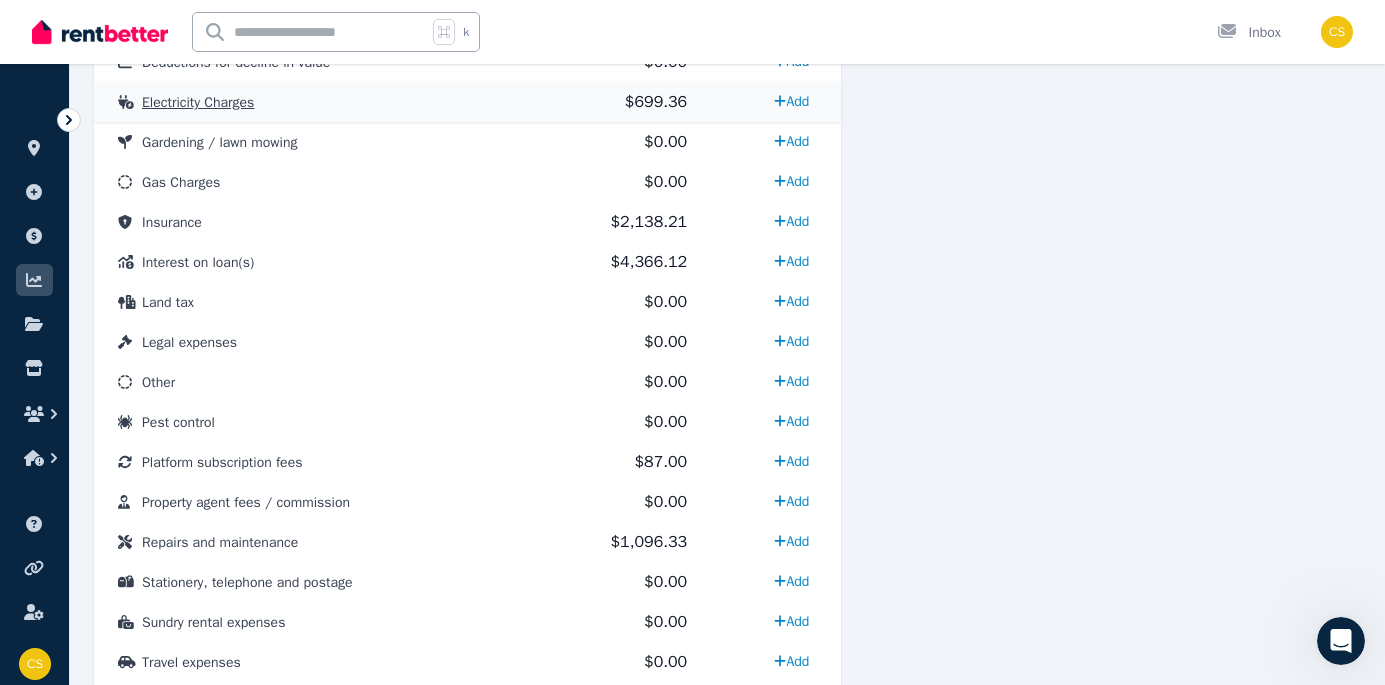 scroll, scrollTop: 928, scrollLeft: 0, axis: vertical 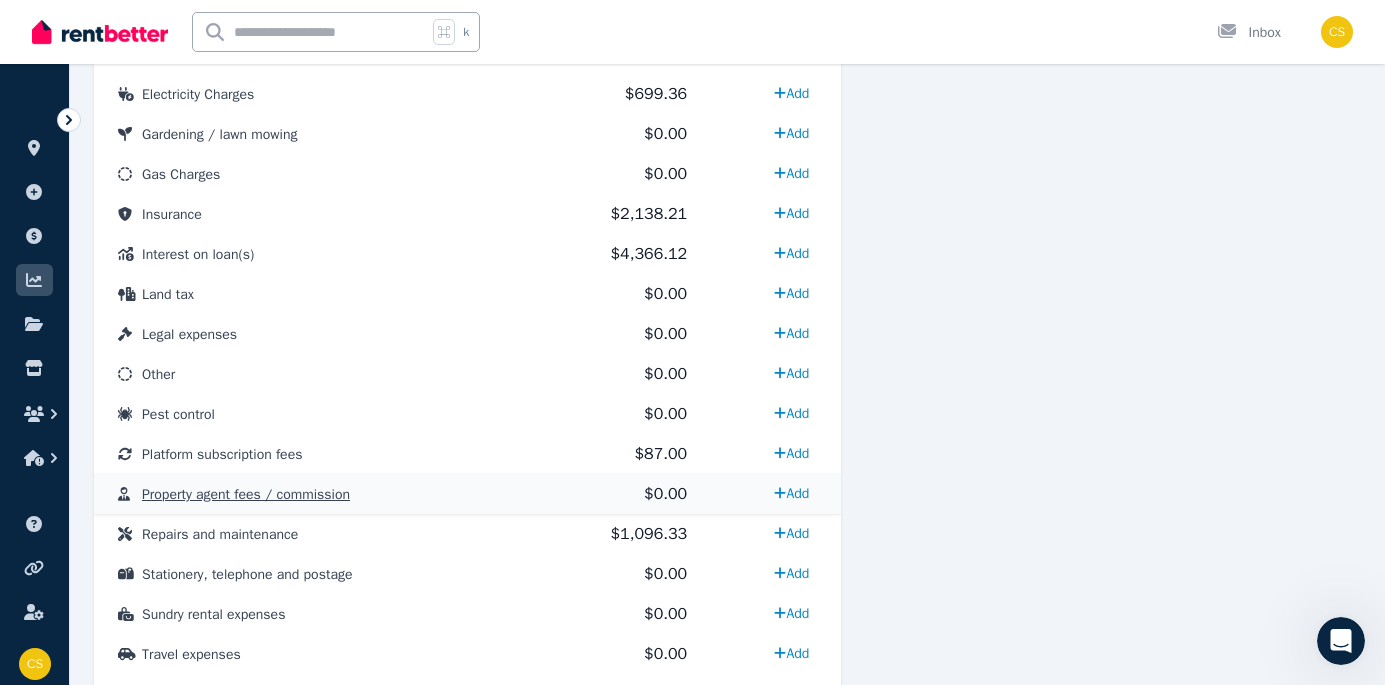 click on "Property agent fees / commission" at bounding box center [315, 494] 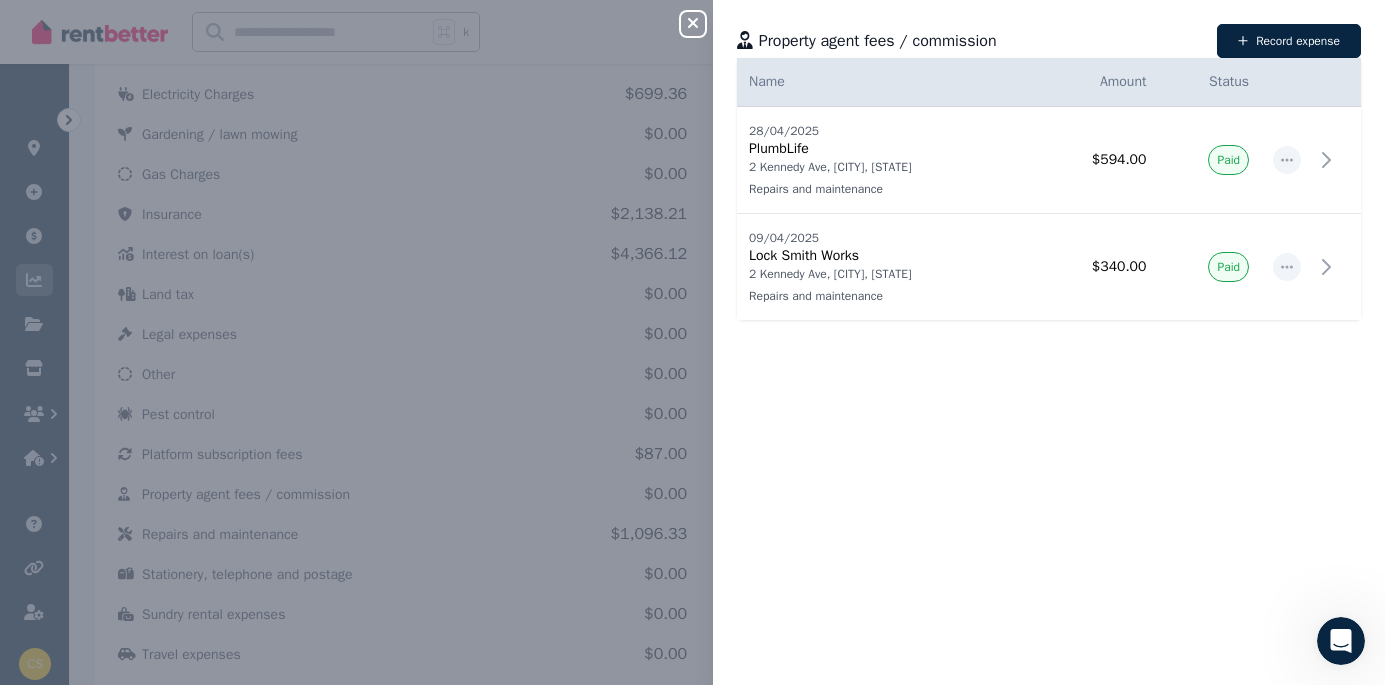 click on "Date Name Address Category Amount Status [DATE]/[DATE]/[DATE] [DATE]/[DATE]/[DATE] PlumbLife 2 Kennedy Ave, [CITY], [STATE] Repairs and maintenance 2 Kennedy Ave, [CITY], [STATE] Repairs and maintenance $594.00 Paid [DATE]/[DATE]/[DATE] [DATE]/[DATE]/[DATE] Lock Smith Works 2 Kennedy Ave, [CITY], [STATE] Repairs and maintenance 2 Kennedy Ave, [CITY], [STATE] Repairs and maintenance $340.00 Paid" at bounding box center (1049, 371) 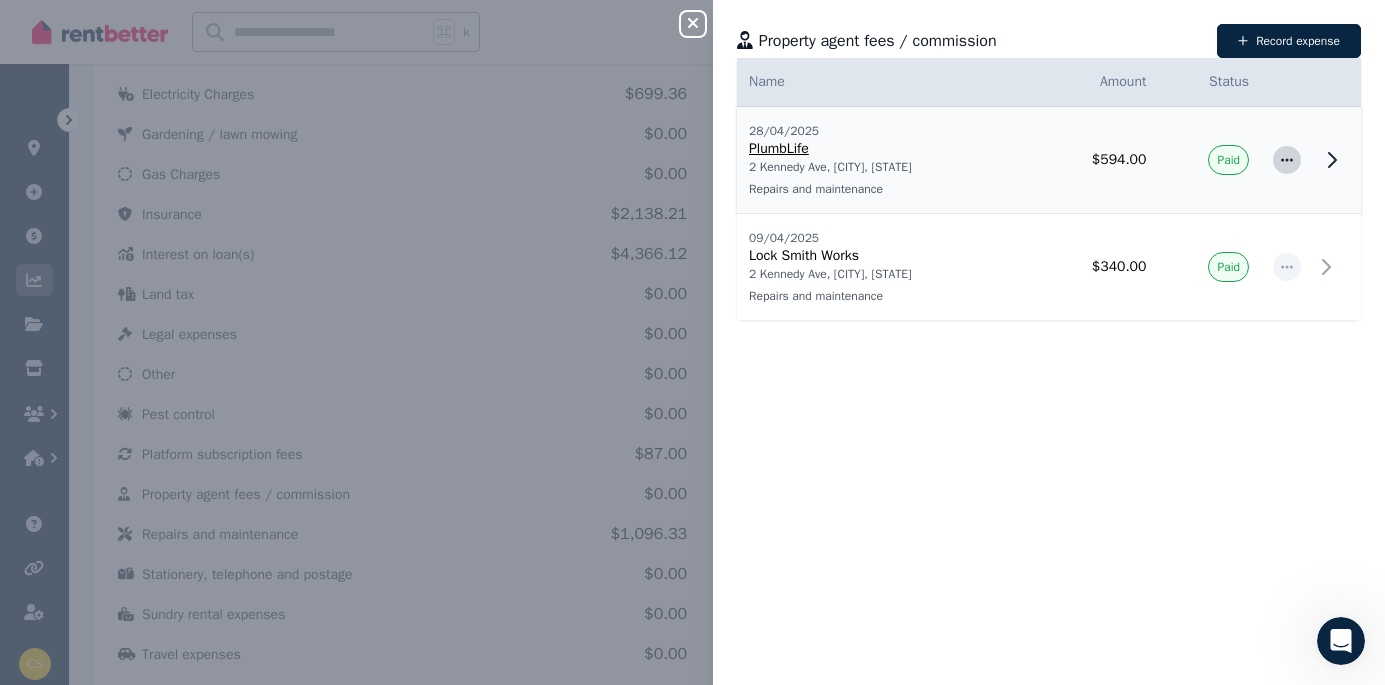 click 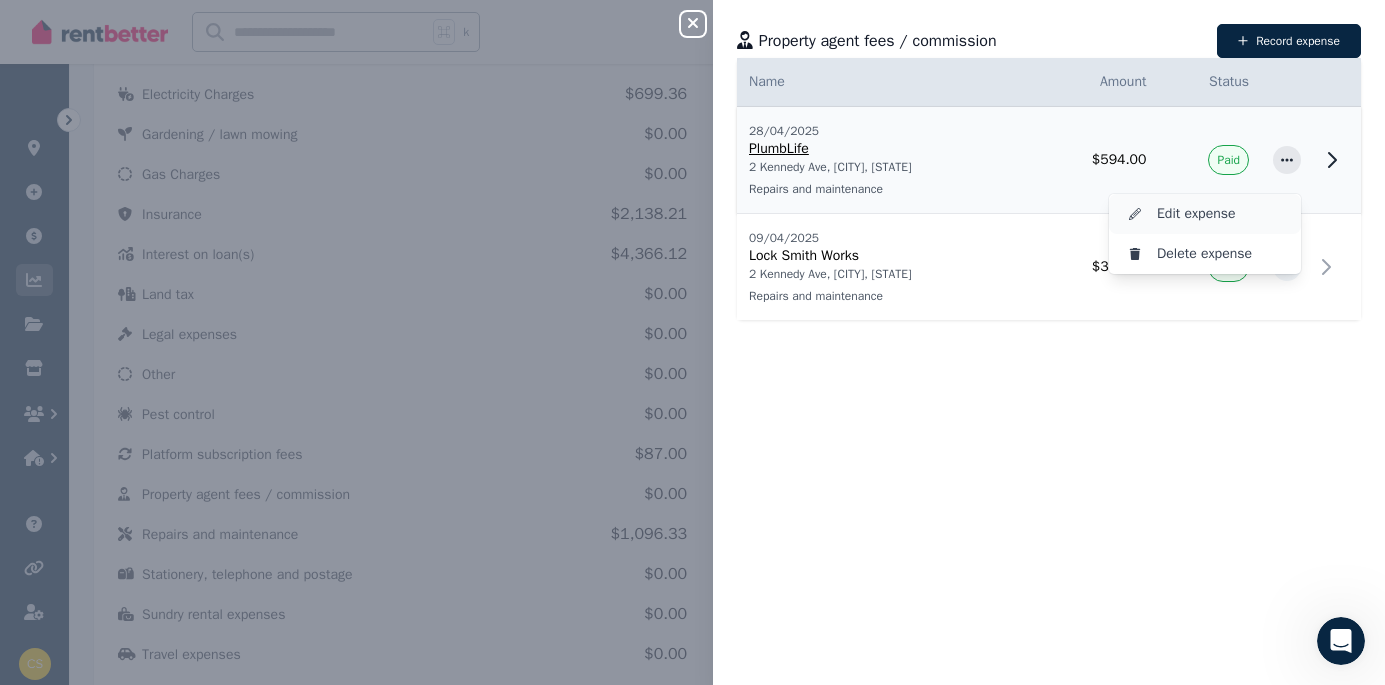 click on "Edit expense" at bounding box center [1221, 214] 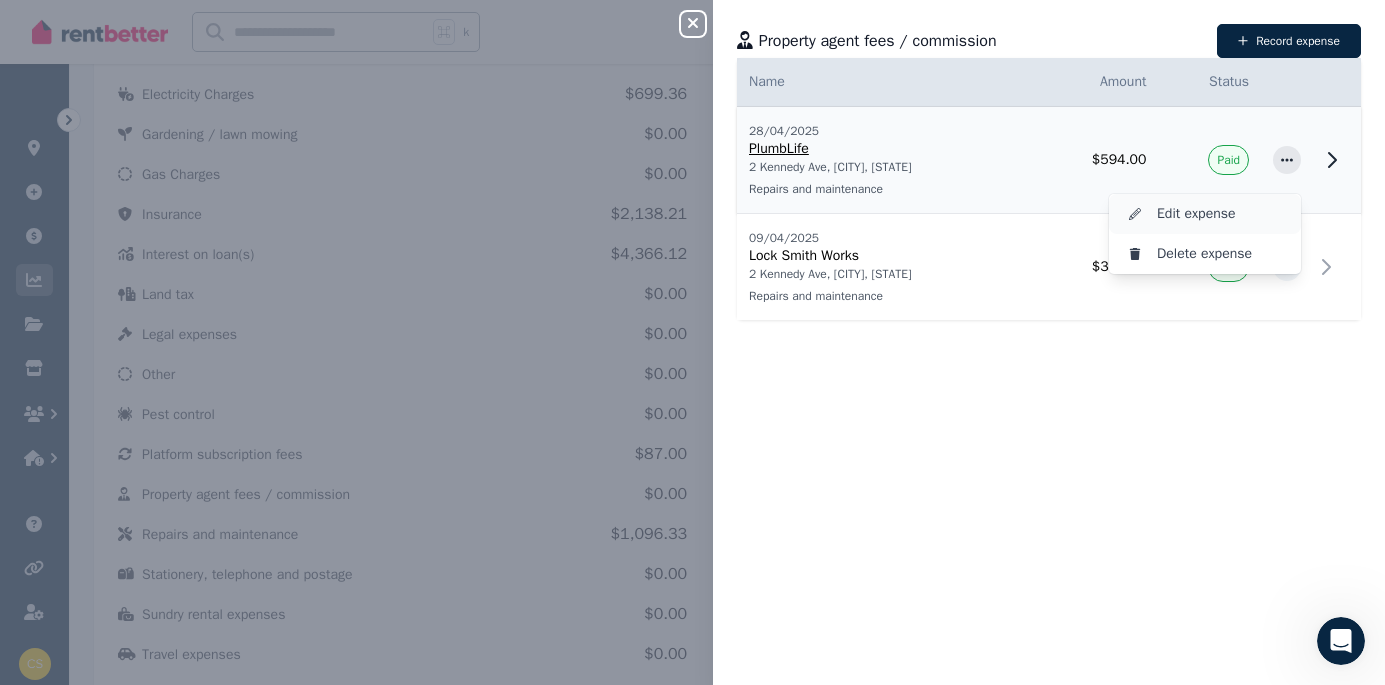 select on "**********" 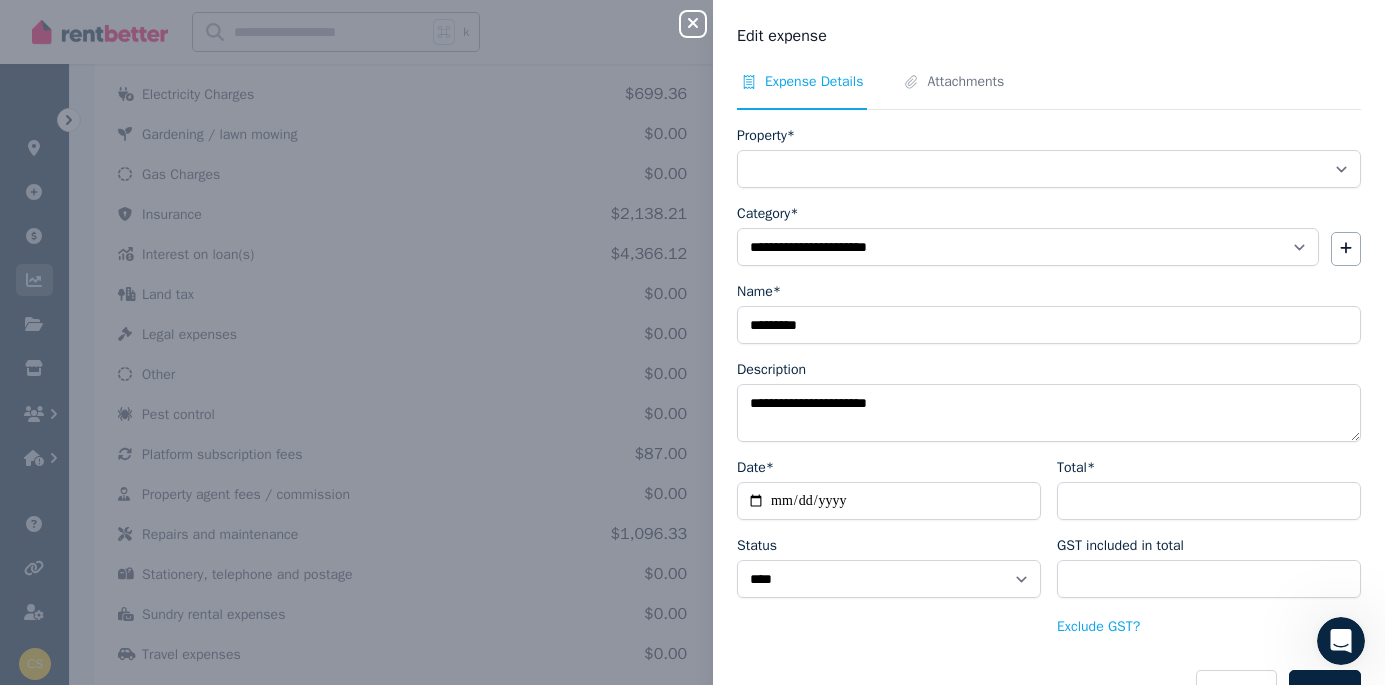 select on "**********" 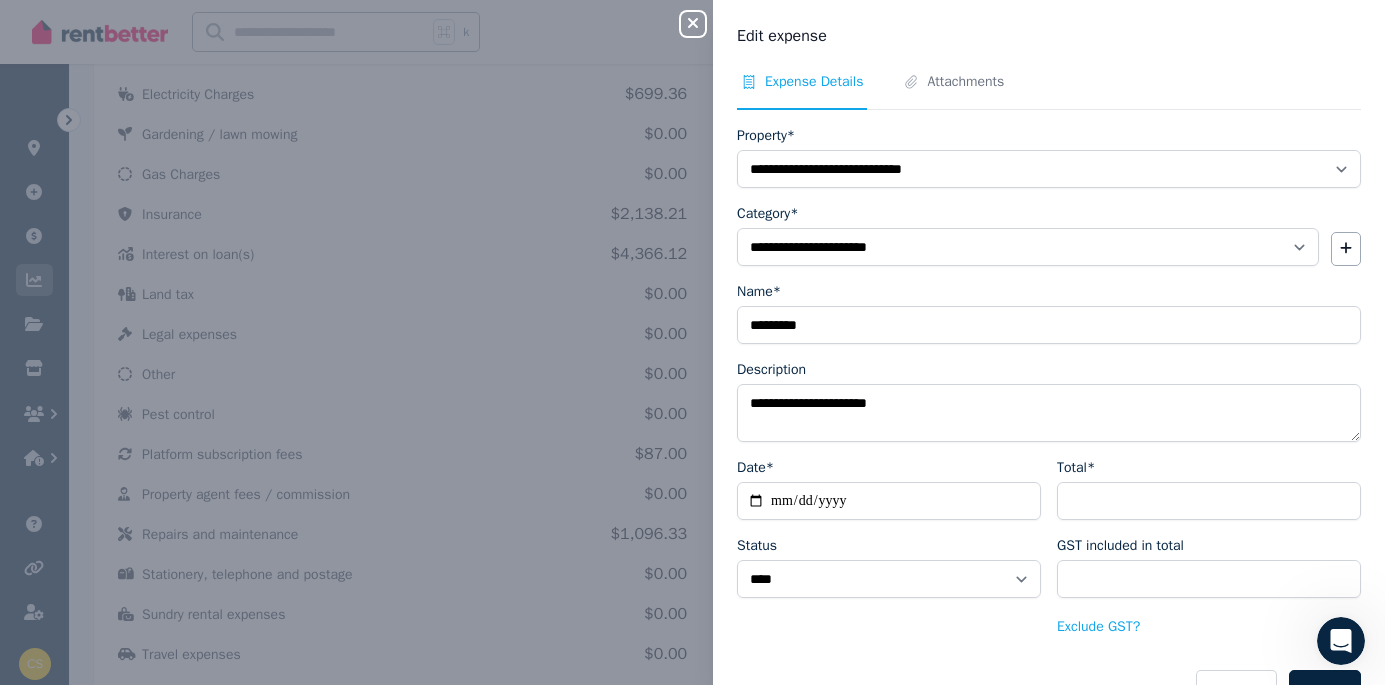 click 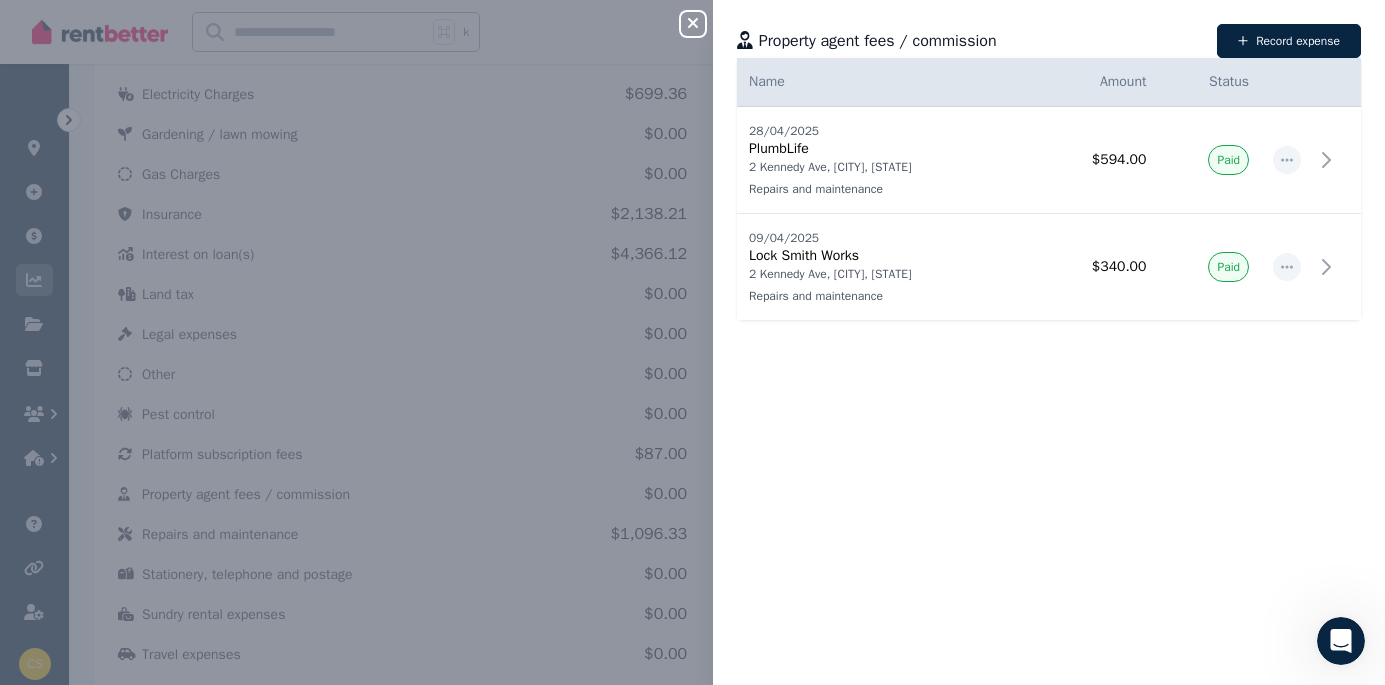 click on "Close panel Property agent fees / commission Record expense Date Name Address Category Amount Status [DATE]/[DATE]/[DATE] [DATE]/[DATE]/[DATE] PlumbLife 2 Kennedy Ave, [CITY], [STATE] Repairs and maintenance 2 Kennedy Ave, [CITY], [STATE] Repairs and maintenance $594.00 Paid [DATE]/[DATE]/[DATE] [DATE]/[DATE]/[DATE] Lock Smith Works 2 Kennedy Ave, [CITY], [STATE] Repairs and maintenance 2 Kennedy Ave, [CITY], [STATE] Repairs and maintenance $340.00 Paid" at bounding box center (692, 342) 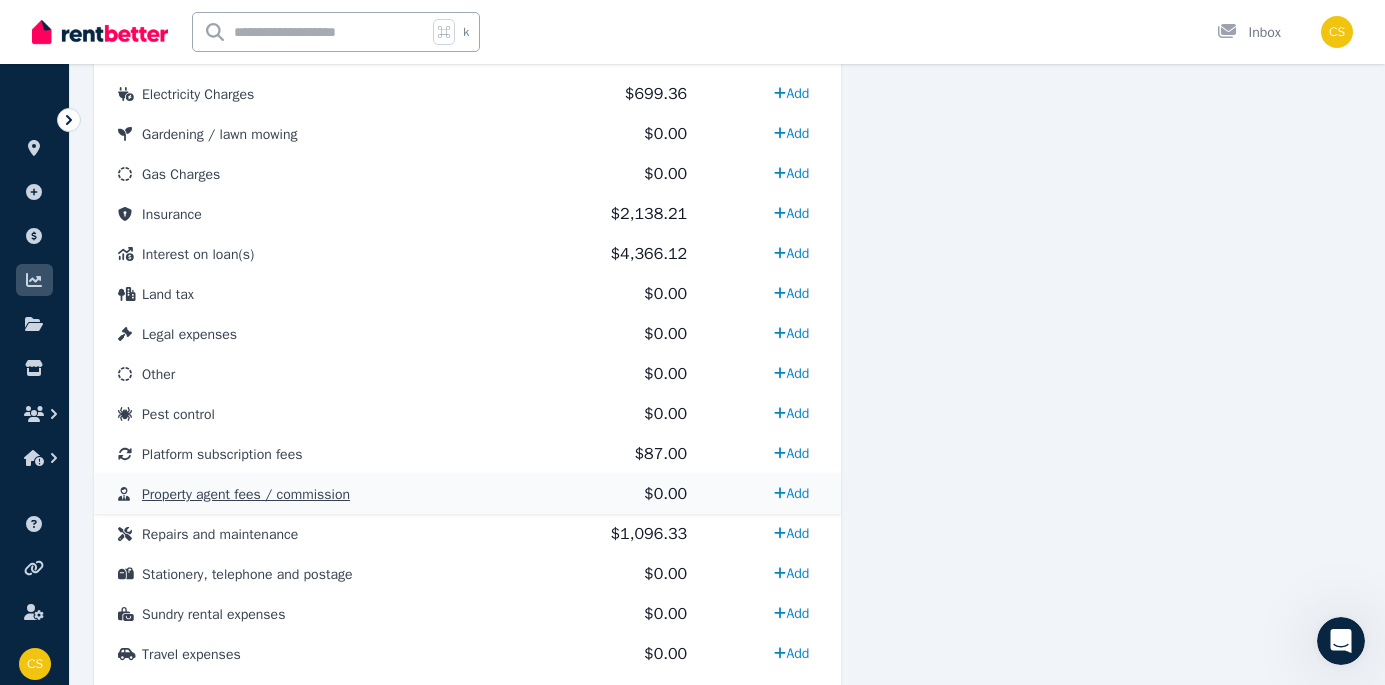 click on "Property agent fees / commission" at bounding box center (246, 494) 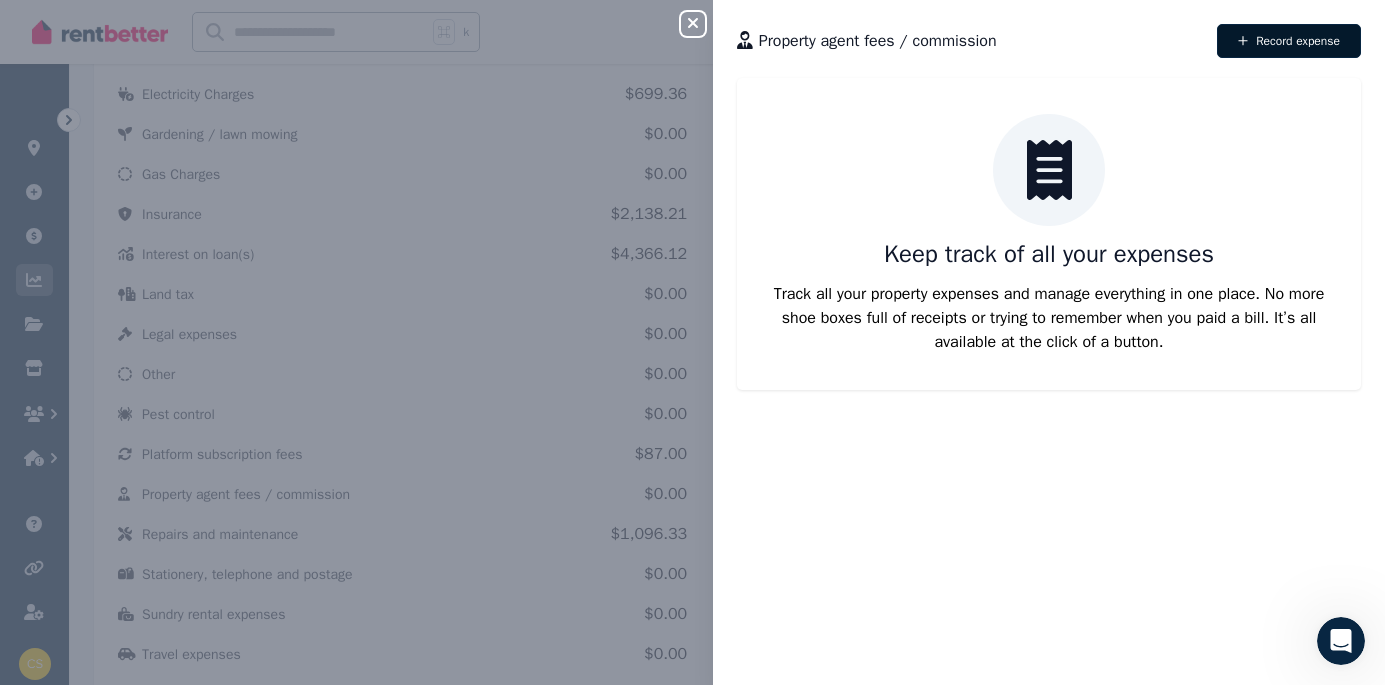 click on "Record expense" at bounding box center [1289, 41] 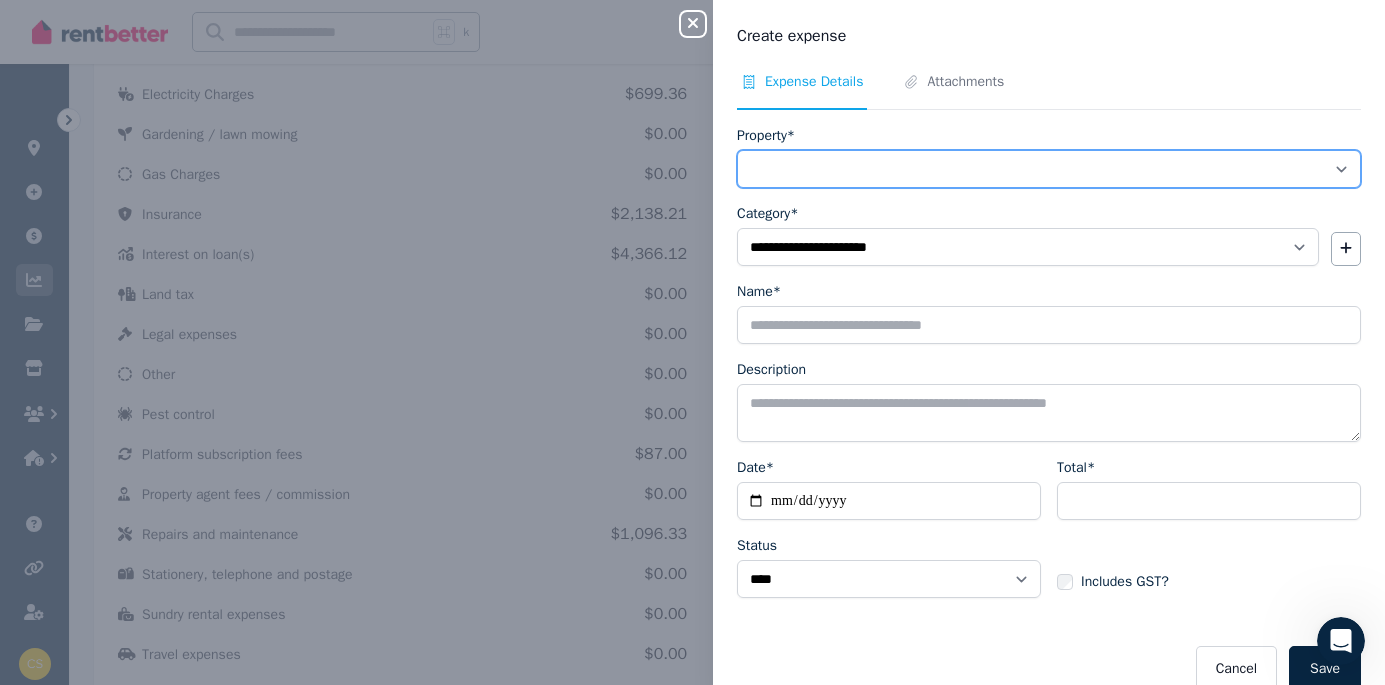 click on "**********" at bounding box center [1049, 169] 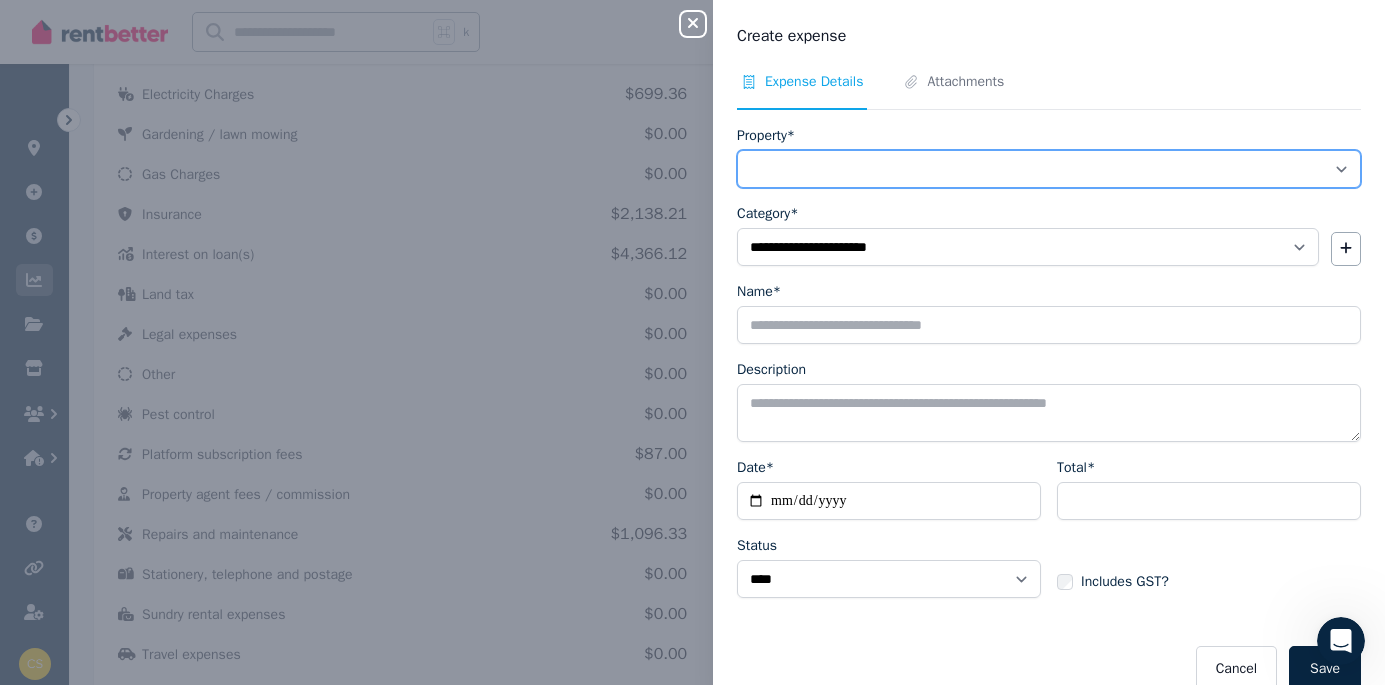 select on "**********" 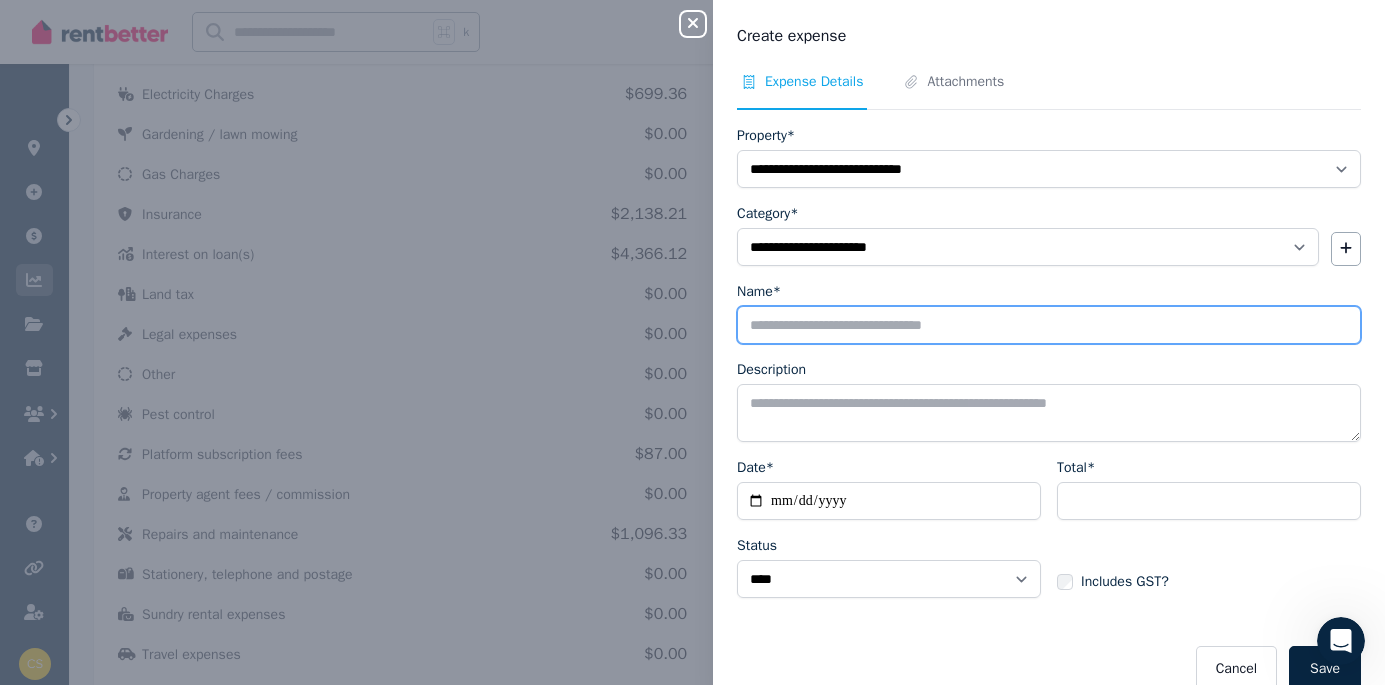 click on "Name*" at bounding box center [1049, 325] 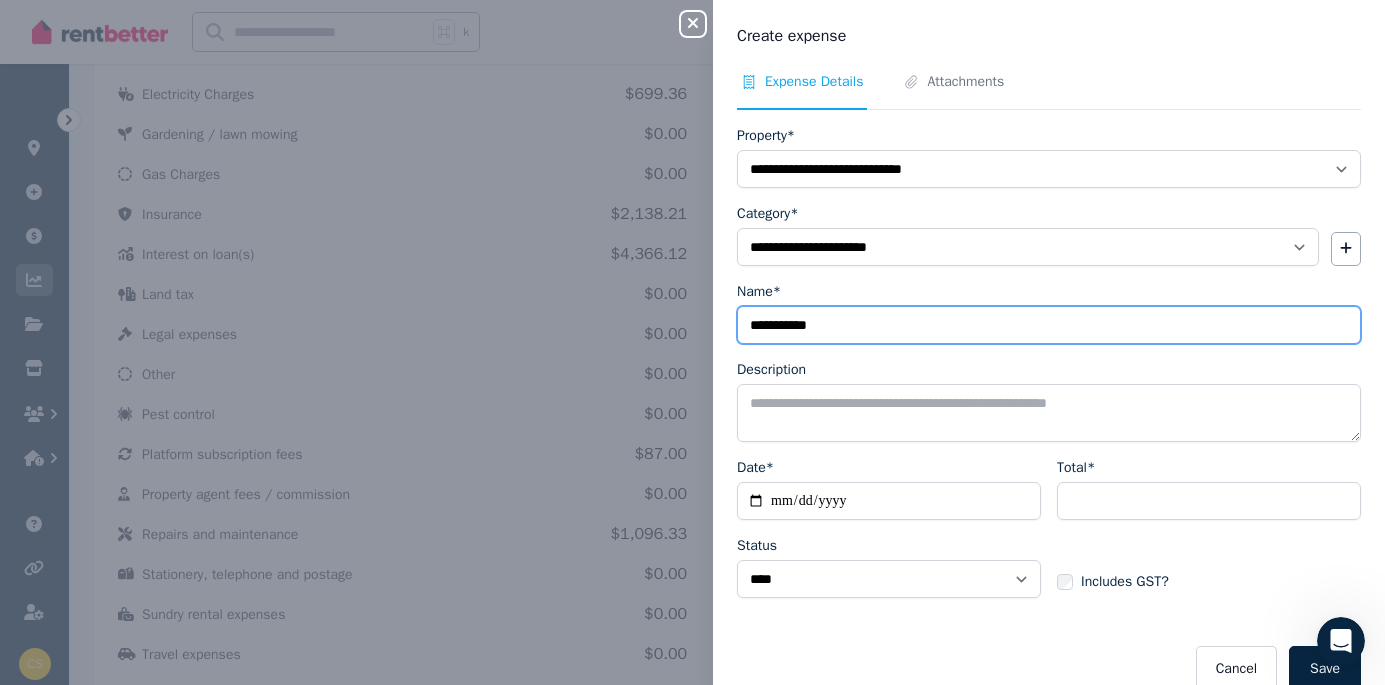 type on "**********" 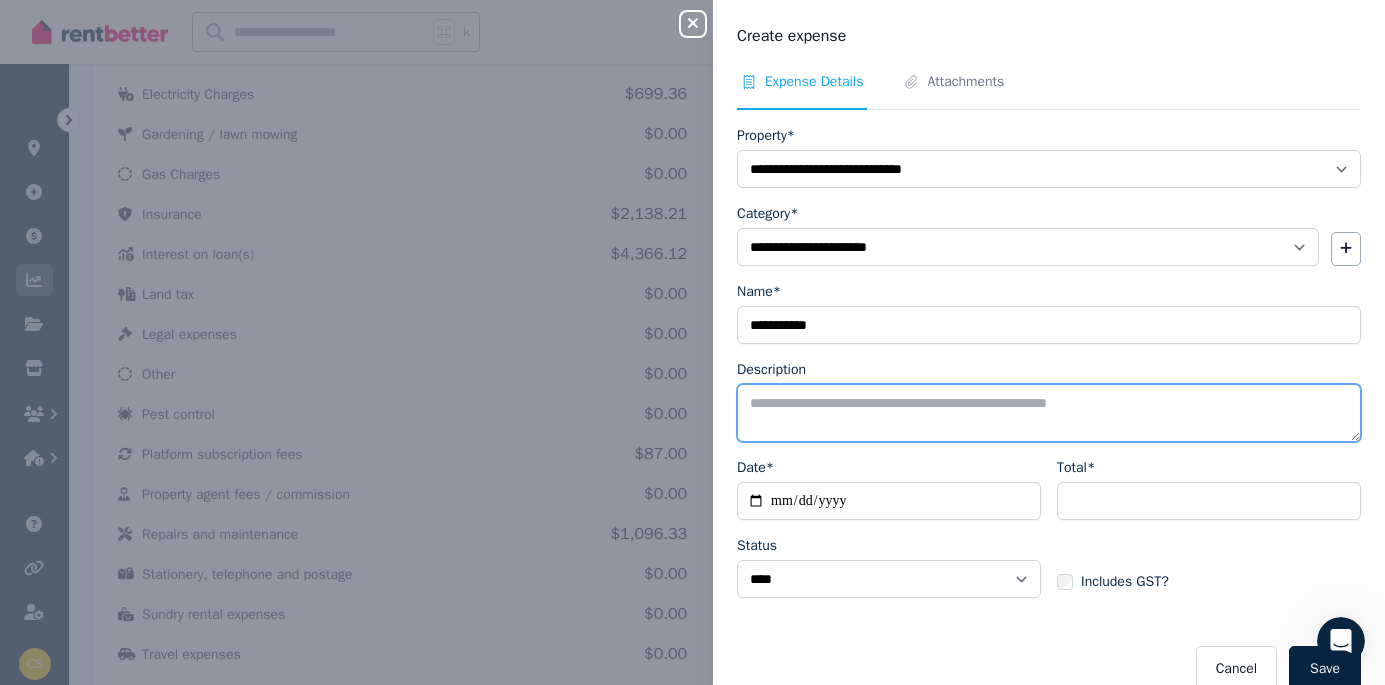 click on "Description" at bounding box center (1049, 413) 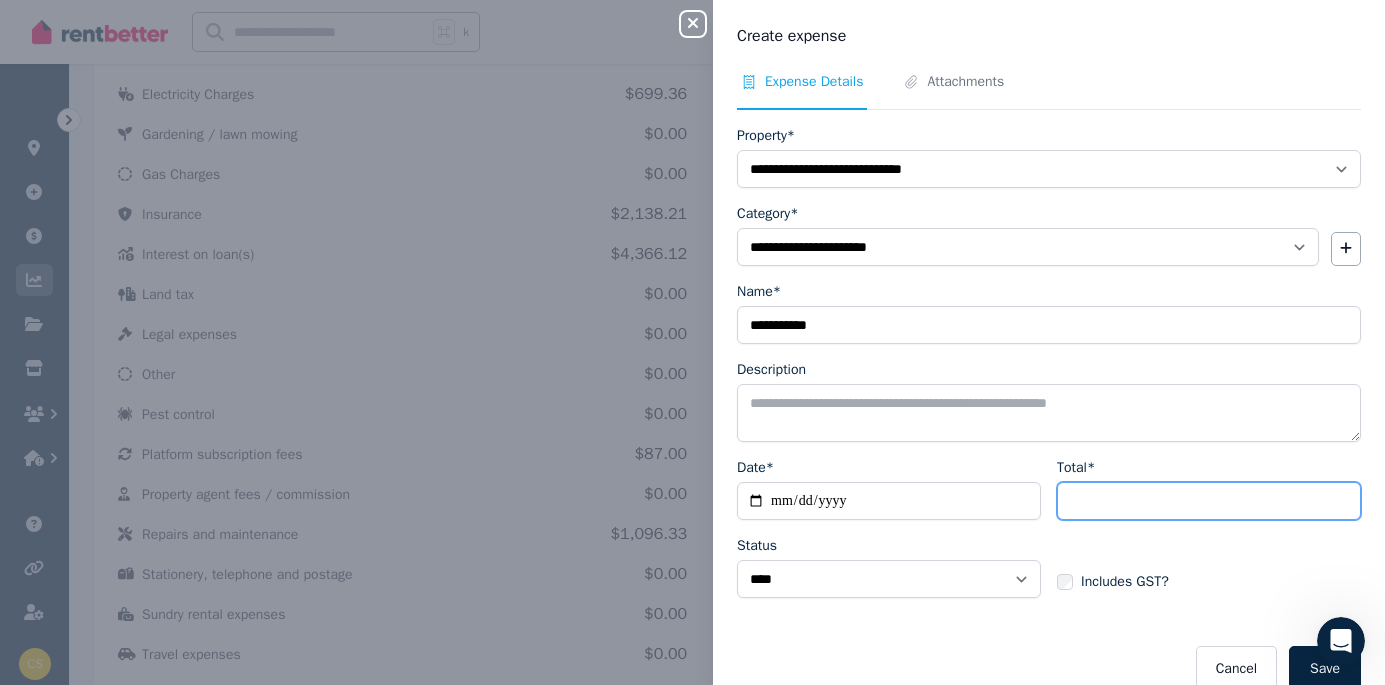 click on "Total*" at bounding box center (1209, 501) 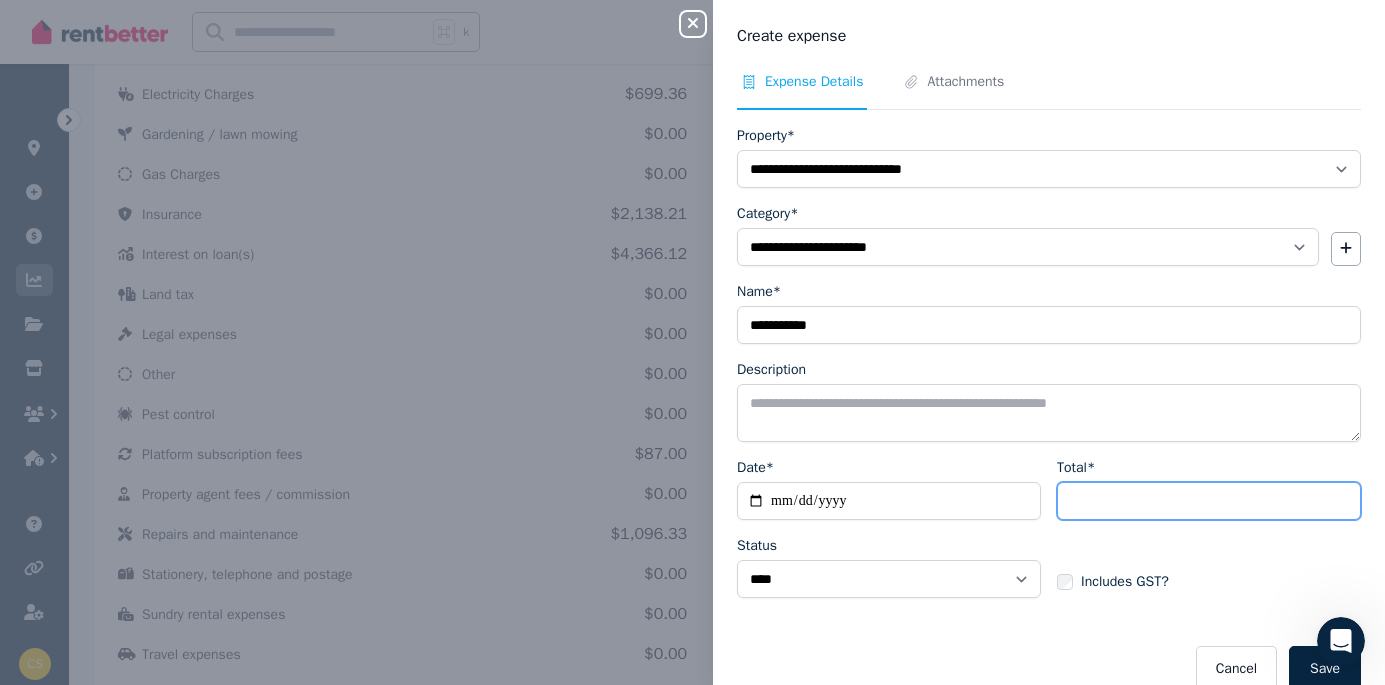 type on "*******" 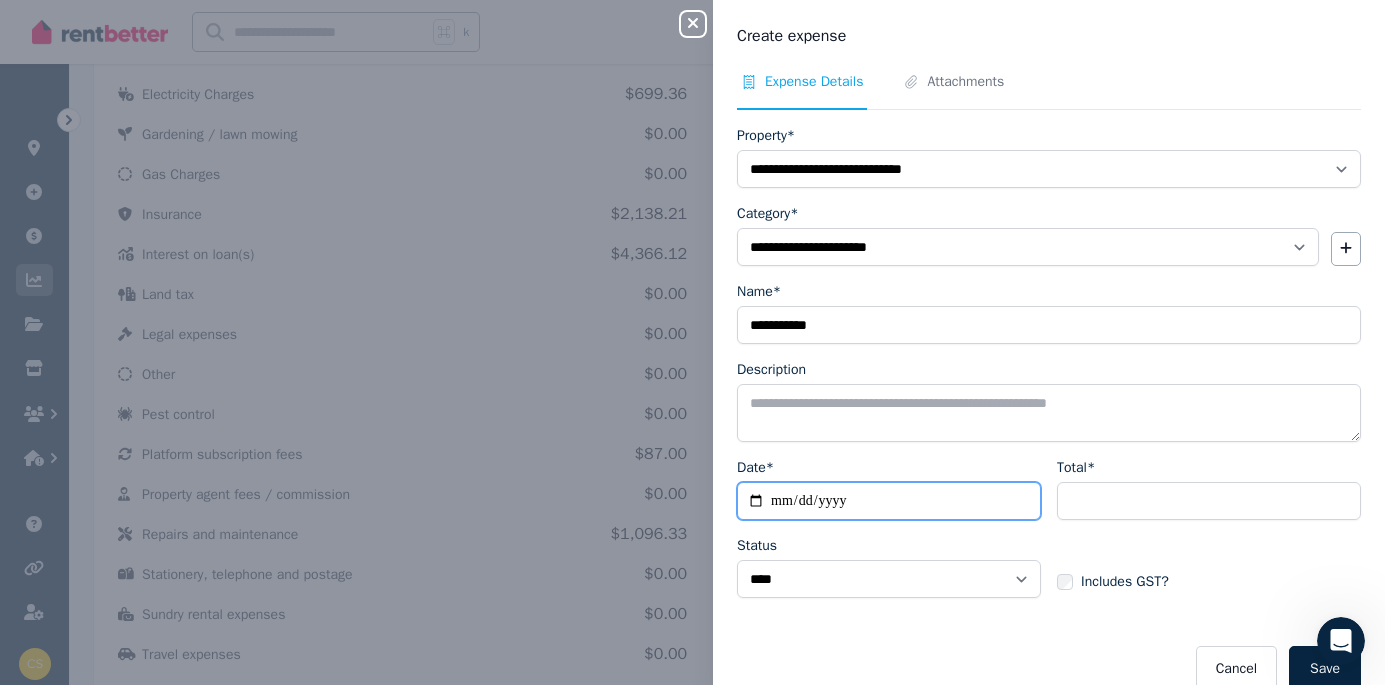 click on "Date*" at bounding box center (889, 501) 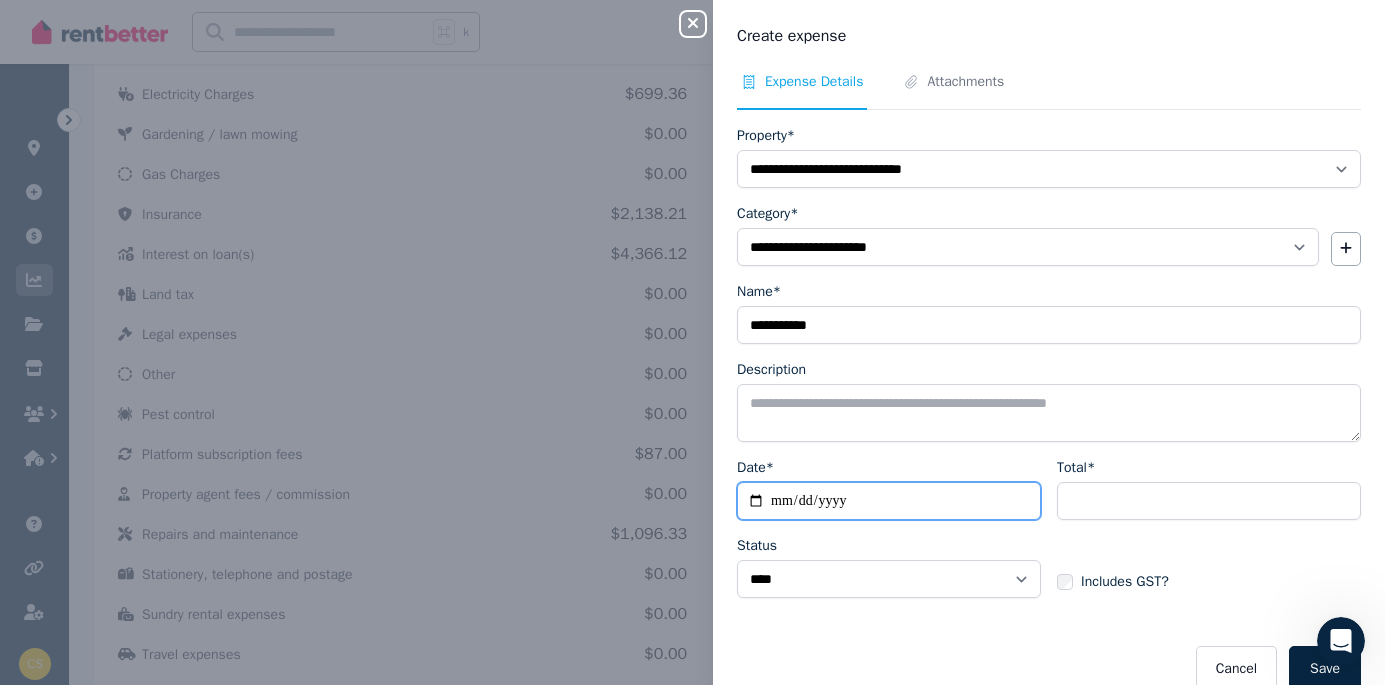 click on "Date*" at bounding box center (889, 501) 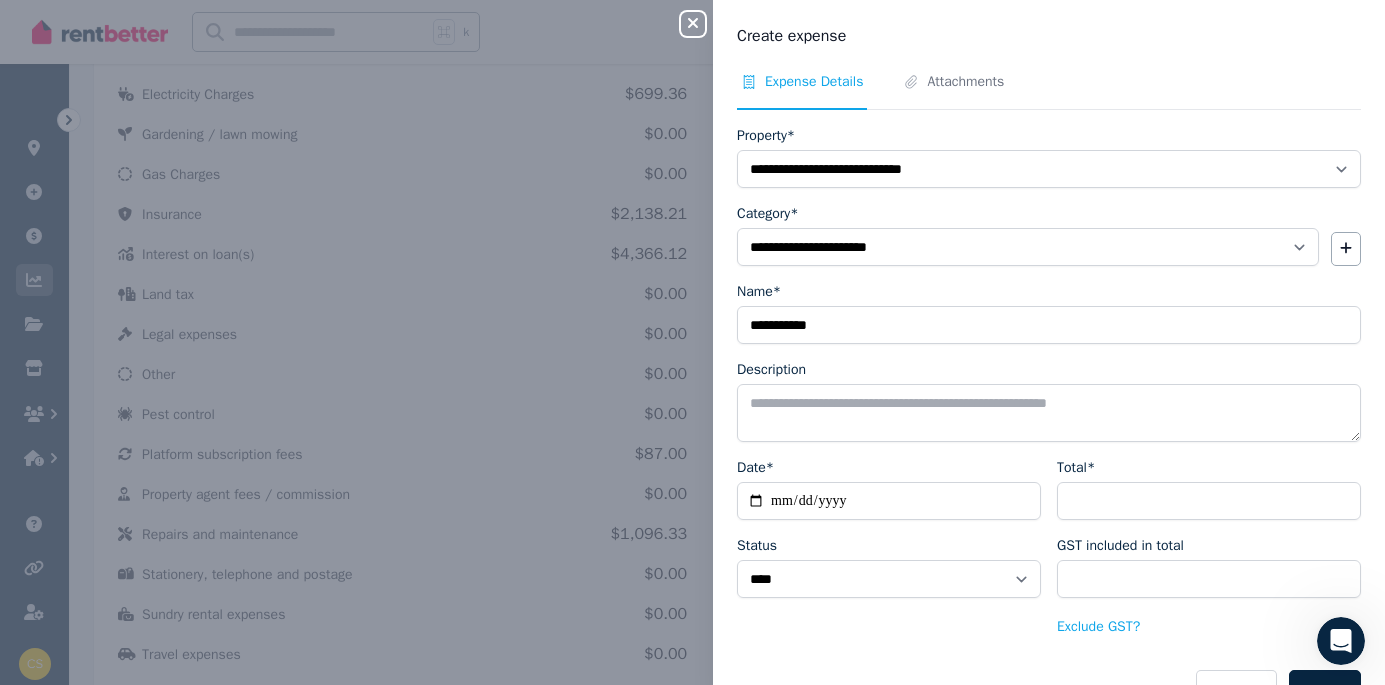 scroll, scrollTop: 55, scrollLeft: 0, axis: vertical 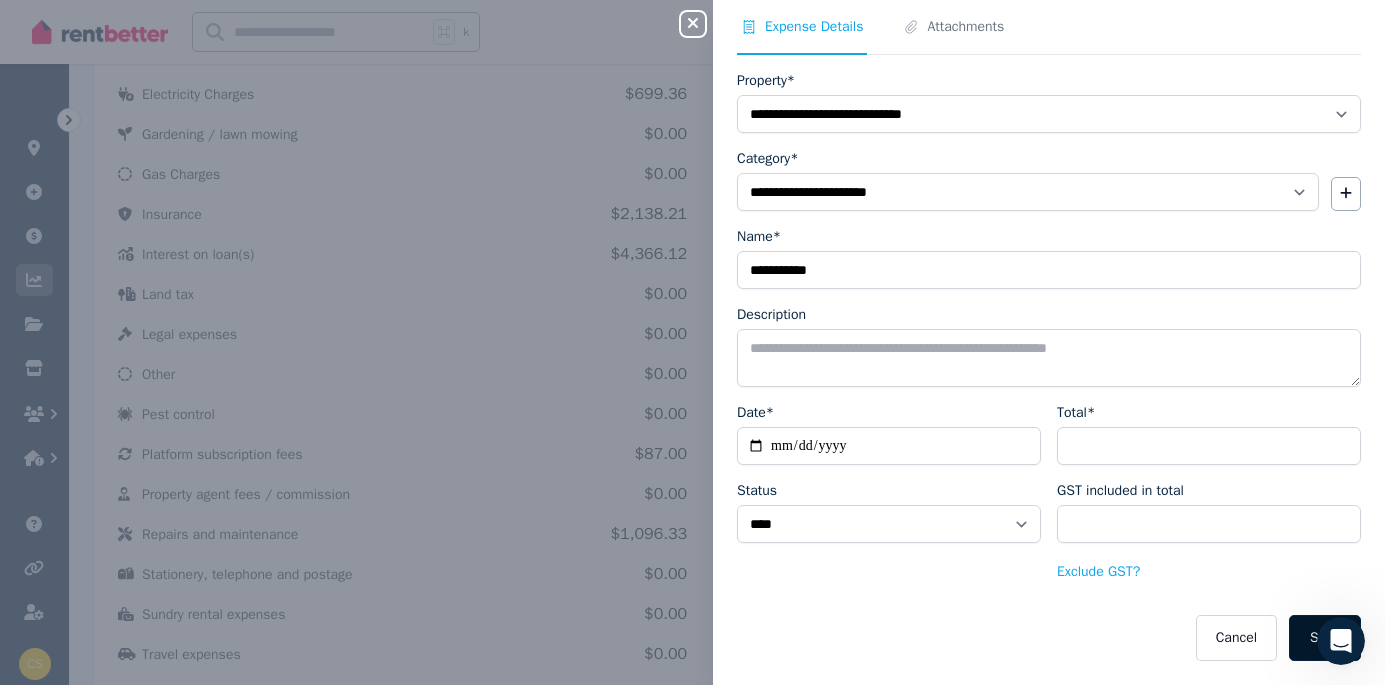 click on "Save" at bounding box center (1325, 638) 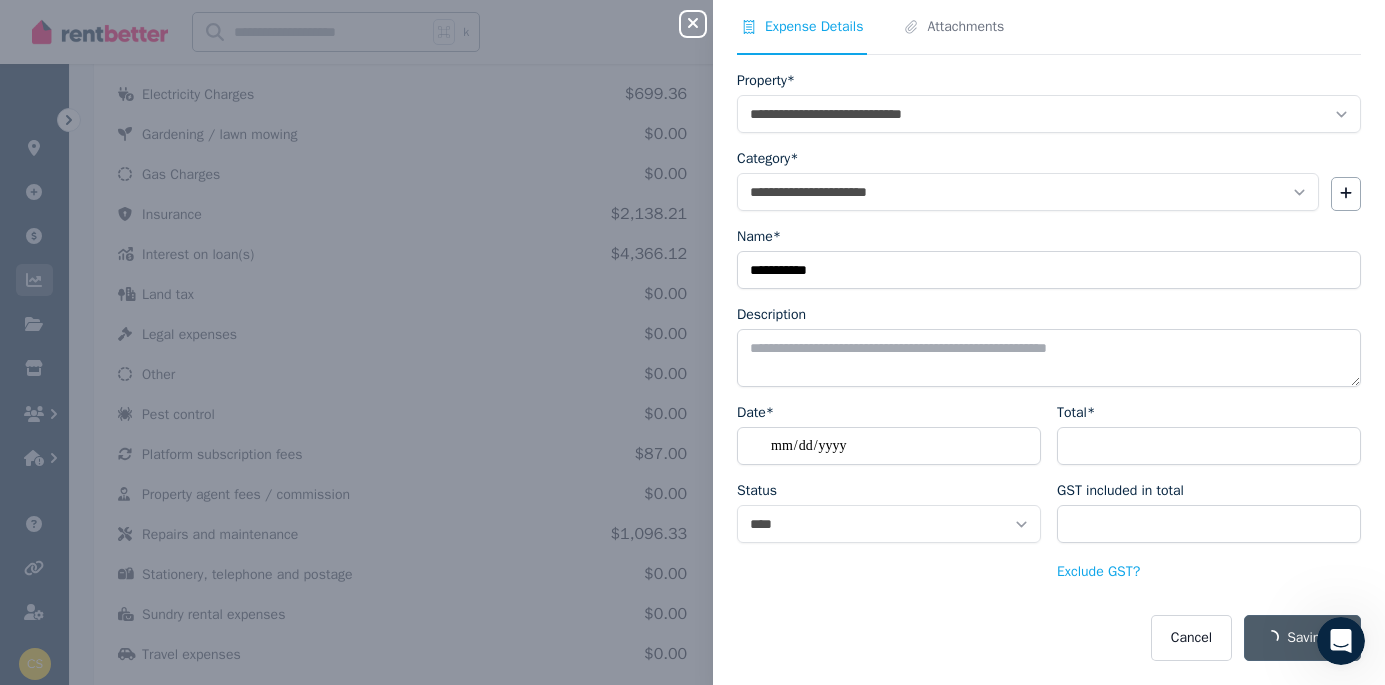 select 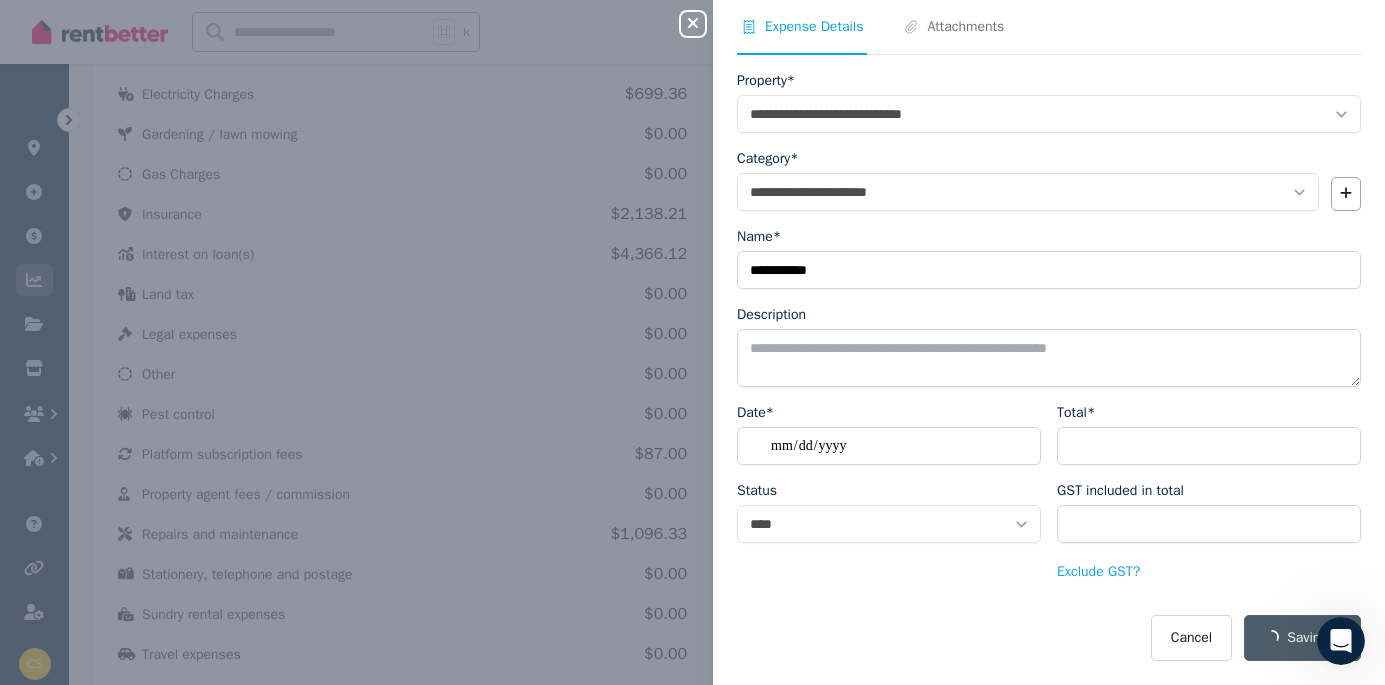 select 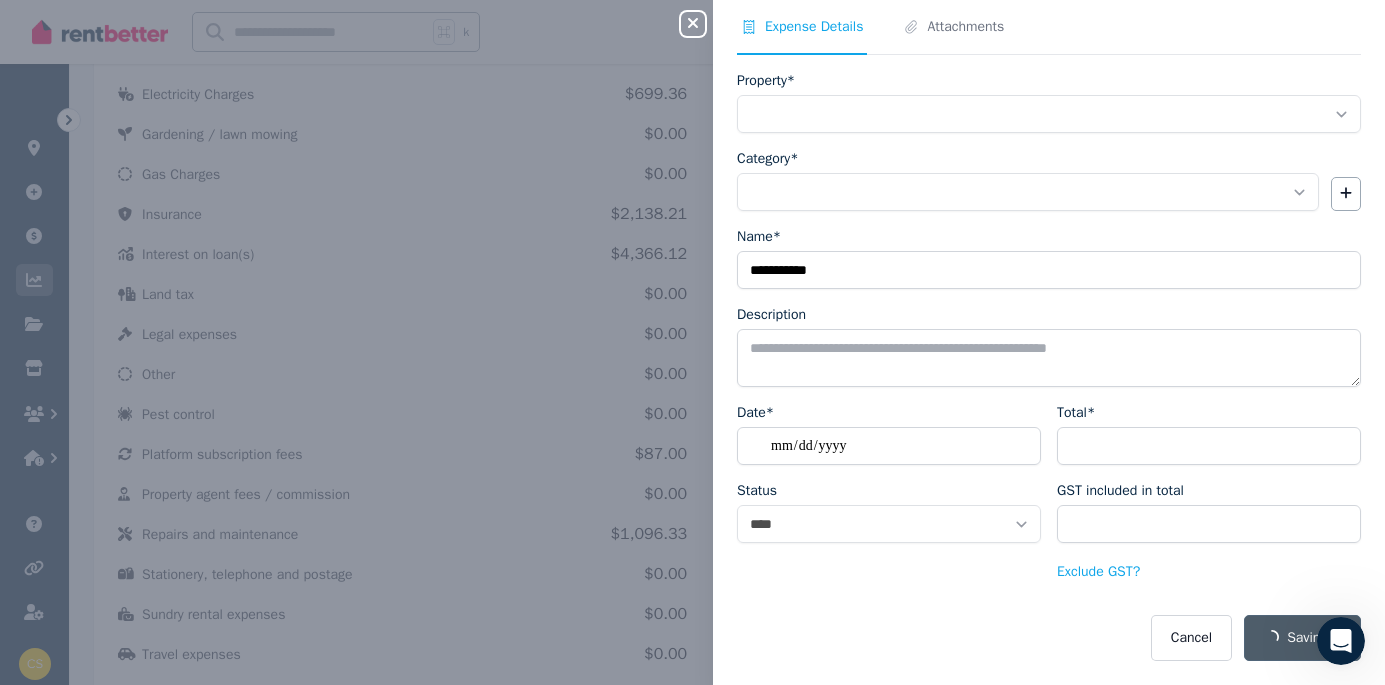 scroll, scrollTop: 31, scrollLeft: 0, axis: vertical 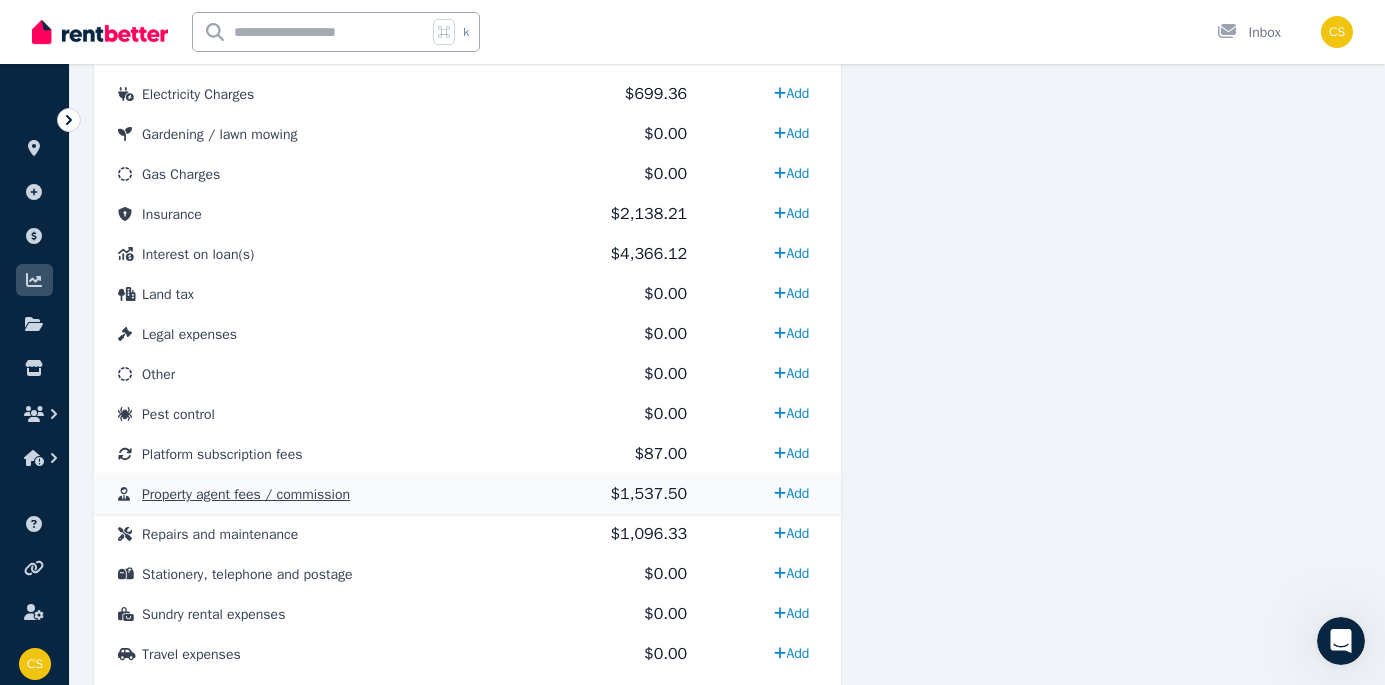 click on "$1,537.50" at bounding box center [624, 494] 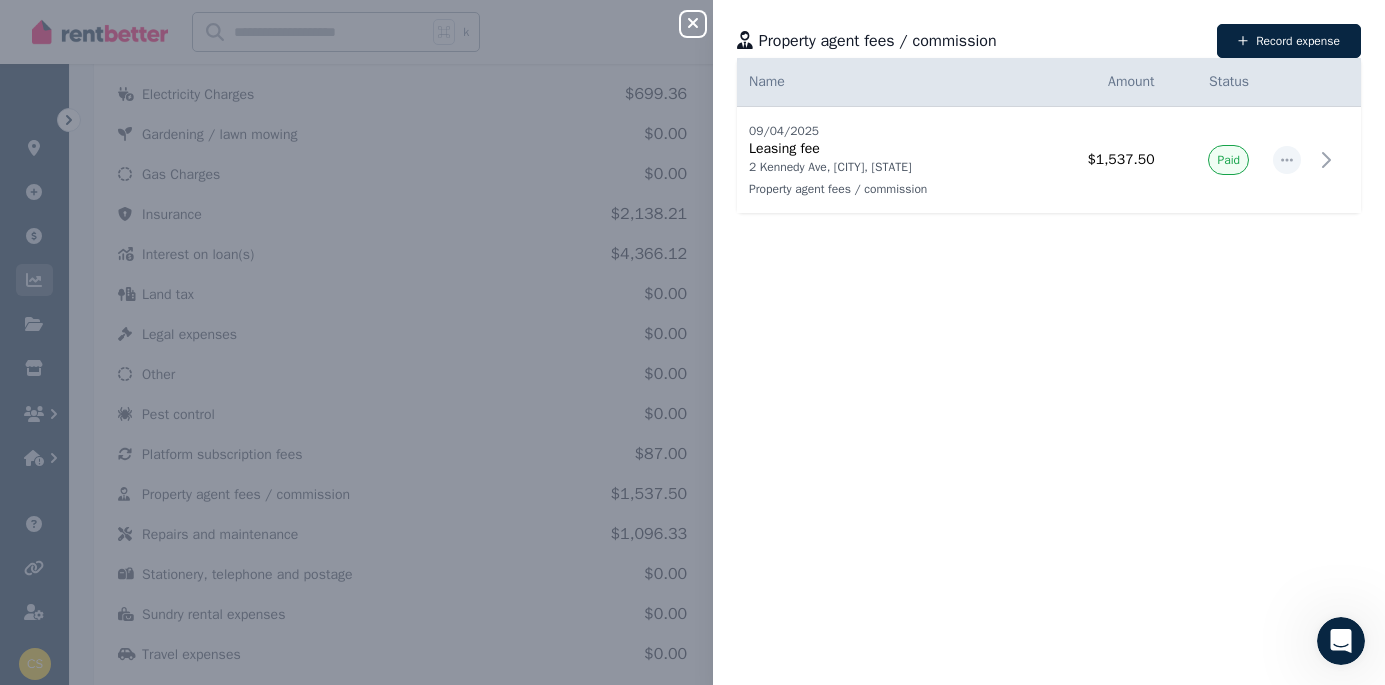 click 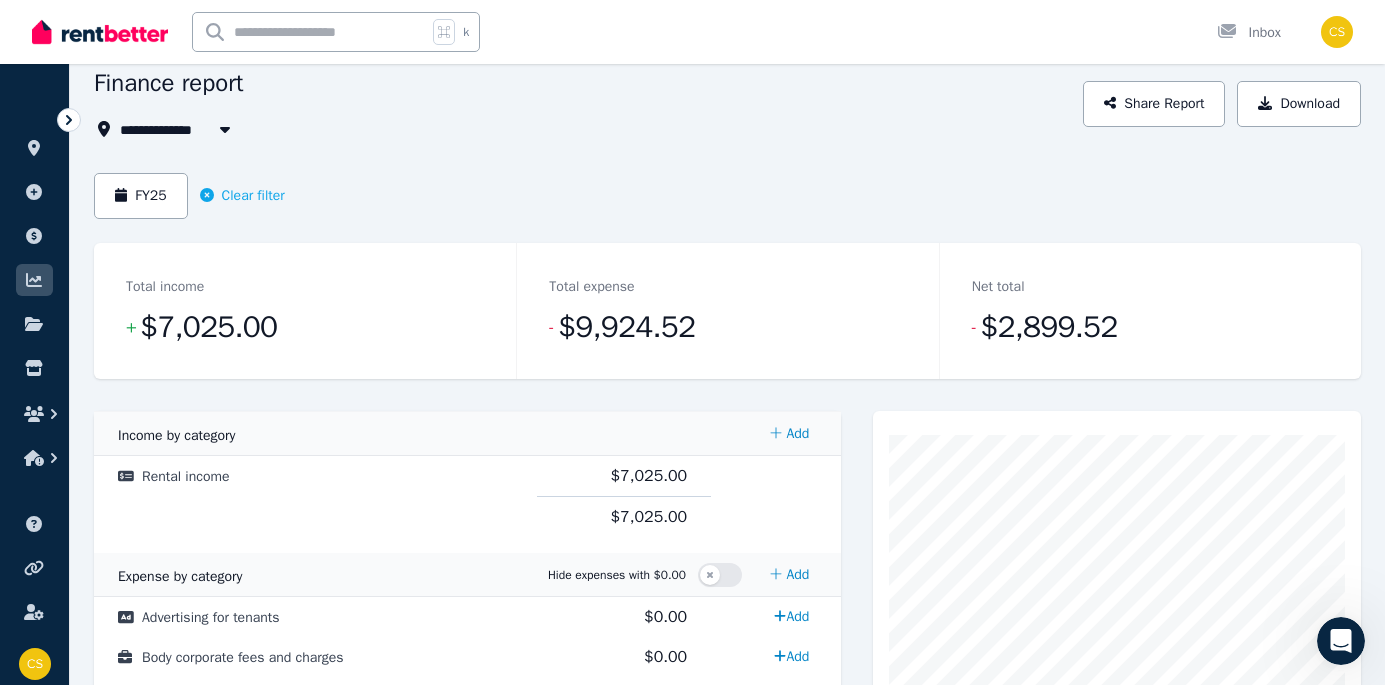 scroll, scrollTop: 0, scrollLeft: 0, axis: both 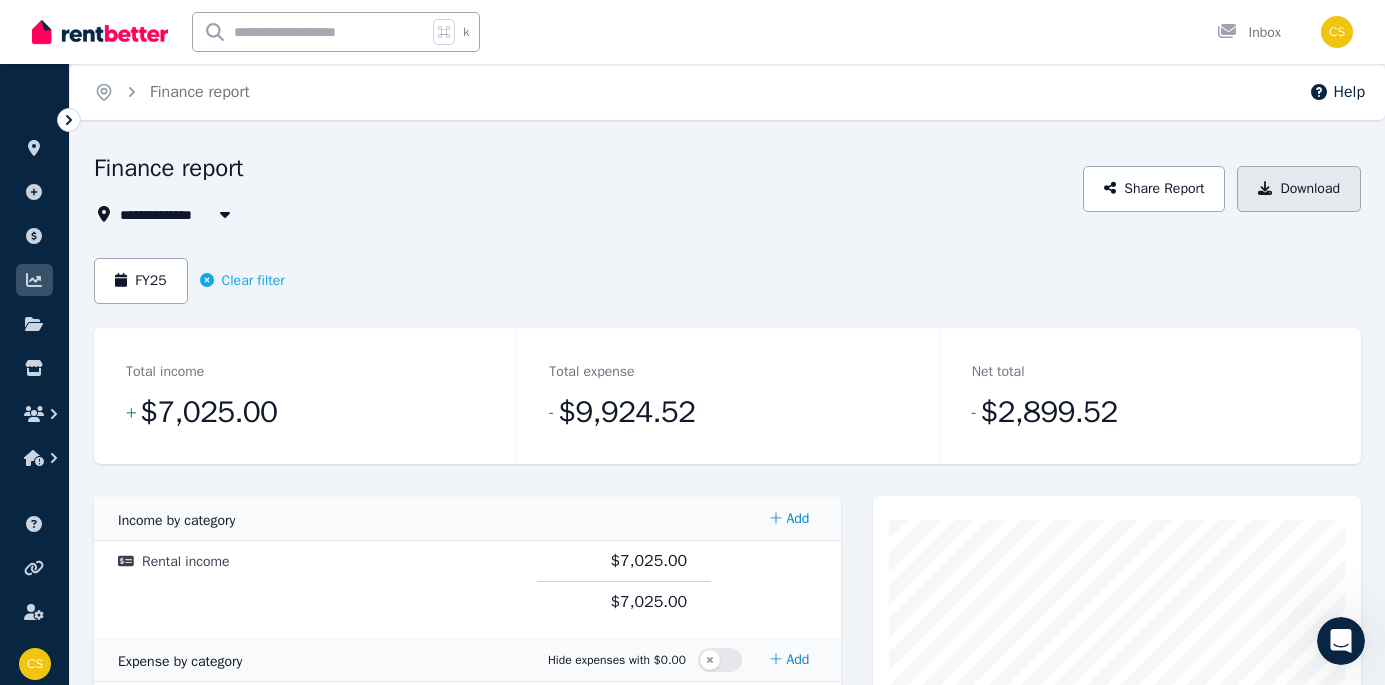 click on "Download" at bounding box center [1299, 189] 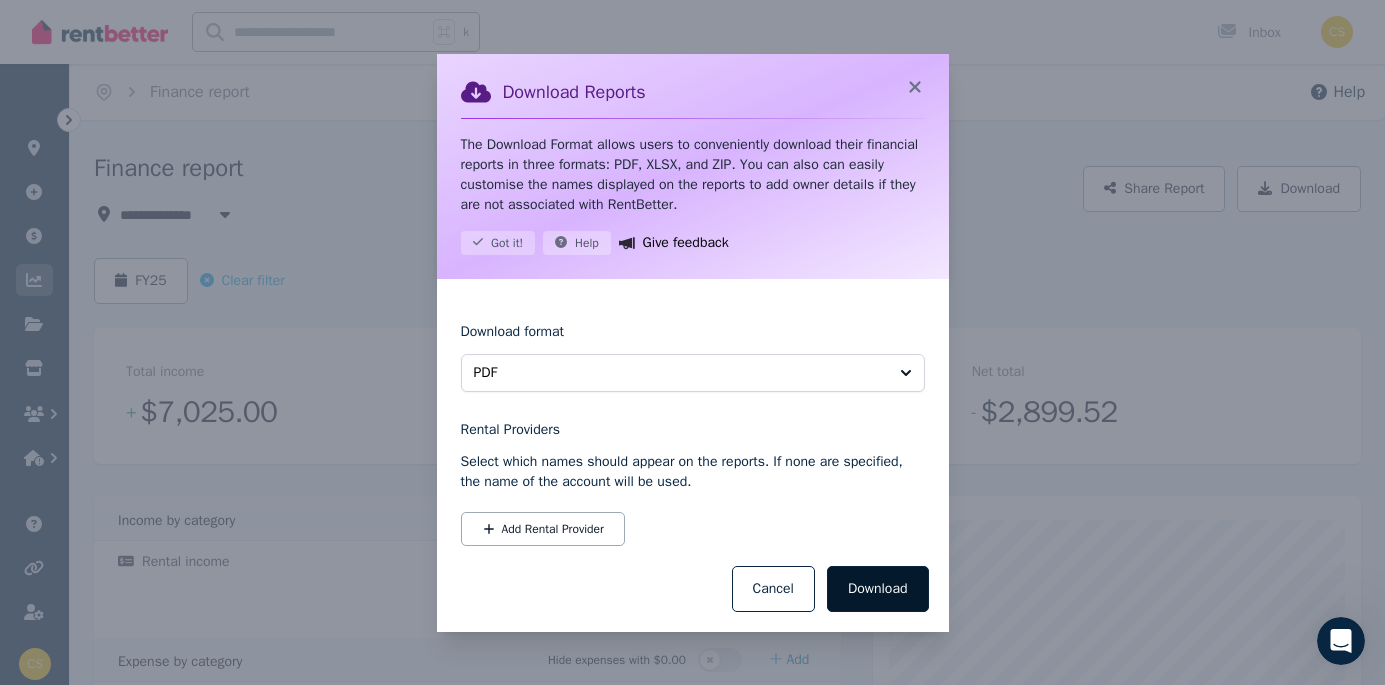 click on "Download" at bounding box center (878, 589) 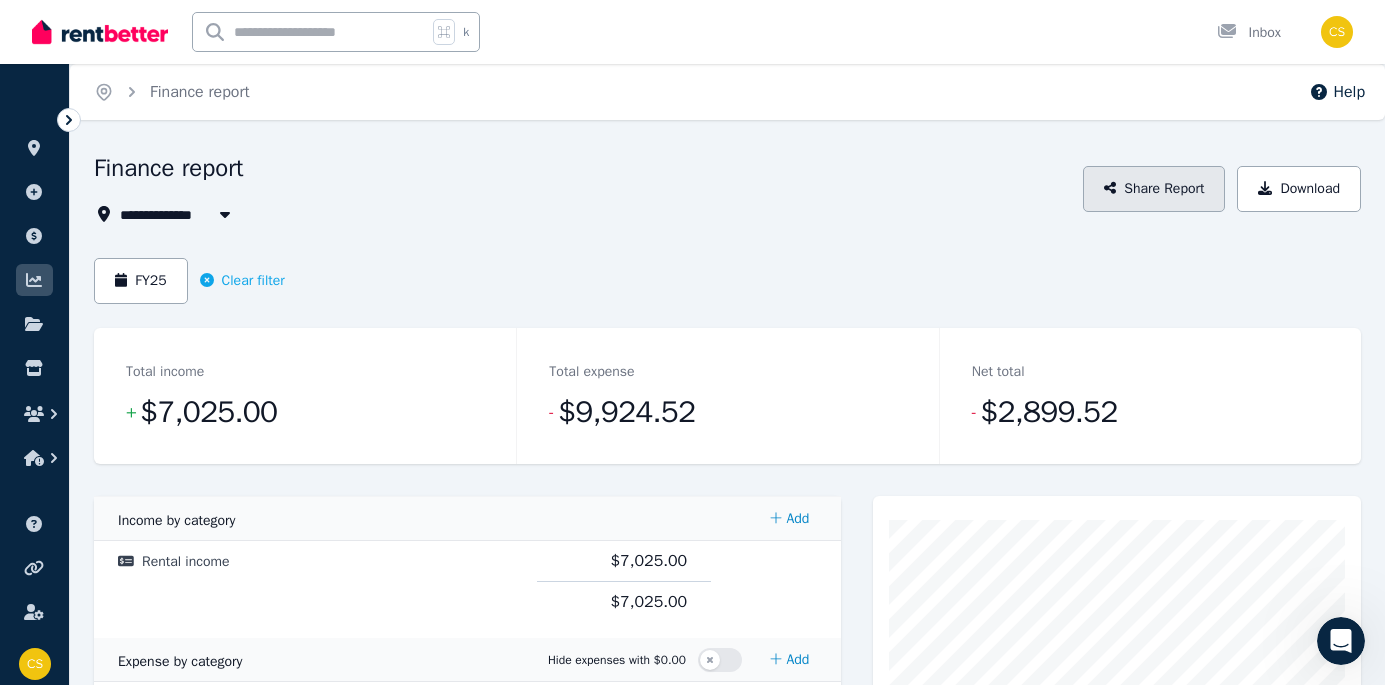 click on "Share Report" at bounding box center (1154, 189) 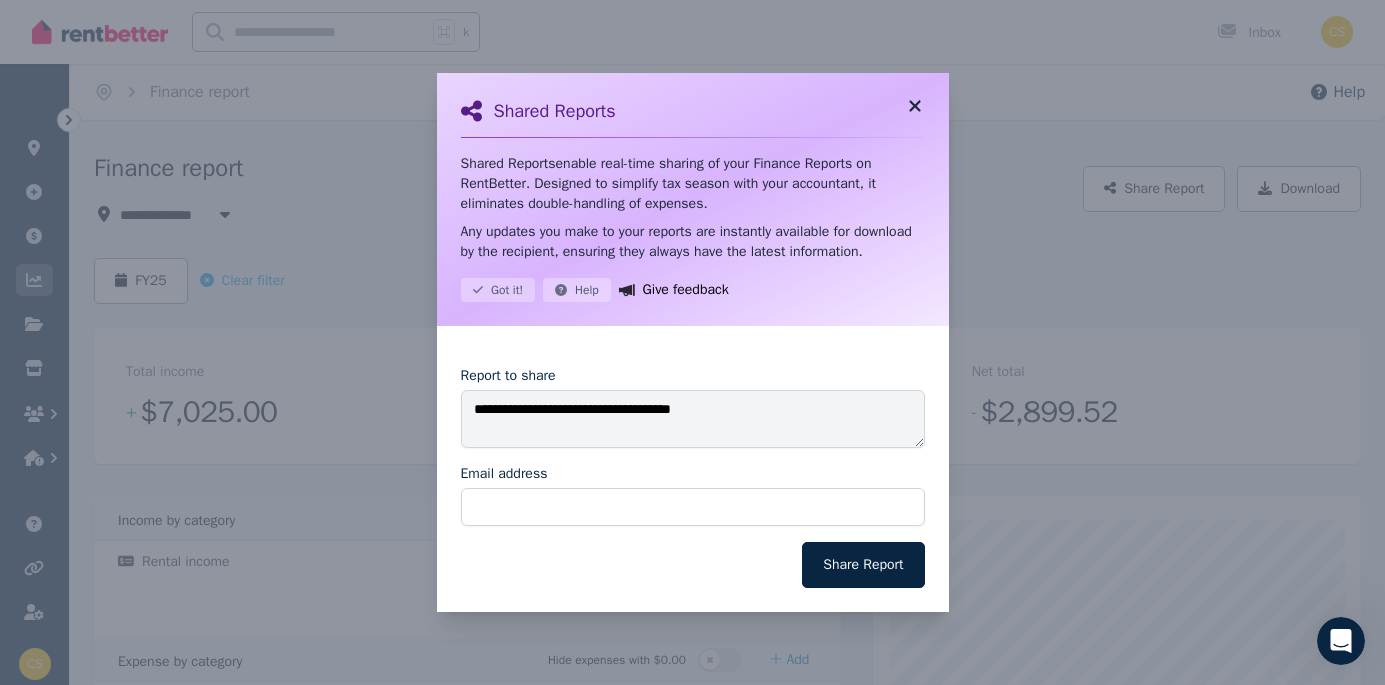 click 